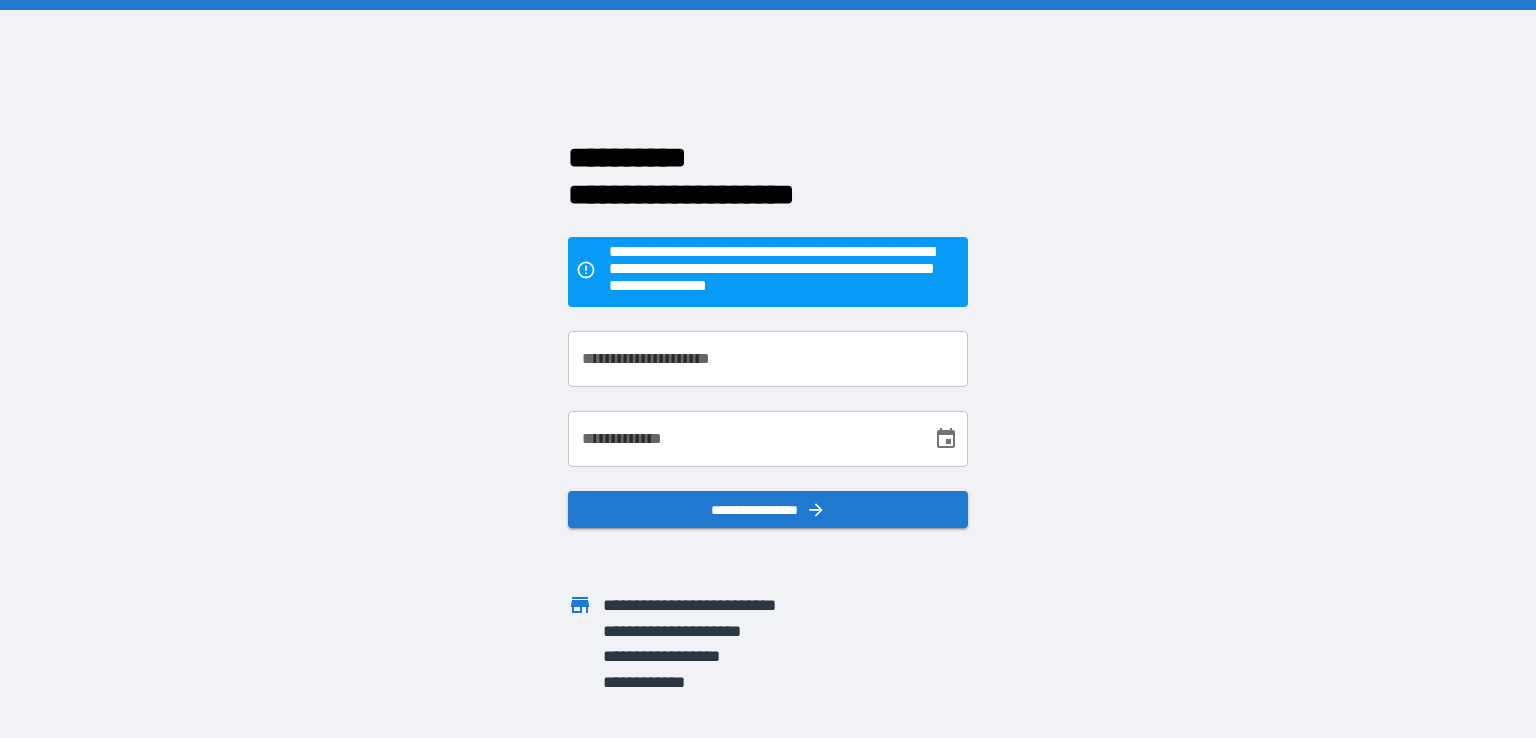 scroll, scrollTop: 0, scrollLeft: 0, axis: both 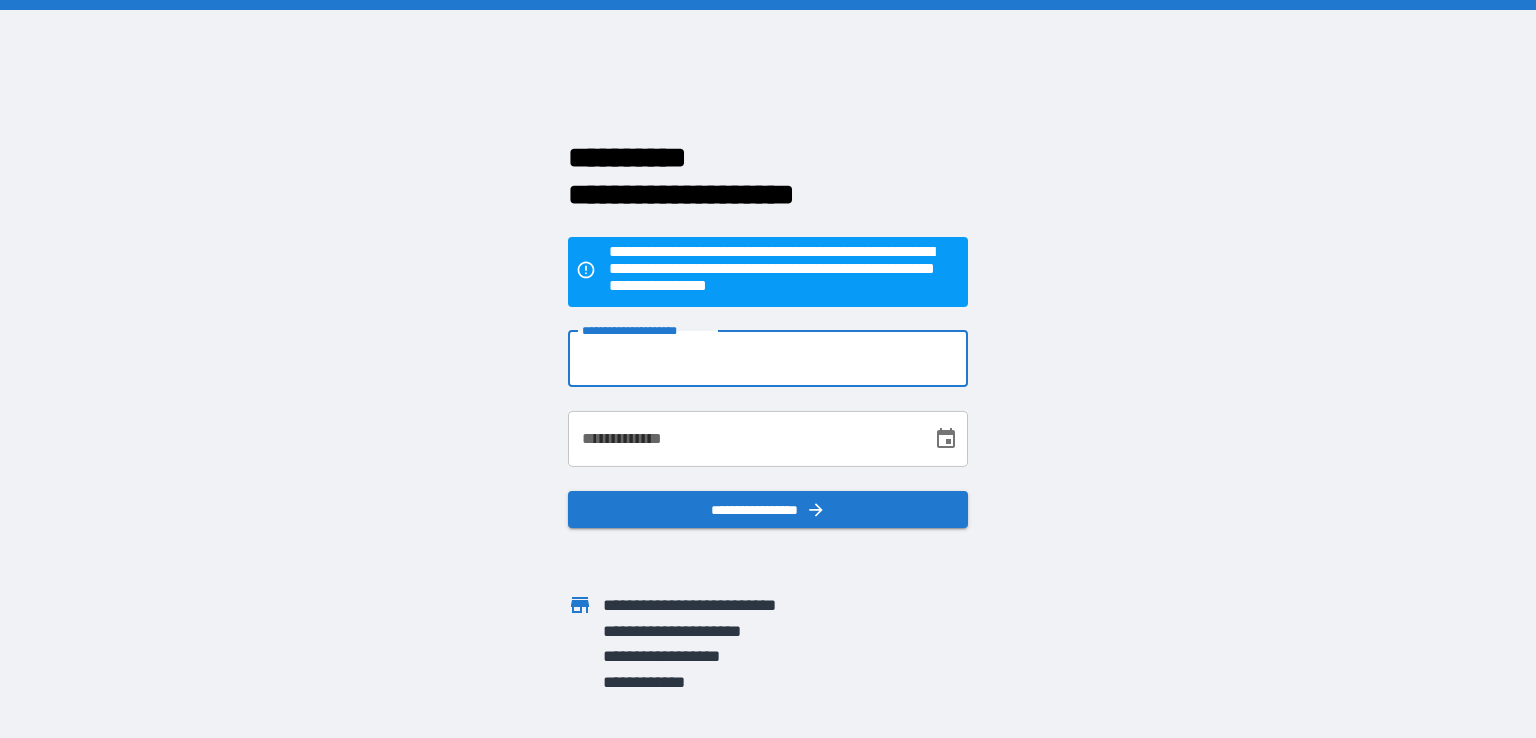 click on "**********" at bounding box center [768, 359] 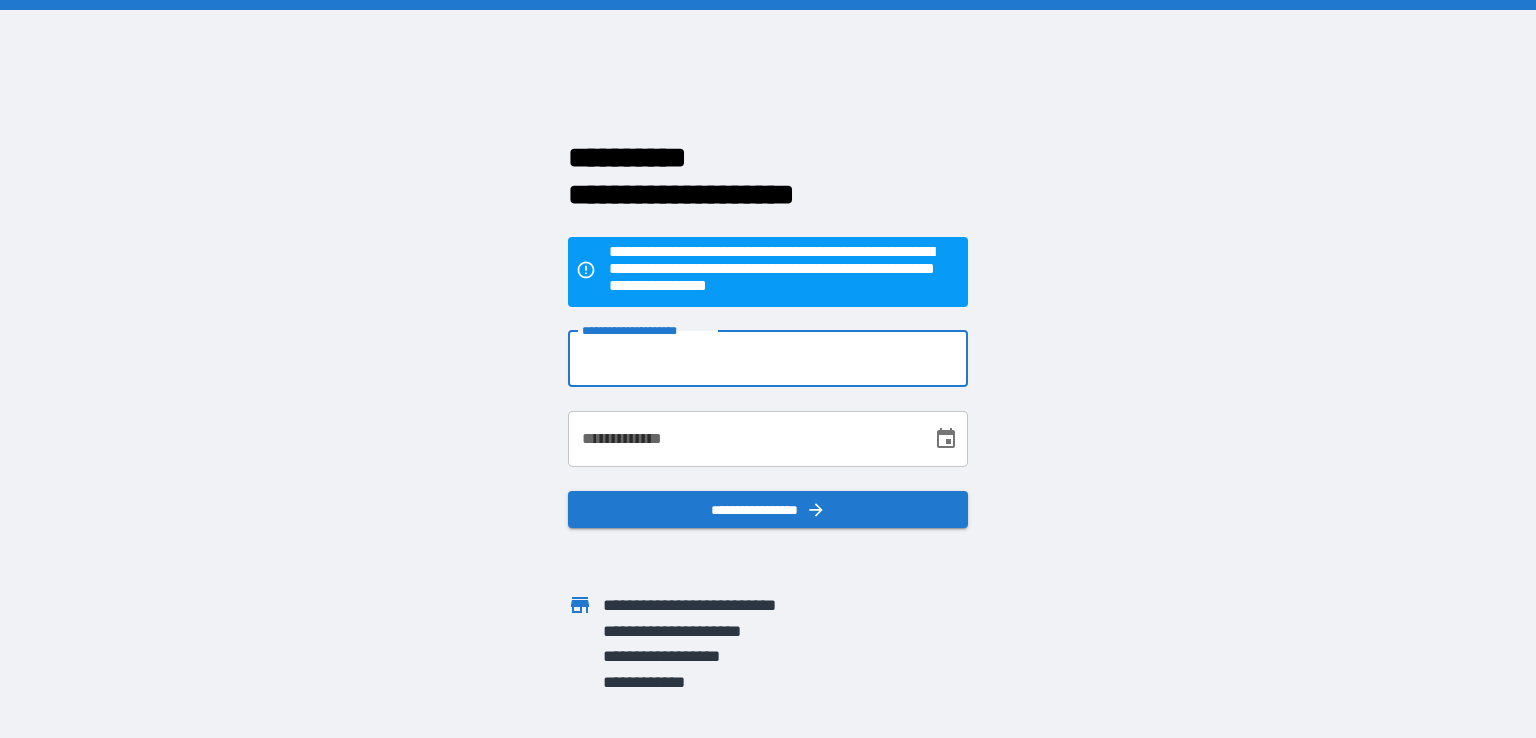type on "**********" 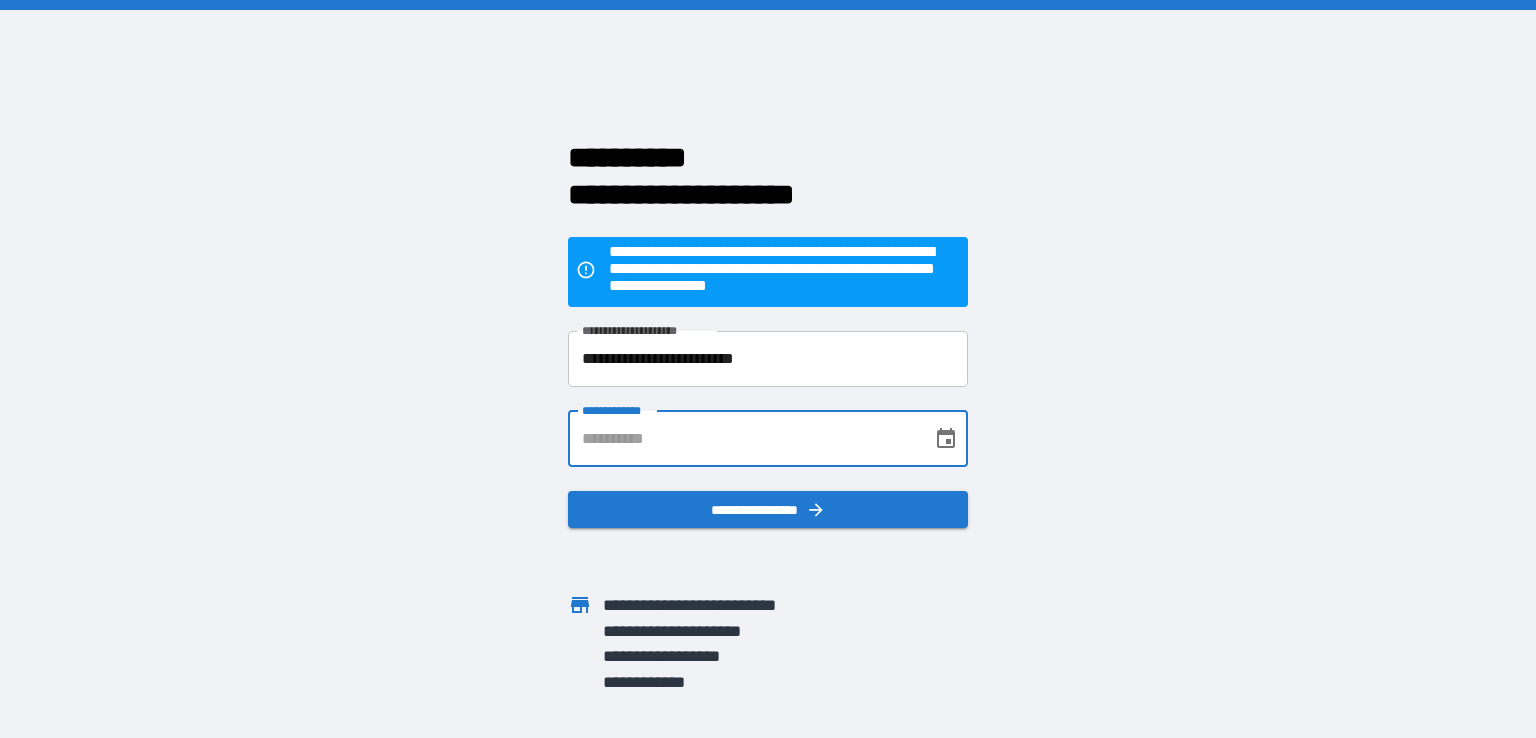 click on "**********" at bounding box center [743, 439] 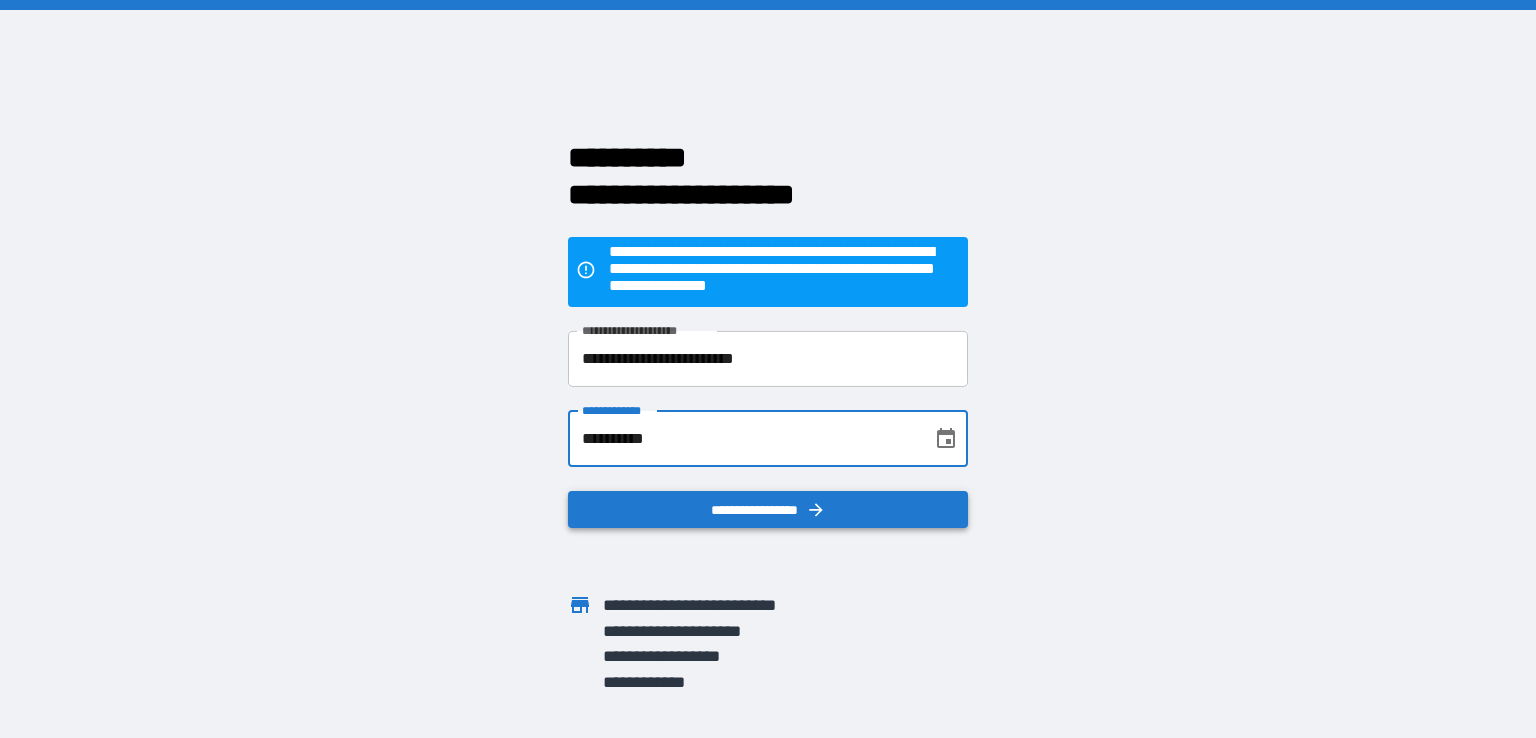 type on "**********" 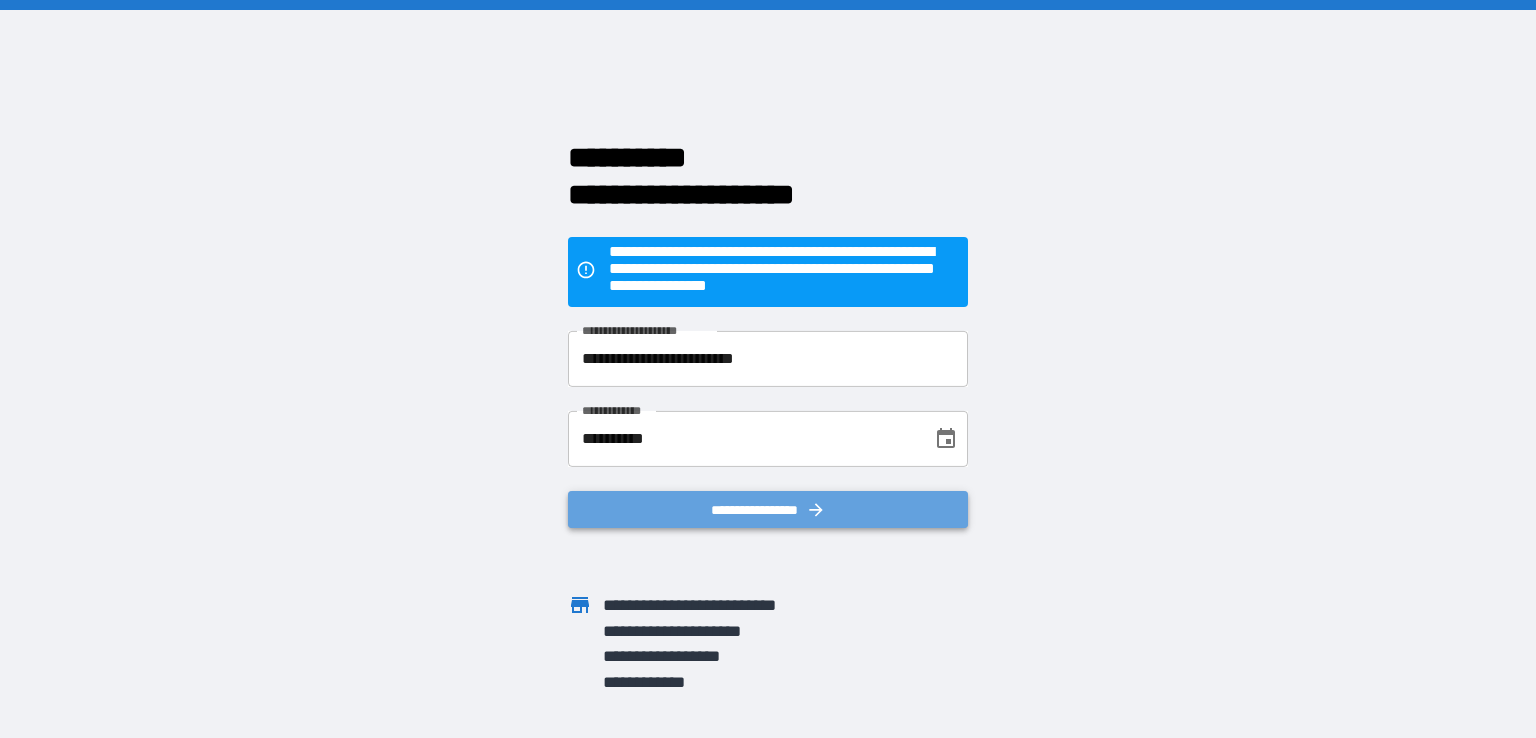 click on "**********" at bounding box center (768, 510) 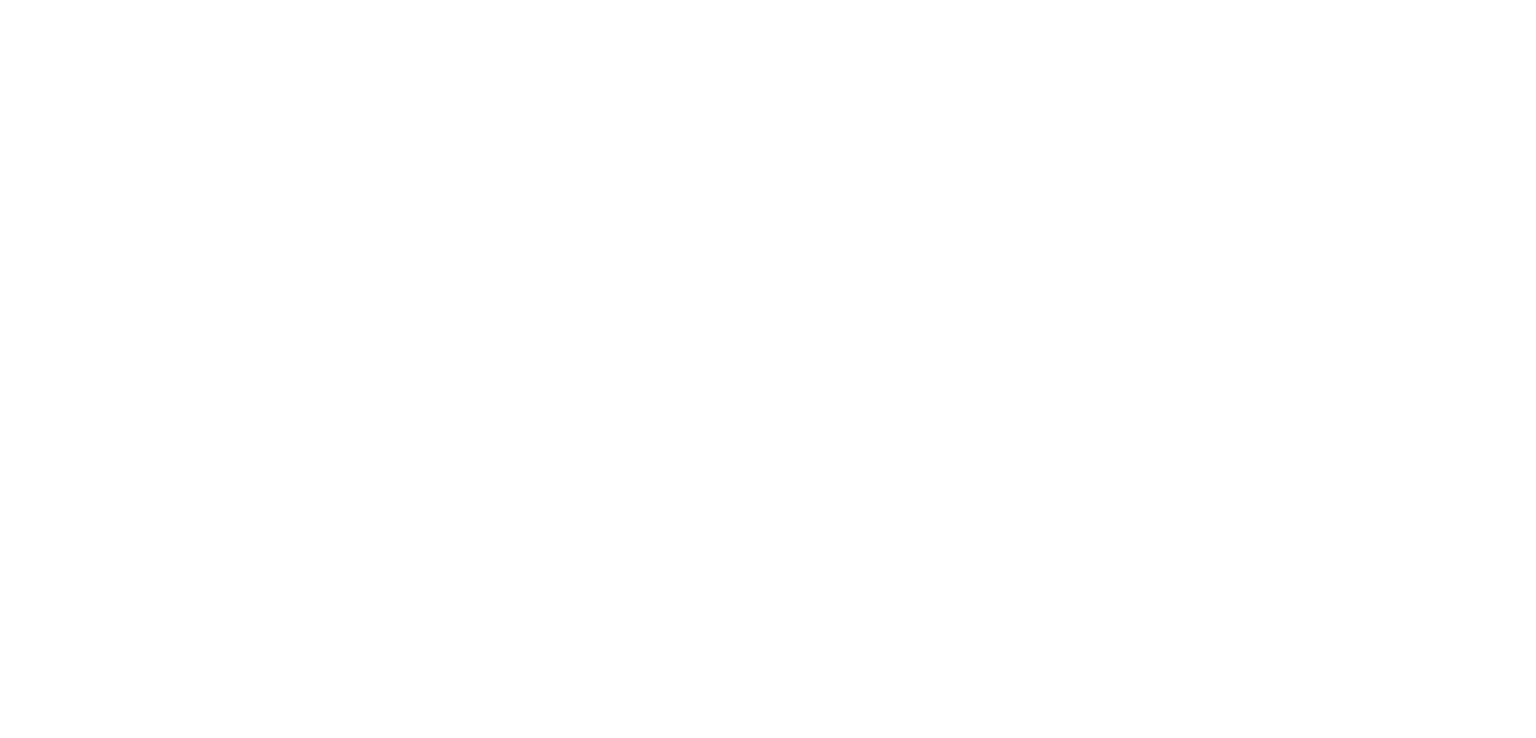 scroll, scrollTop: 0, scrollLeft: 0, axis: both 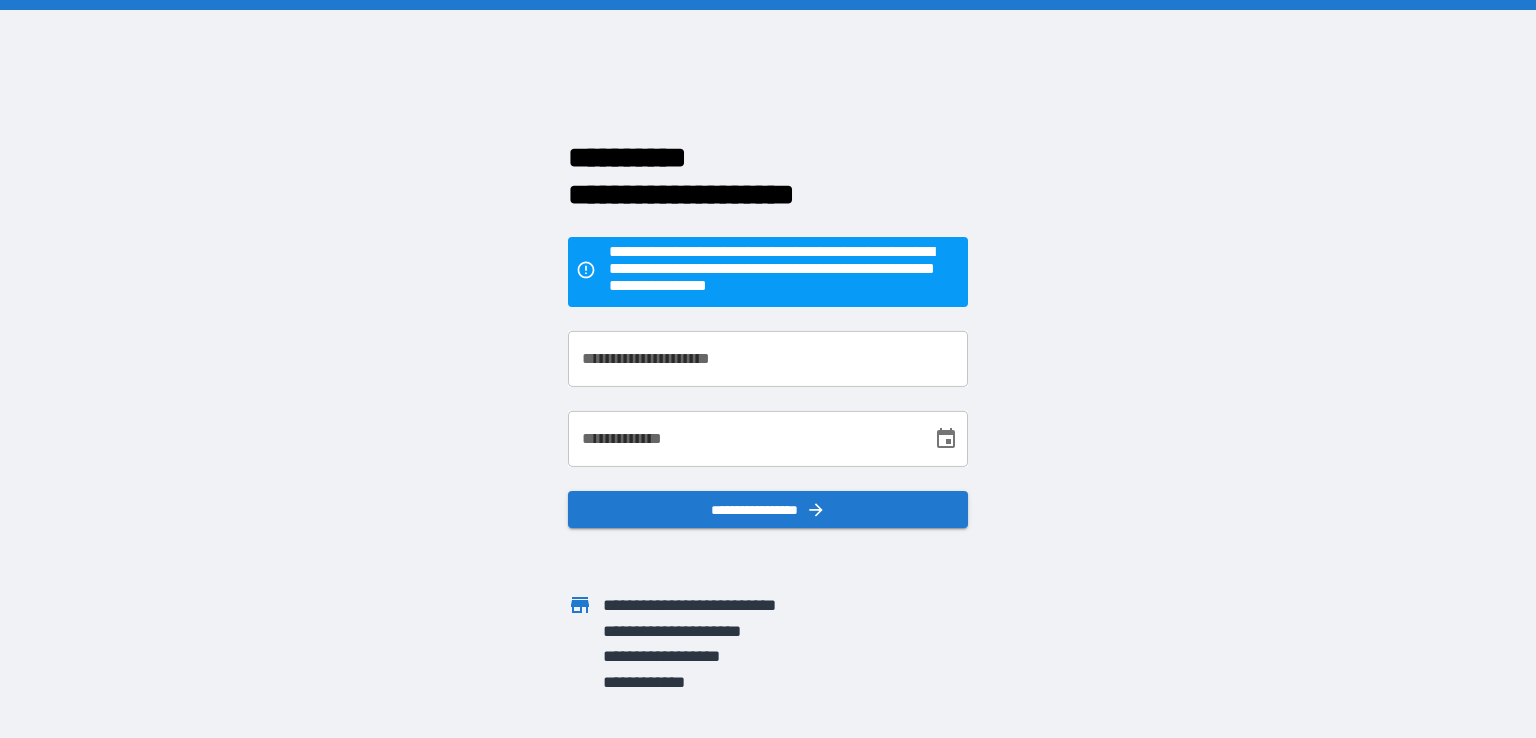 click on "**********" at bounding box center (768, 359) 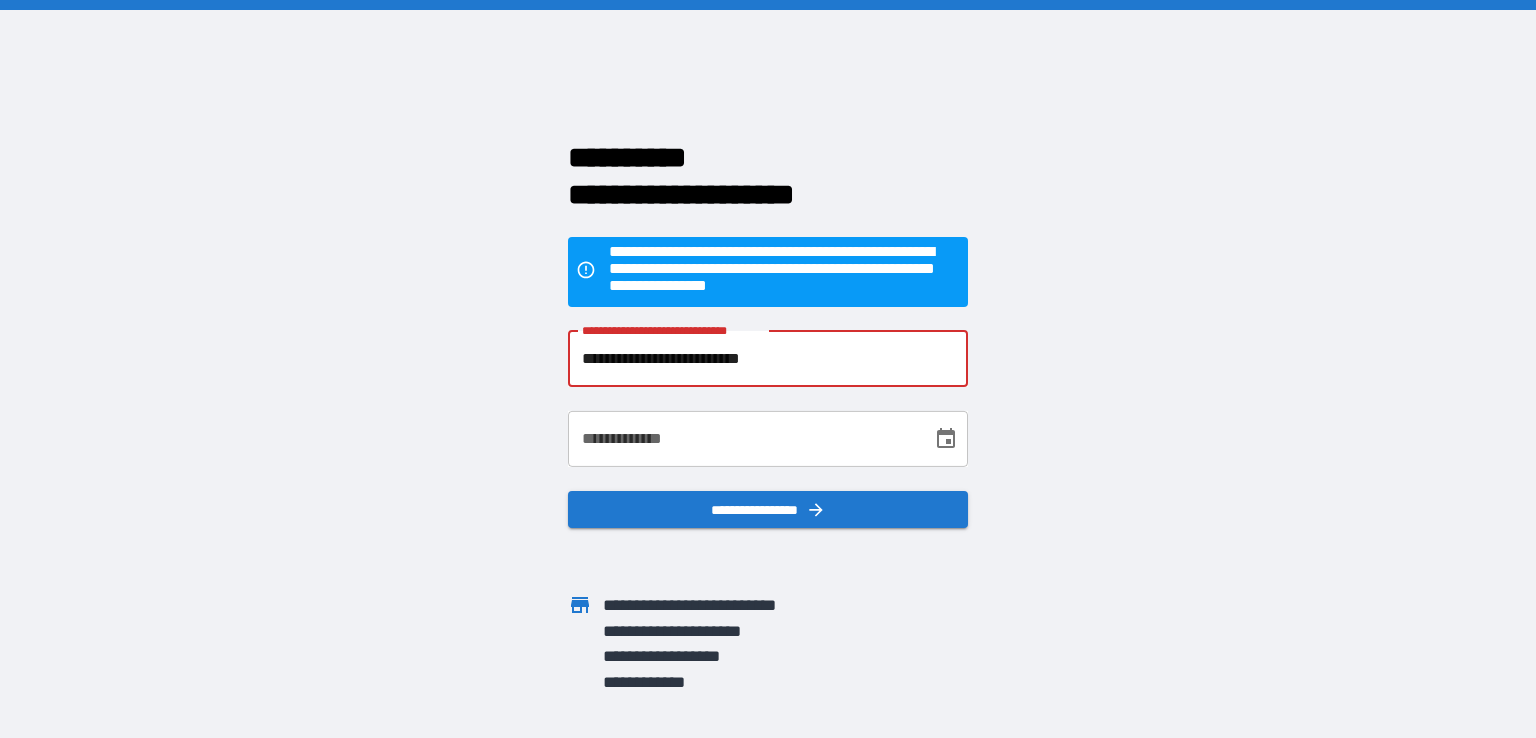 type on "**********" 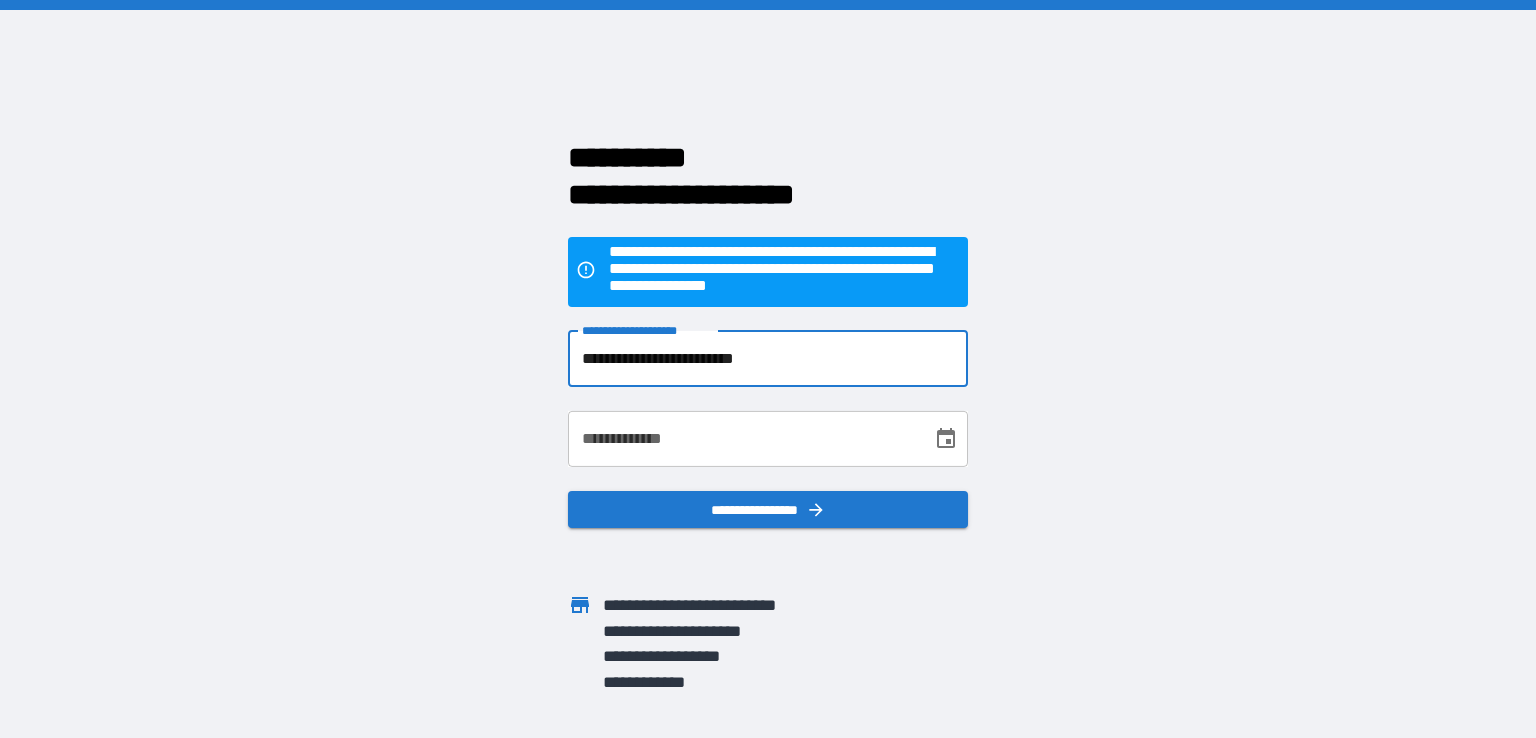 click on "**********" at bounding box center (743, 439) 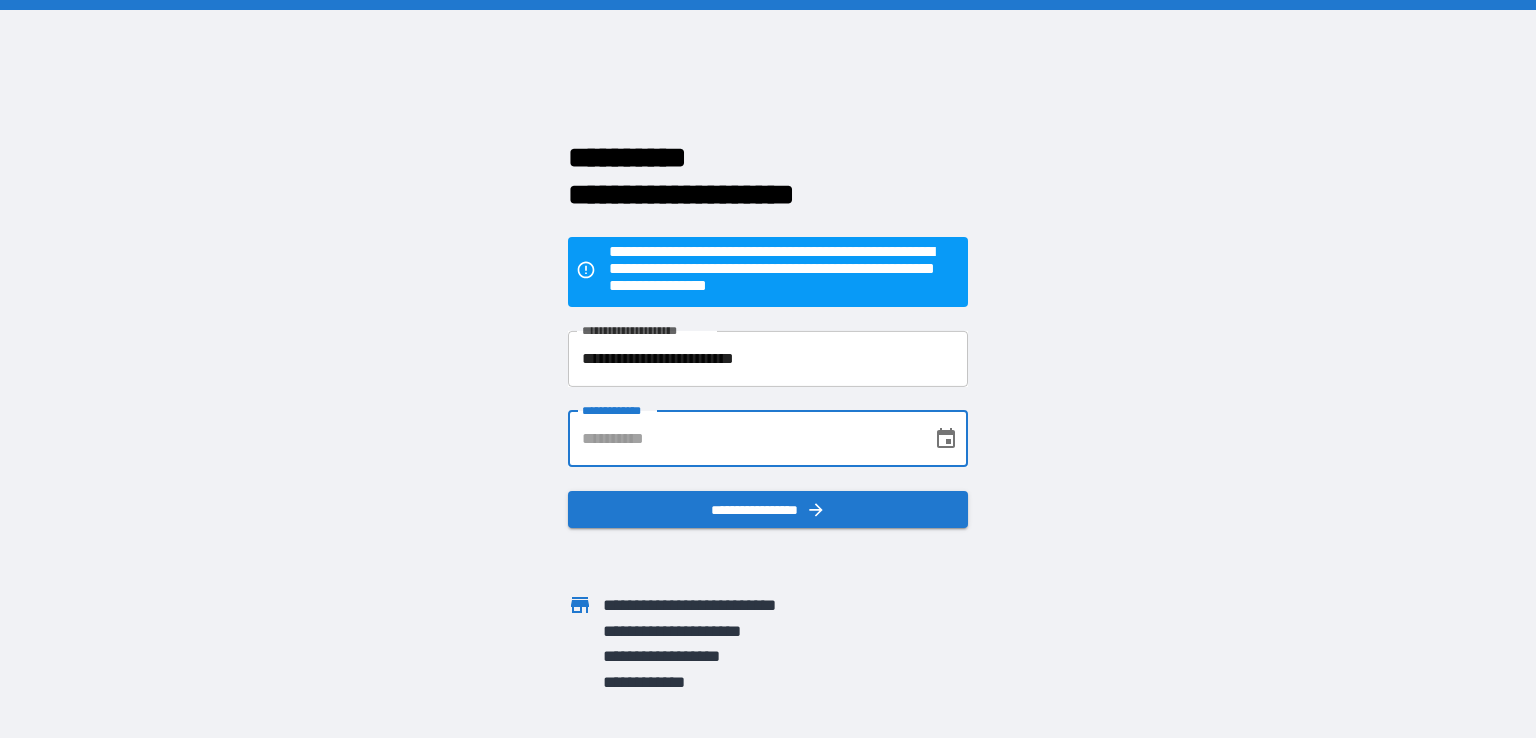 type on "**********" 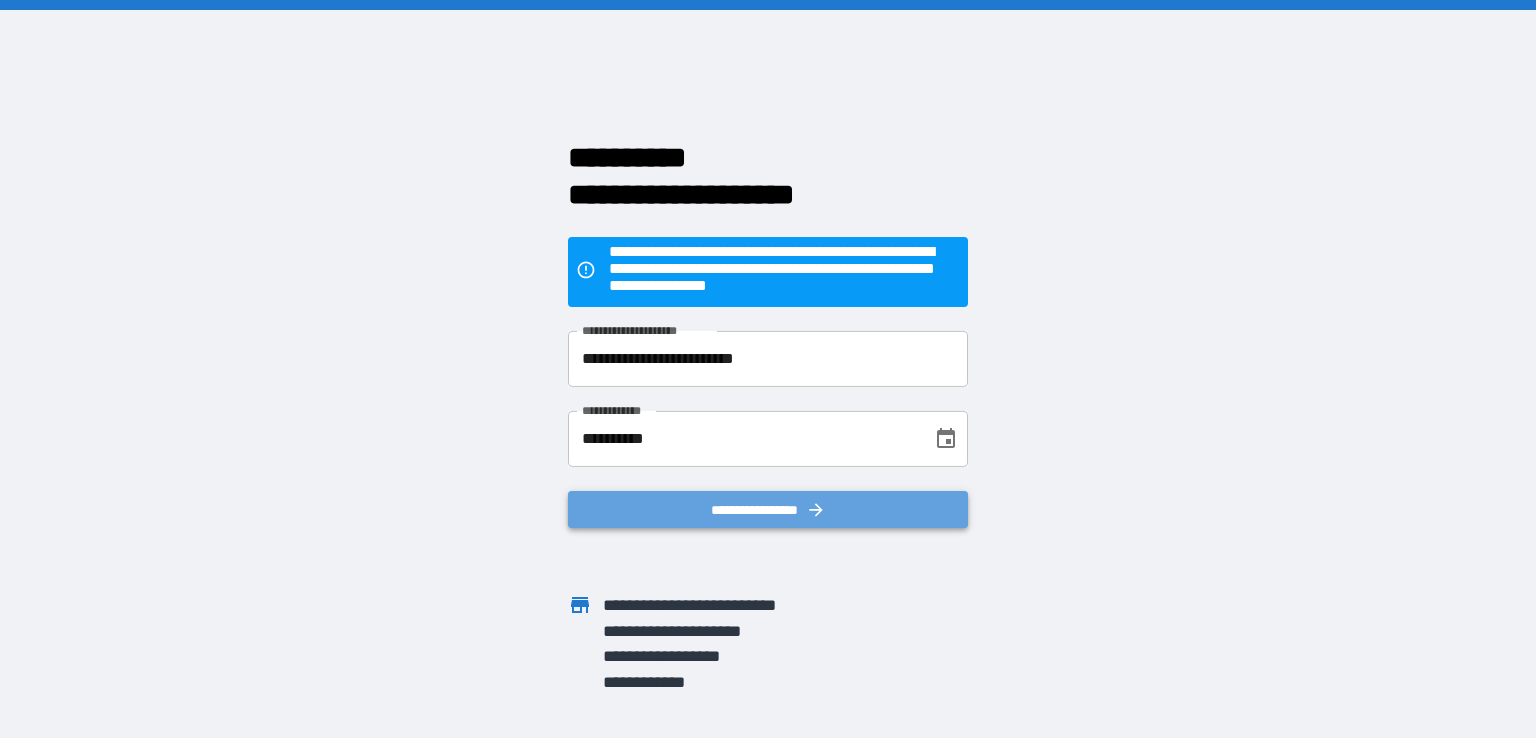 click on "**********" at bounding box center (768, 510) 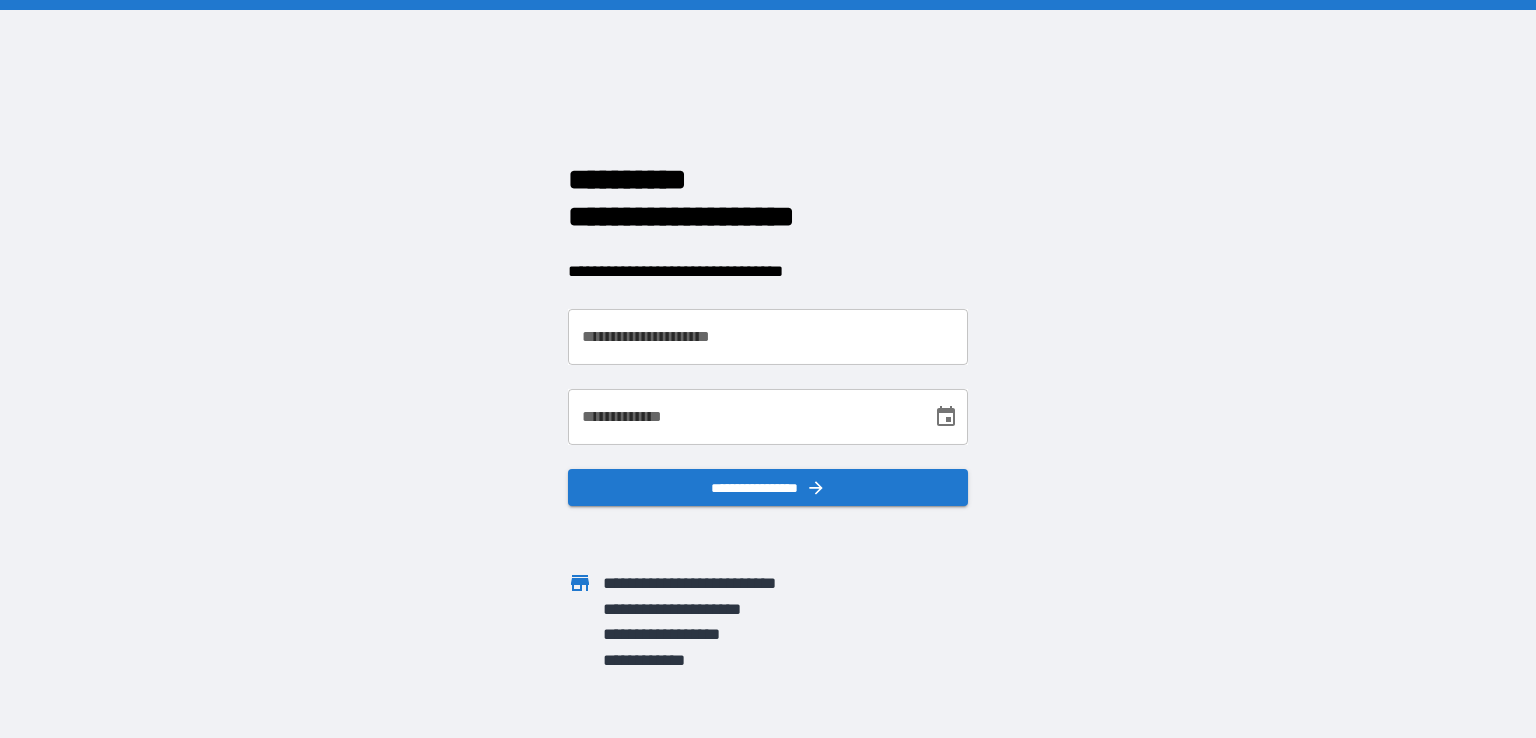 scroll, scrollTop: 0, scrollLeft: 0, axis: both 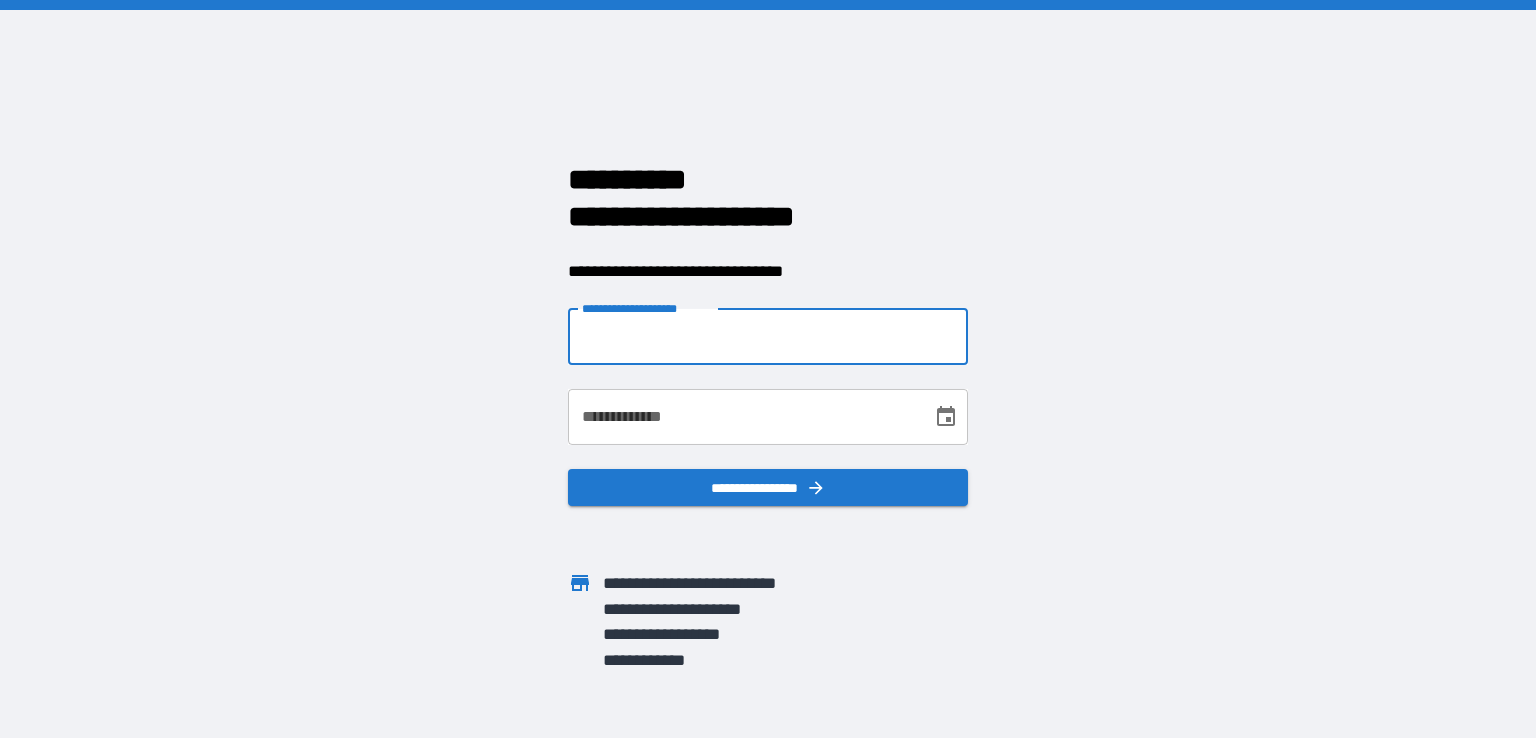 click on "**********" at bounding box center (768, 337) 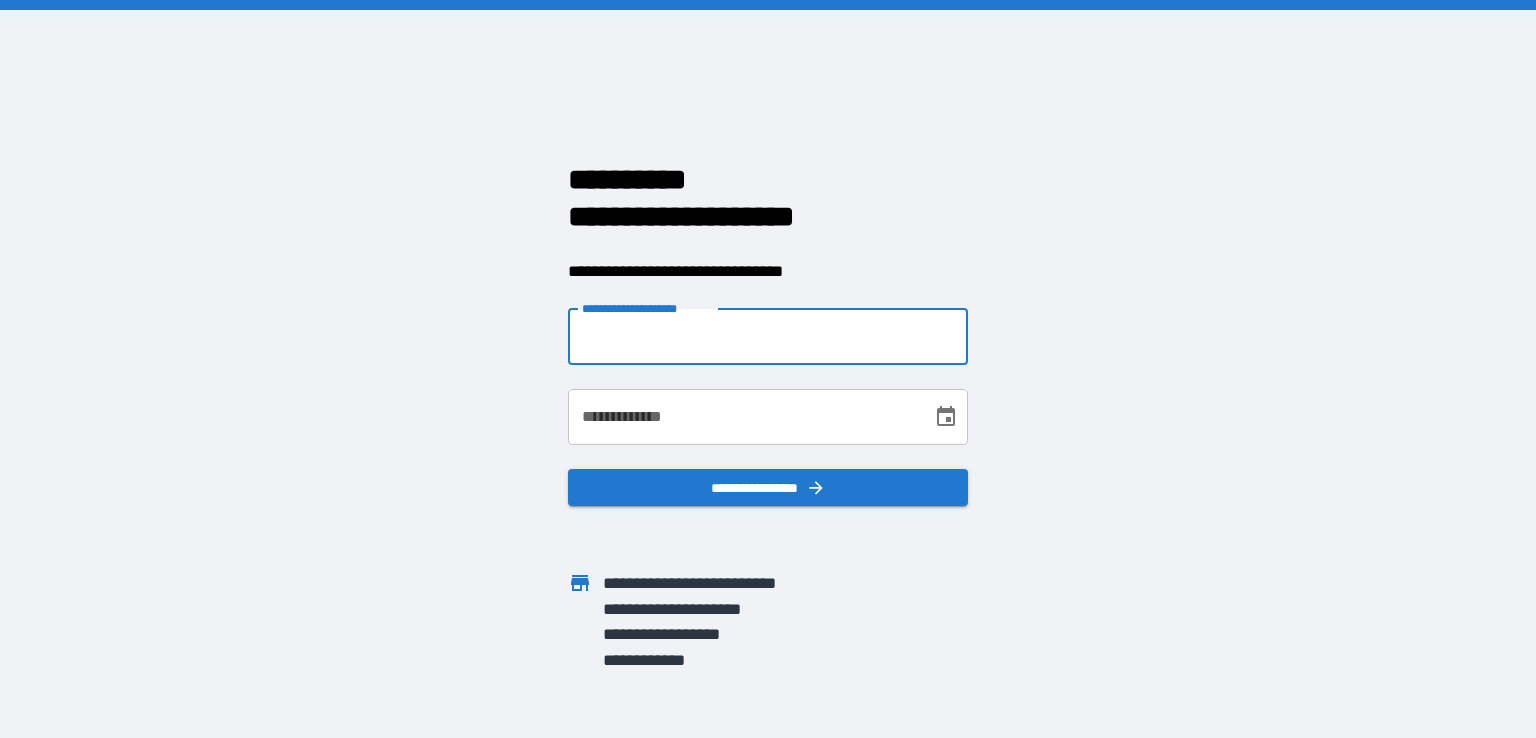 type on "**********" 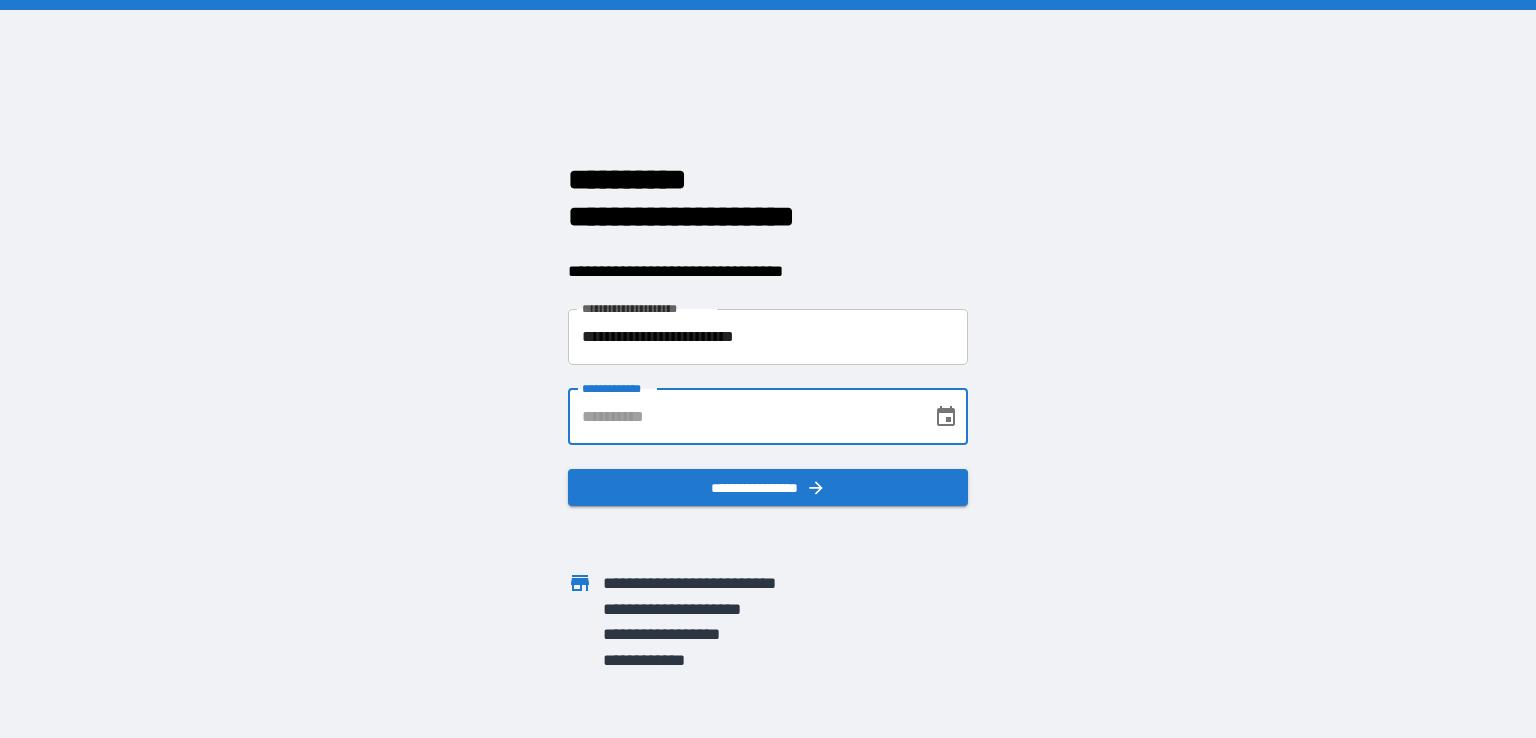 click on "**********" at bounding box center [743, 417] 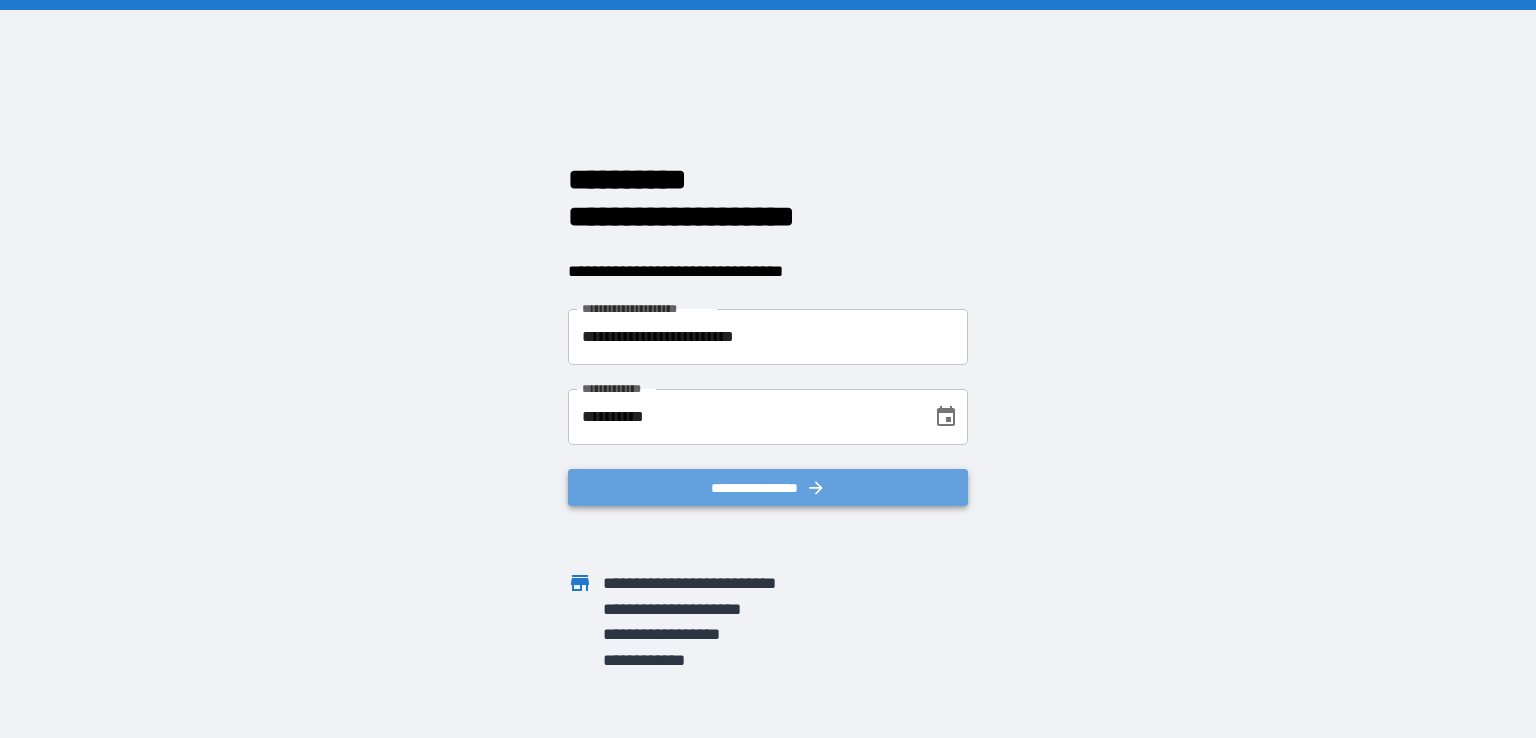 click on "**********" at bounding box center (768, 488) 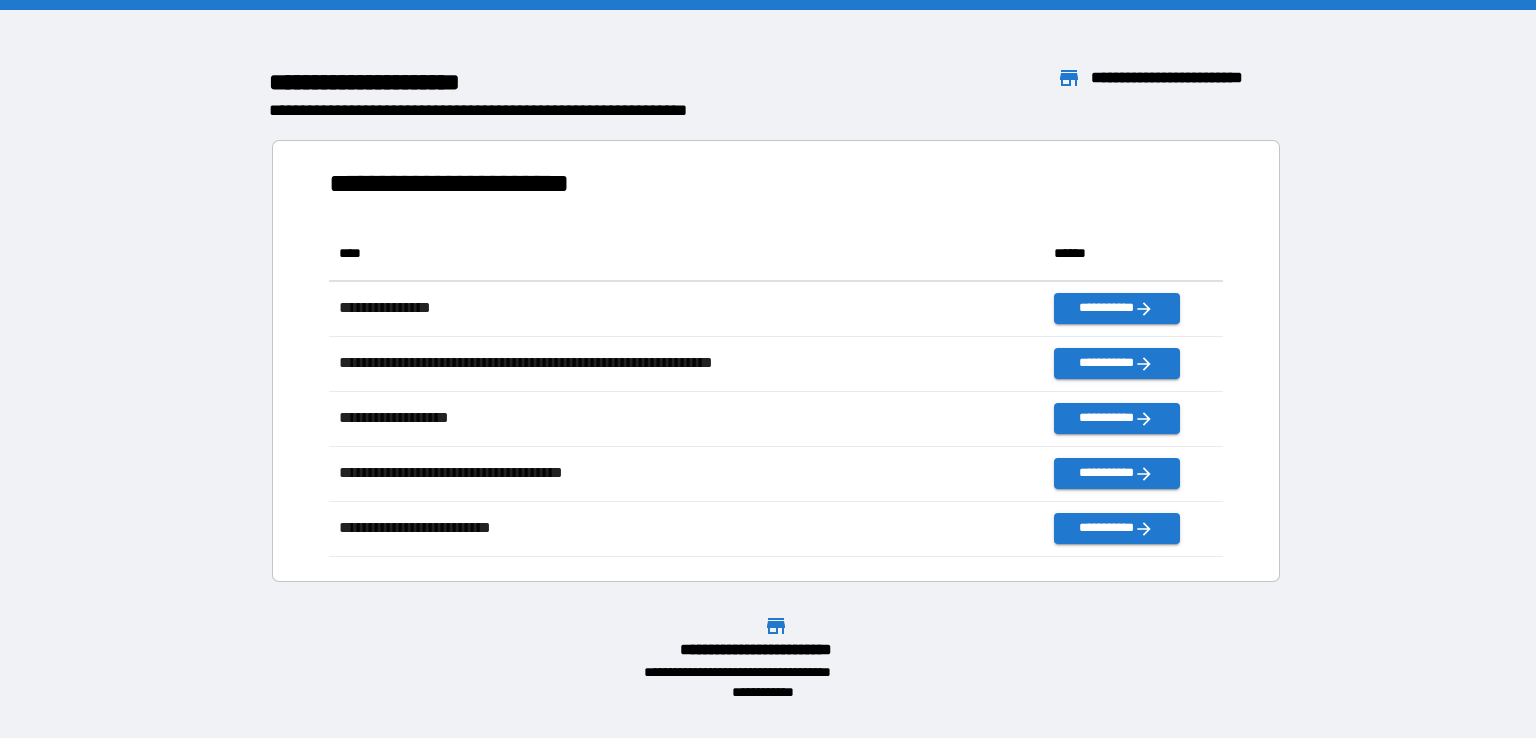 scroll, scrollTop: 16, scrollLeft: 16, axis: both 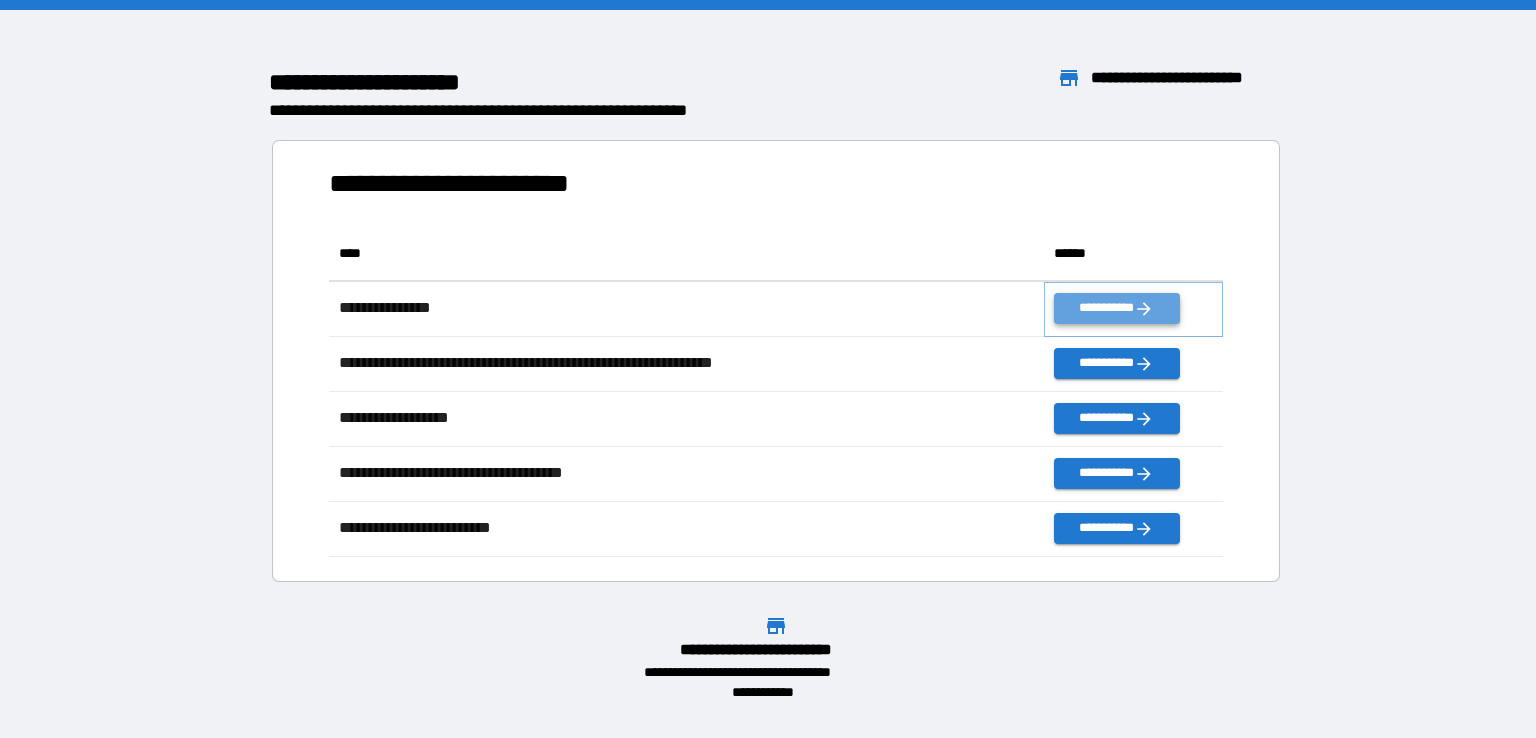 click on "**********" at bounding box center (1116, 308) 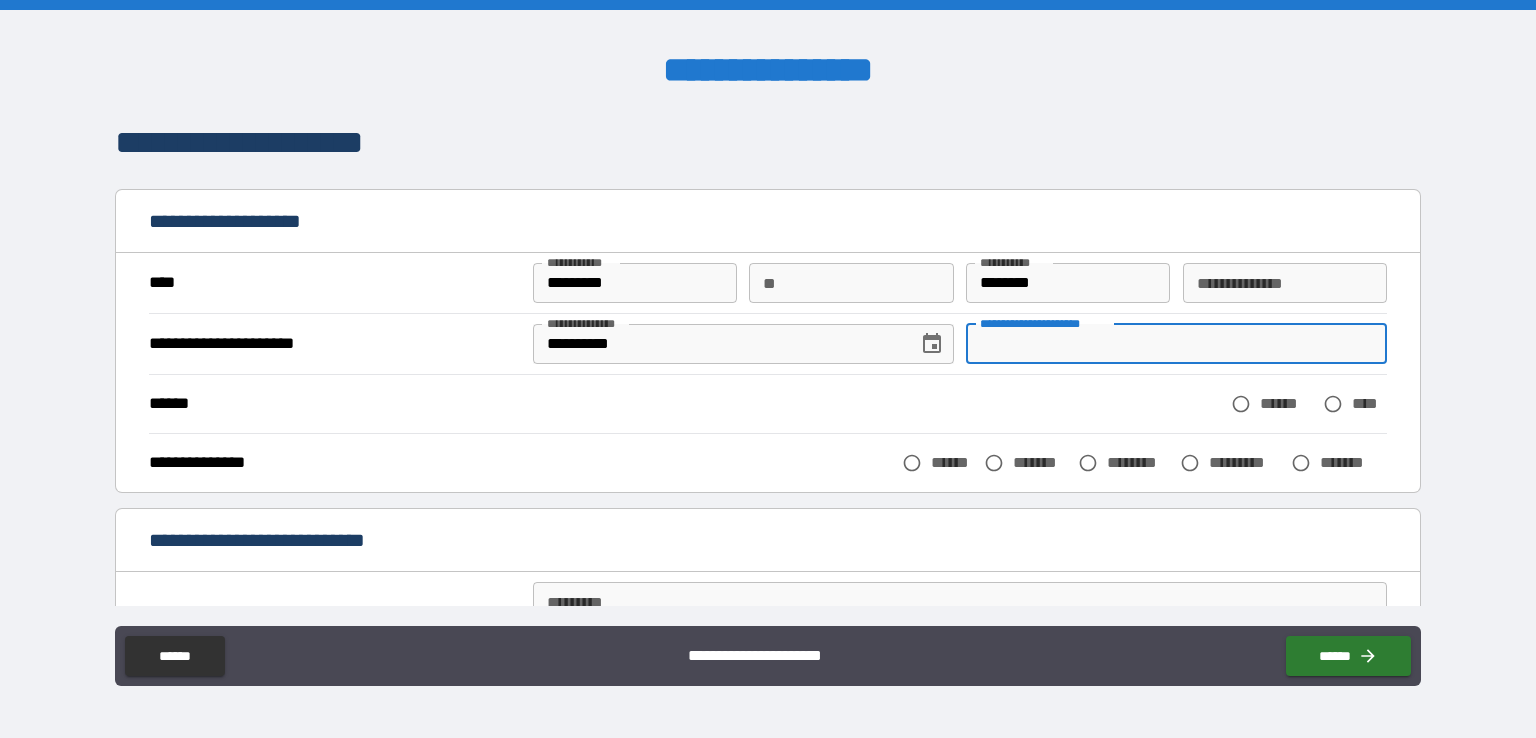 click on "**********" at bounding box center (1176, 344) 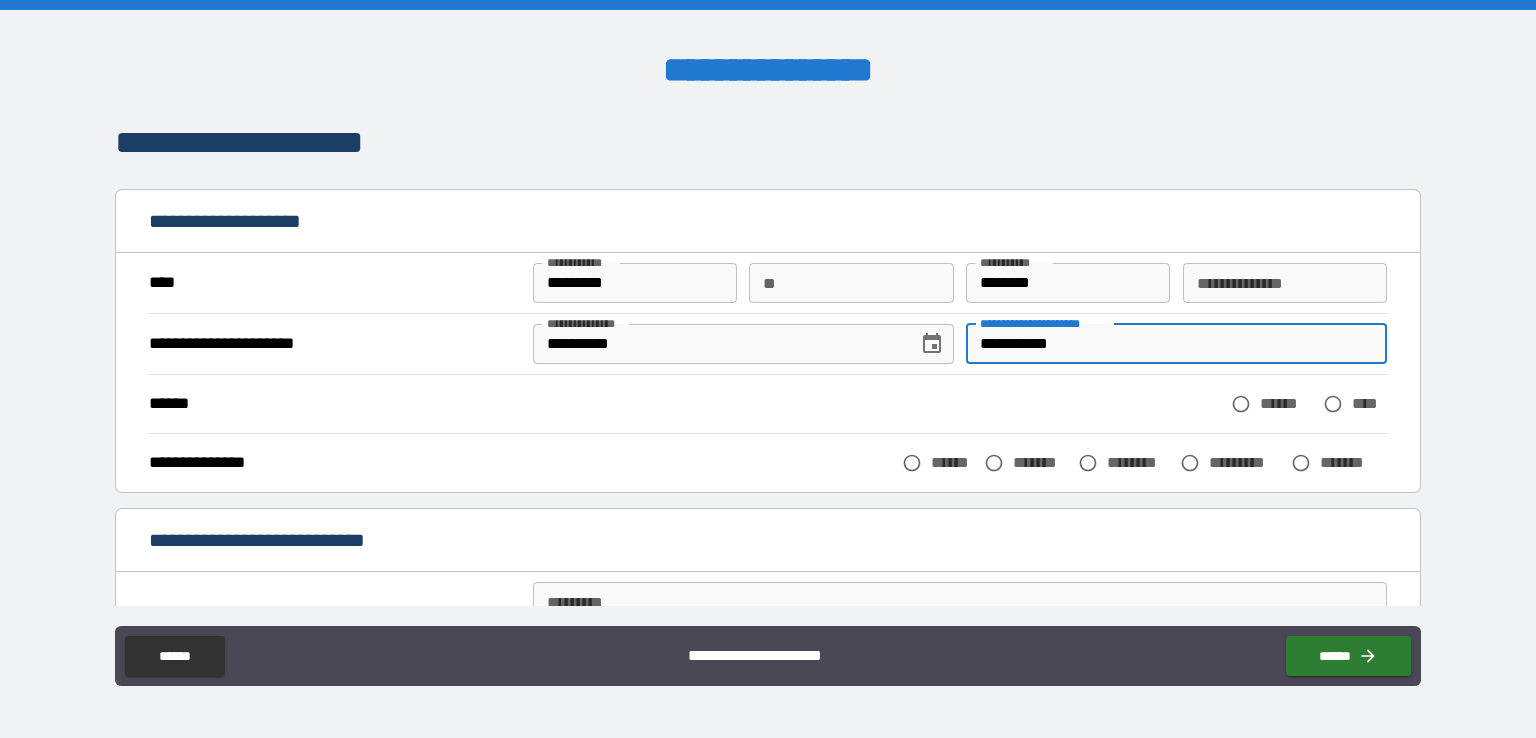 type on "**********" 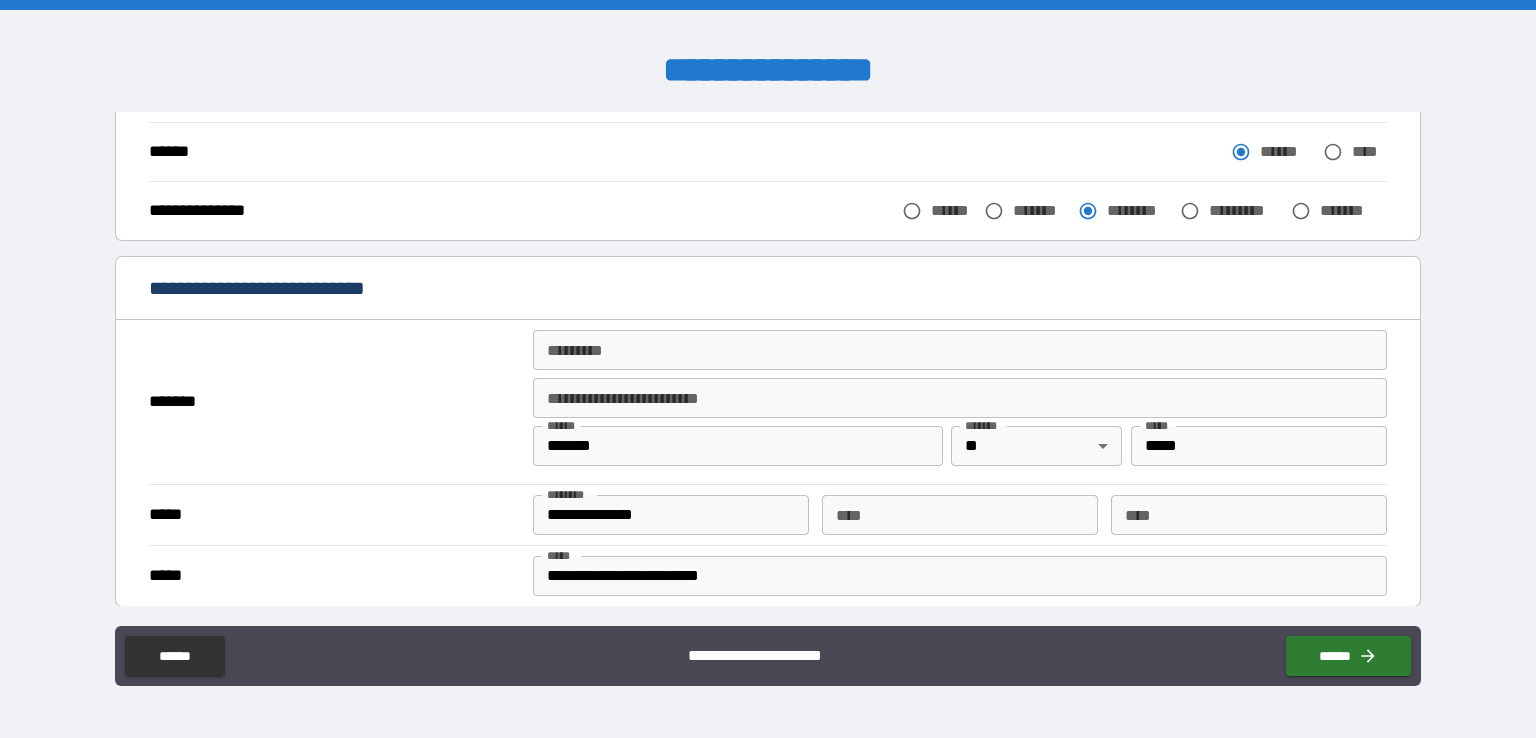 scroll, scrollTop: 257, scrollLeft: 0, axis: vertical 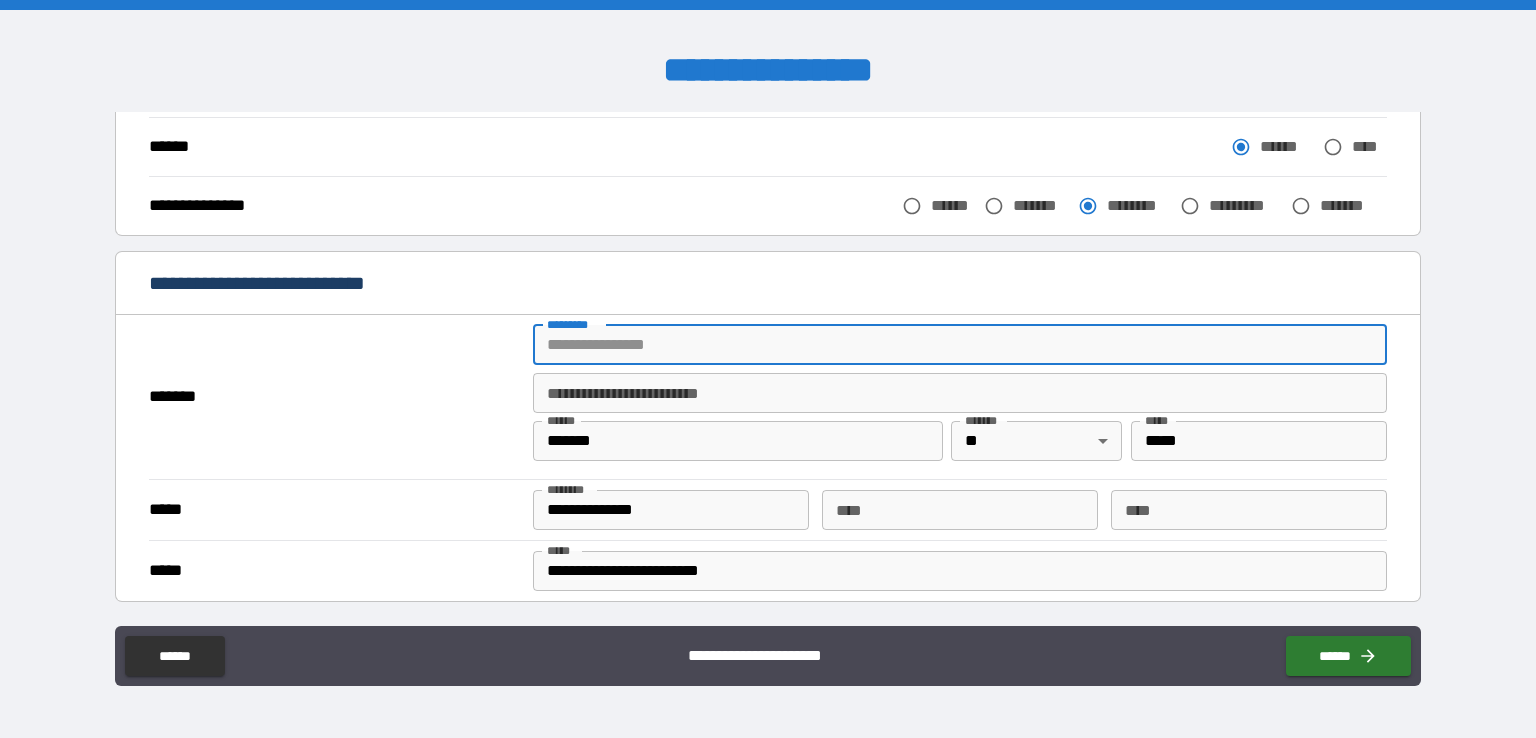 click on "*******   *" at bounding box center (960, 345) 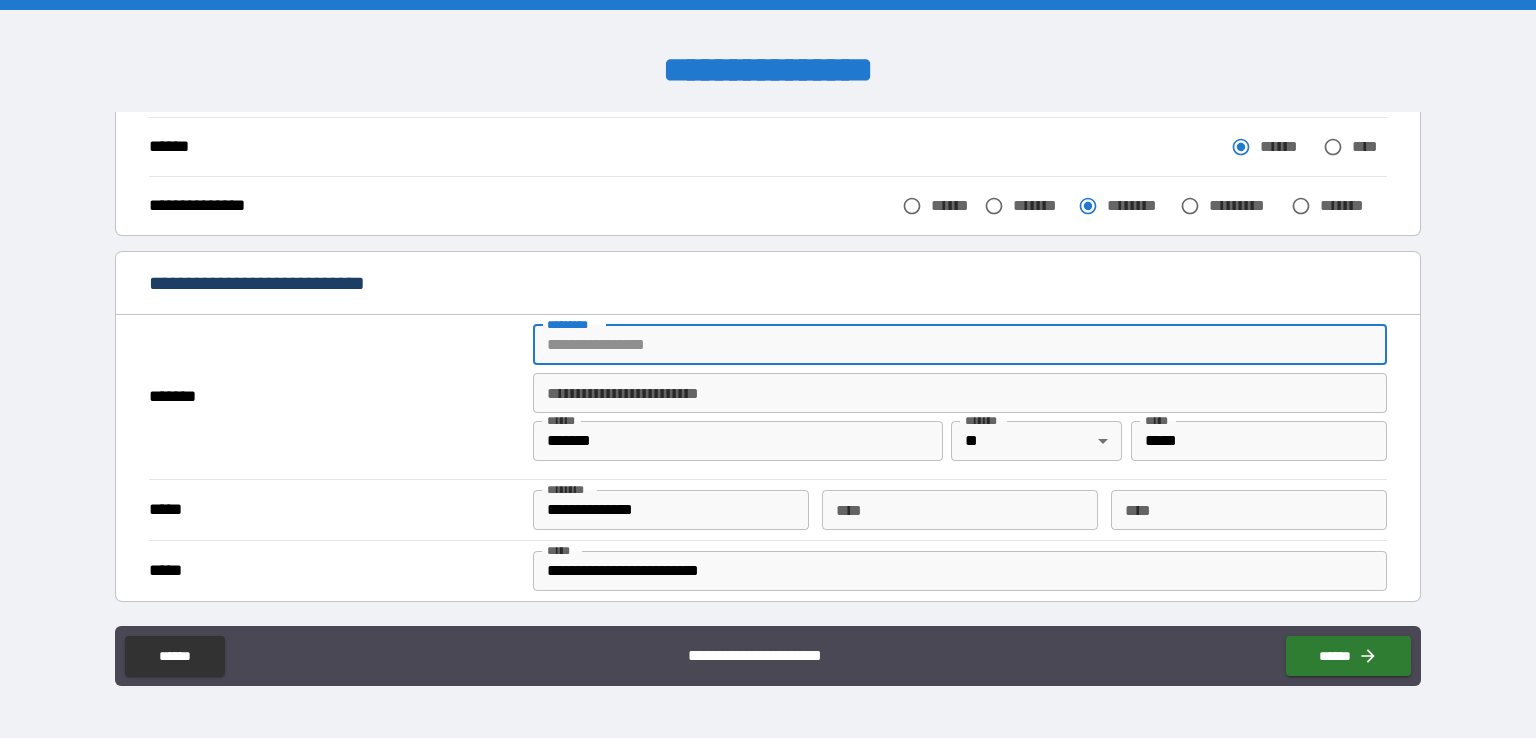 type on "**********" 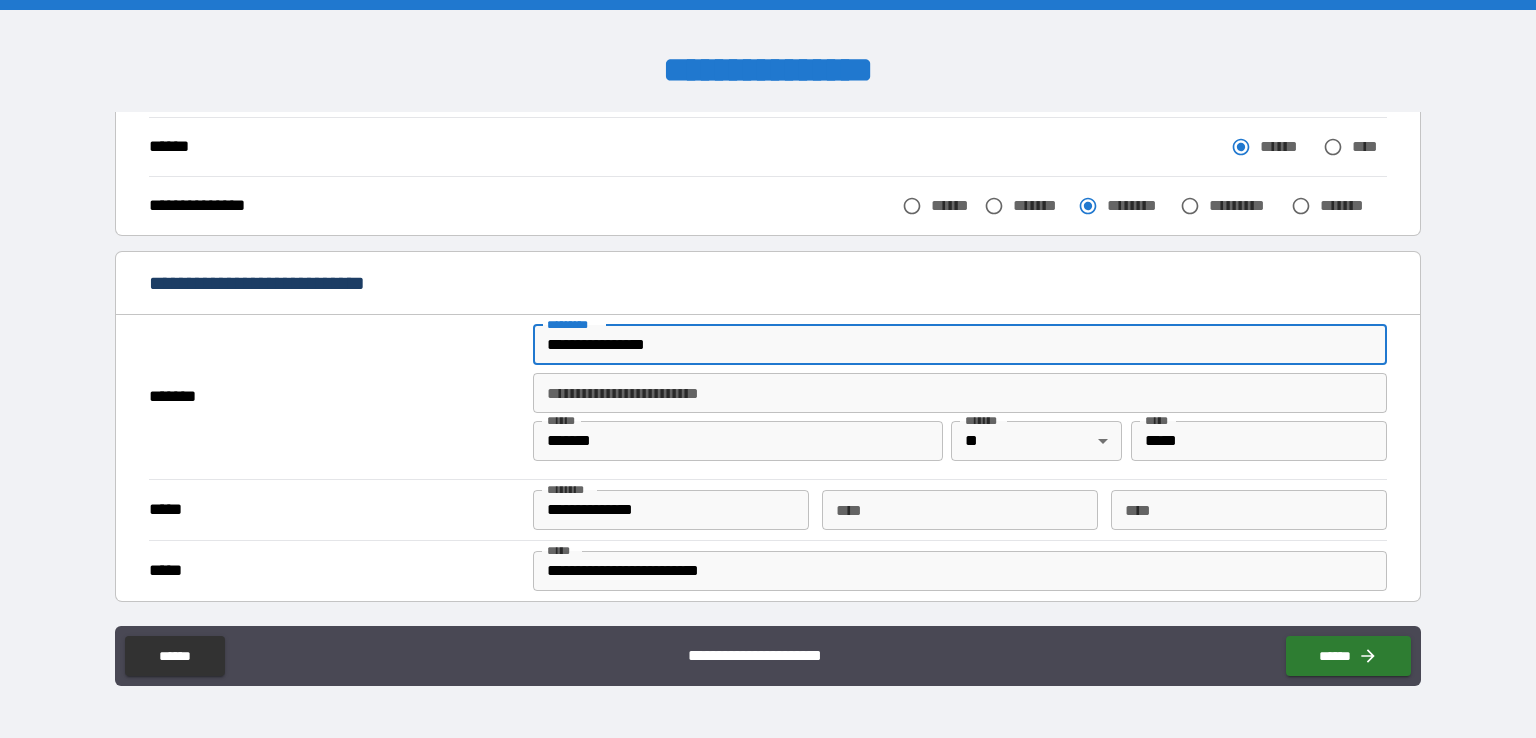 type on "*" 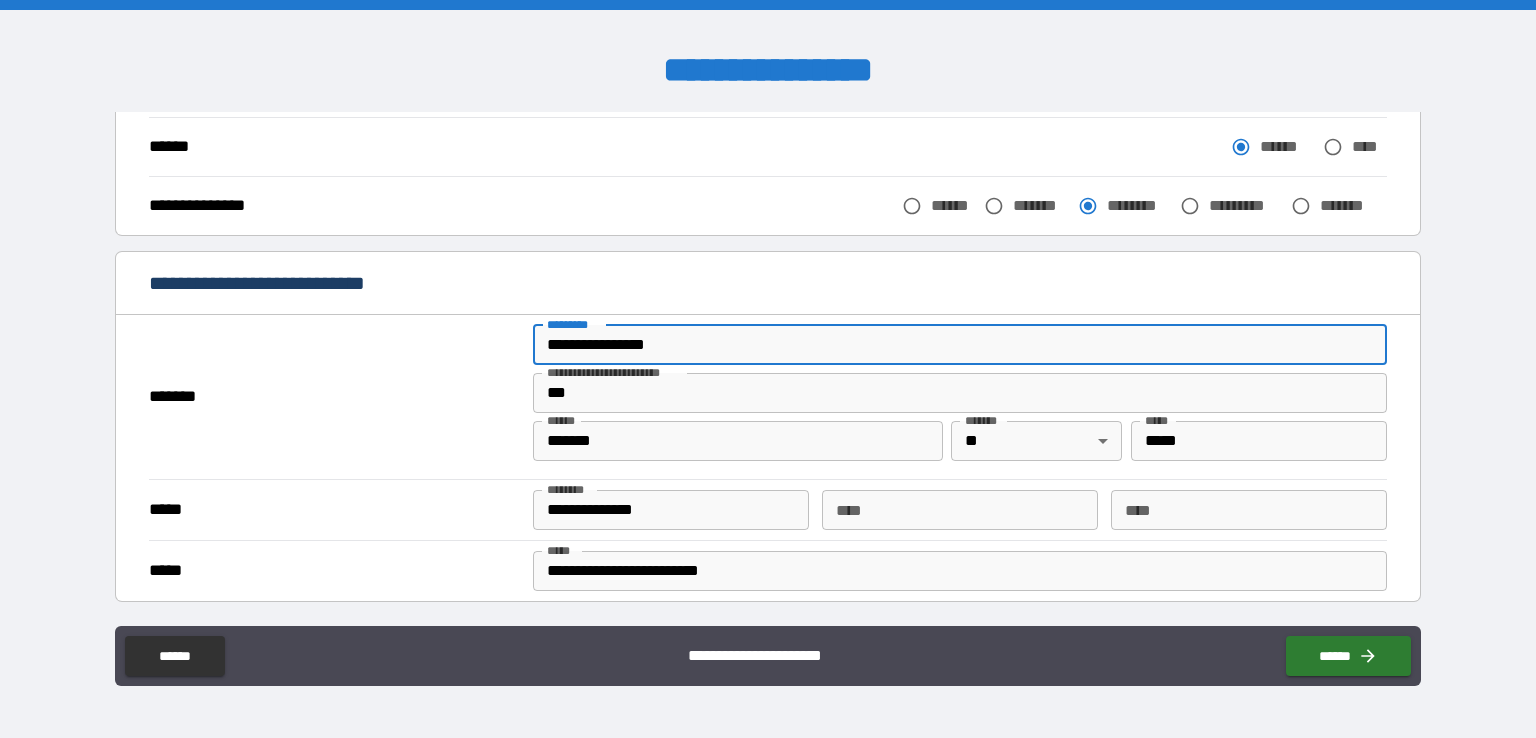 click on "*******" at bounding box center [738, 441] 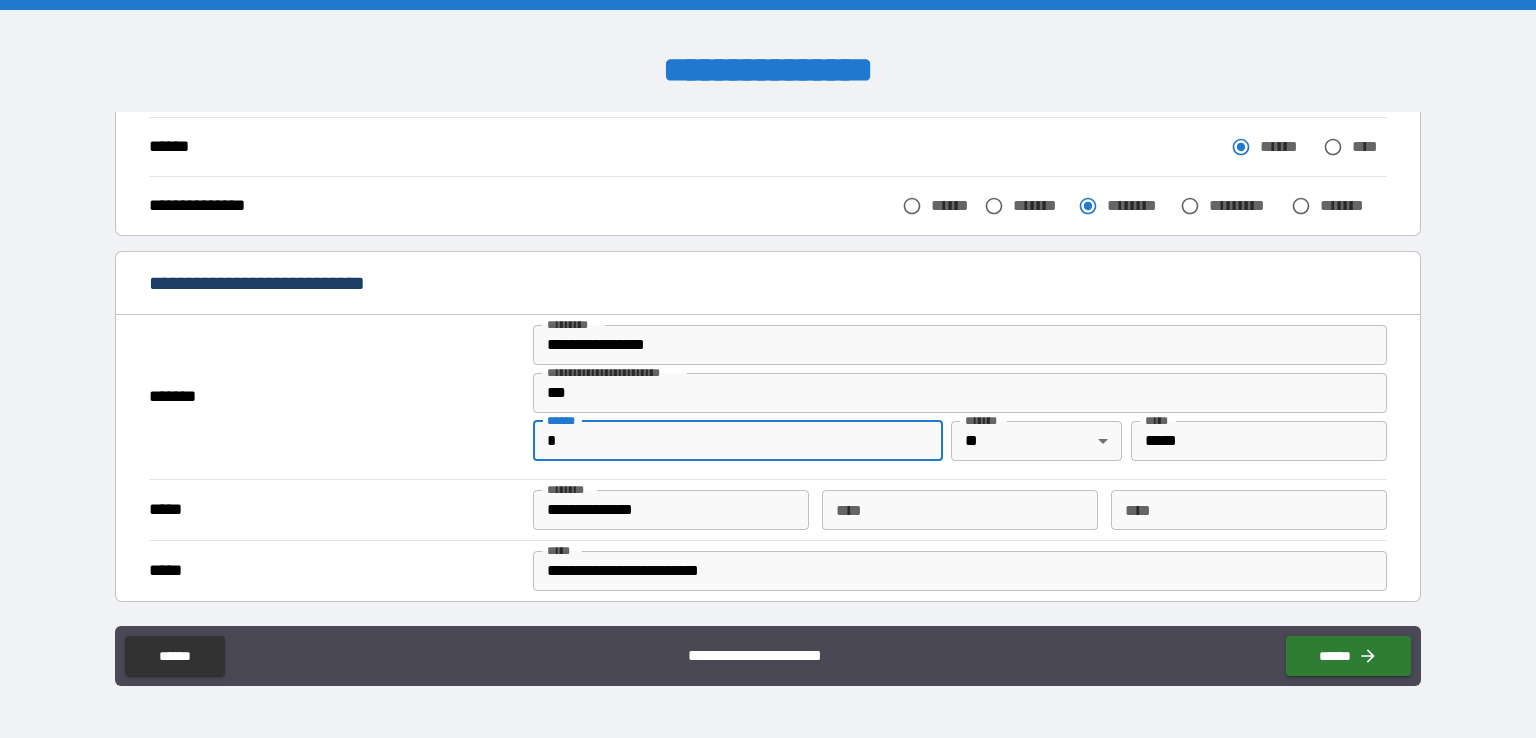 type on "**********" 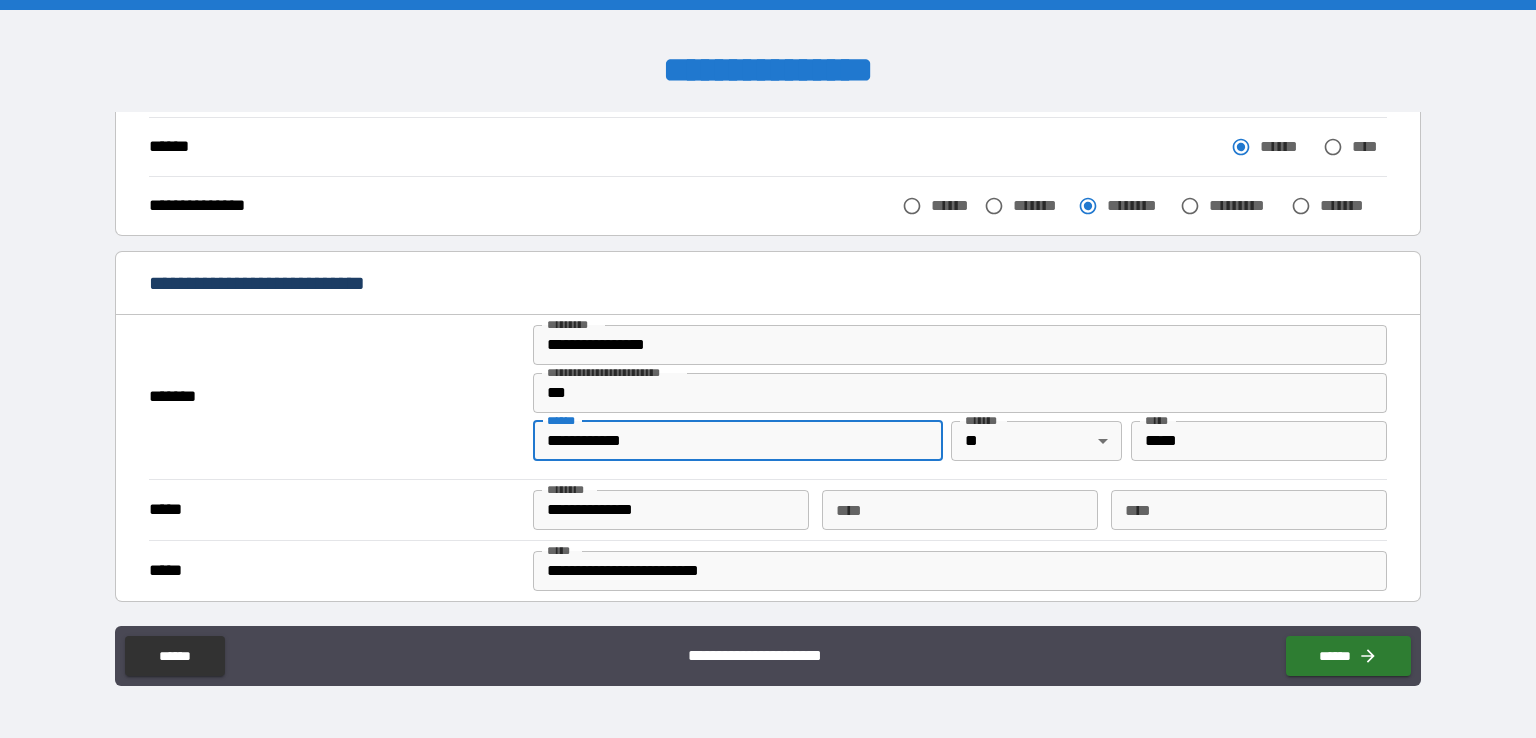 click on "*****" at bounding box center (1259, 441) 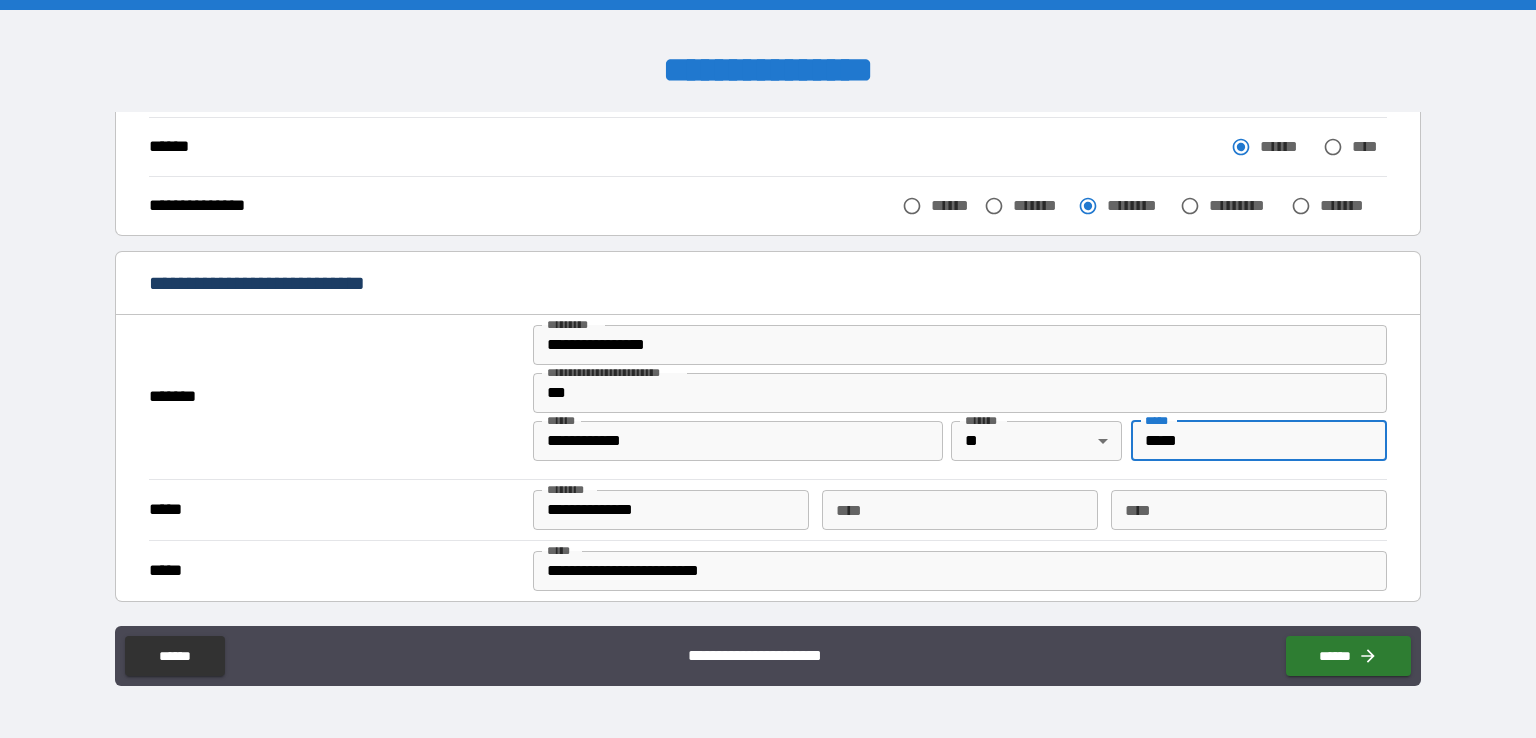 click on "*****" at bounding box center [1259, 441] 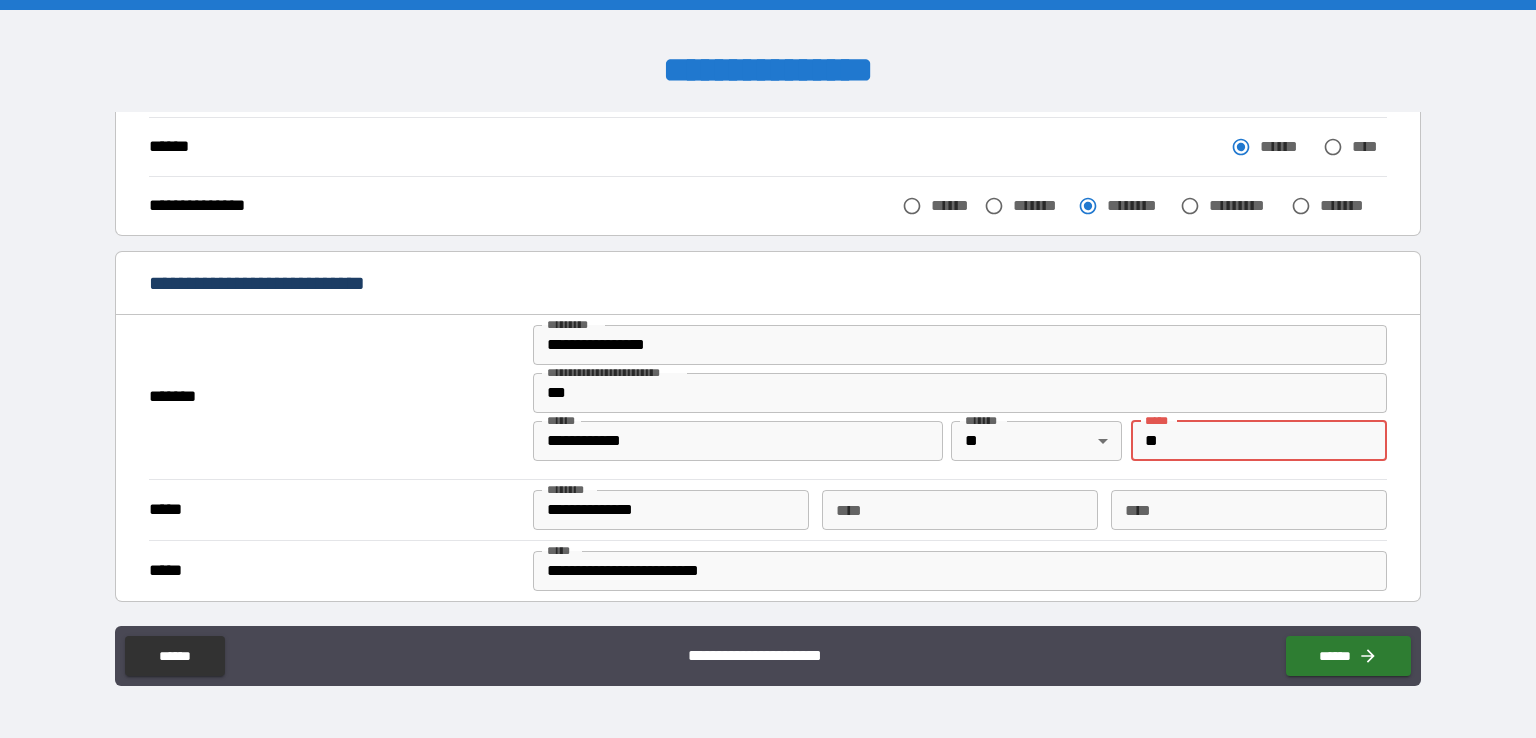 type on "*****" 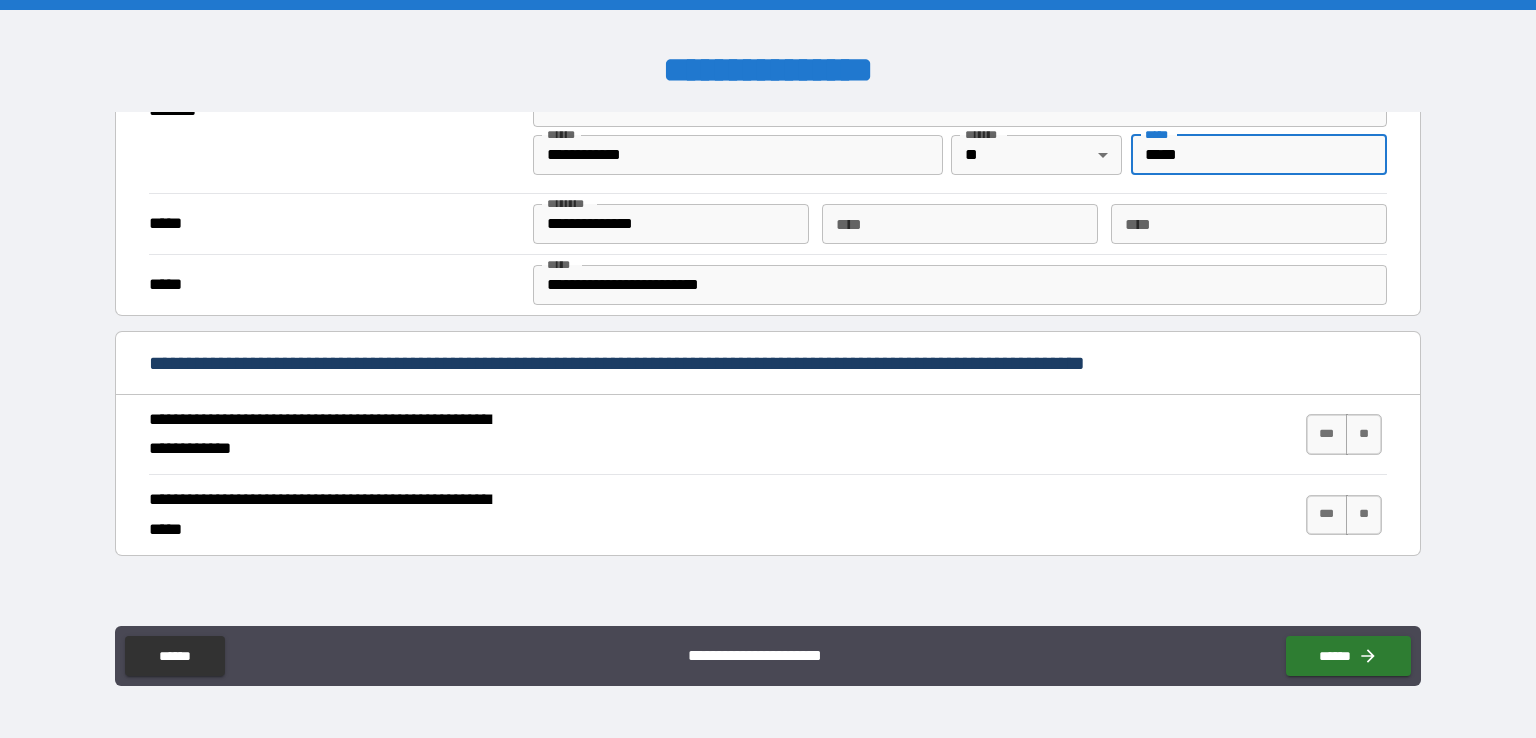 scroll, scrollTop: 545, scrollLeft: 0, axis: vertical 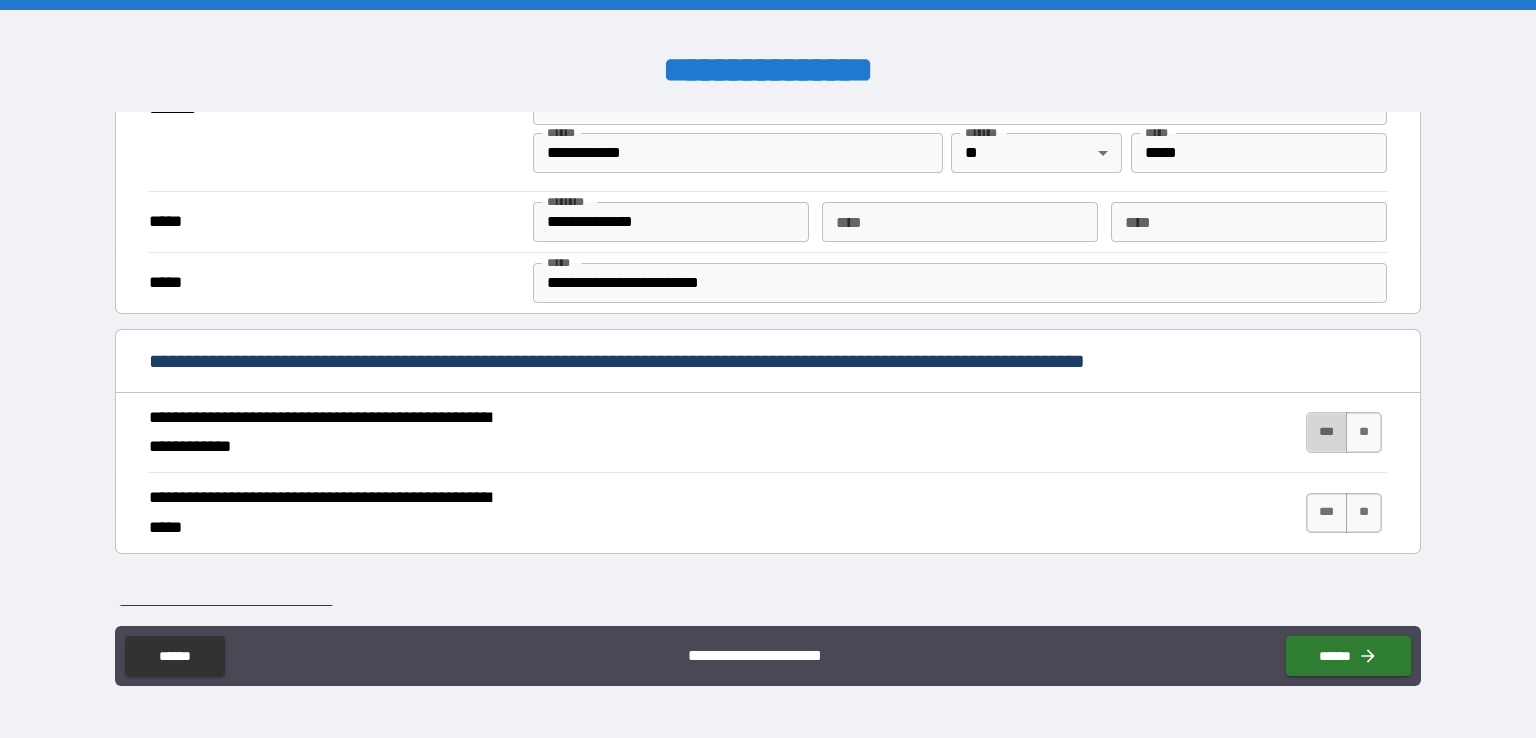 click on "***" at bounding box center [1327, 432] 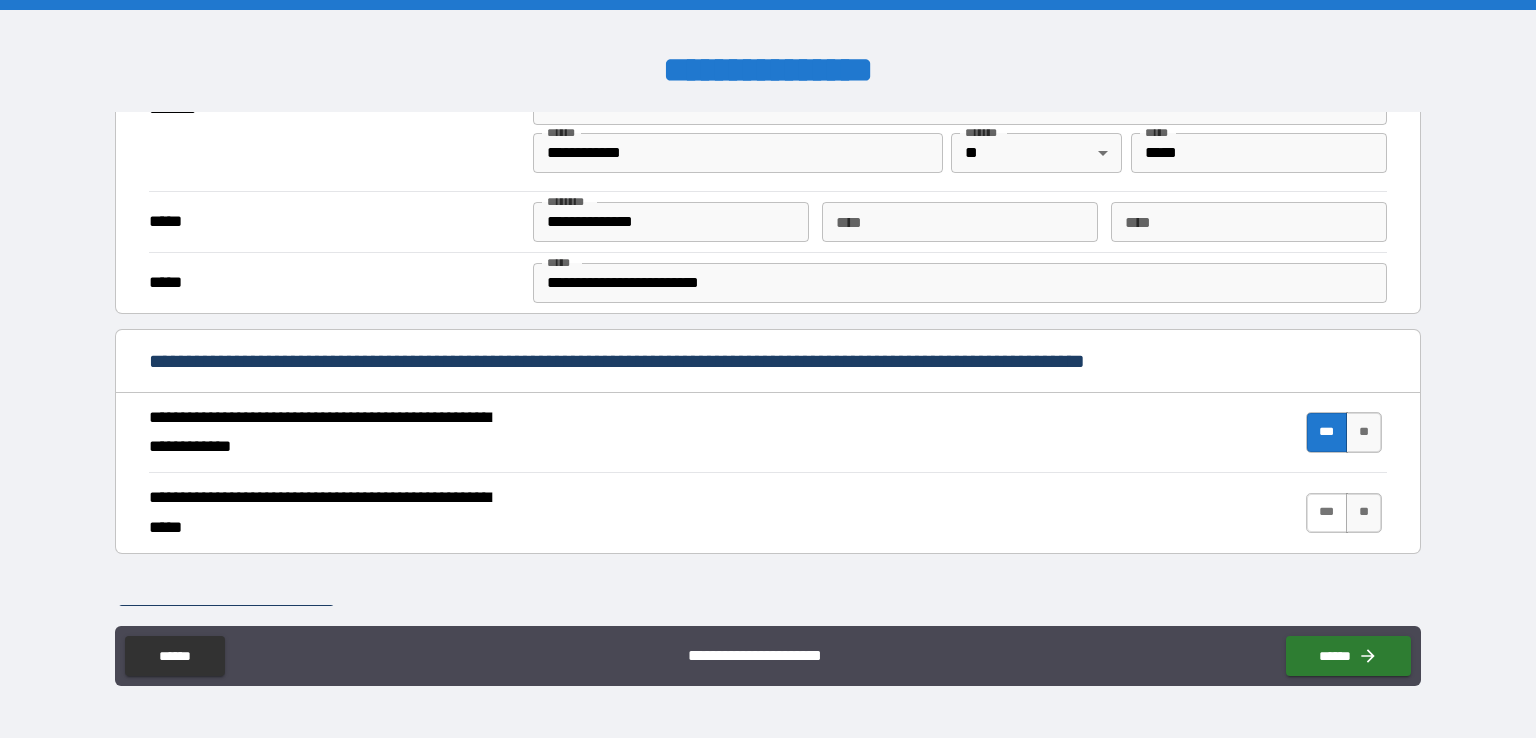 click on "***" at bounding box center [1327, 513] 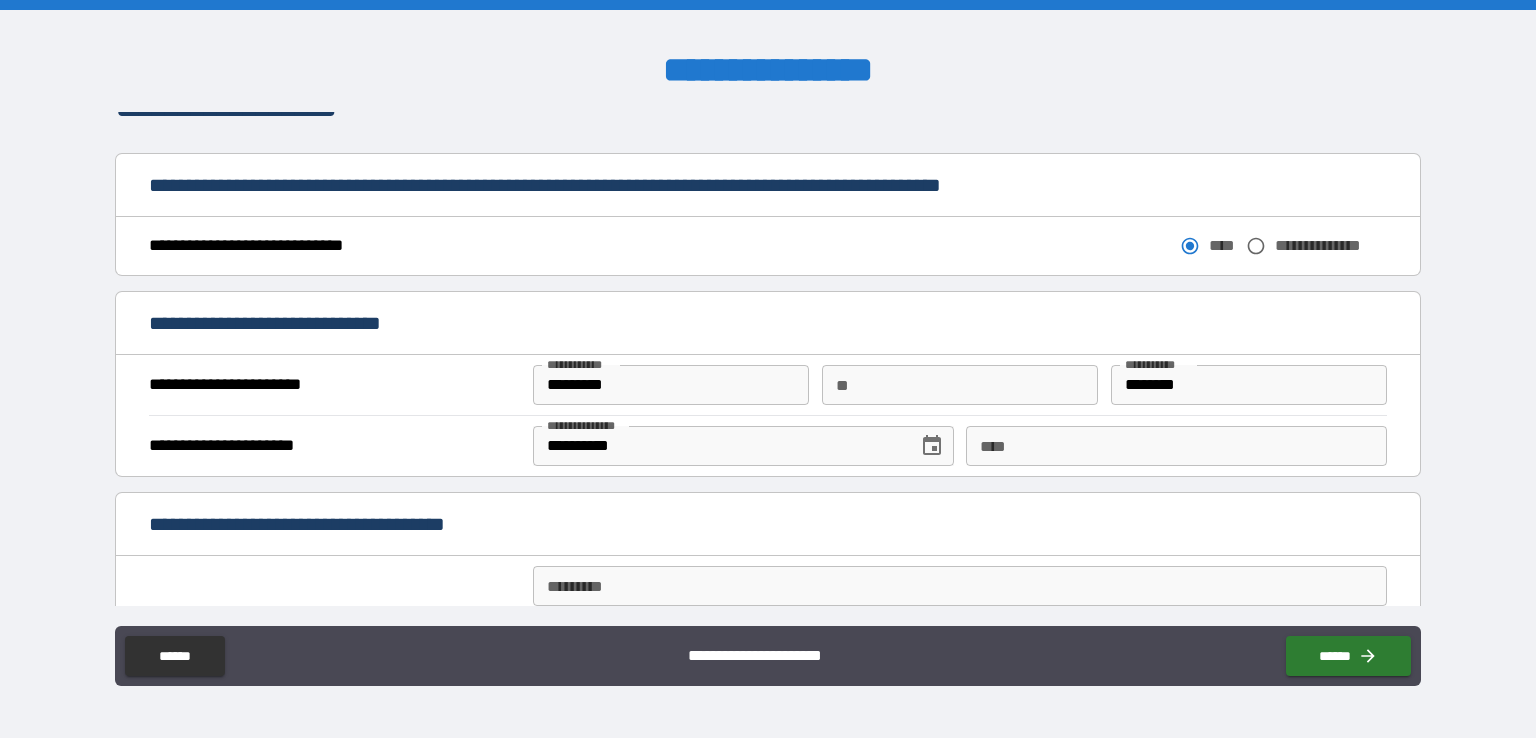 scroll, scrollTop: 1072, scrollLeft: 0, axis: vertical 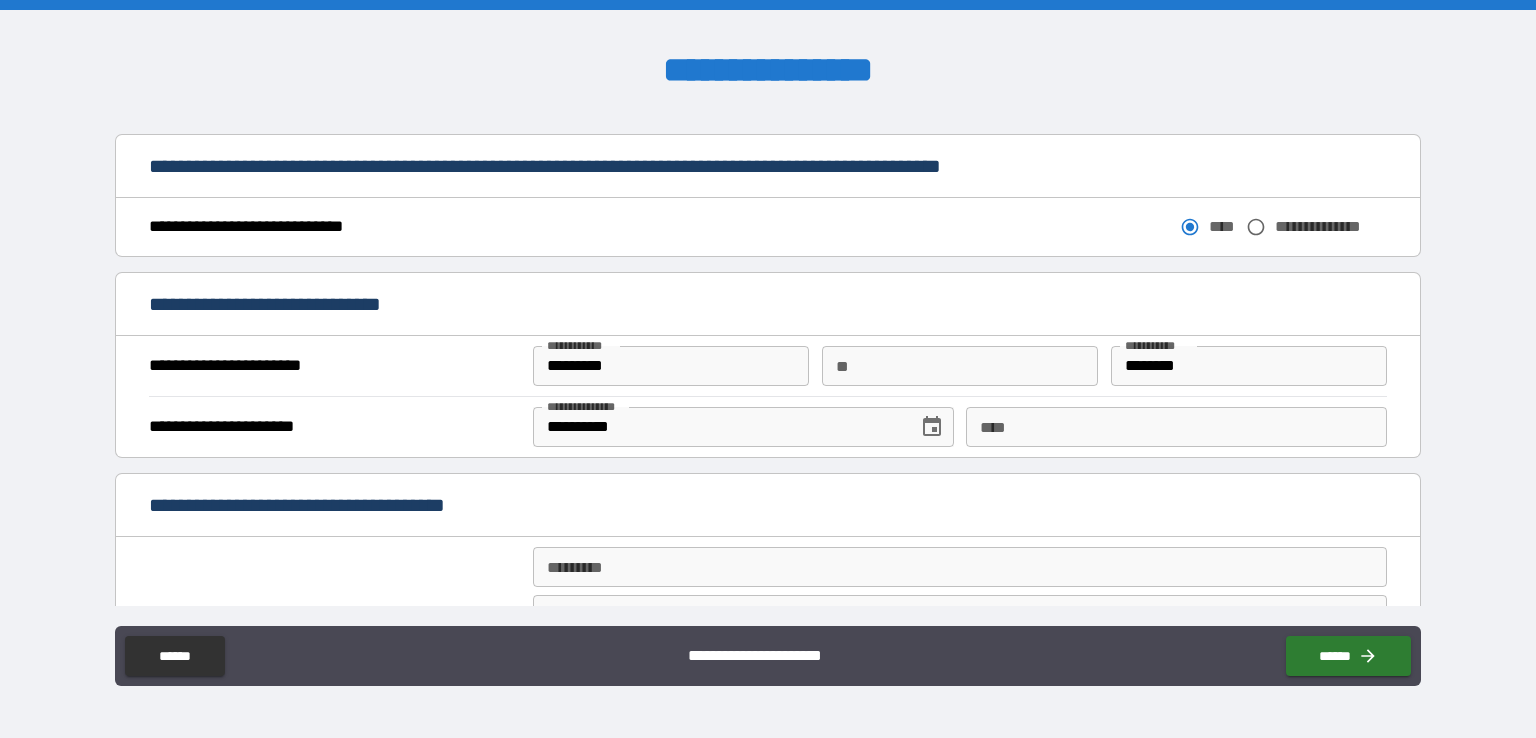 click on "**" at bounding box center [960, 366] 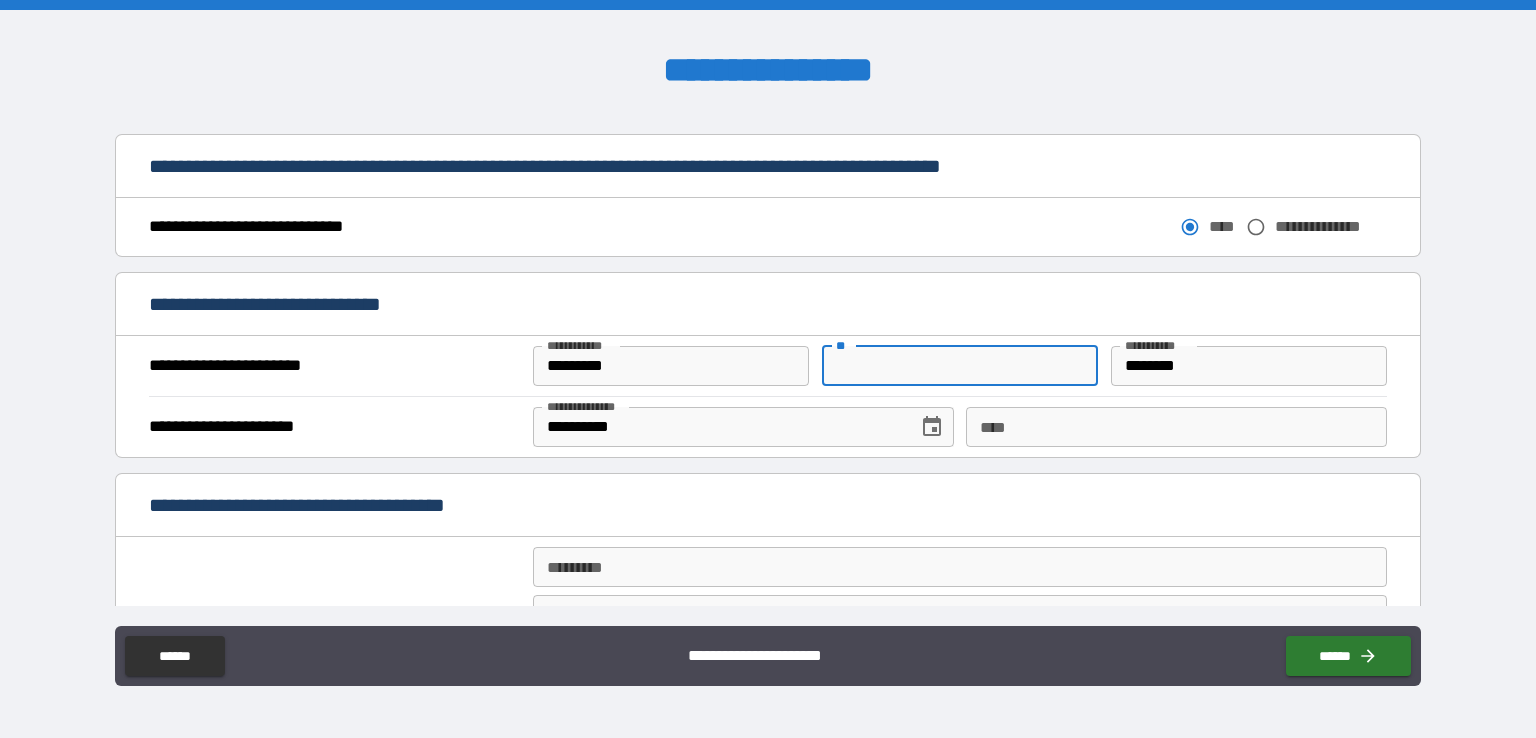 type on "*" 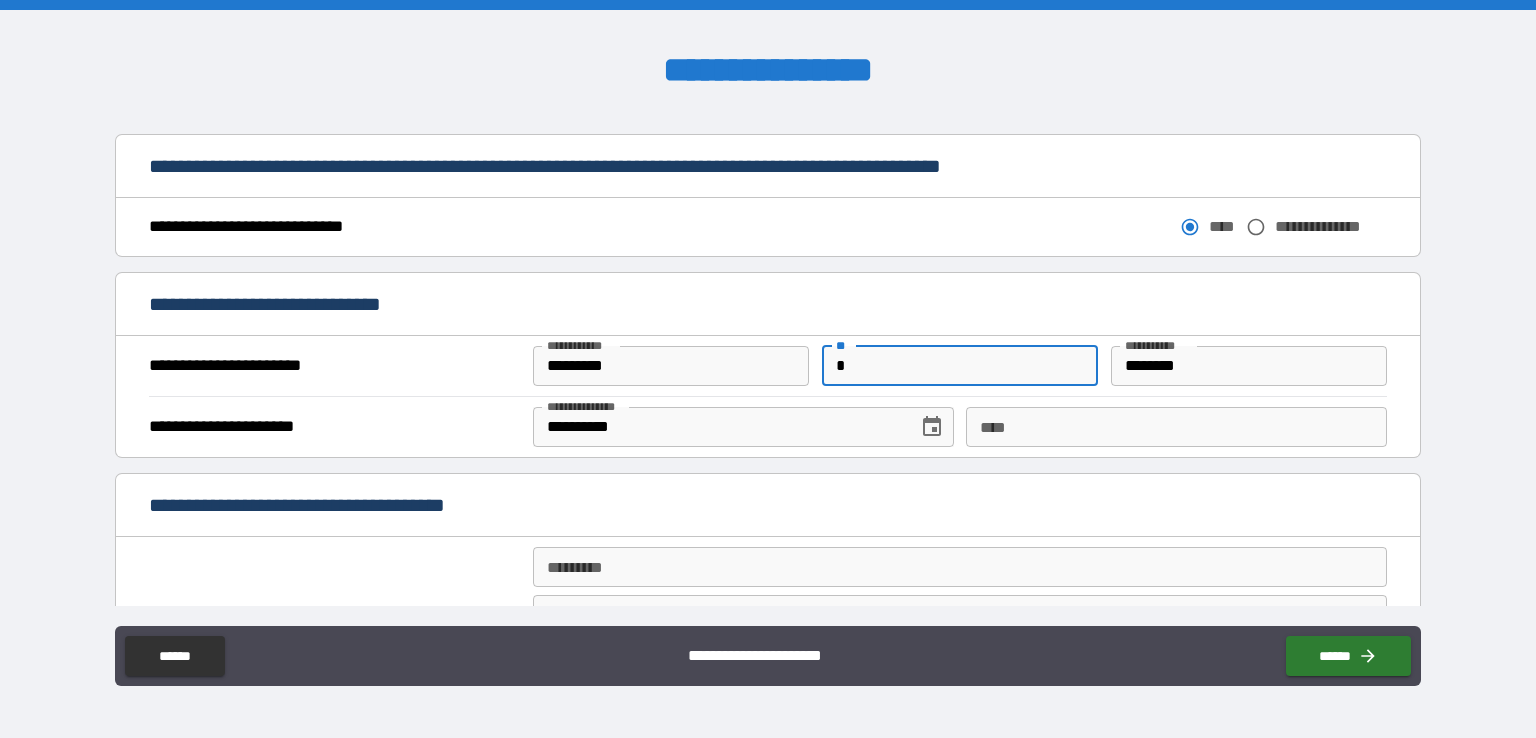 type on "**********" 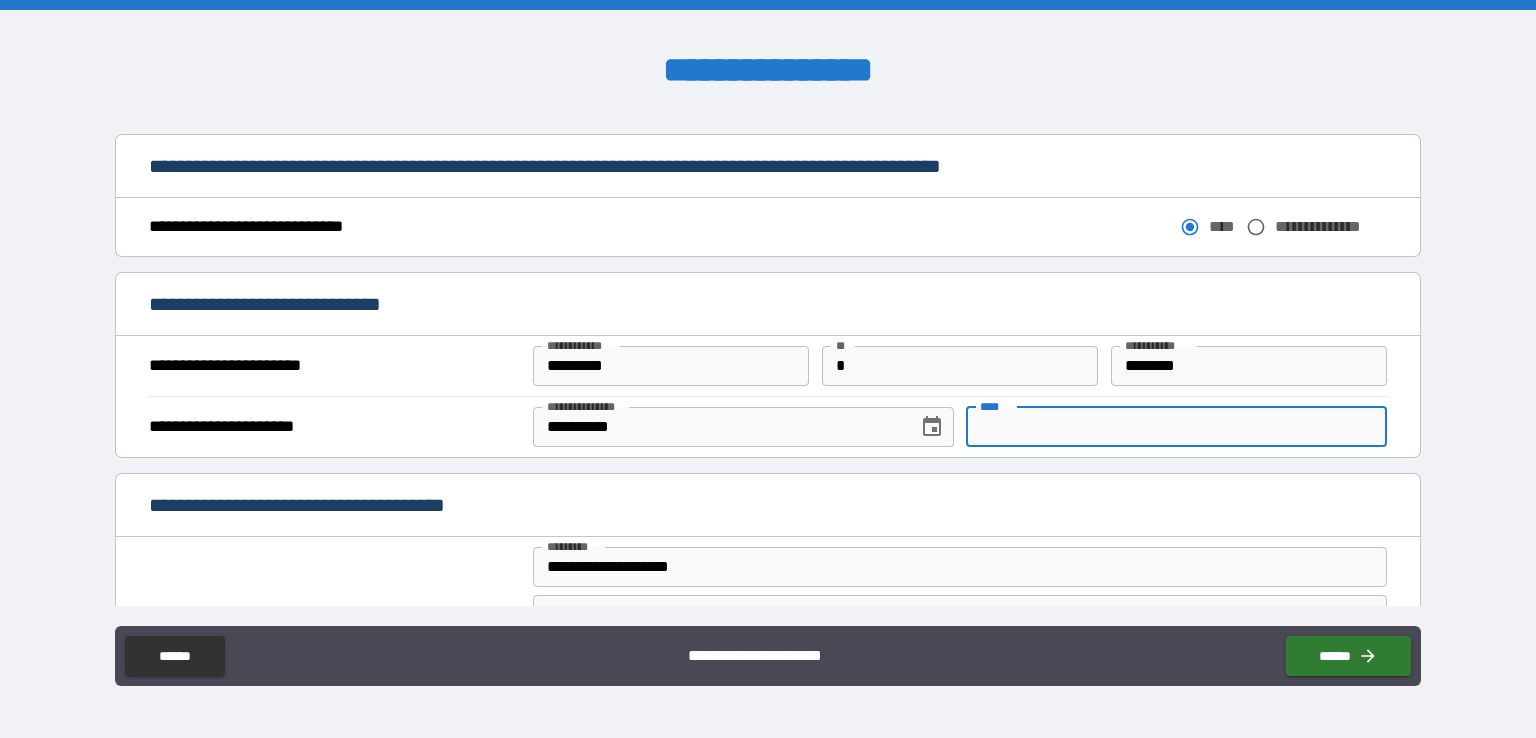 click on "****" at bounding box center (1176, 427) 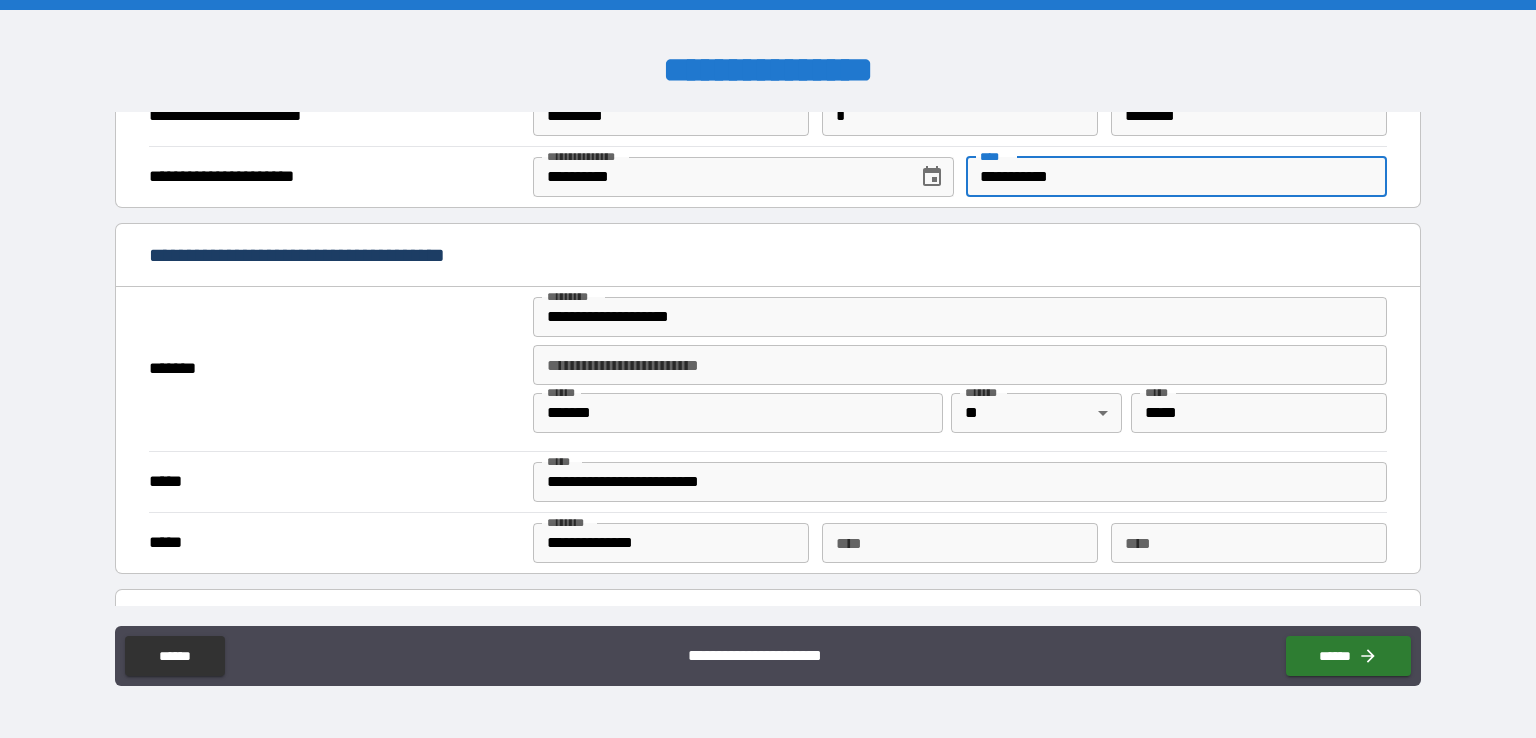 scroll, scrollTop: 1323, scrollLeft: 0, axis: vertical 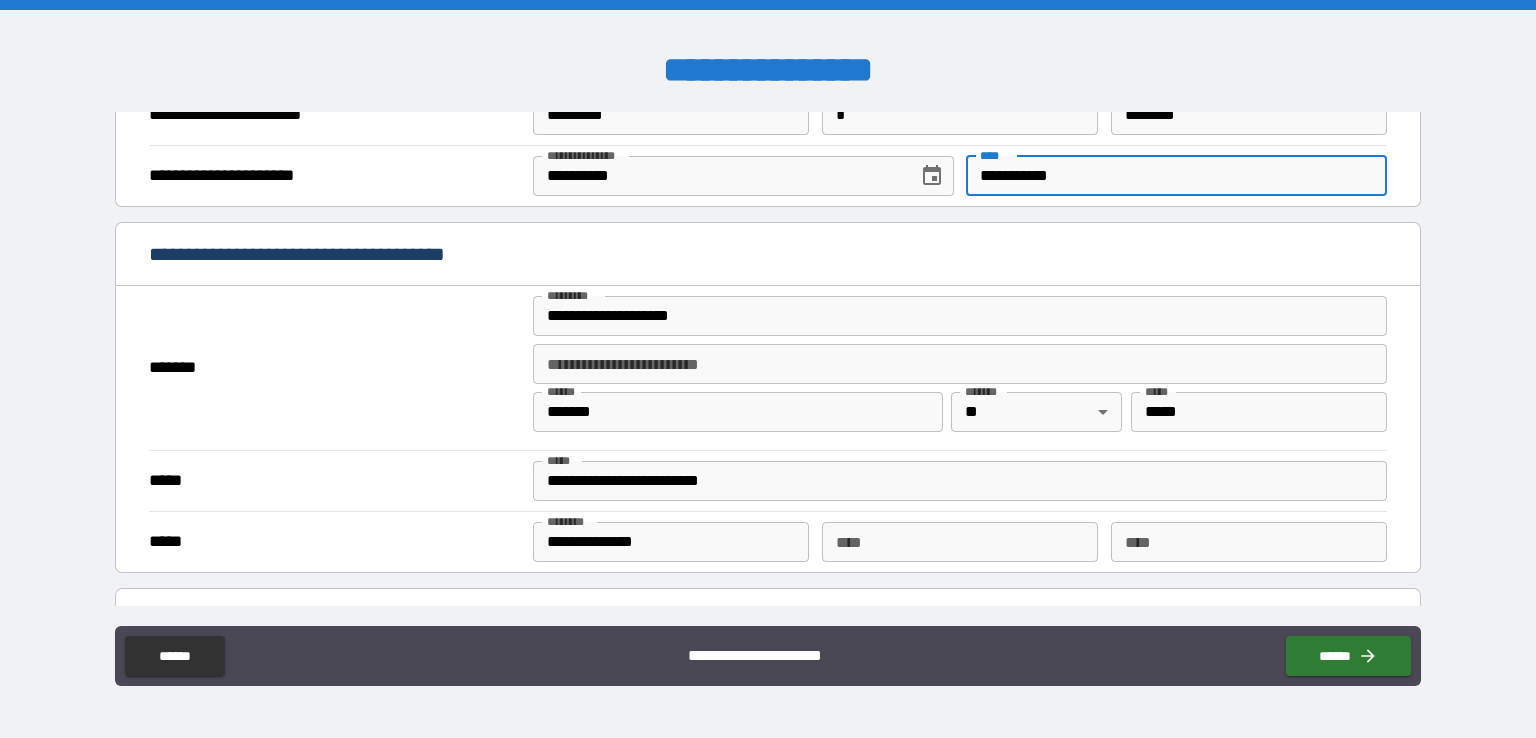 type on "**********" 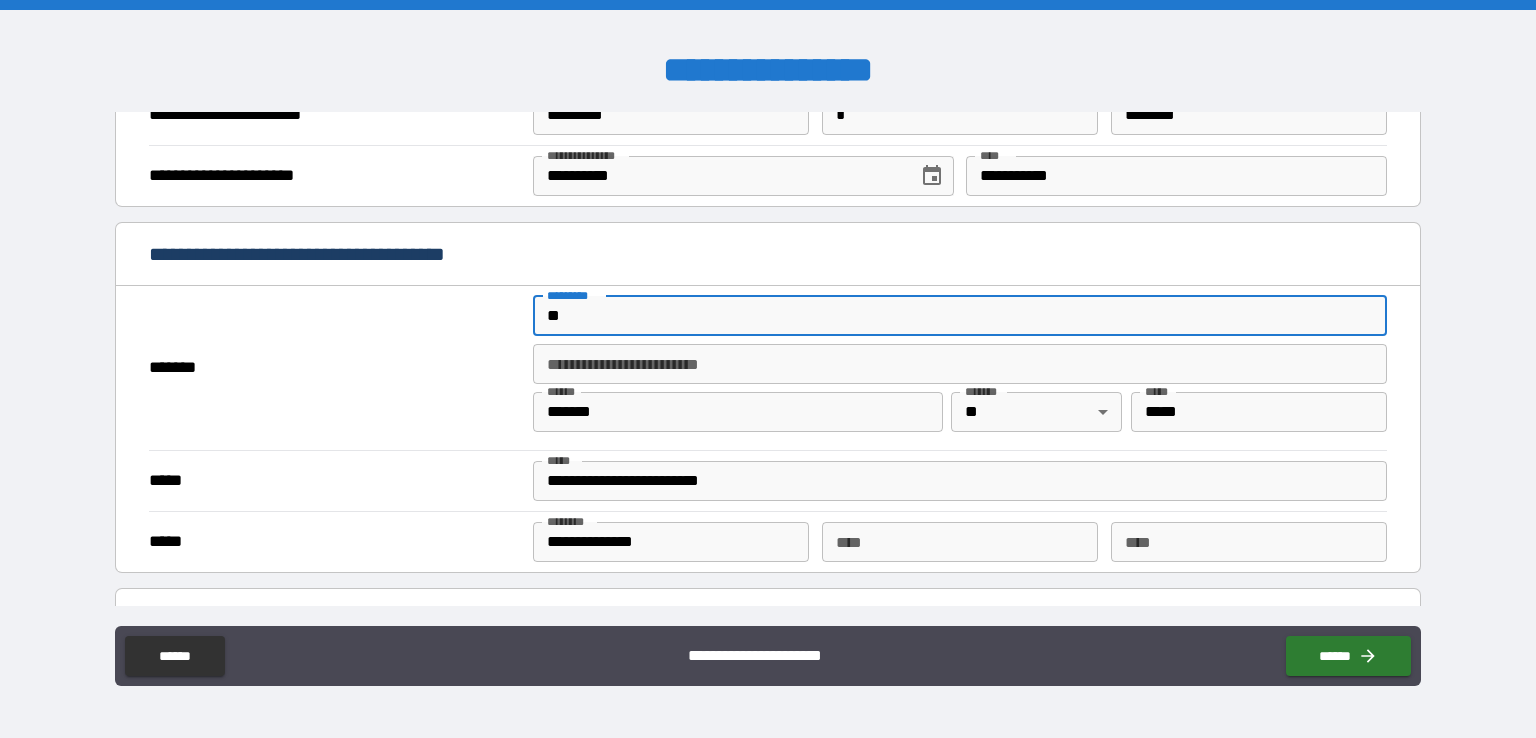 type on "*" 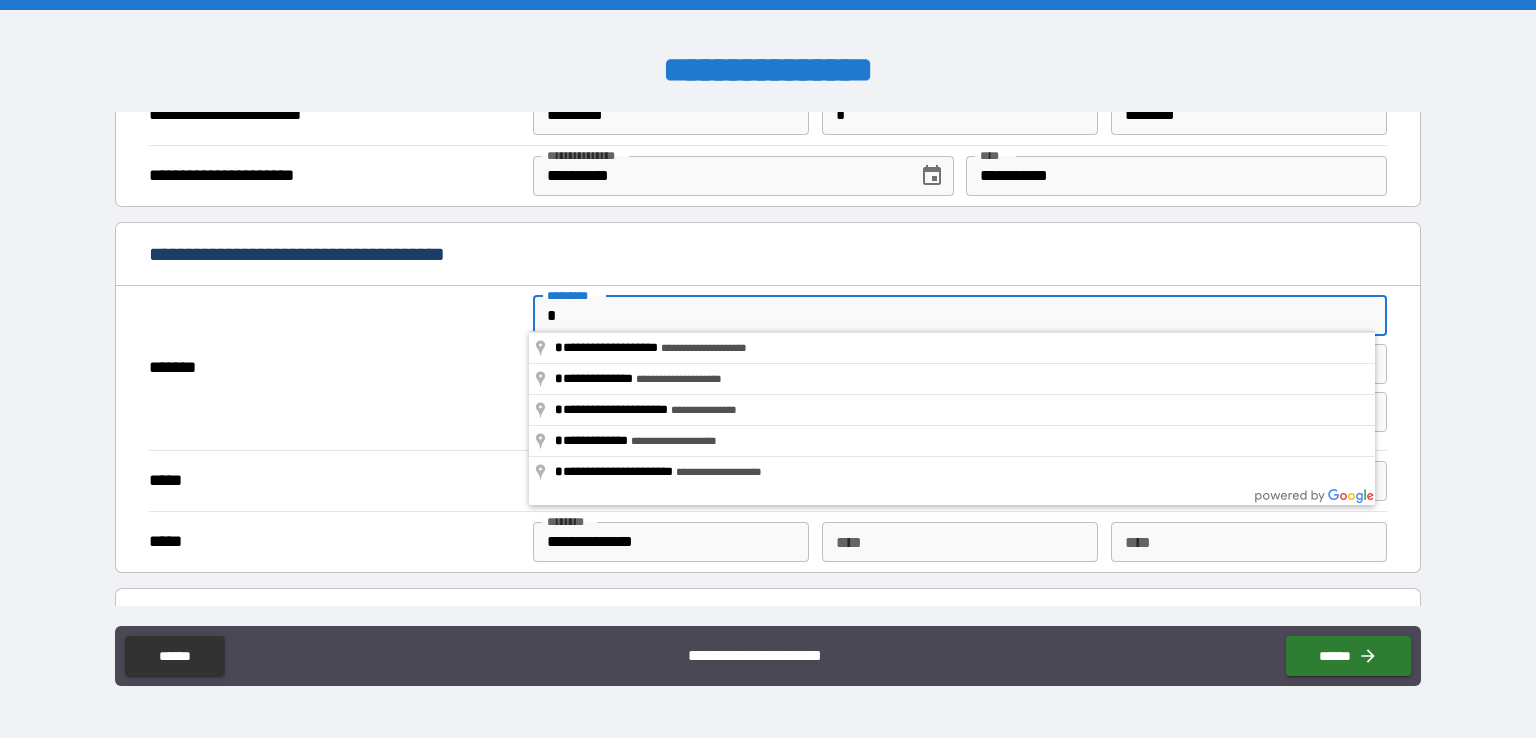 type on "**********" 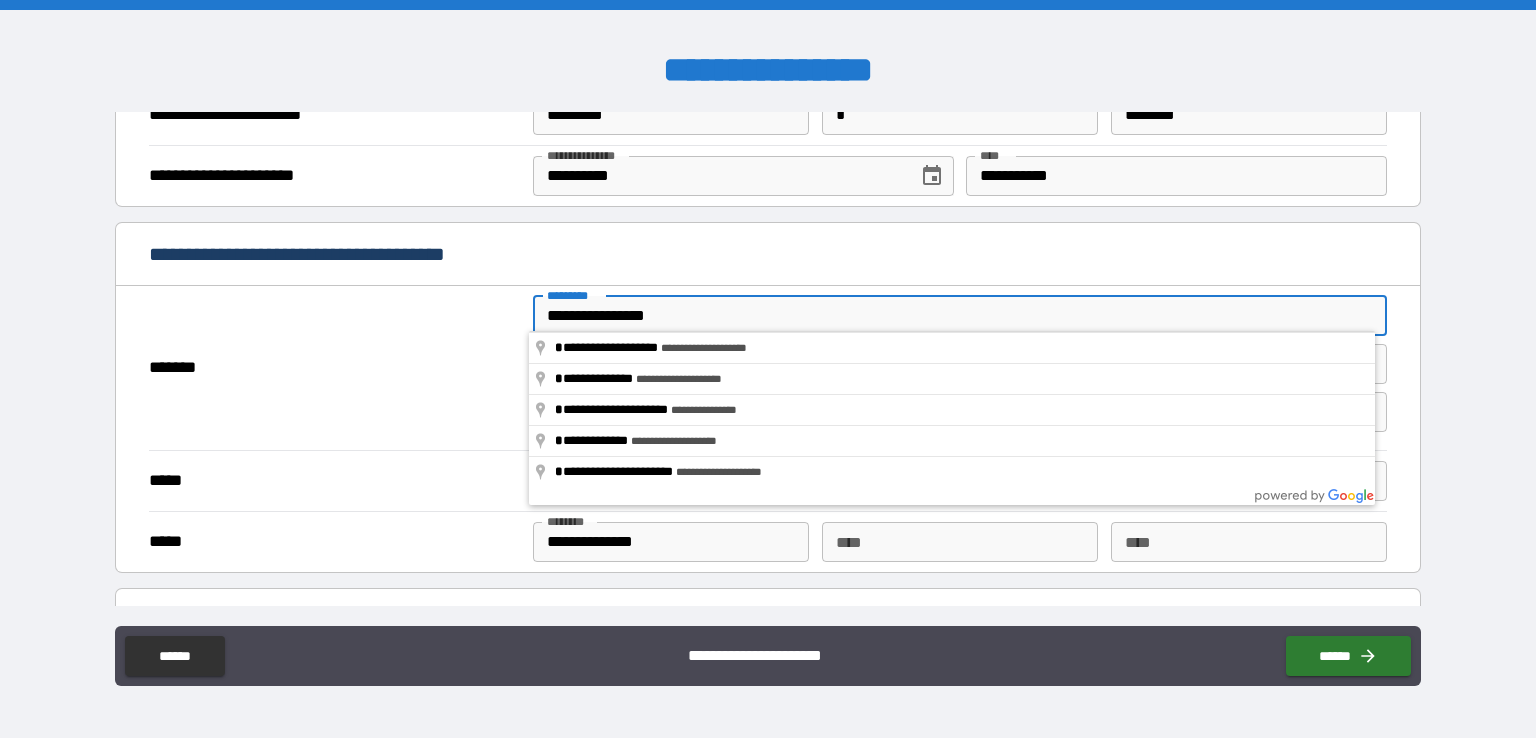 type on "***" 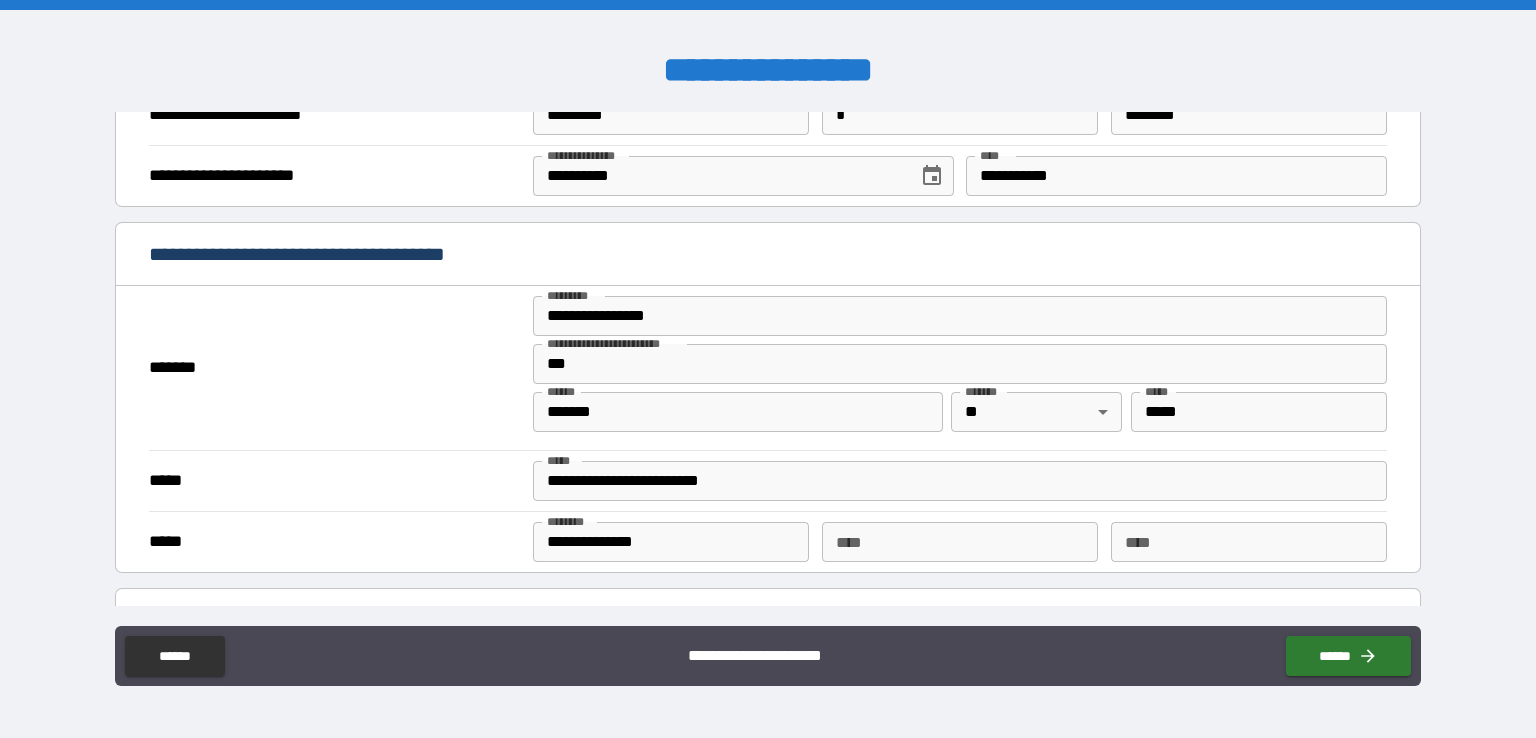 click on "*******" at bounding box center (738, 412) 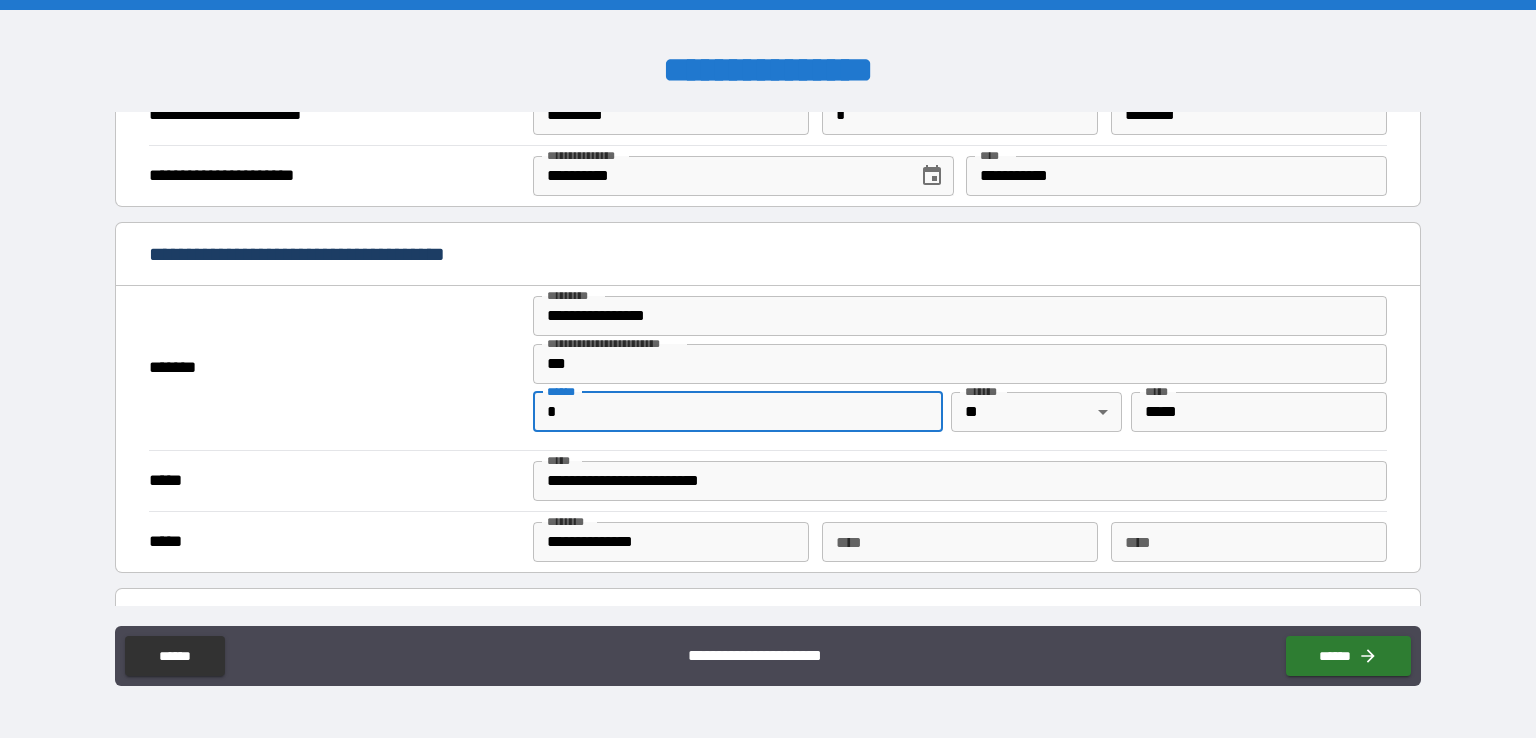 type on "**********" 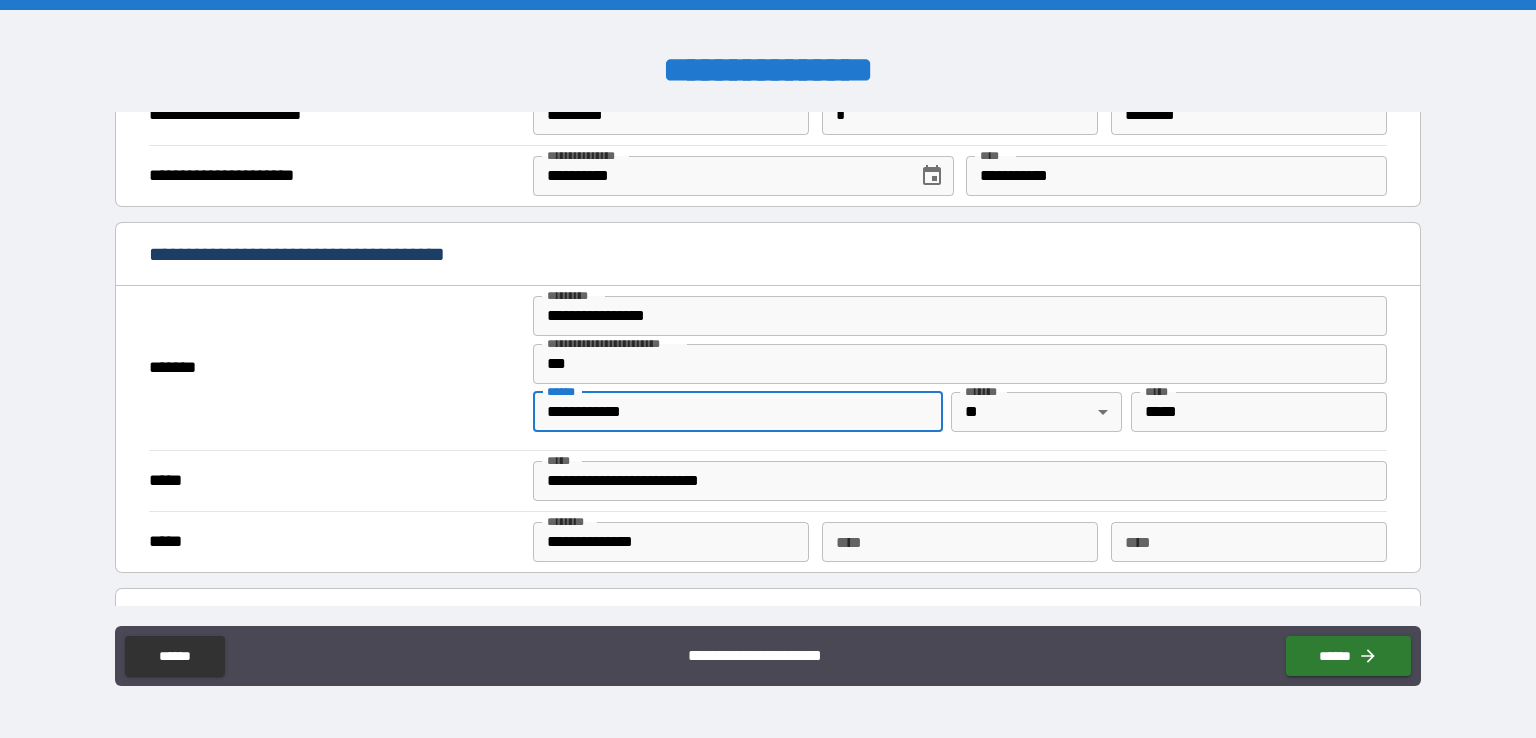 click on "*****" at bounding box center [1259, 412] 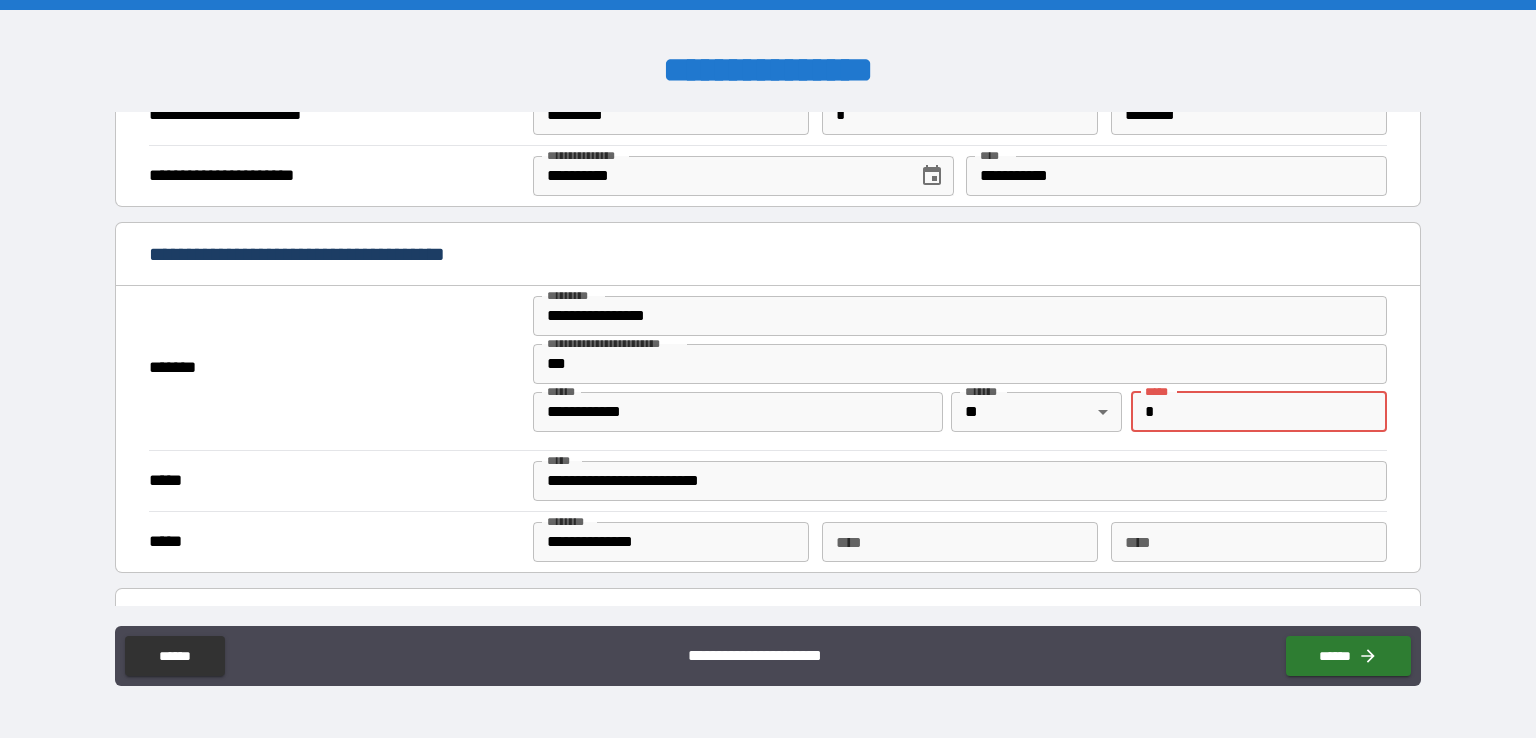 type on "*****" 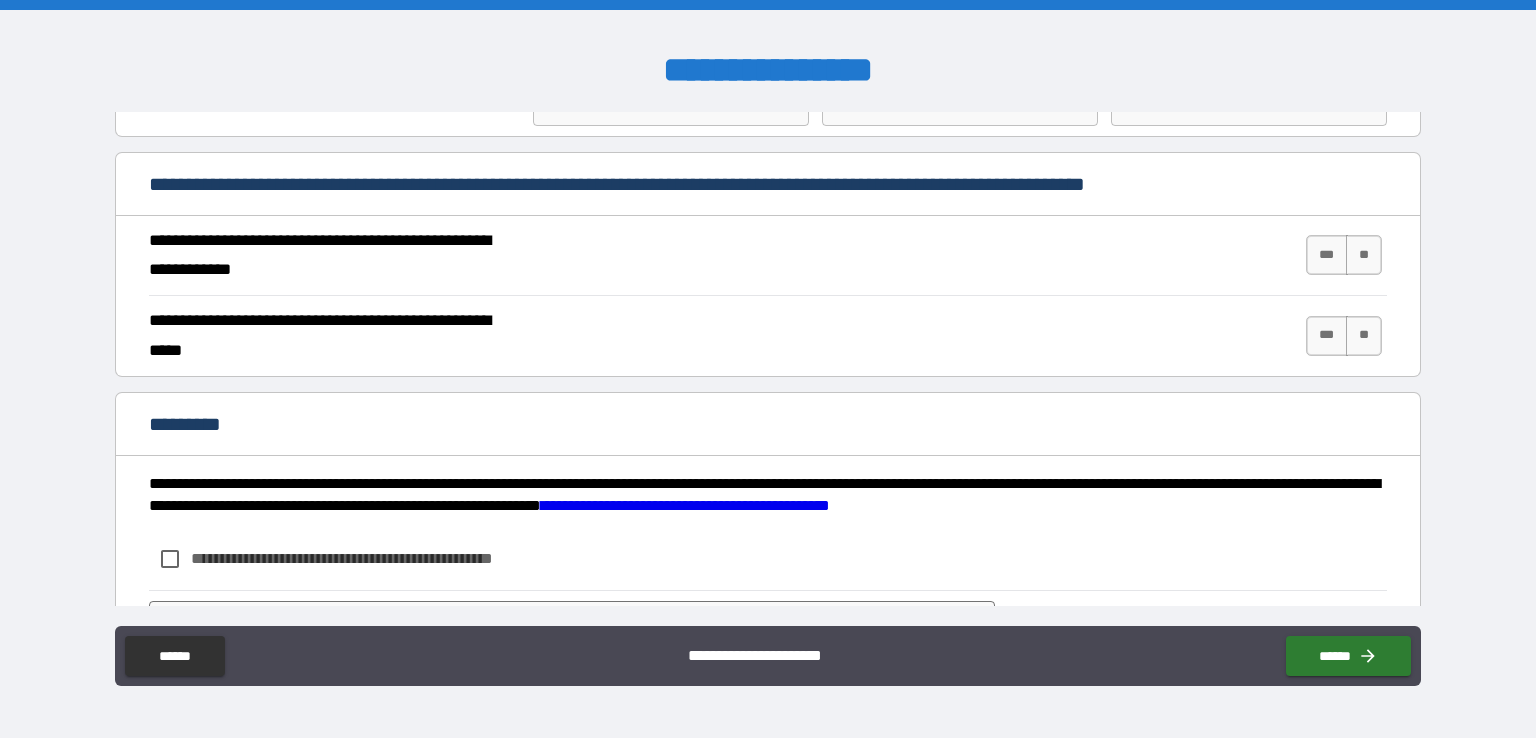 scroll, scrollTop: 1765, scrollLeft: 0, axis: vertical 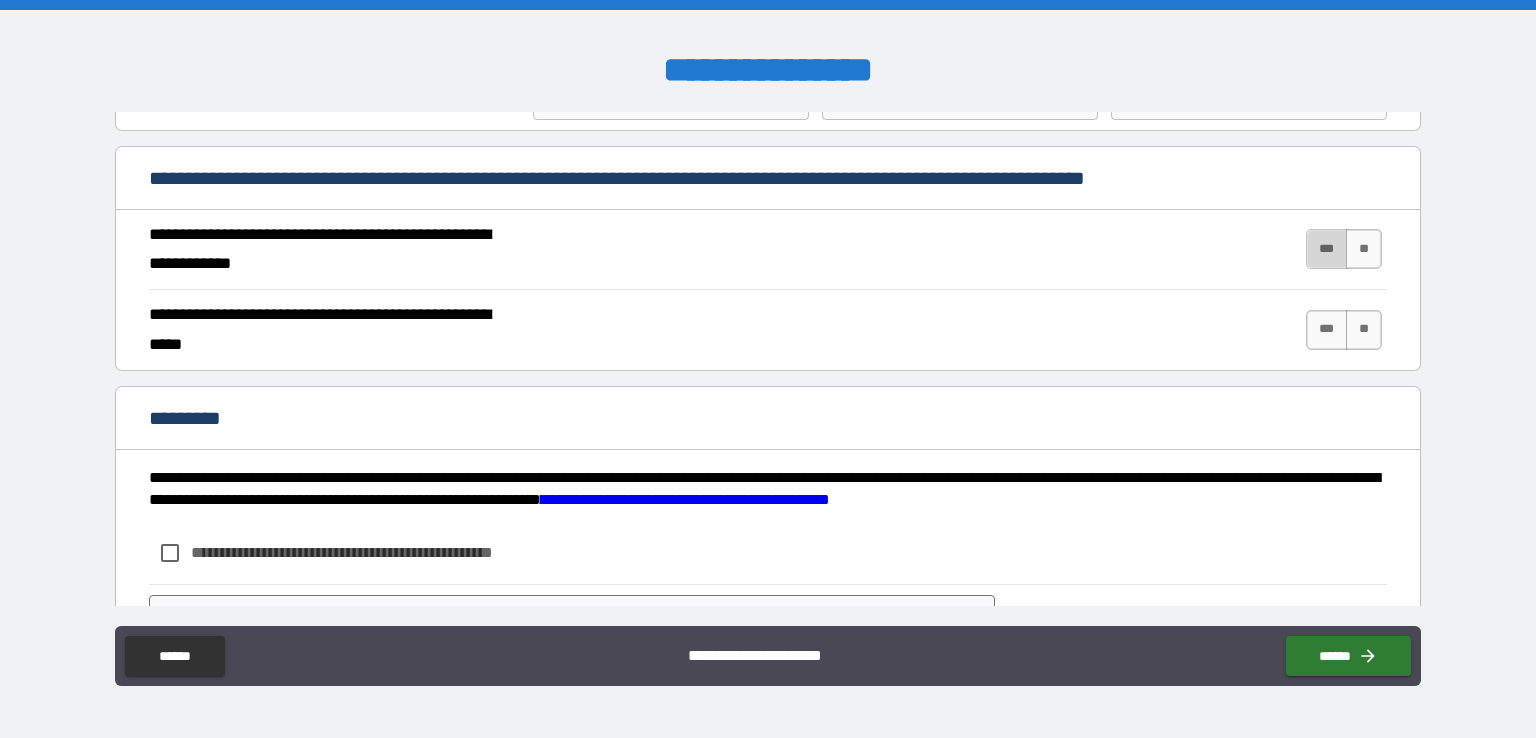 click on "***" at bounding box center [1327, 249] 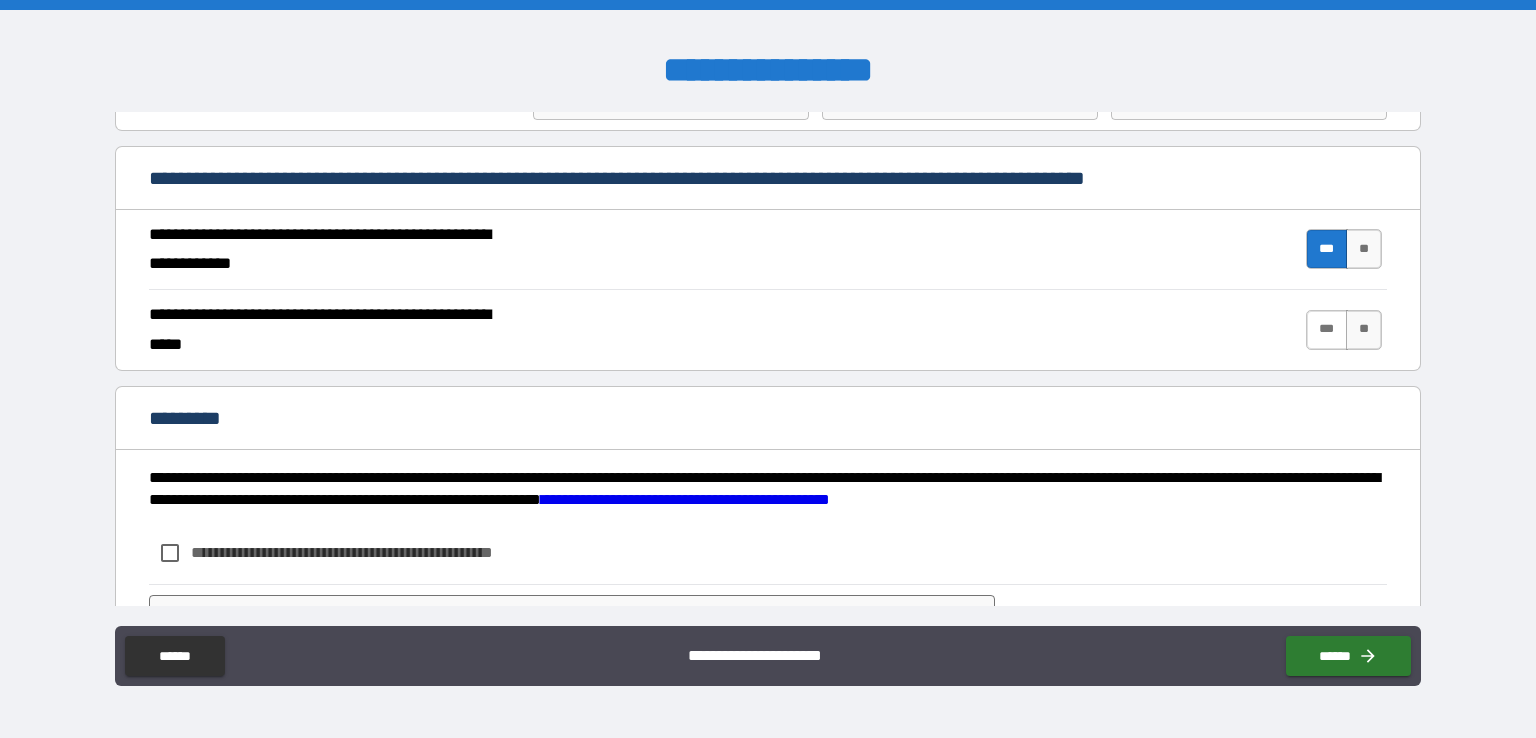 click on "***" at bounding box center [1327, 330] 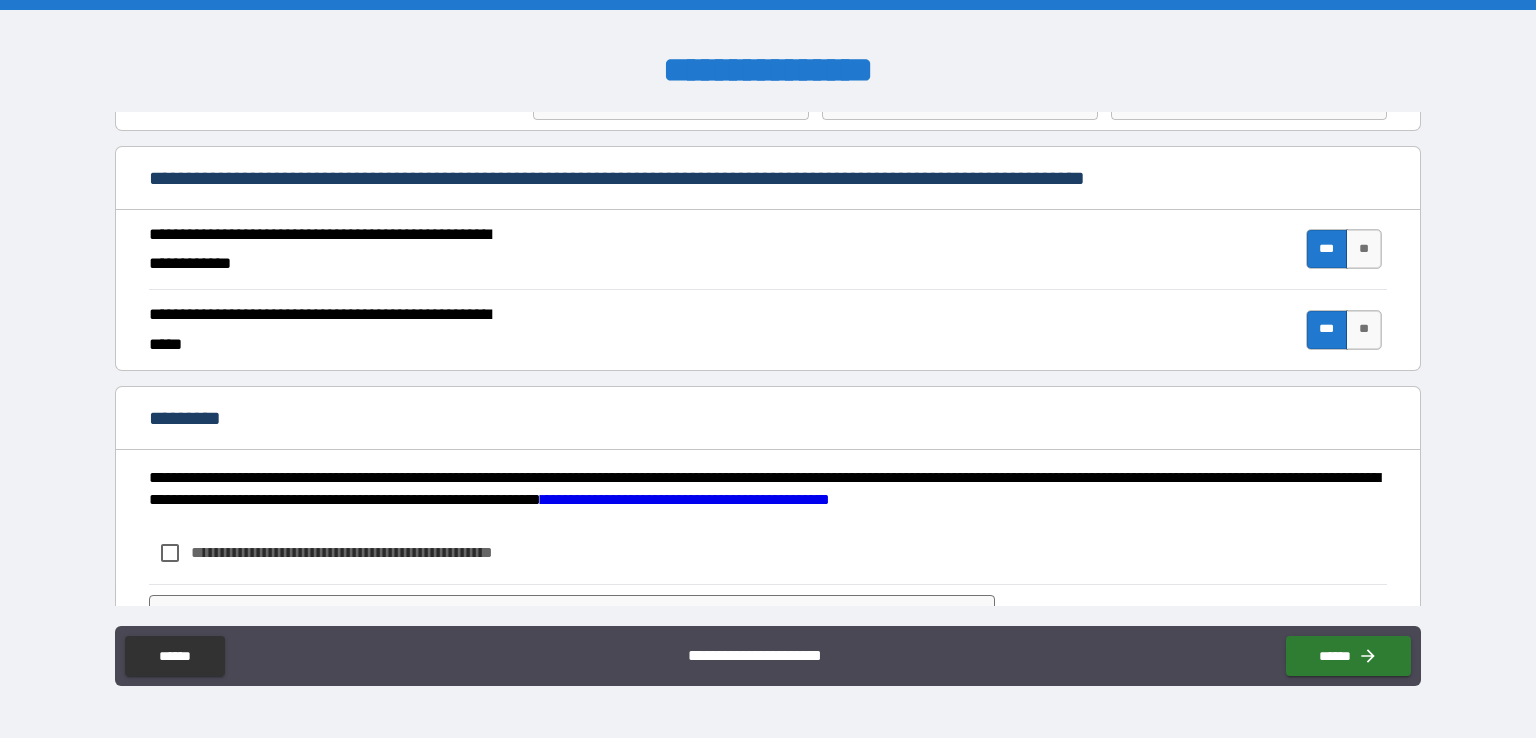 scroll, scrollTop: 1858, scrollLeft: 0, axis: vertical 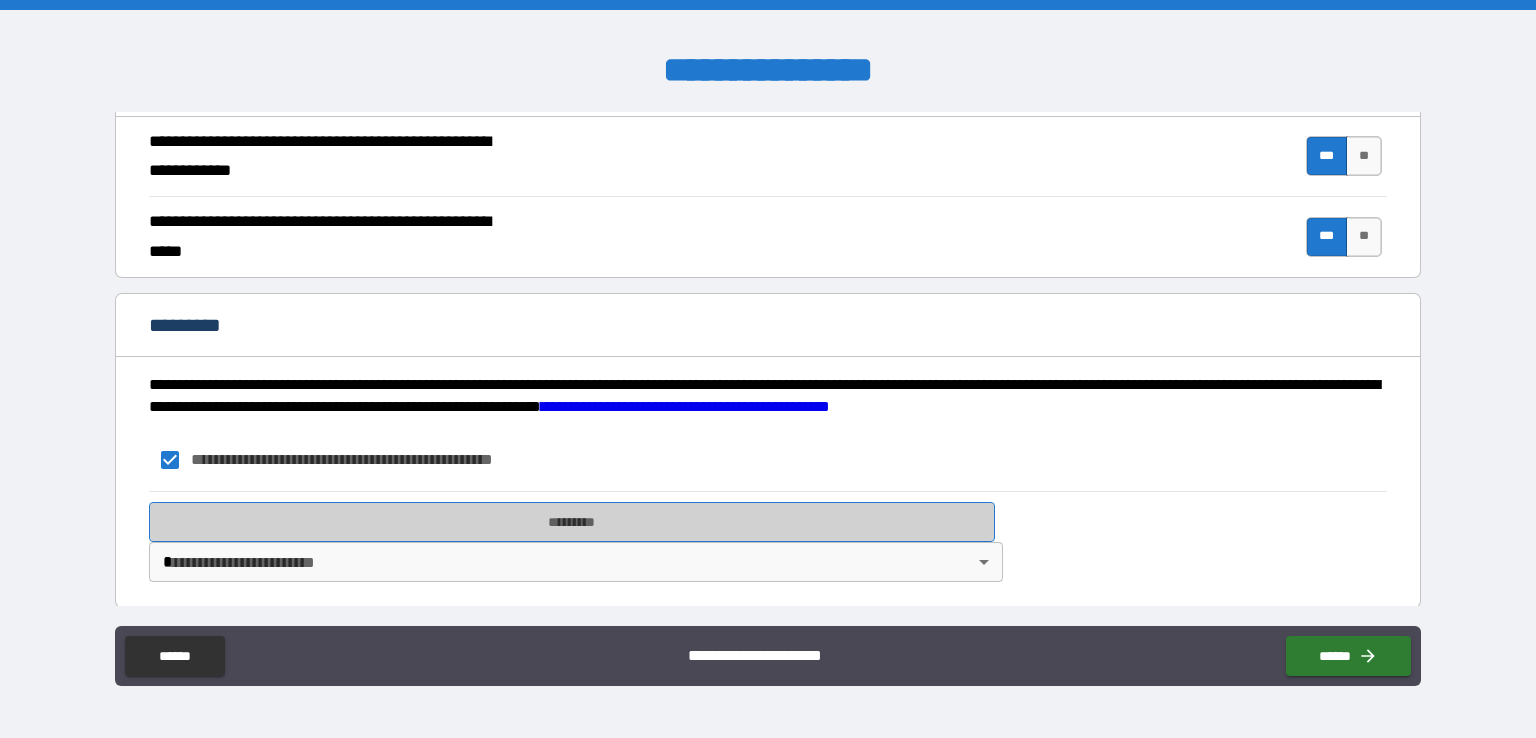 click on "*********" at bounding box center [572, 522] 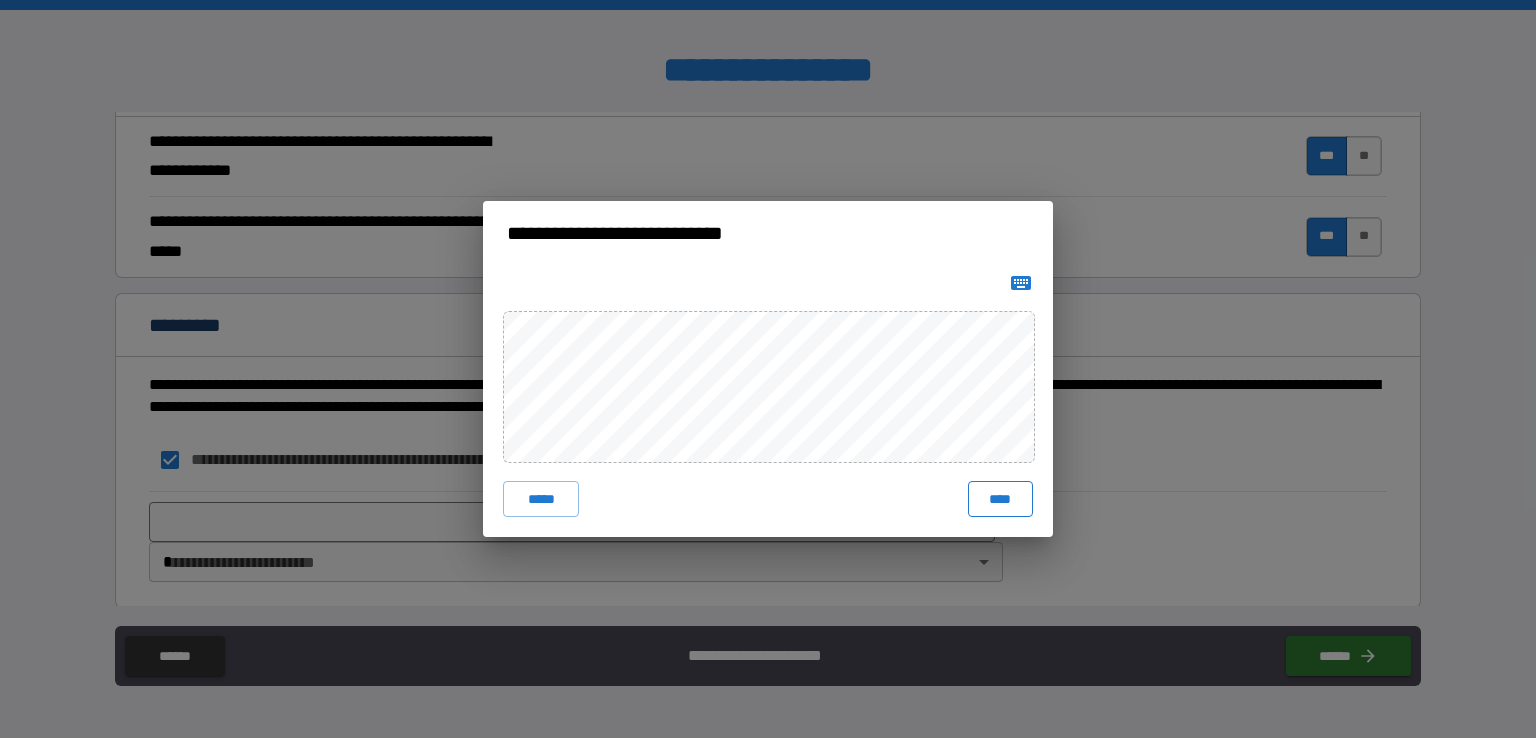click on "****" at bounding box center [1000, 499] 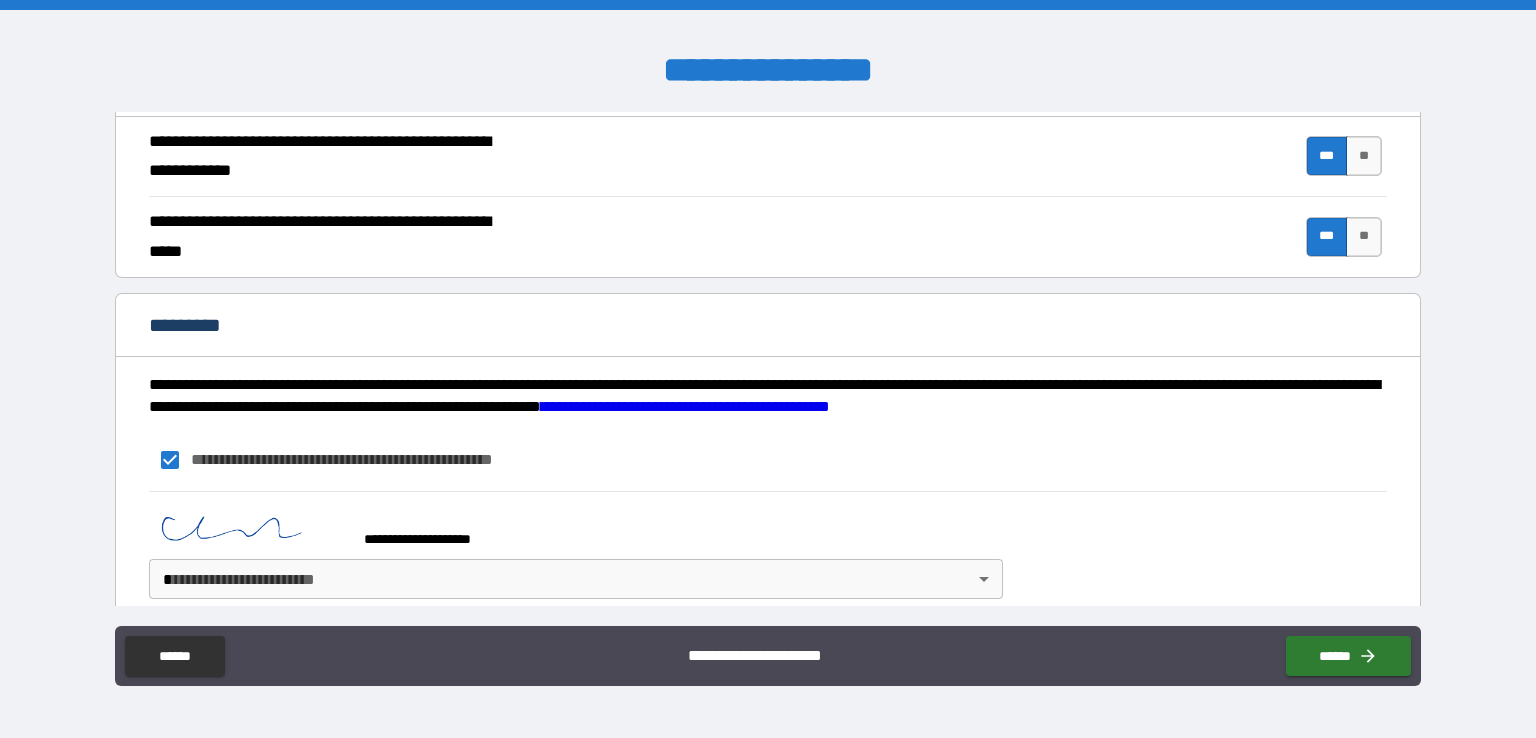 scroll, scrollTop: 1875, scrollLeft: 0, axis: vertical 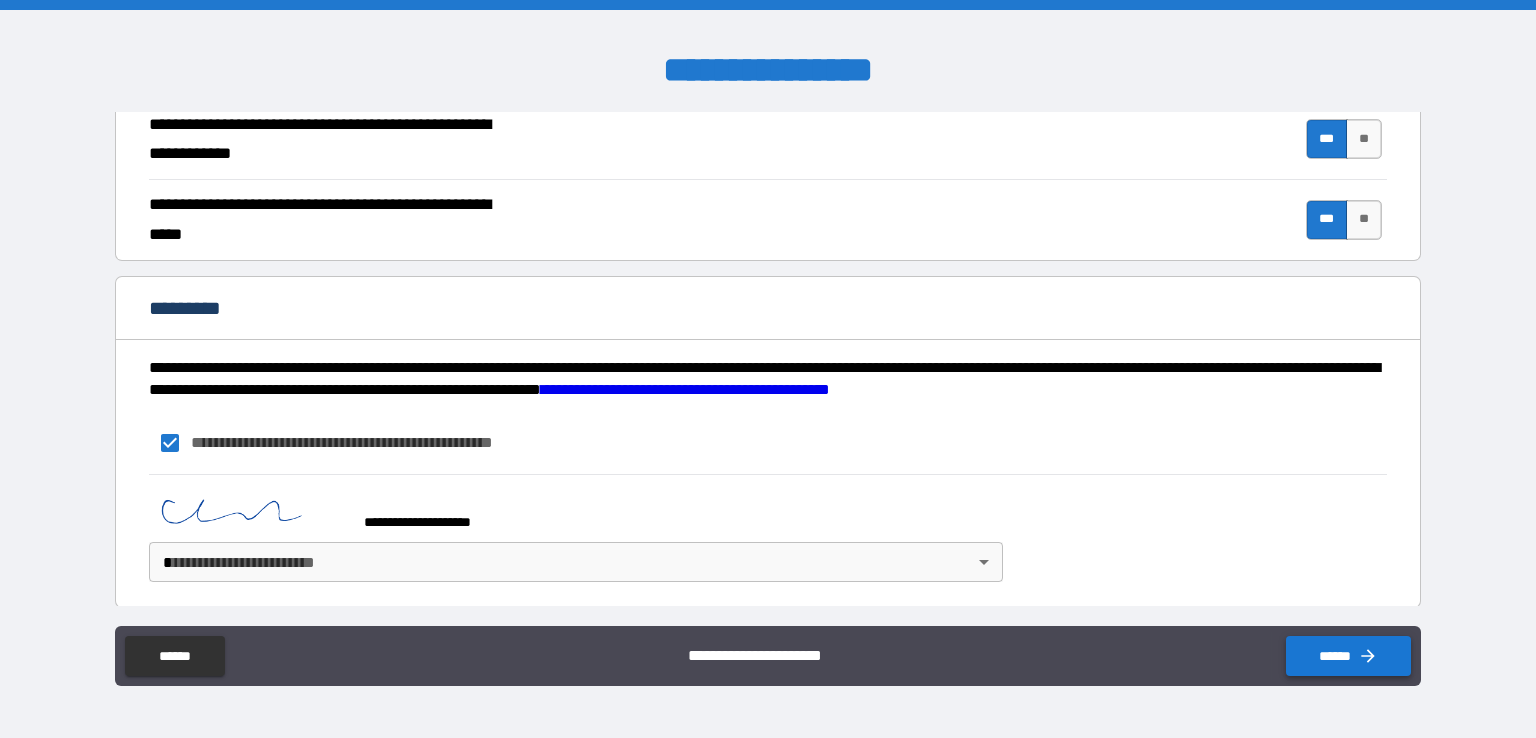 click on "******" at bounding box center [1348, 656] 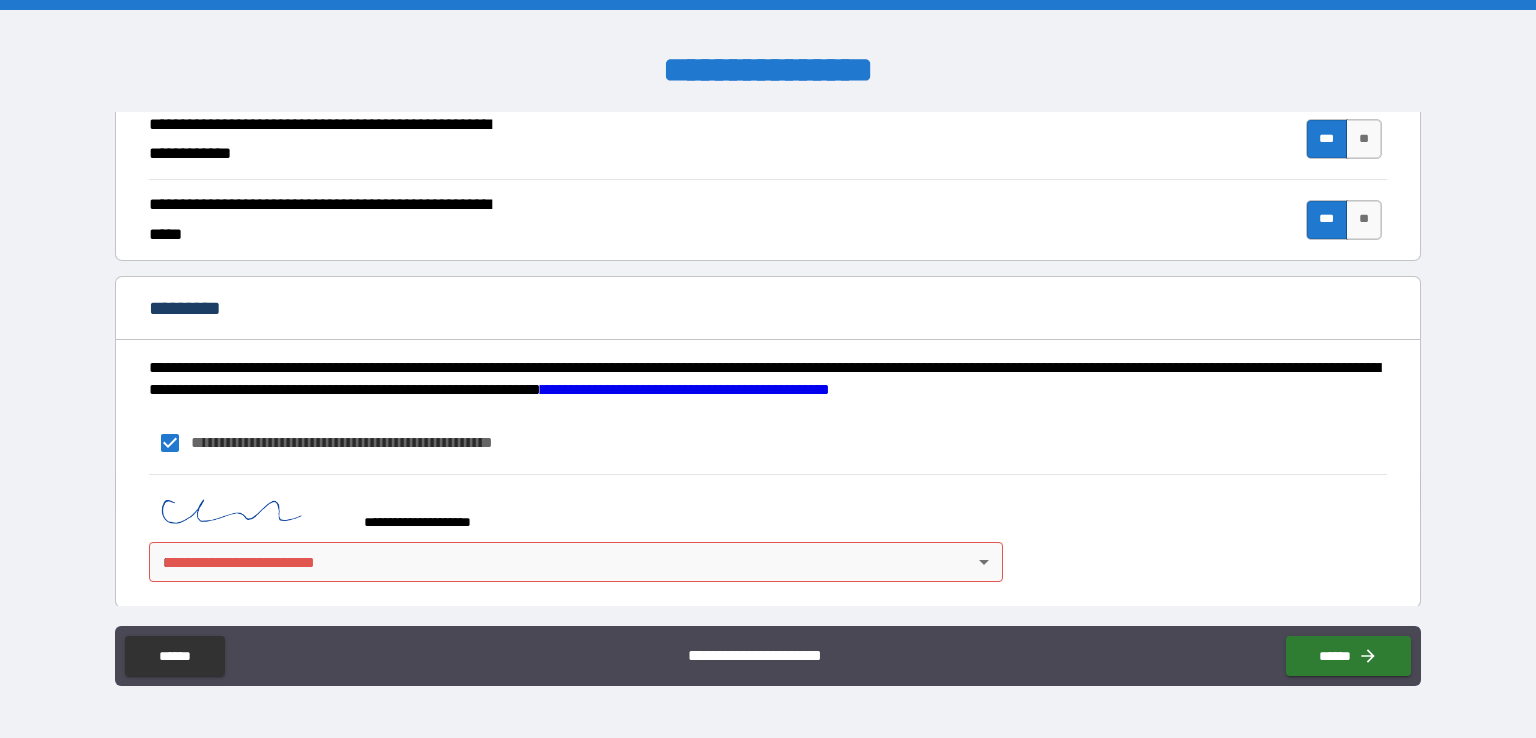 click on "**********" at bounding box center (768, 369) 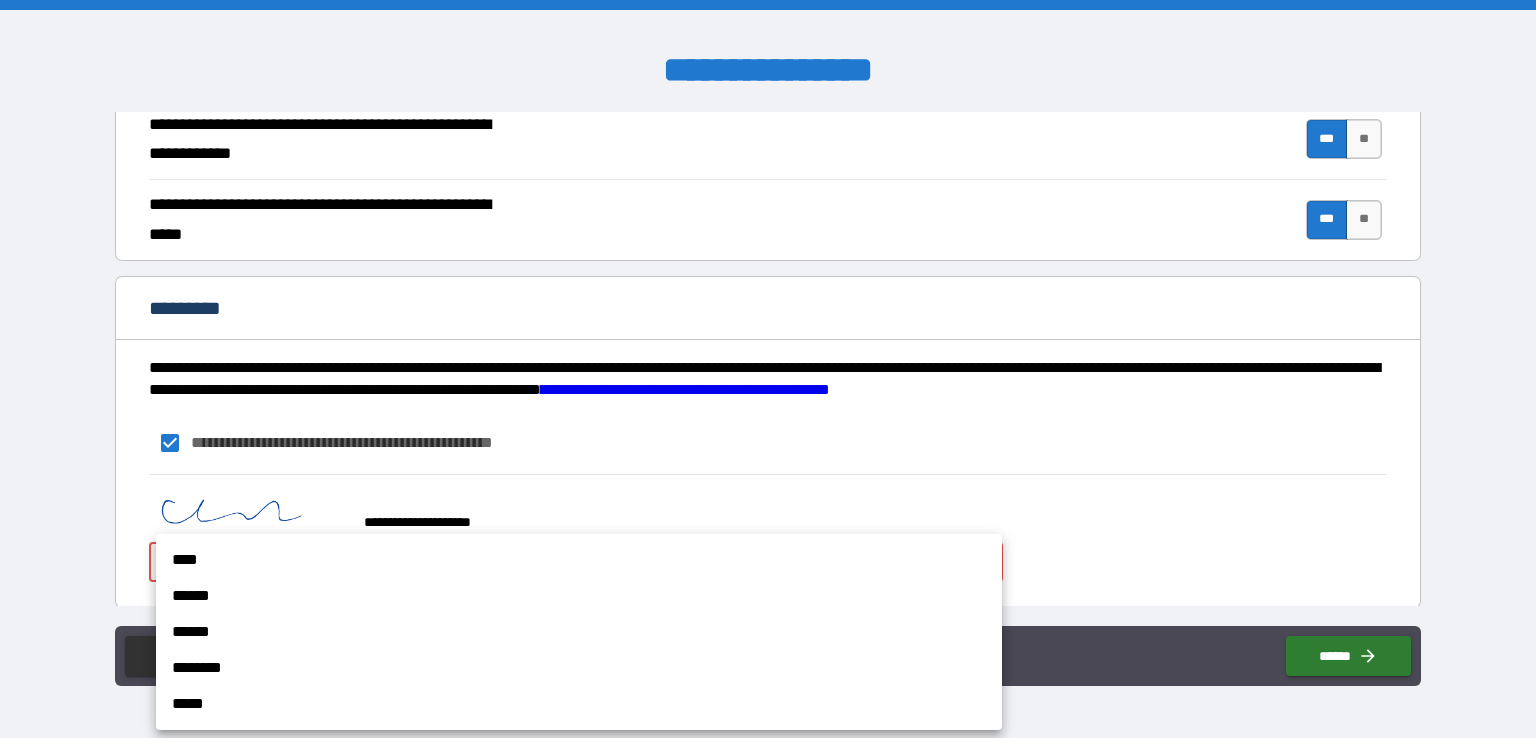 click on "****" at bounding box center [579, 560] 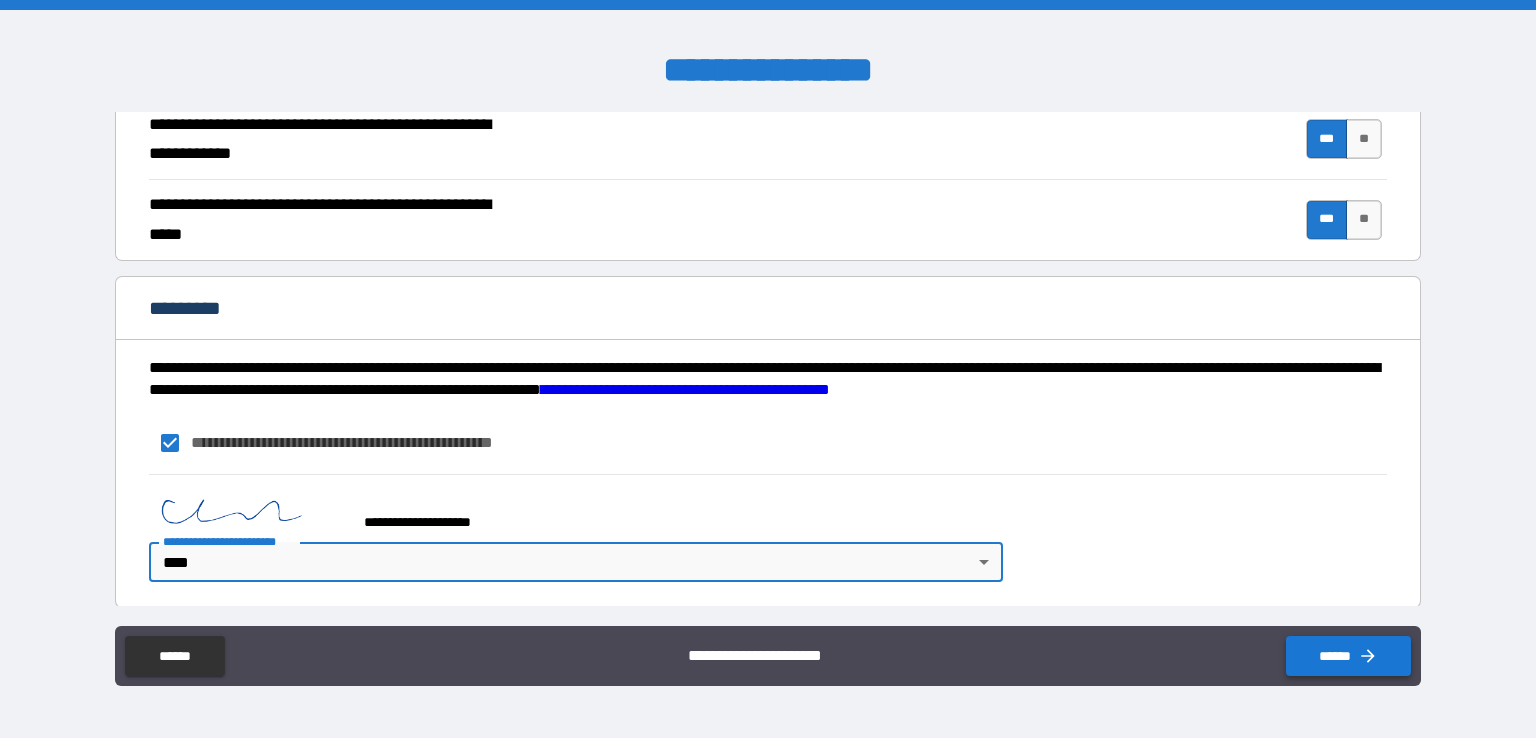 click on "******" at bounding box center [1348, 656] 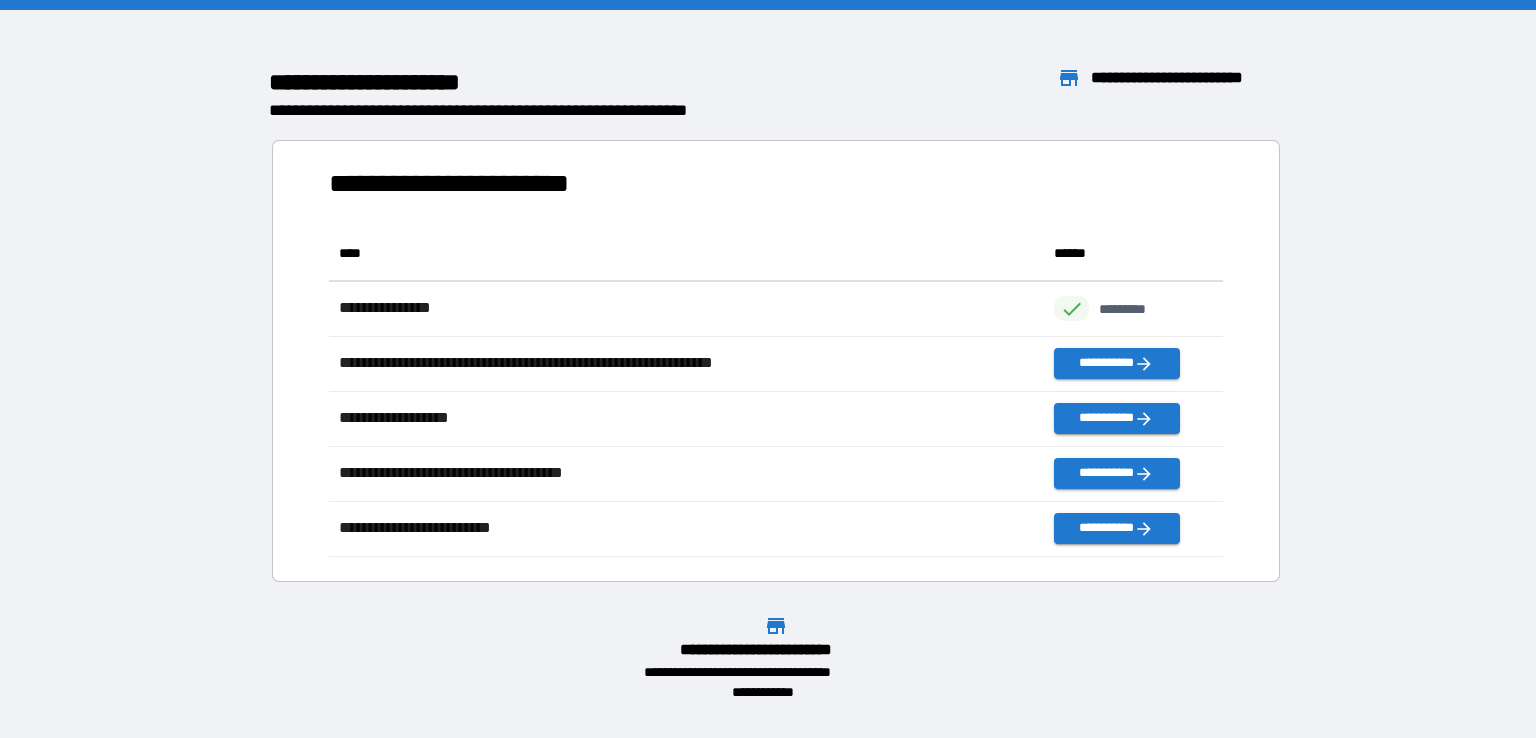 scroll, scrollTop: 16, scrollLeft: 16, axis: both 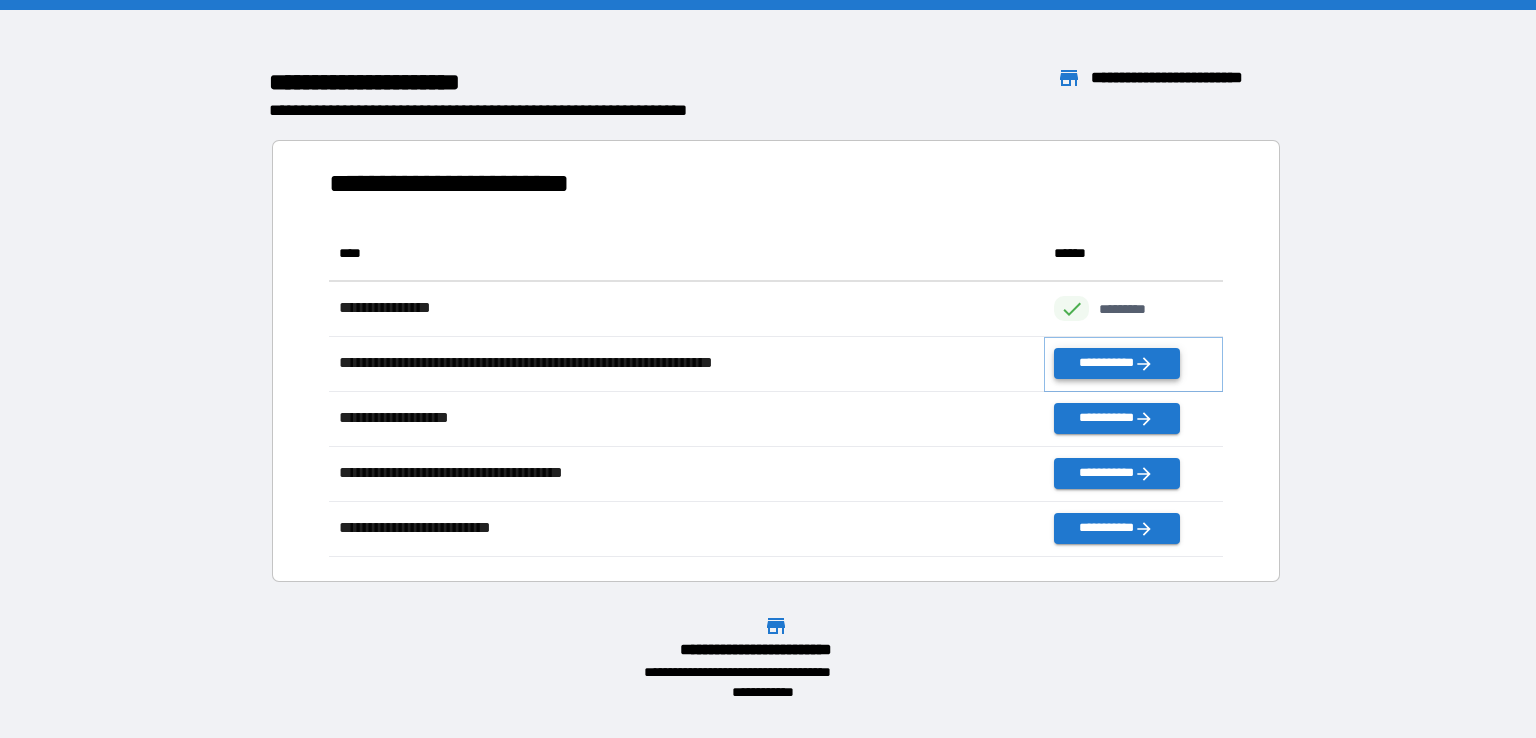 click on "**********" at bounding box center [1116, 363] 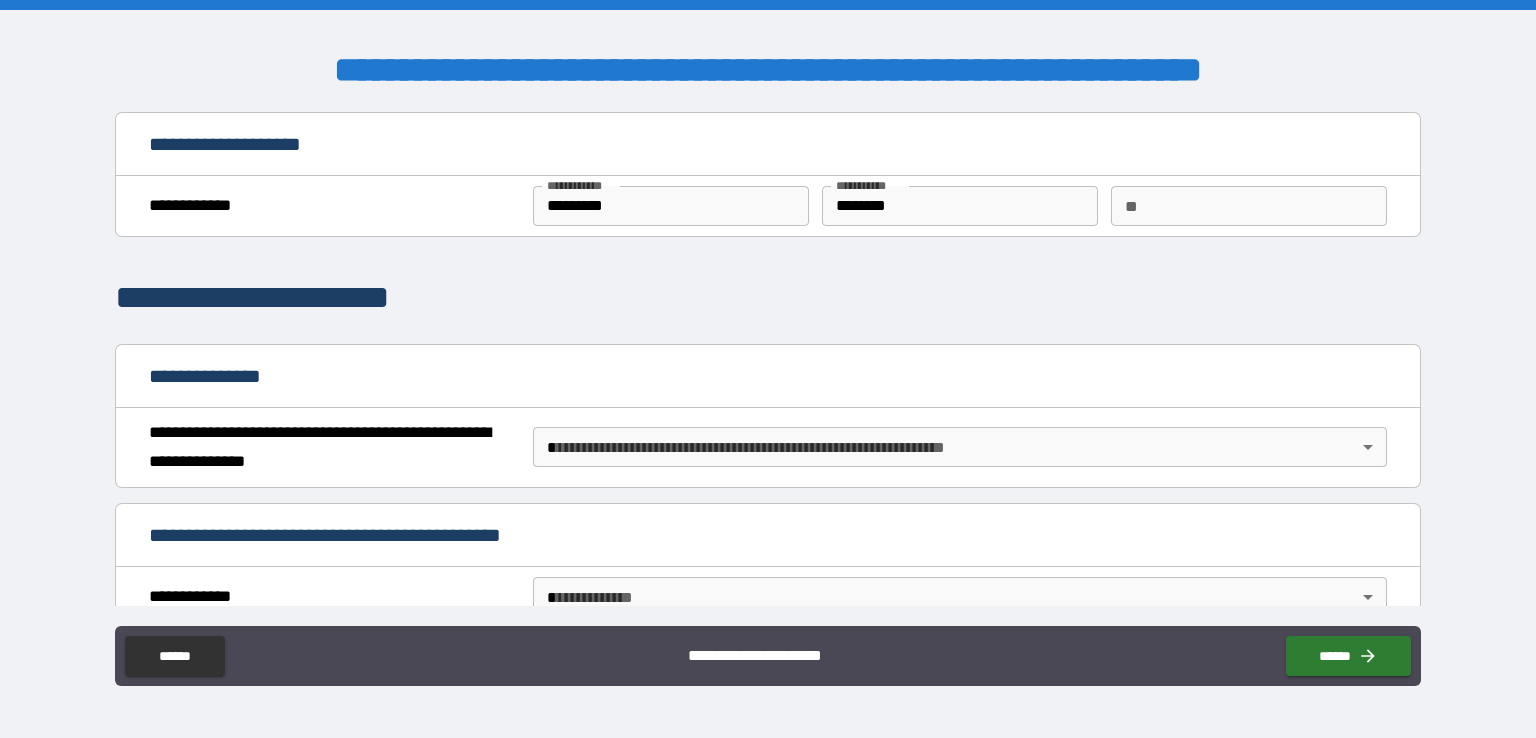 click on "**********" at bounding box center [768, 369] 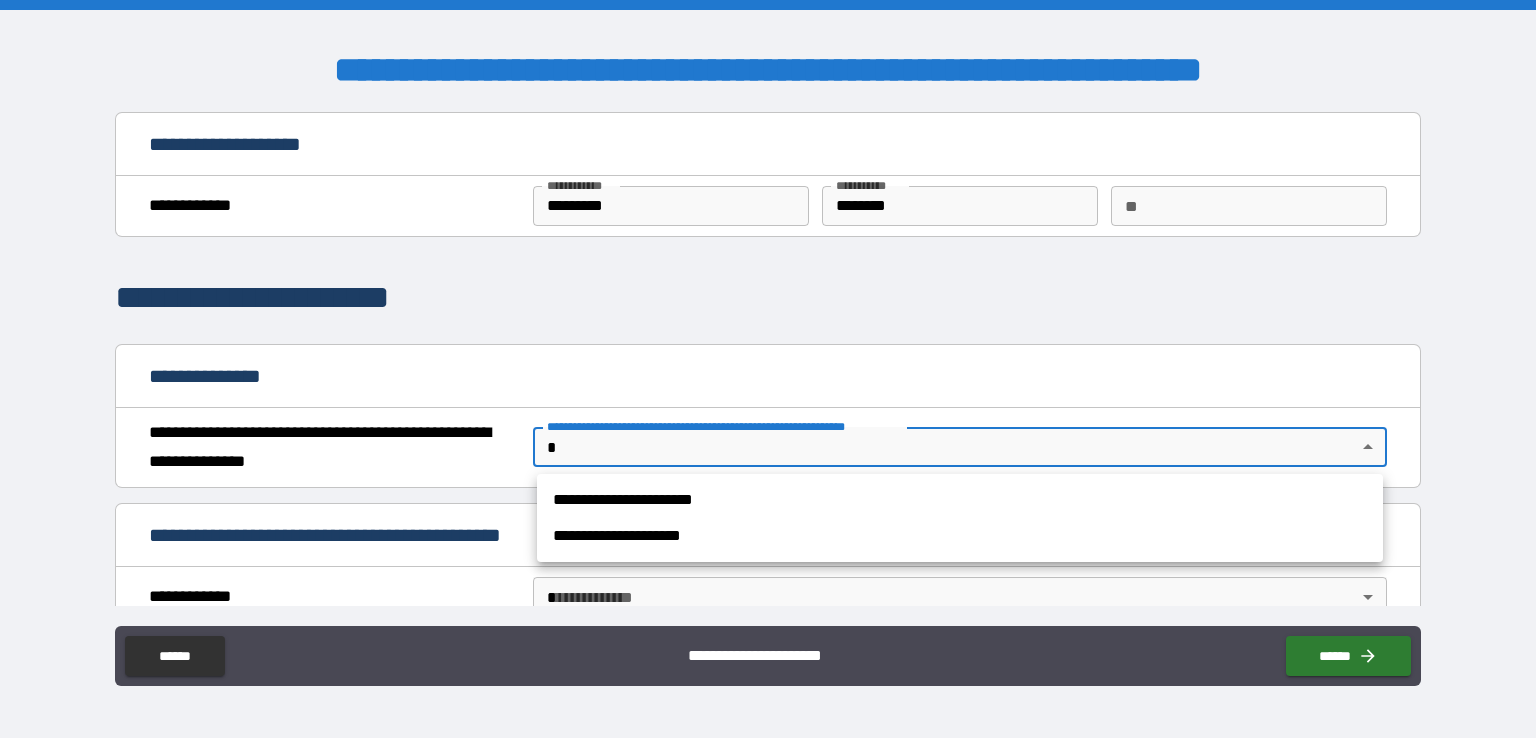click on "**********" at bounding box center (960, 500) 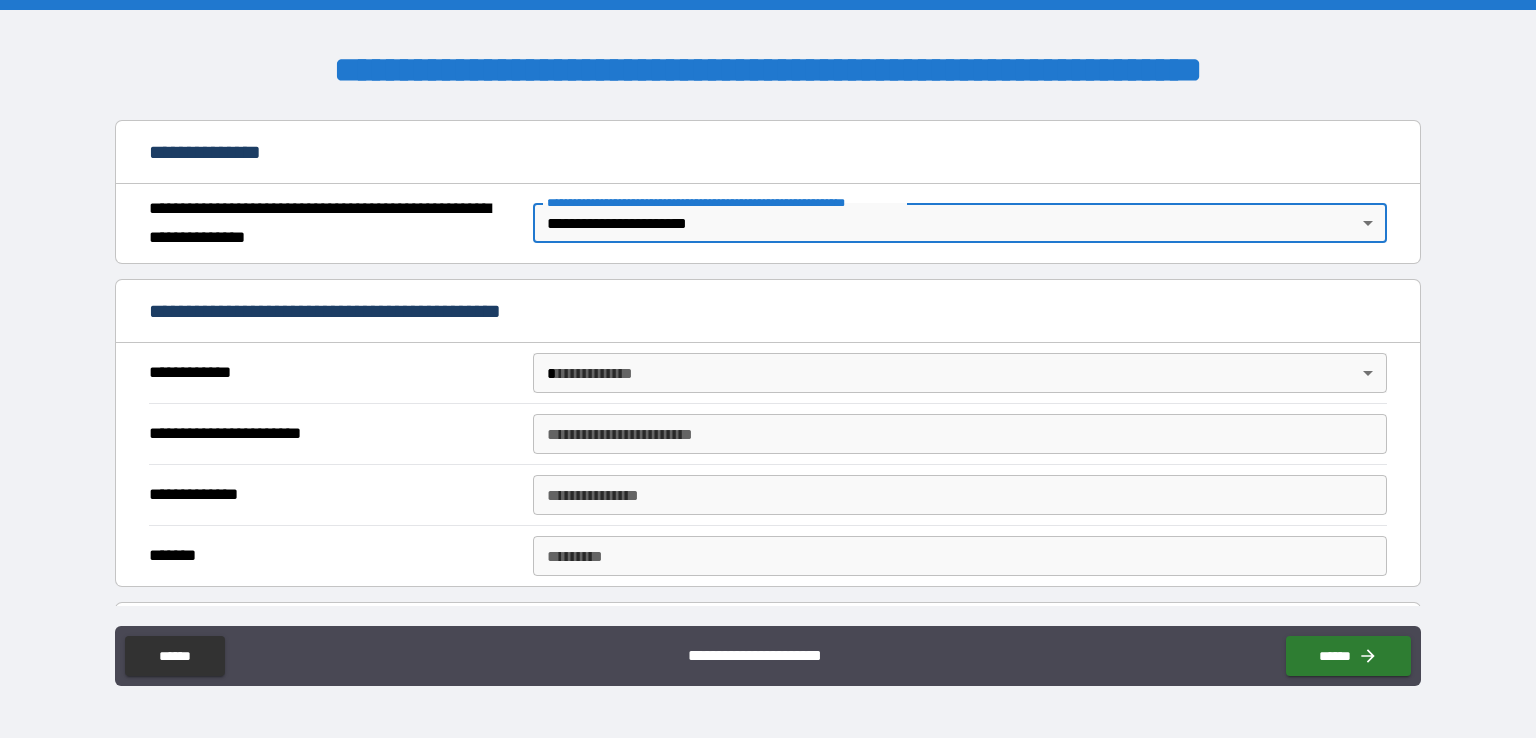 scroll, scrollTop: 293, scrollLeft: 0, axis: vertical 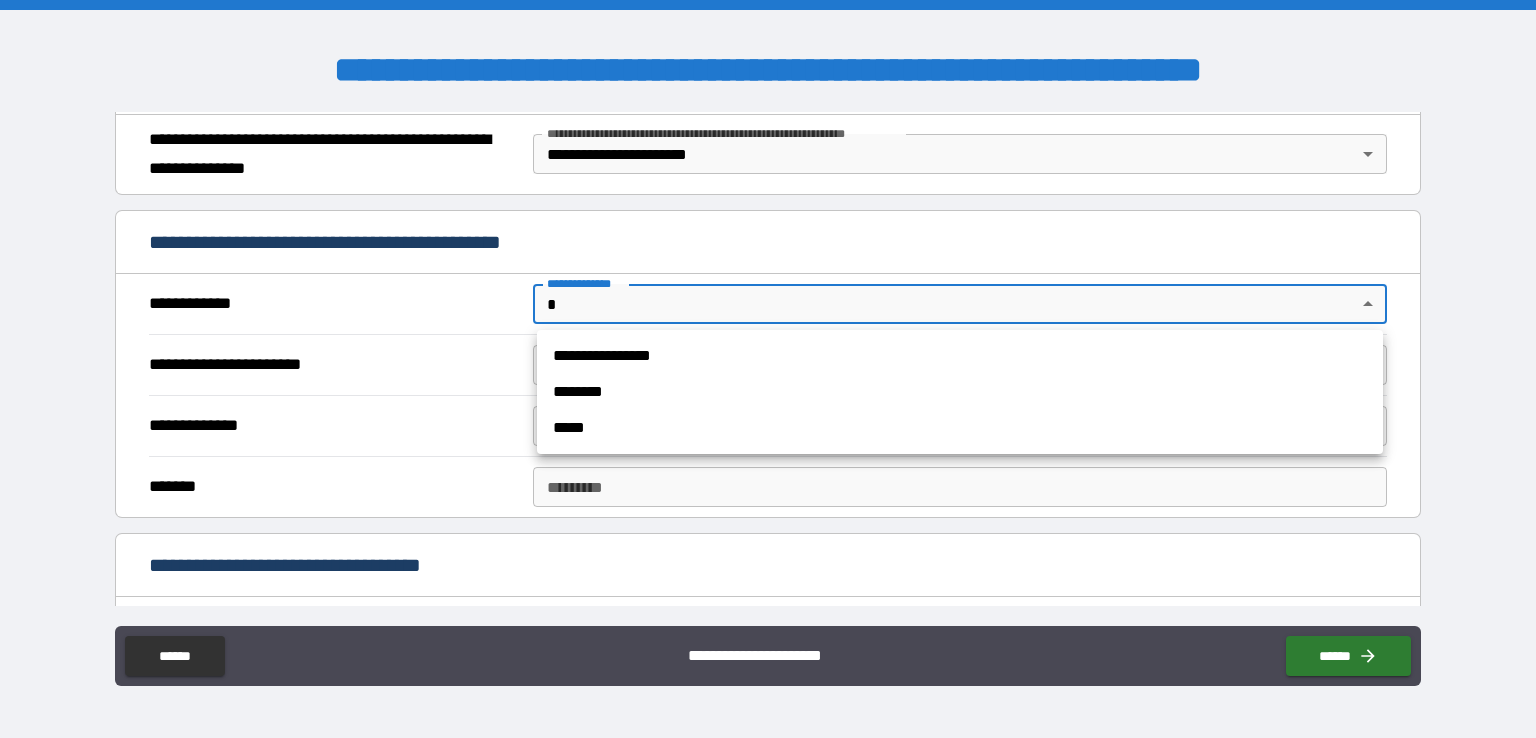 click on "**********" at bounding box center [768, 369] 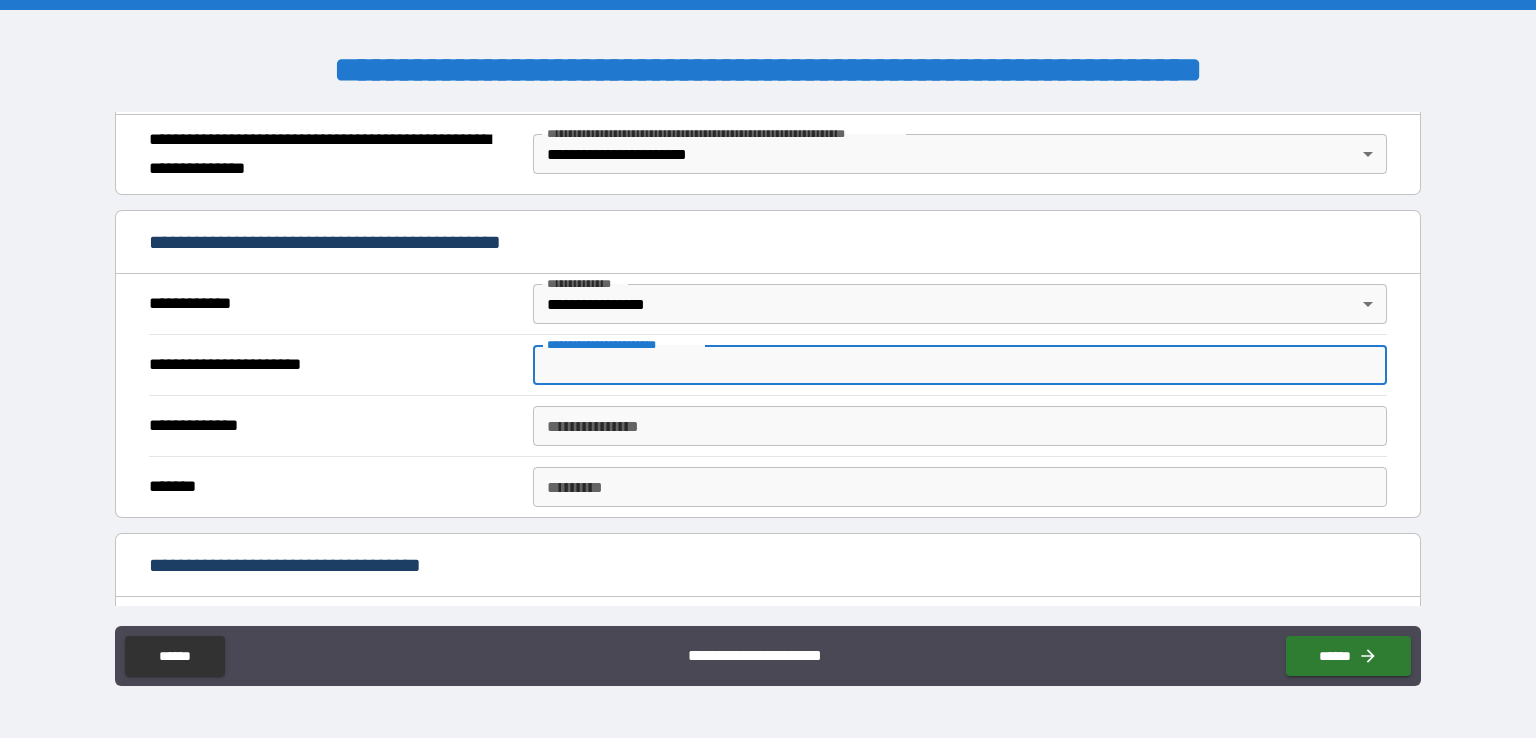 click on "**********" at bounding box center (960, 365) 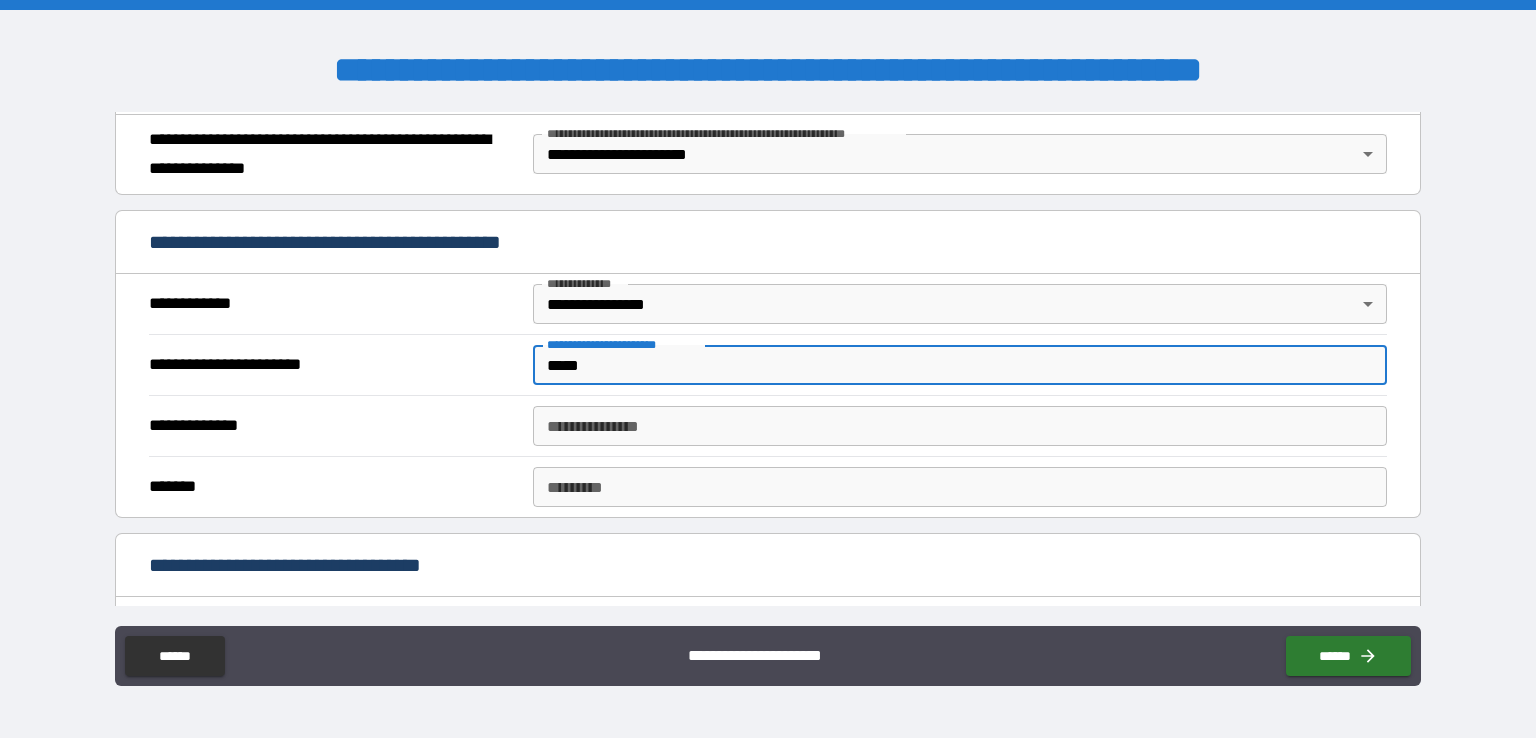 type on "*****" 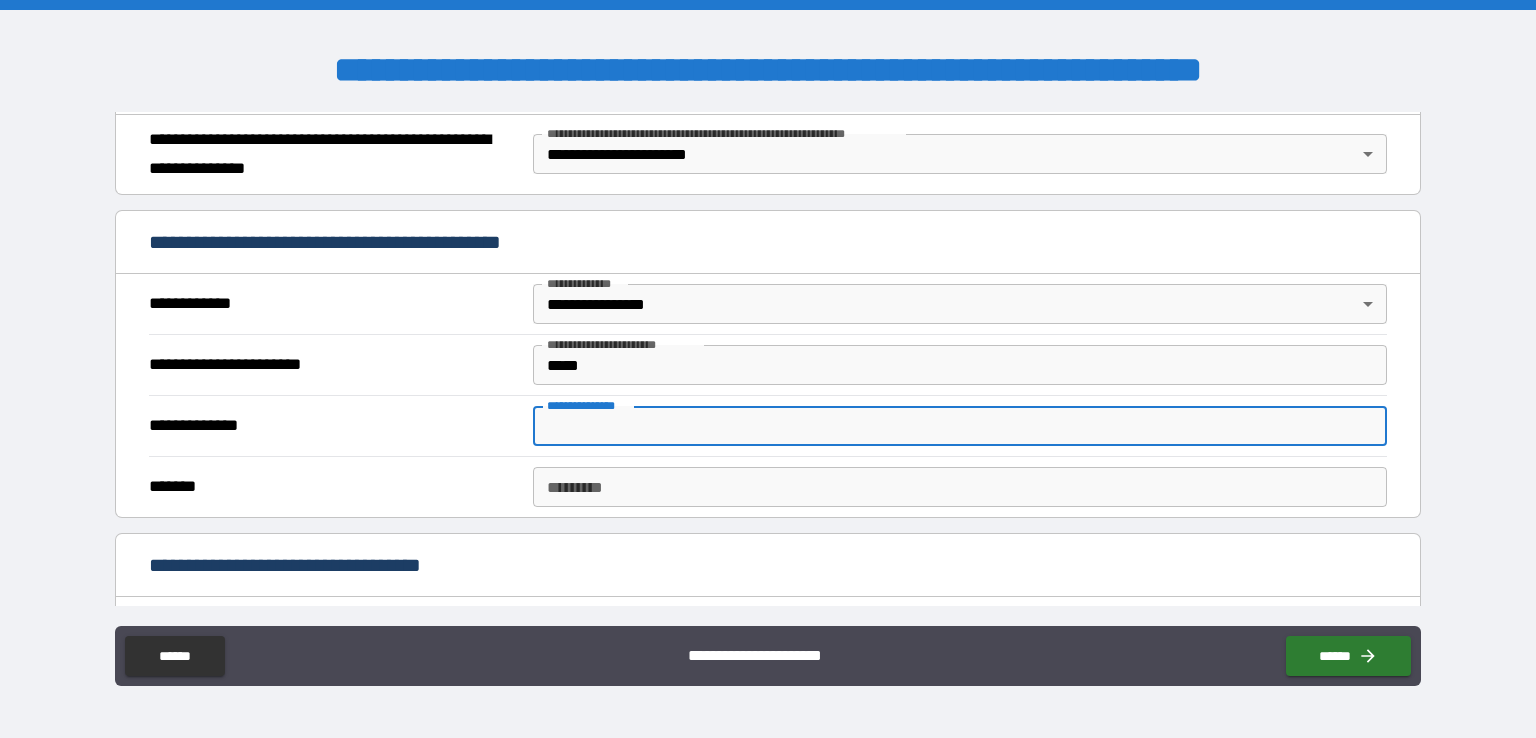 click on "**********" at bounding box center (960, 426) 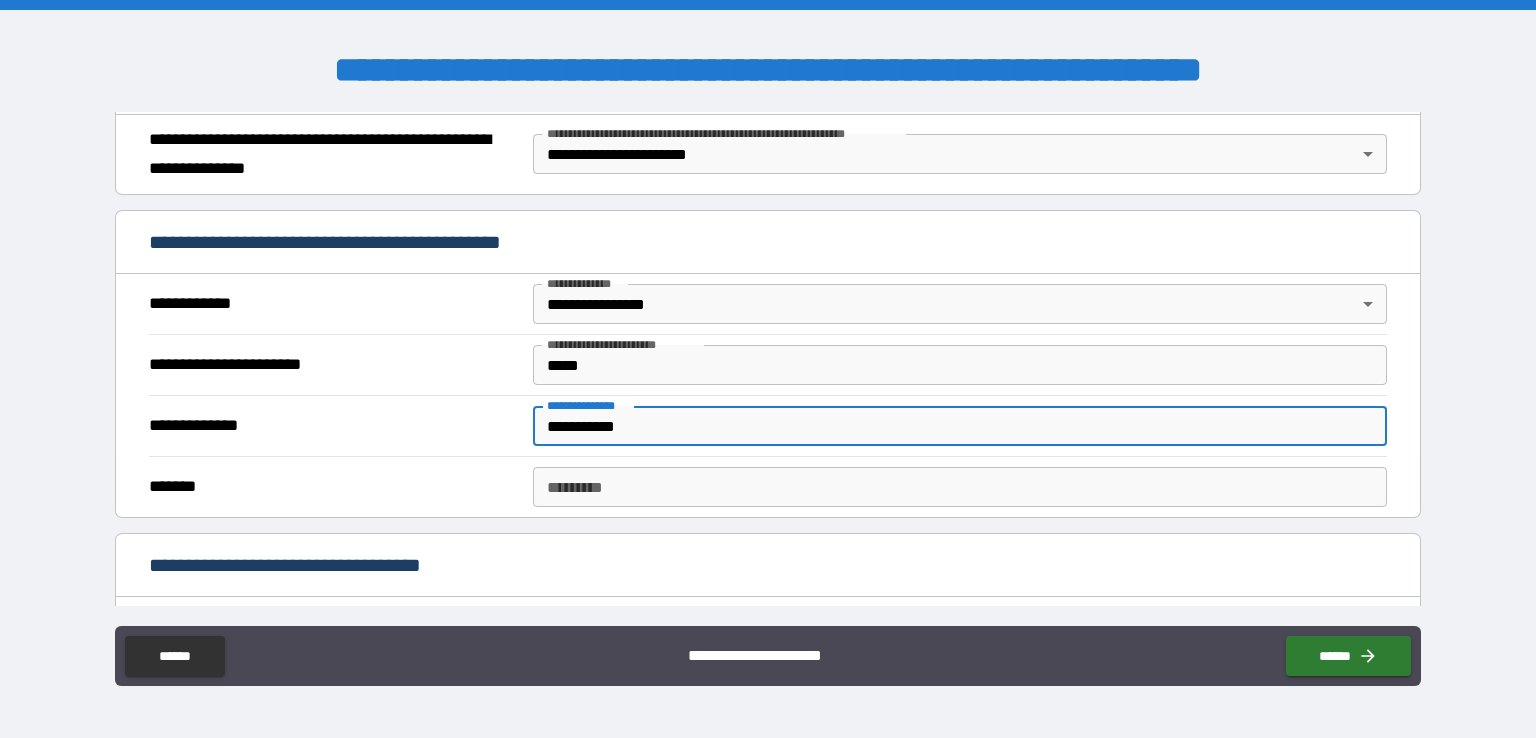 type on "**********" 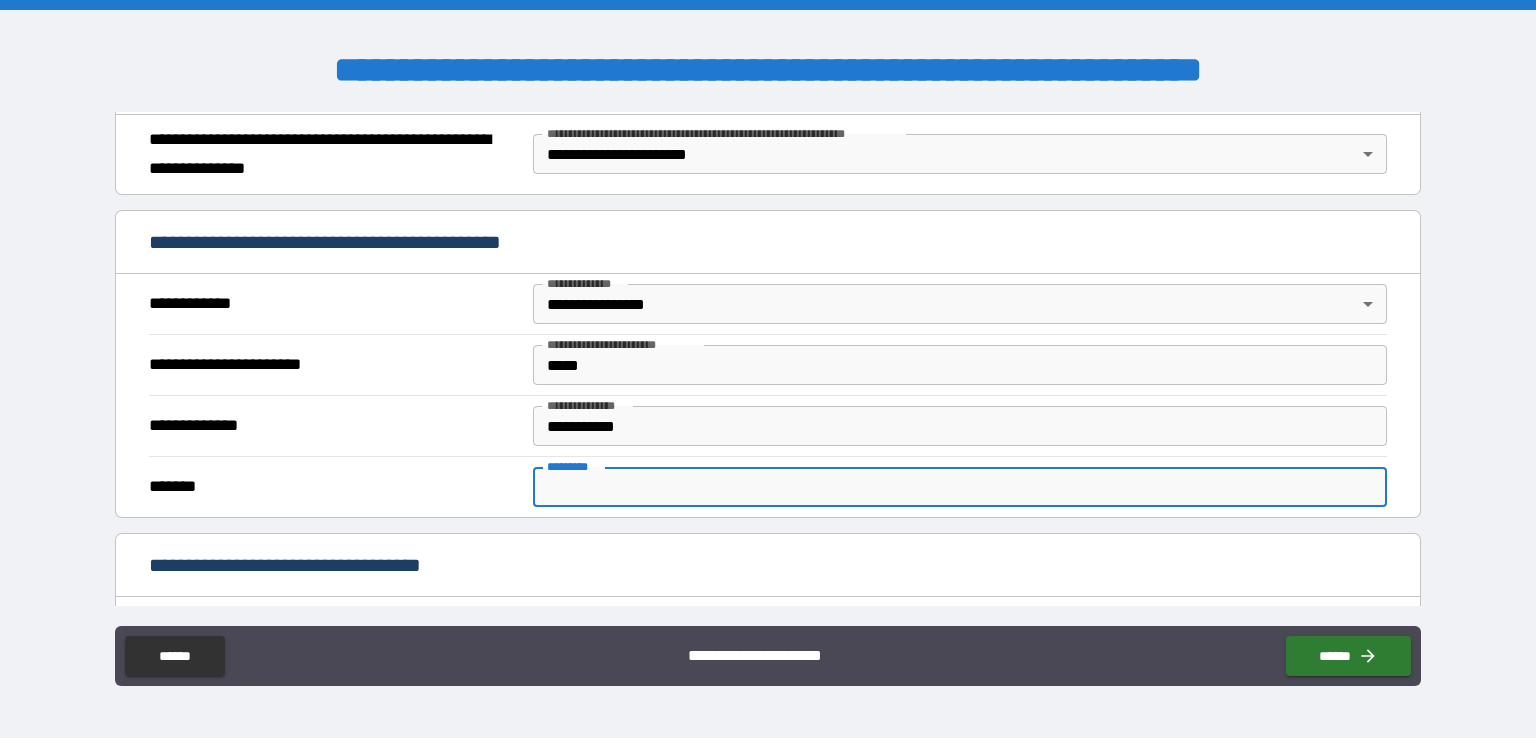 click on "*******   *" at bounding box center (960, 487) 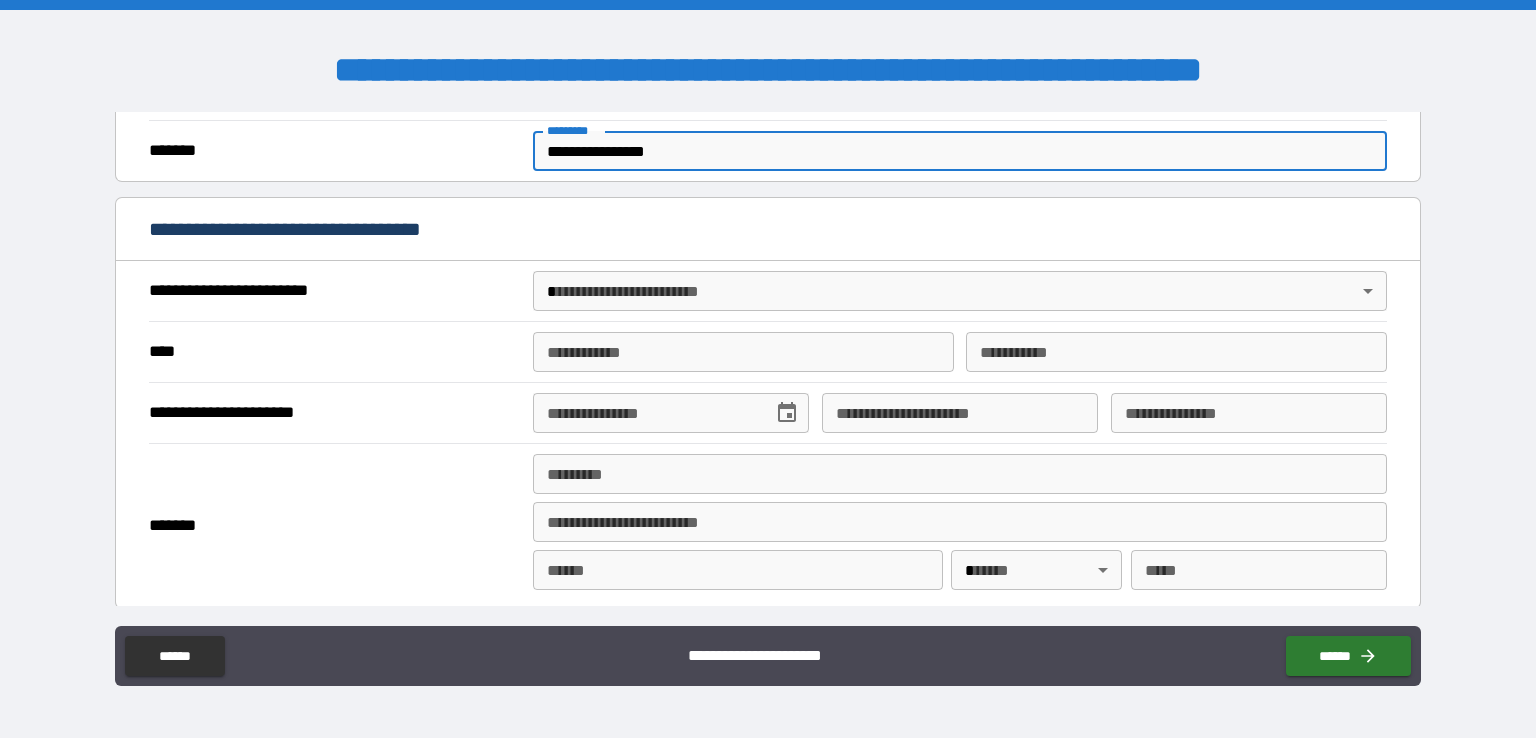 scroll, scrollTop: 631, scrollLeft: 0, axis: vertical 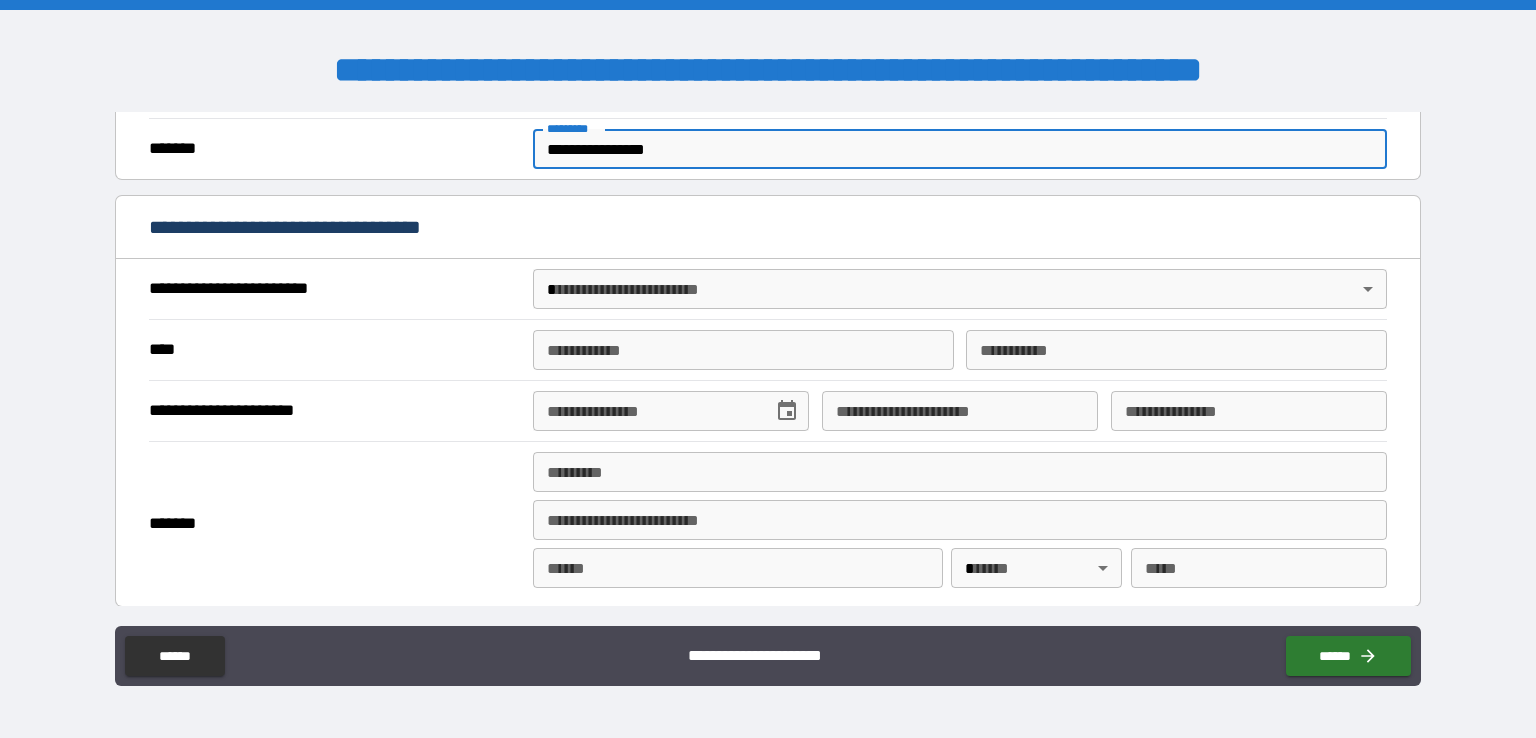 type on "**********" 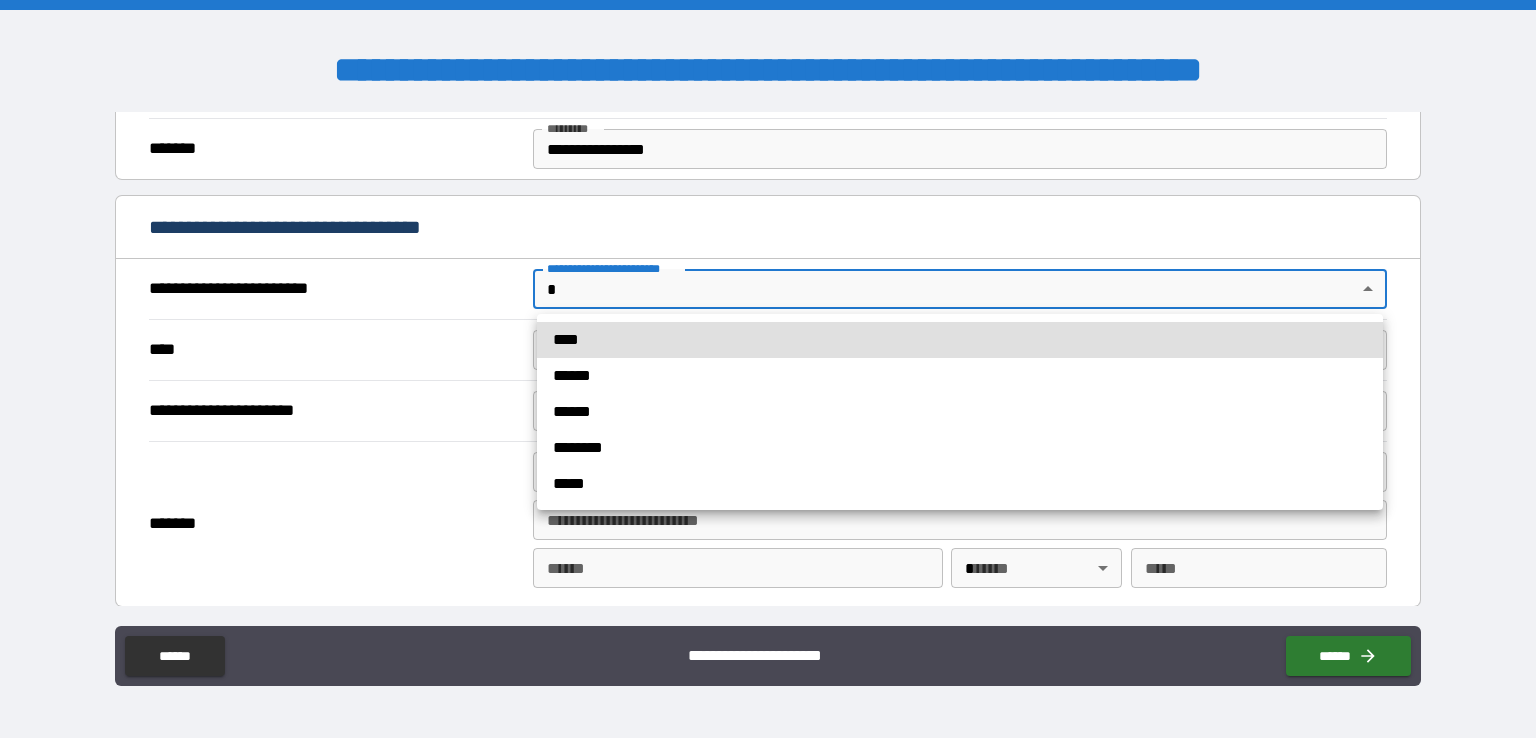click on "**********" at bounding box center (768, 369) 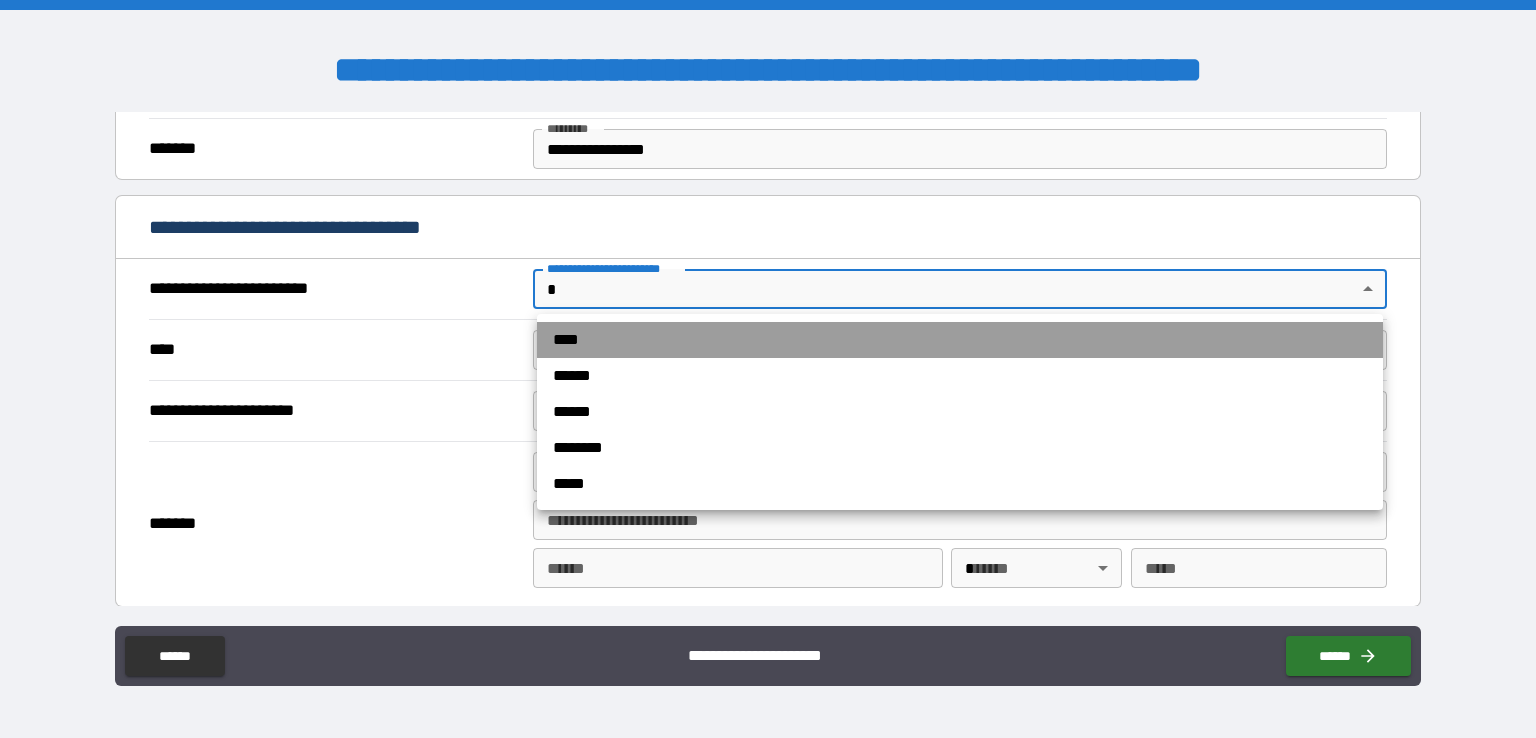 click on "****" at bounding box center (960, 340) 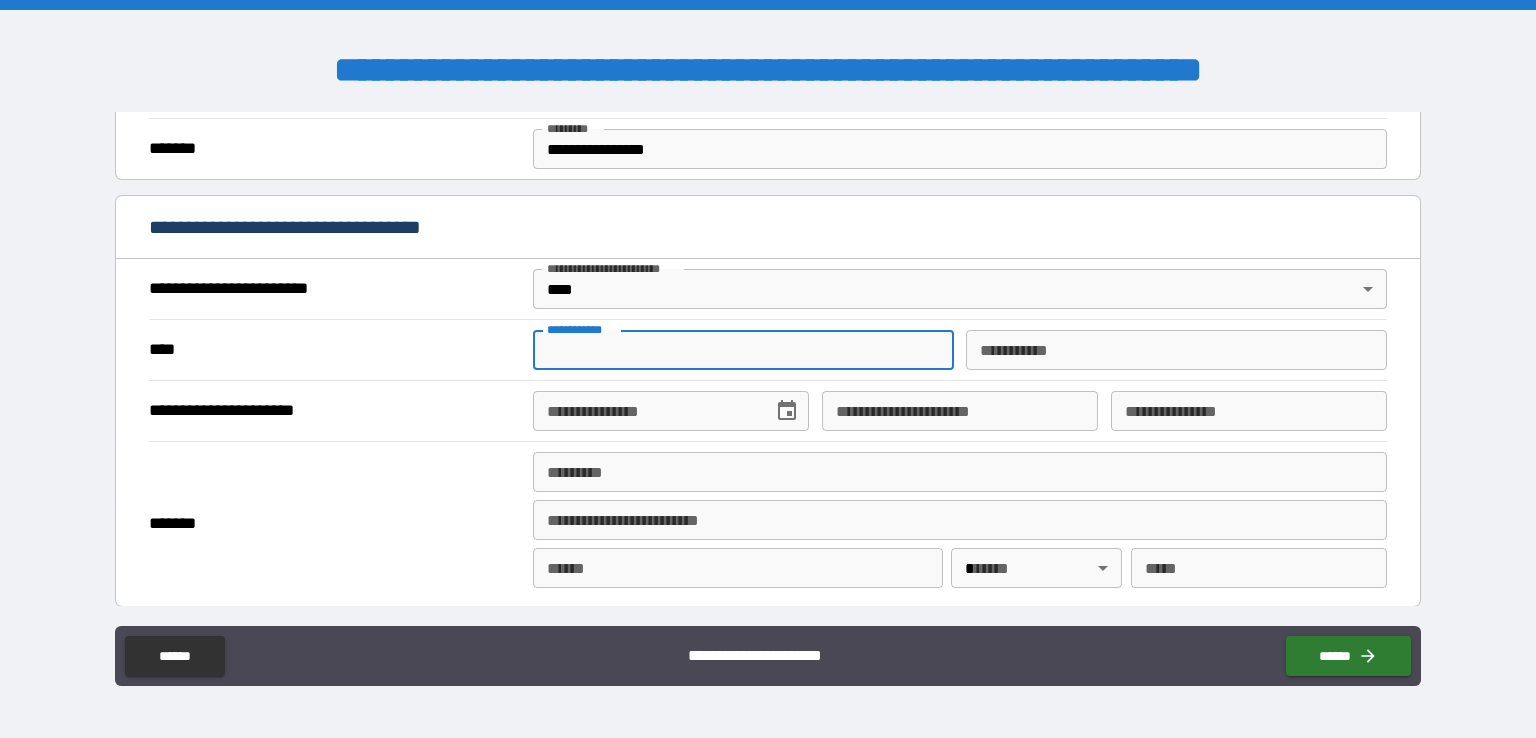 click on "**********" at bounding box center [743, 350] 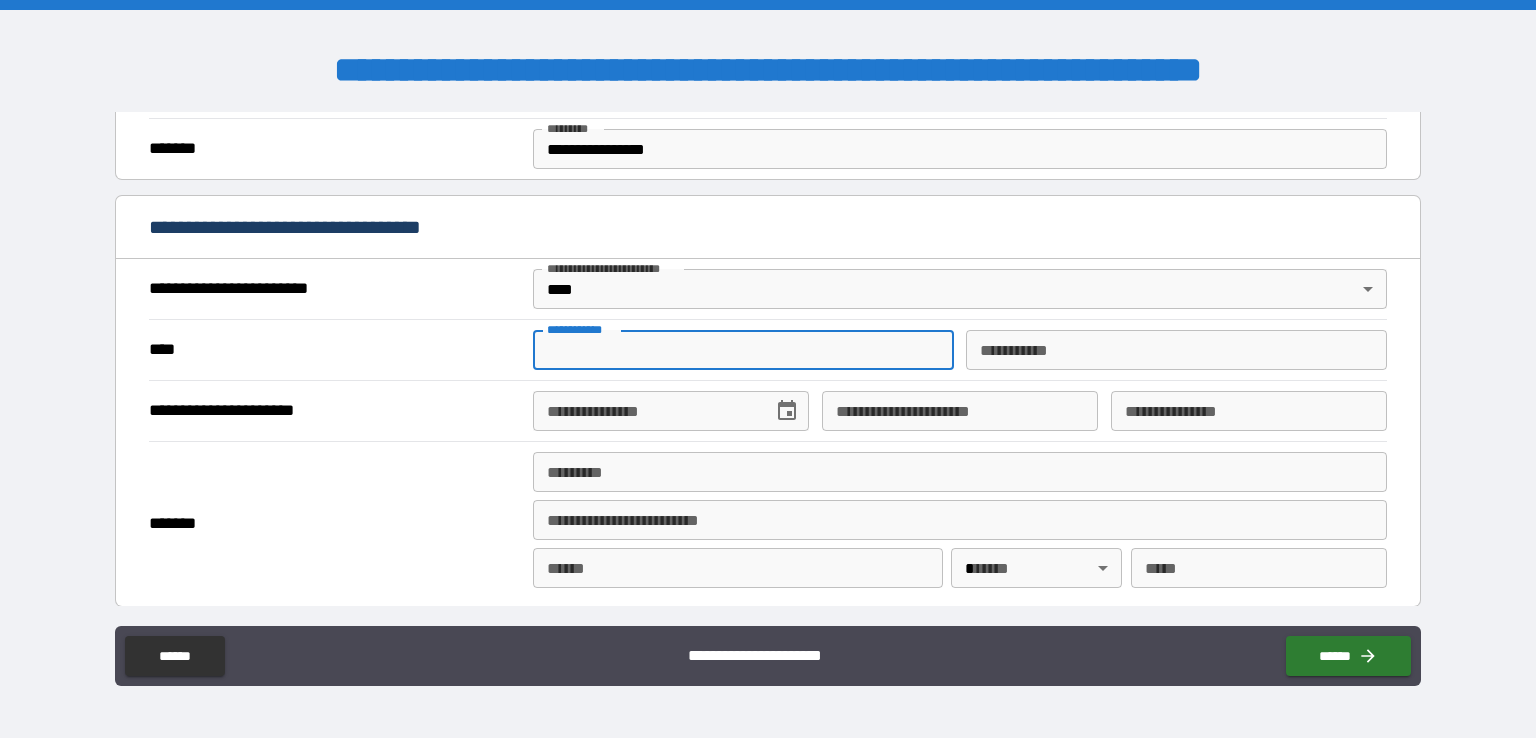 type on "*********" 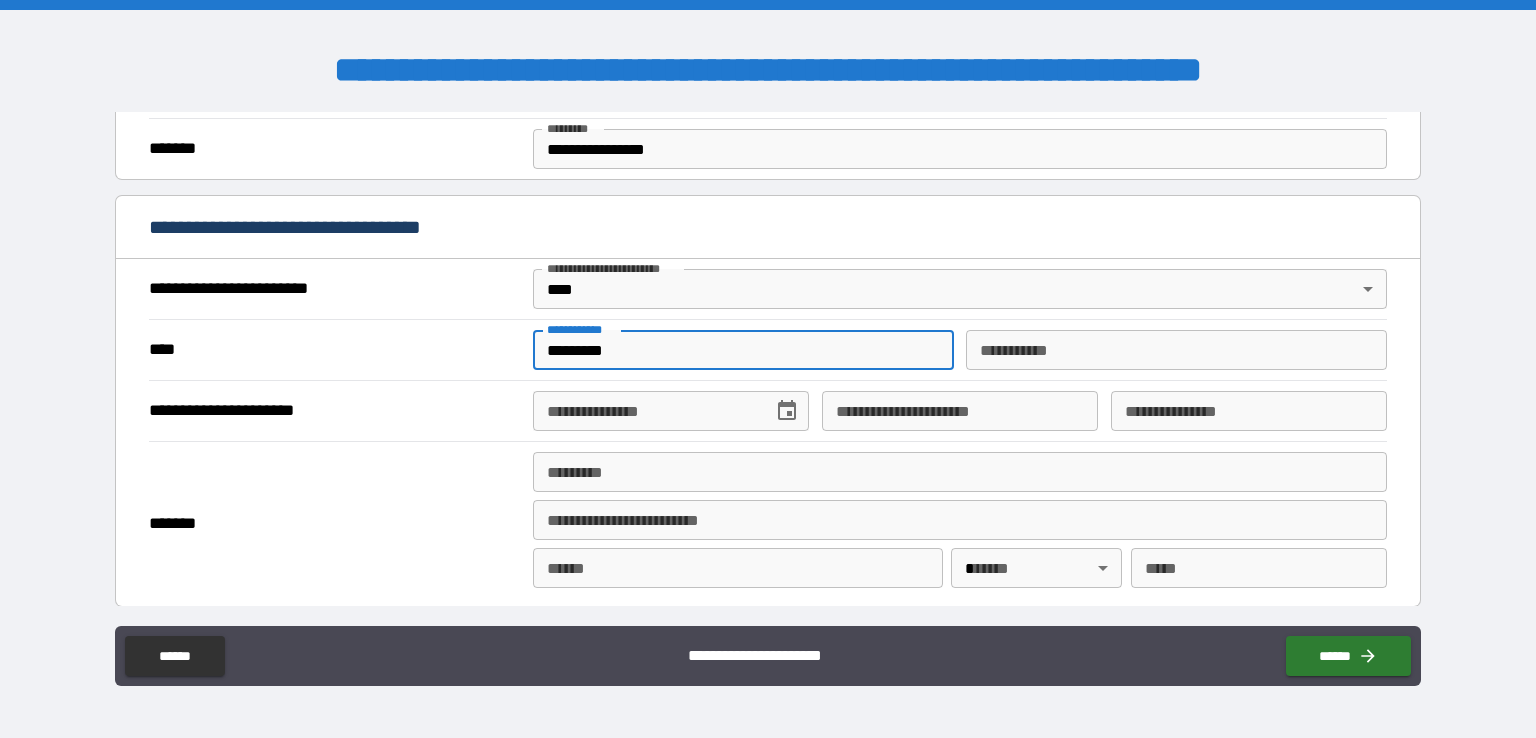 type on "********" 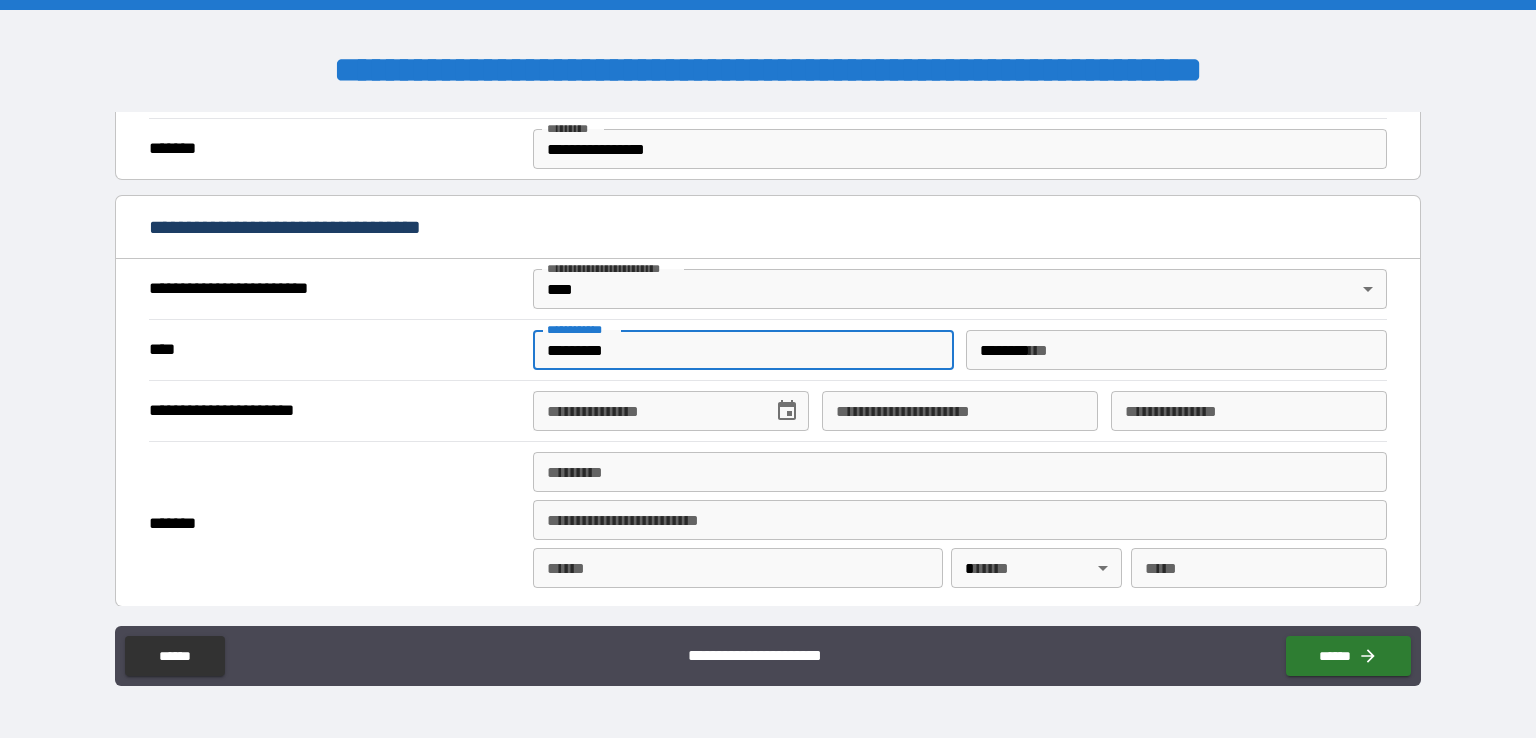 type on "**********" 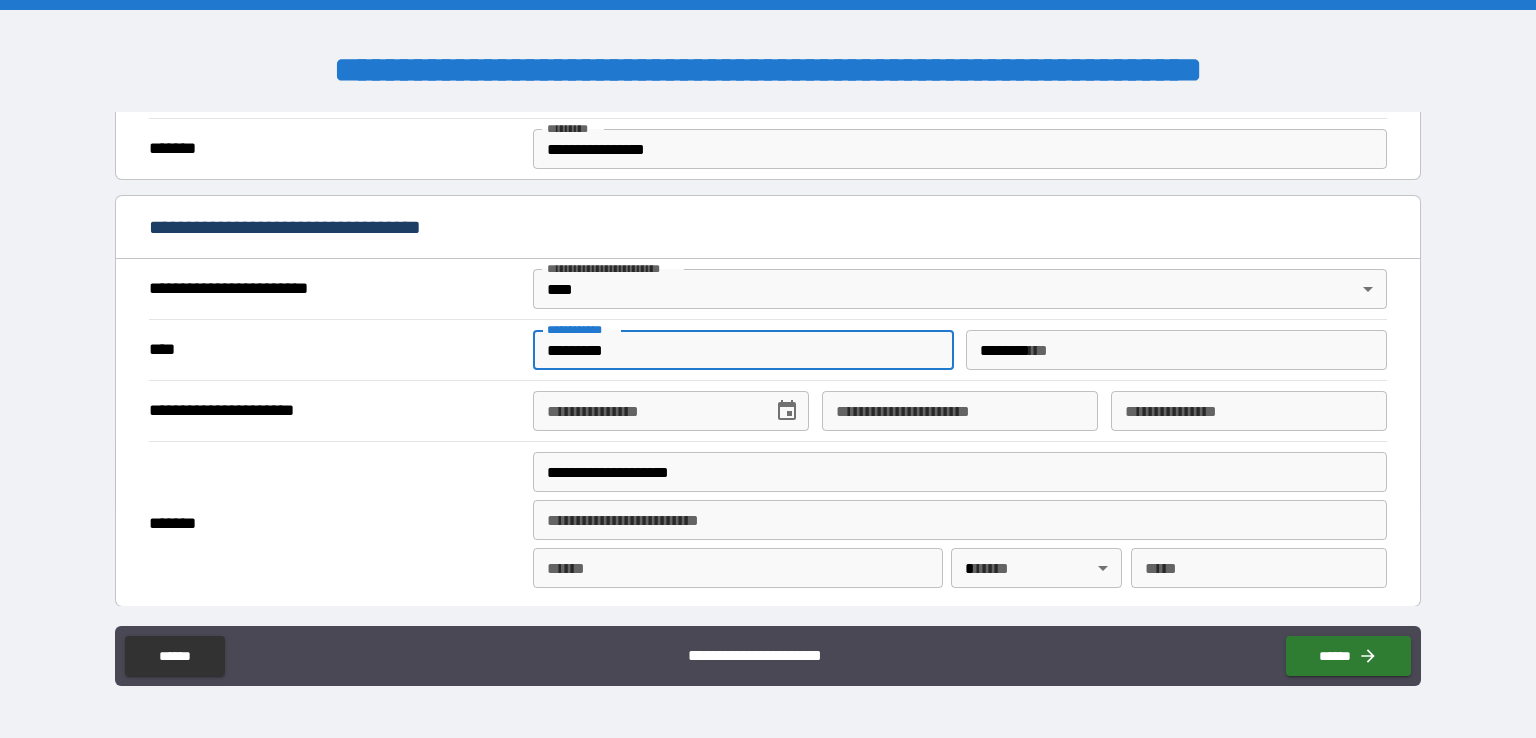 type on "**********" 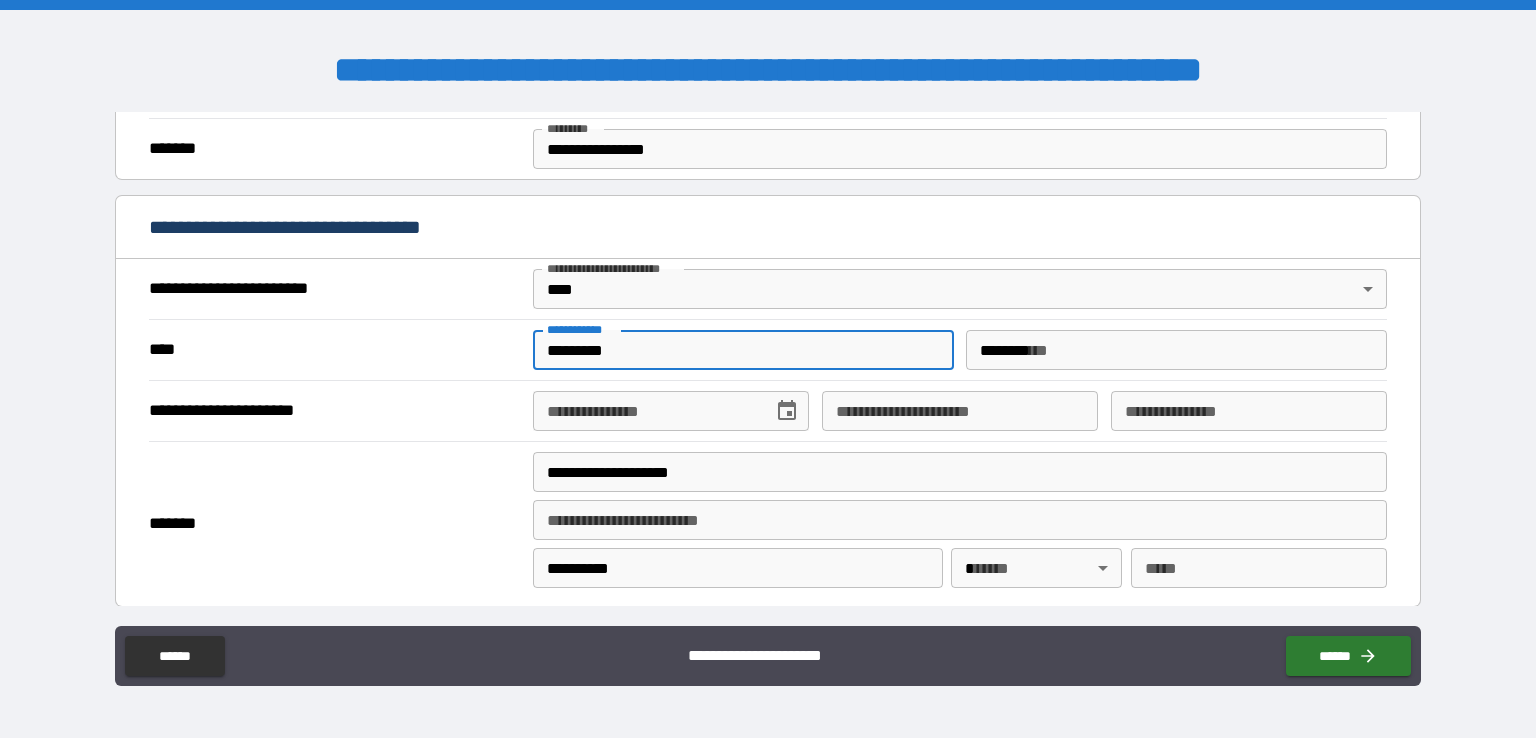 type 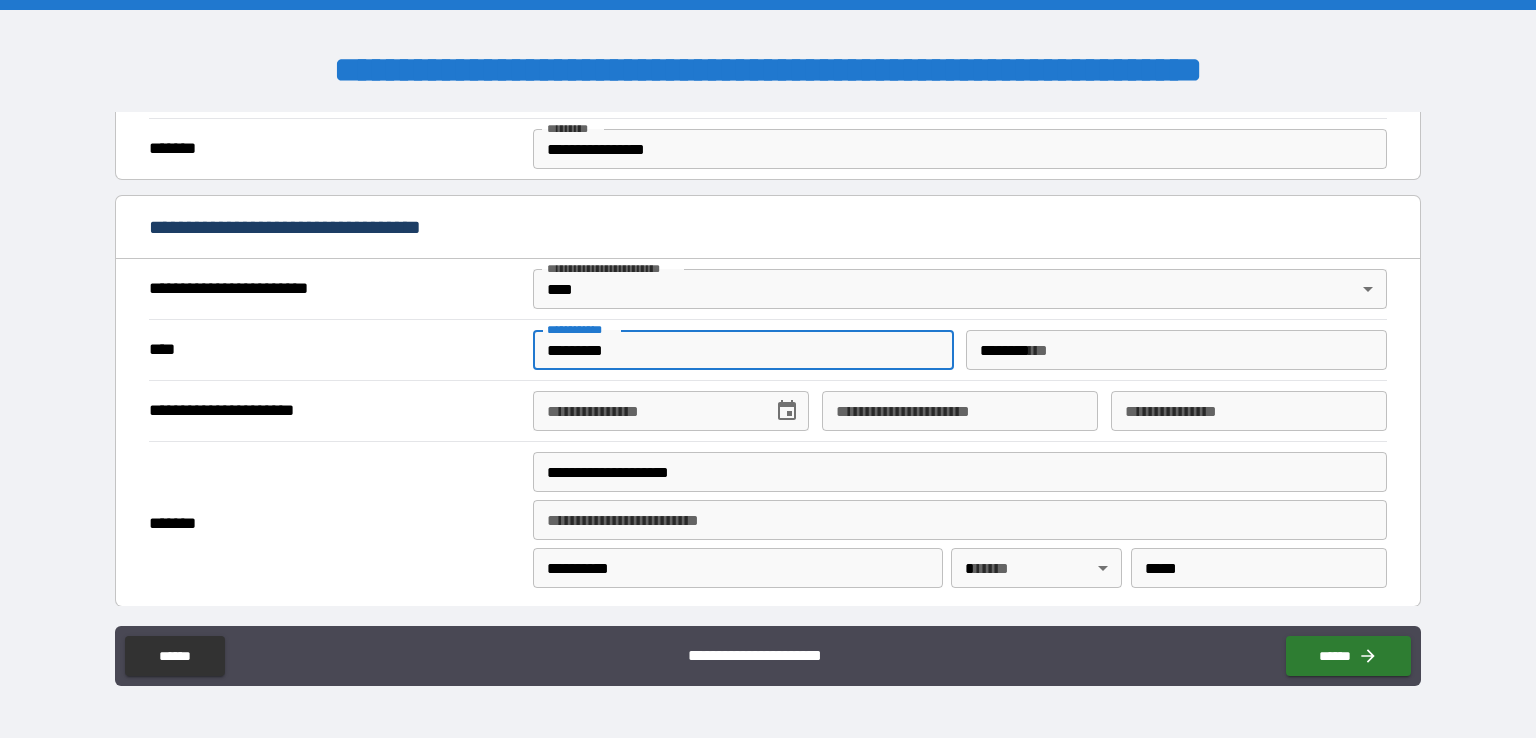 type 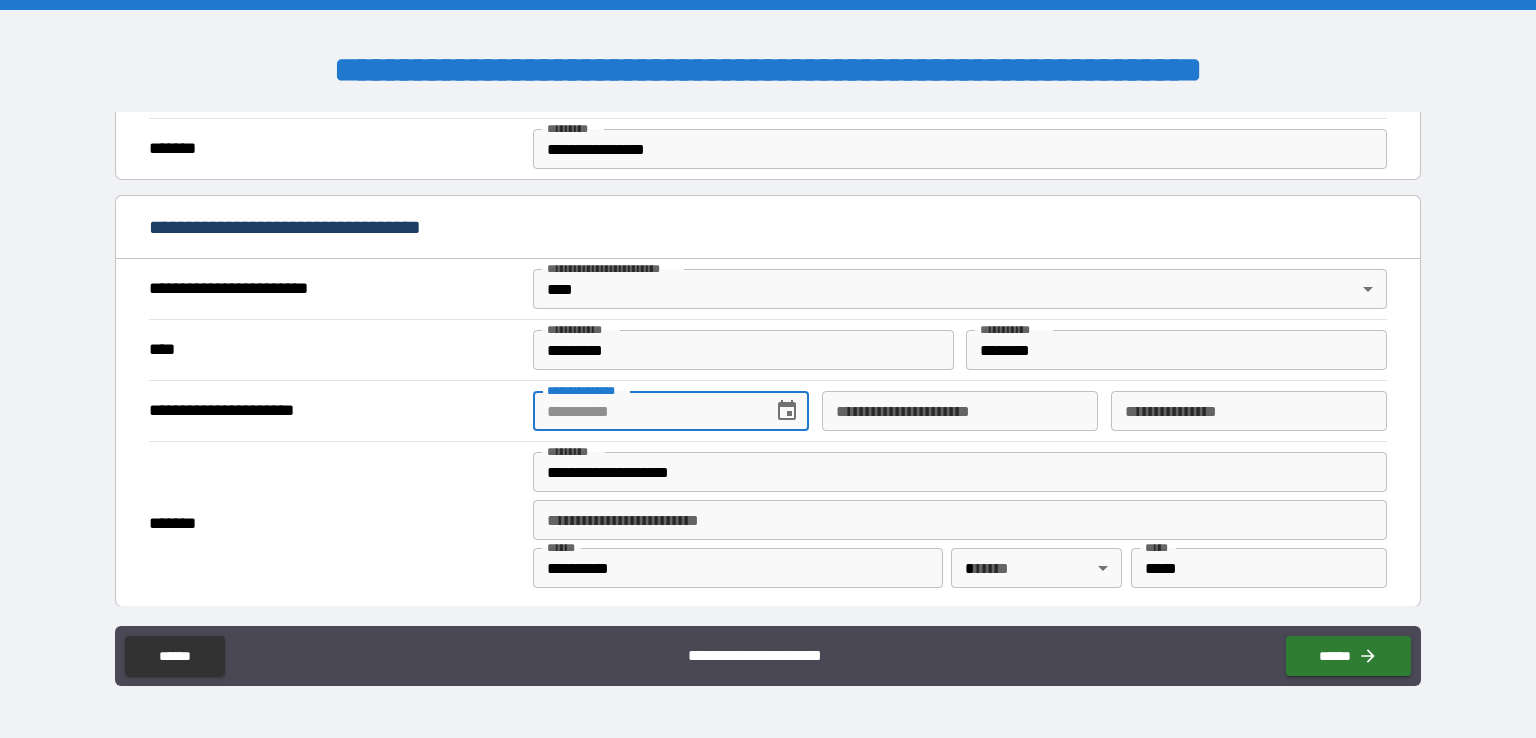 click on "**********" at bounding box center [646, 411] 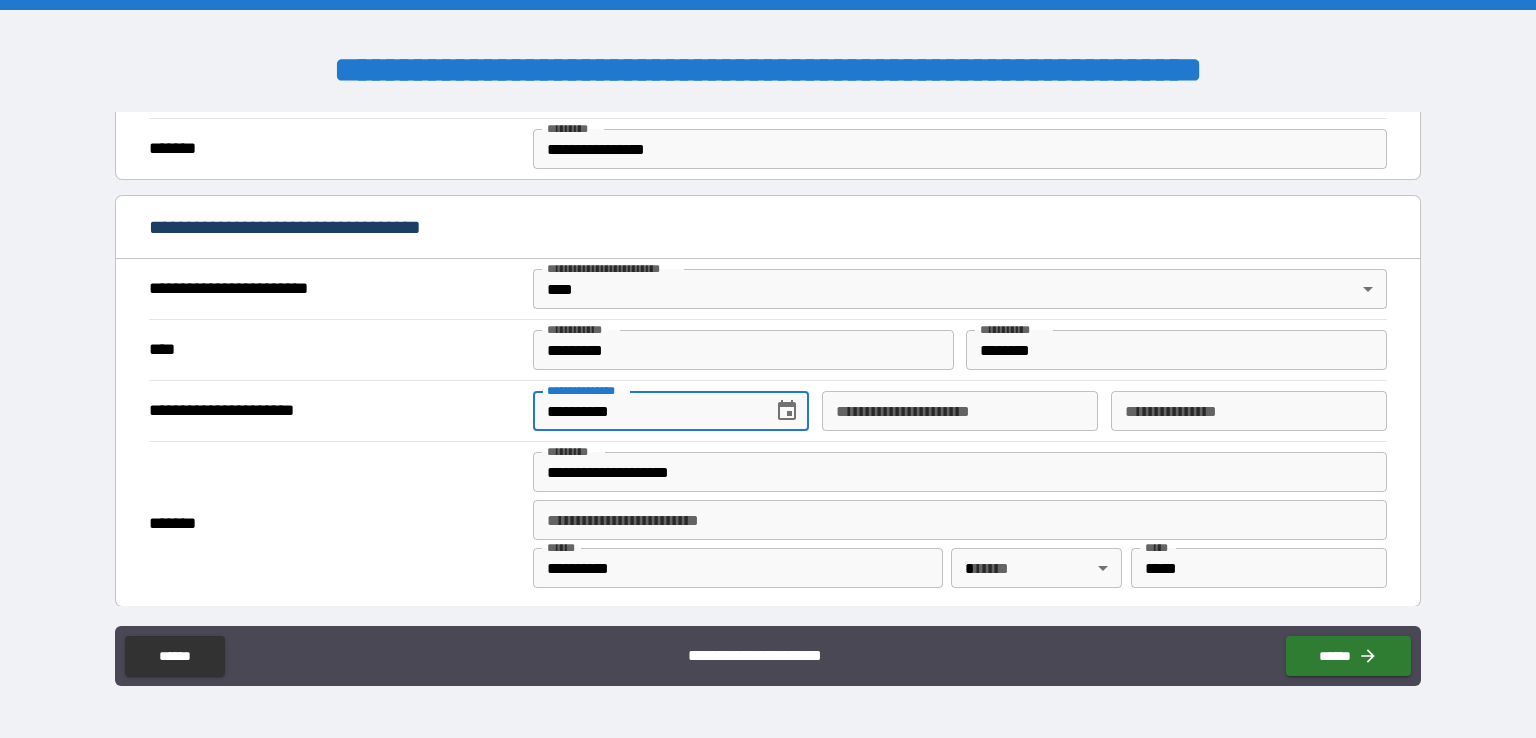 type on "**********" 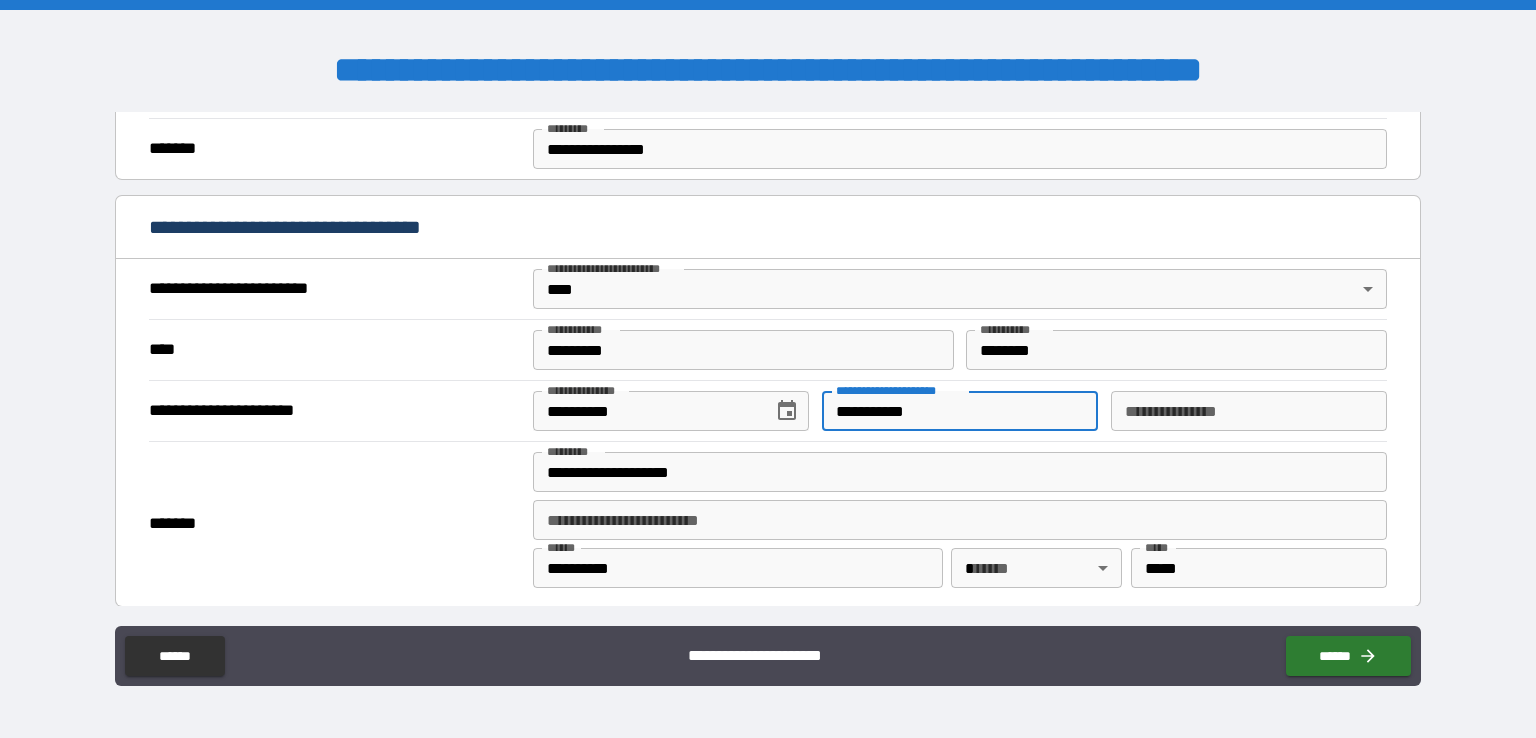 type on "**********" 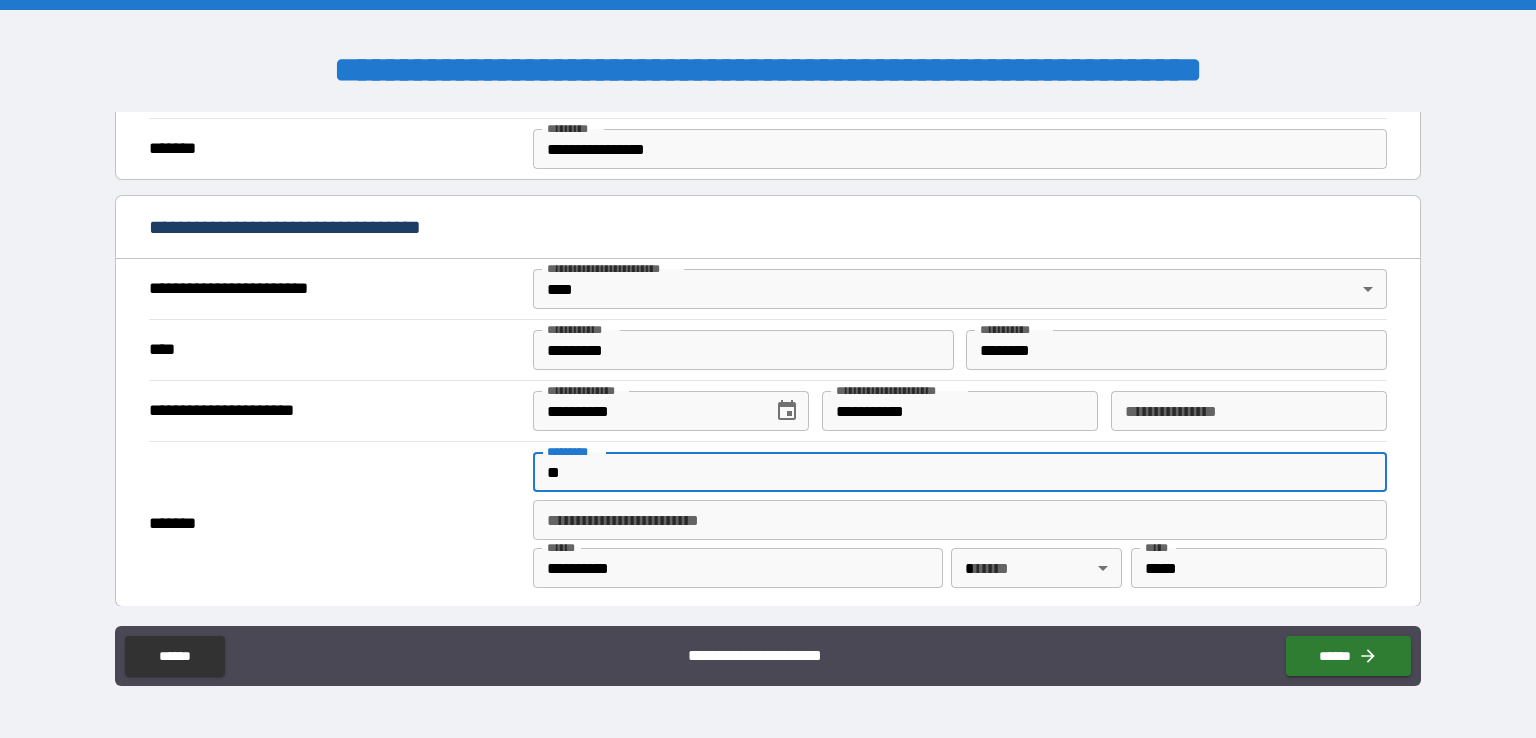 type on "*" 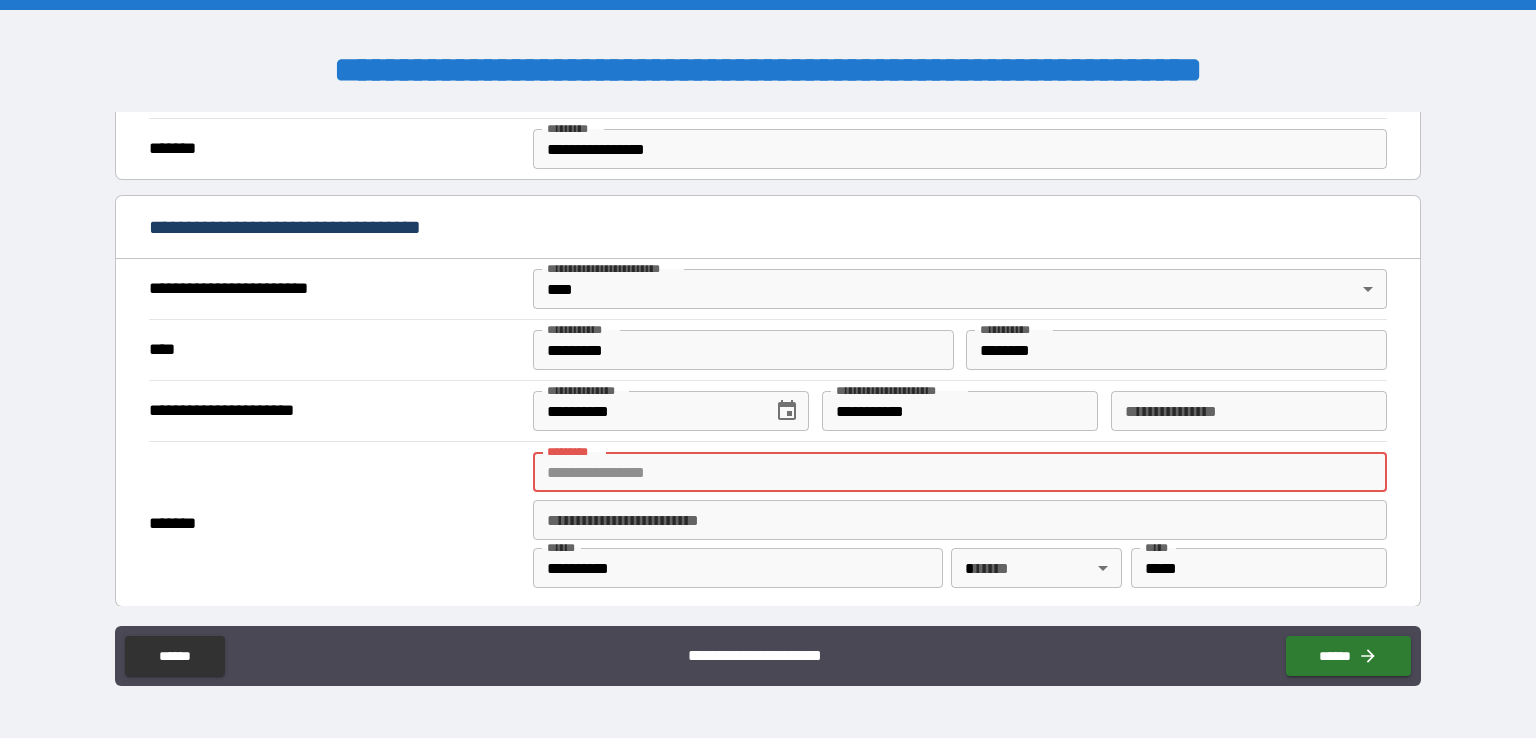 click on "*******   *" at bounding box center (960, 472) 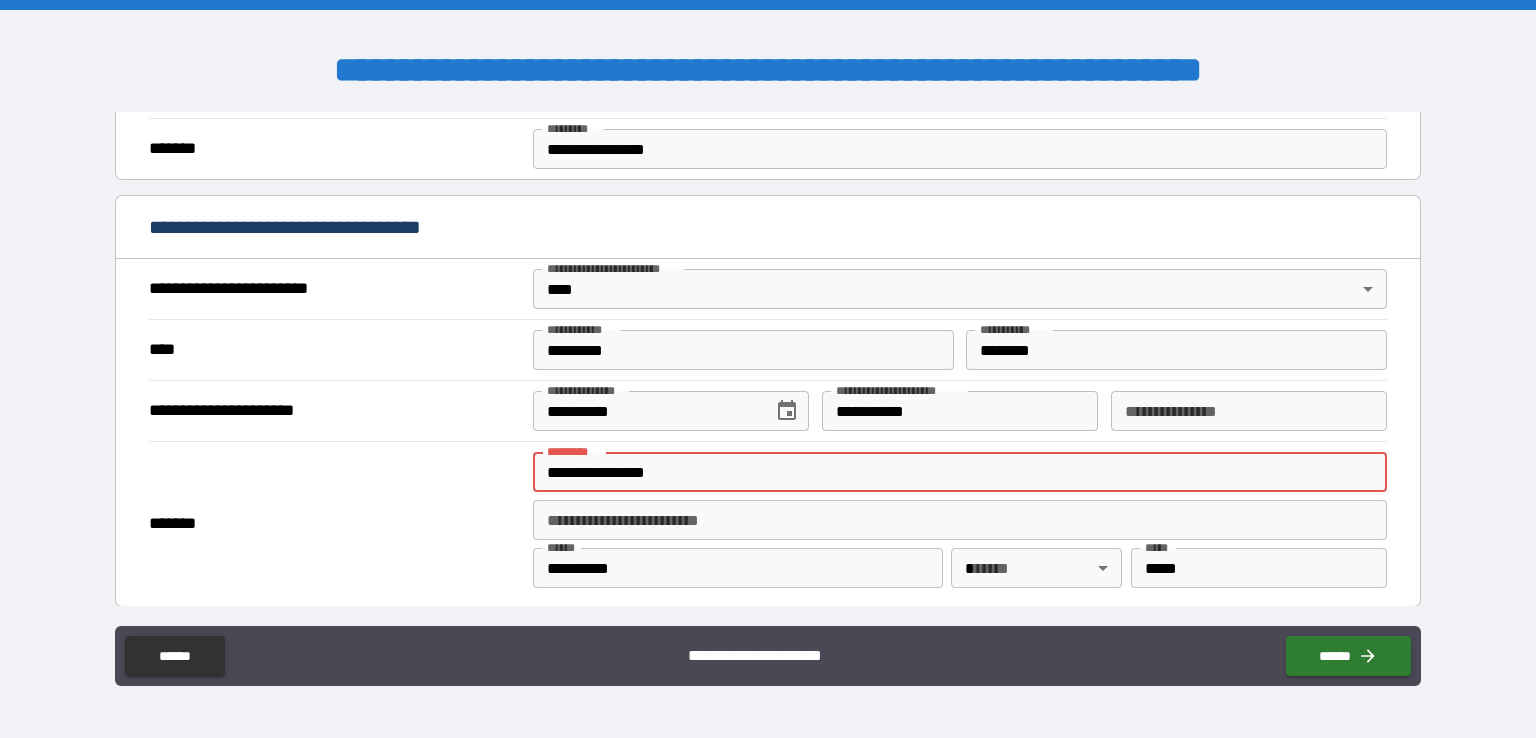 type on "***" 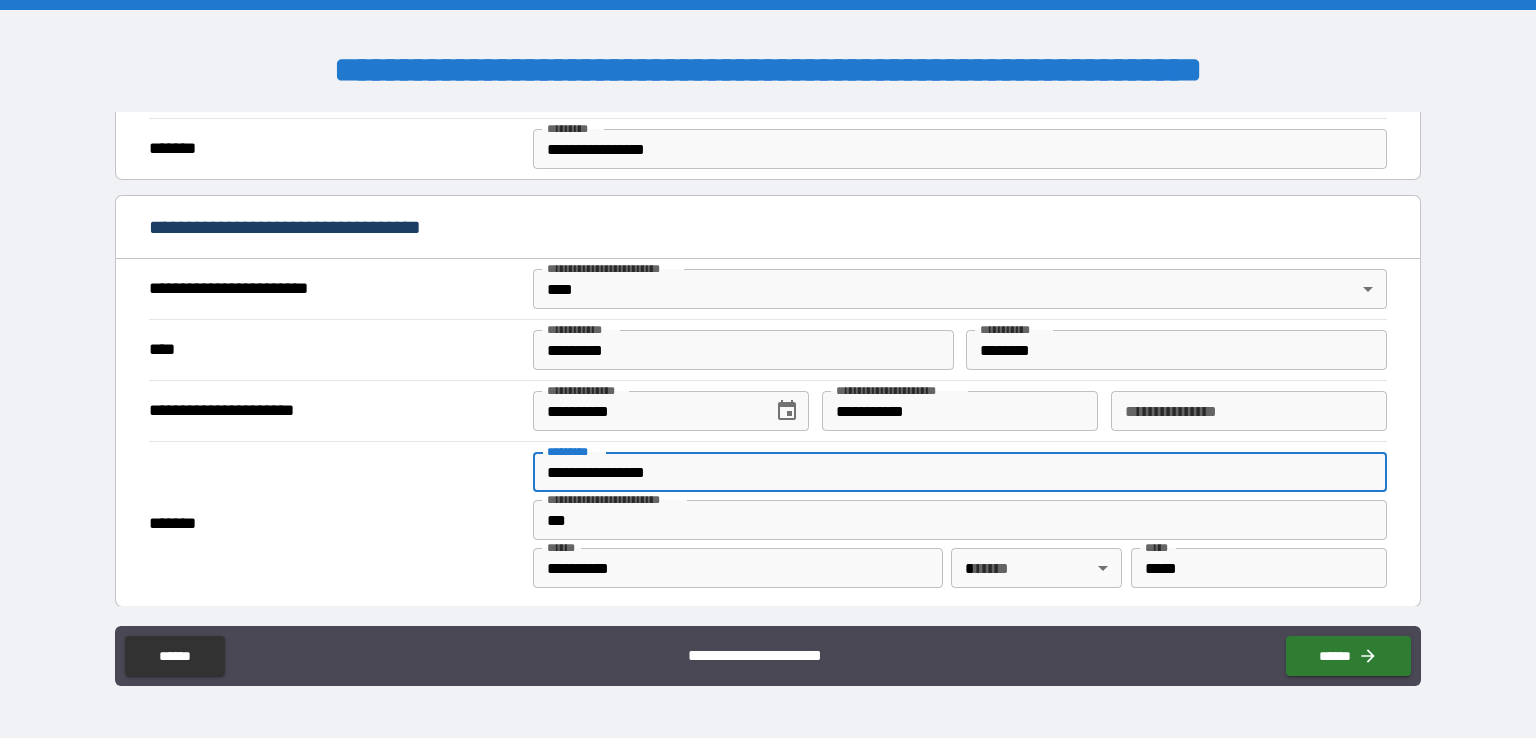 click on "**********" at bounding box center [738, 568] 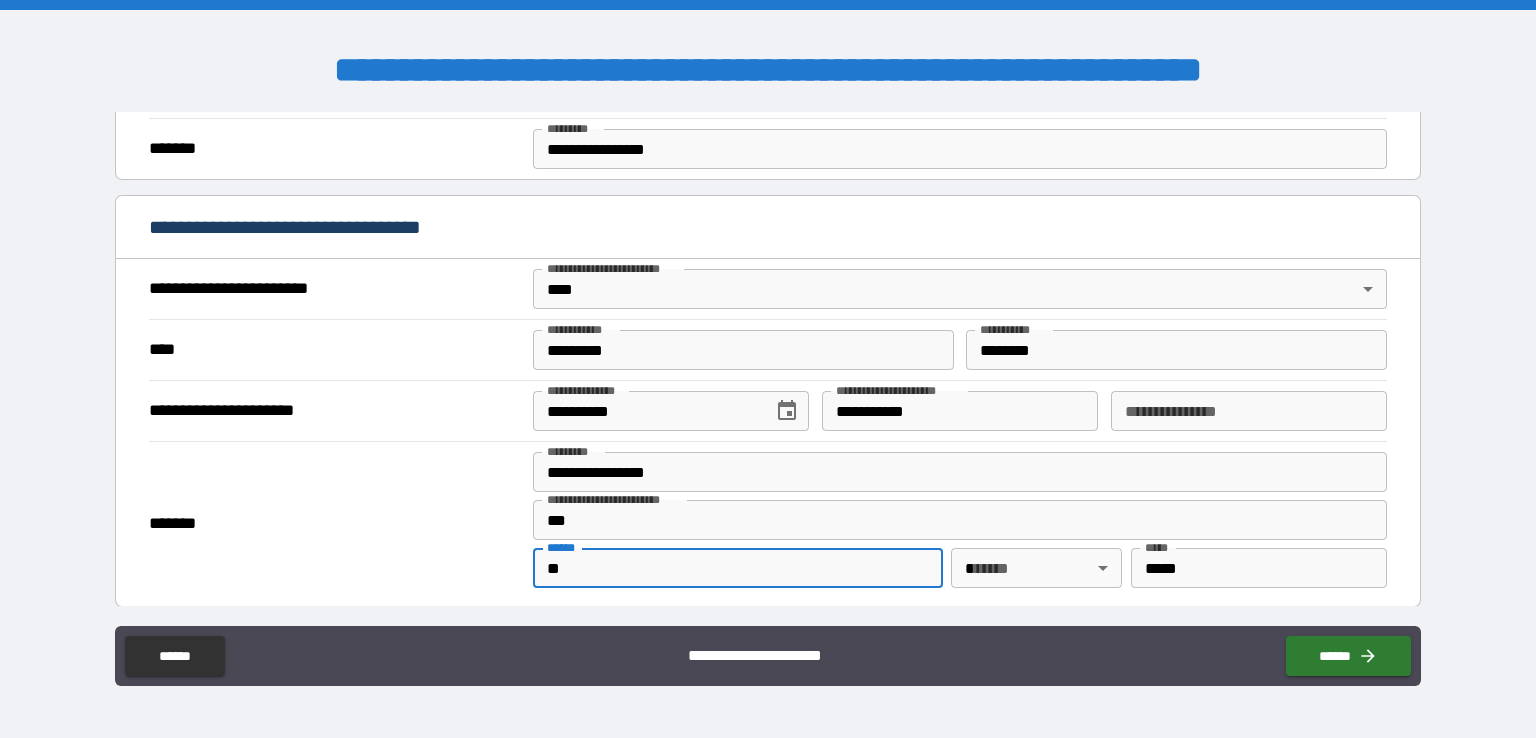 type on "*" 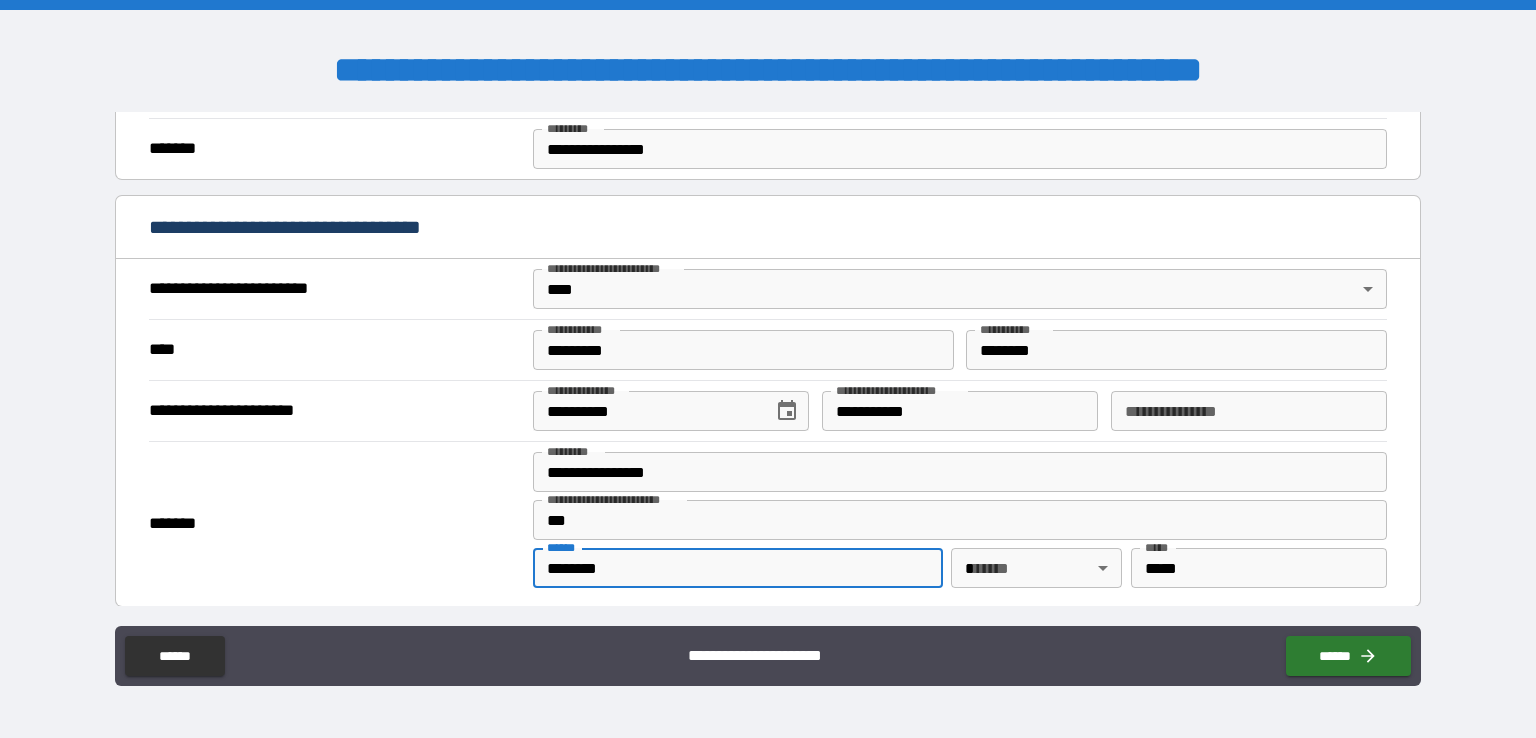 type on "**********" 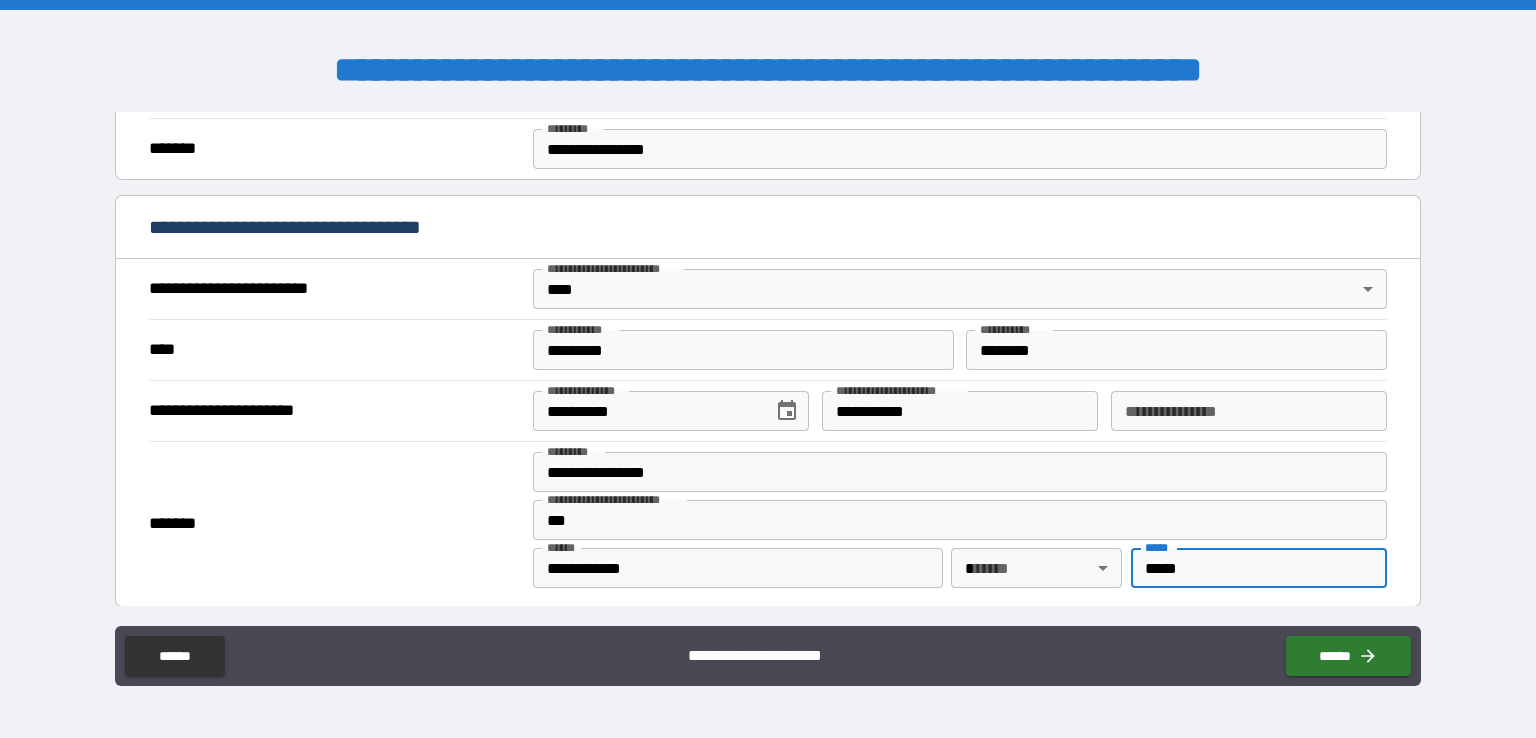 click on "*****" at bounding box center [1259, 568] 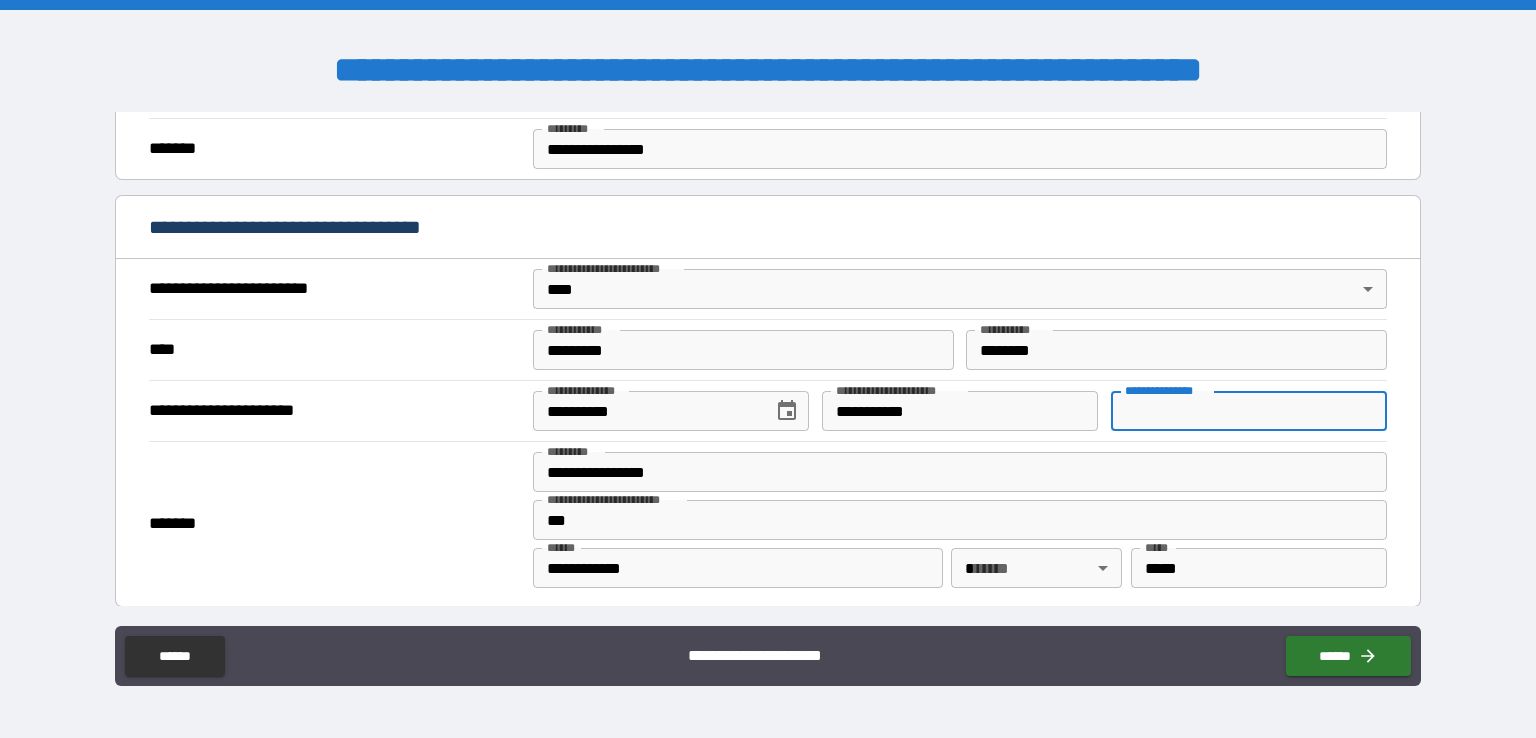 click on "**********" at bounding box center [1249, 411] 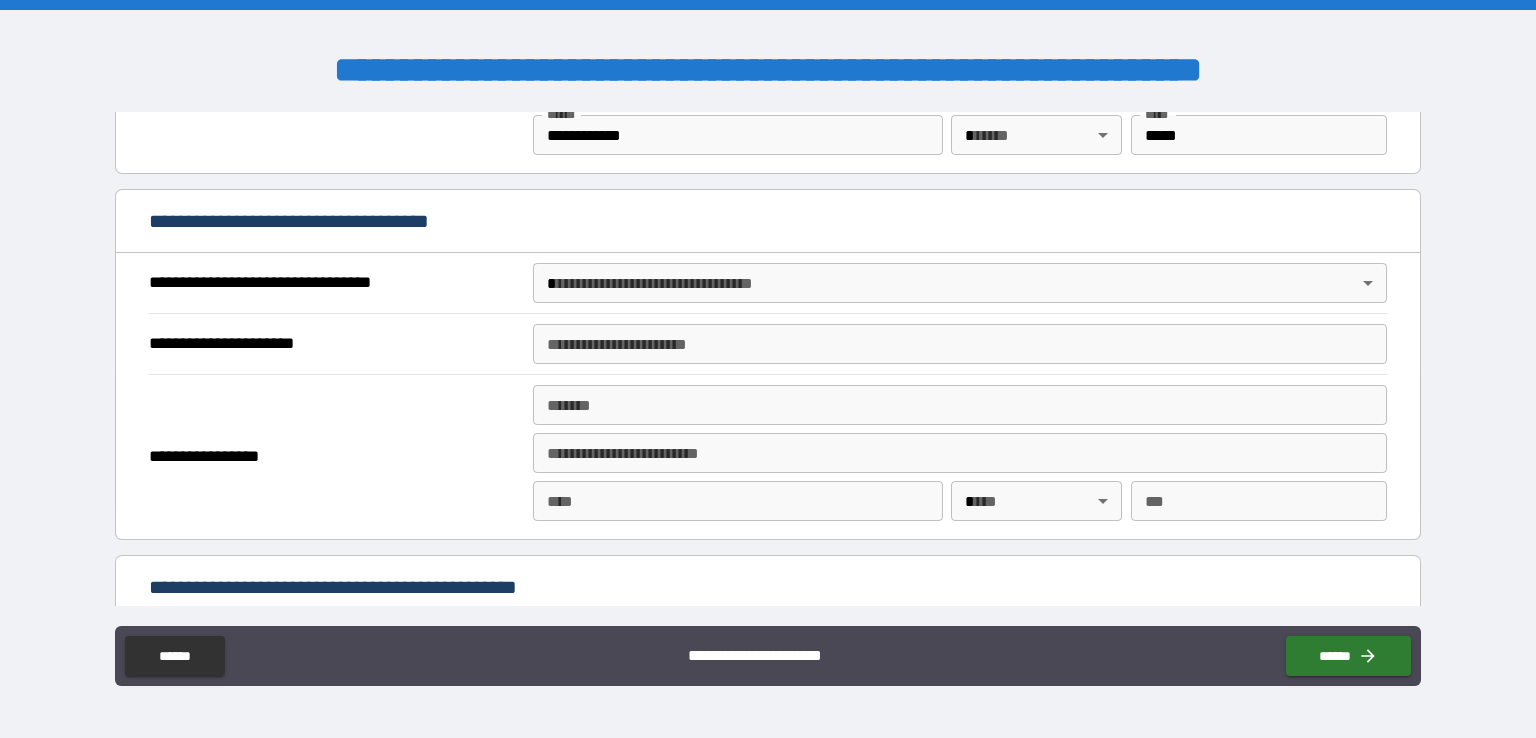 scroll, scrollTop: 1065, scrollLeft: 0, axis: vertical 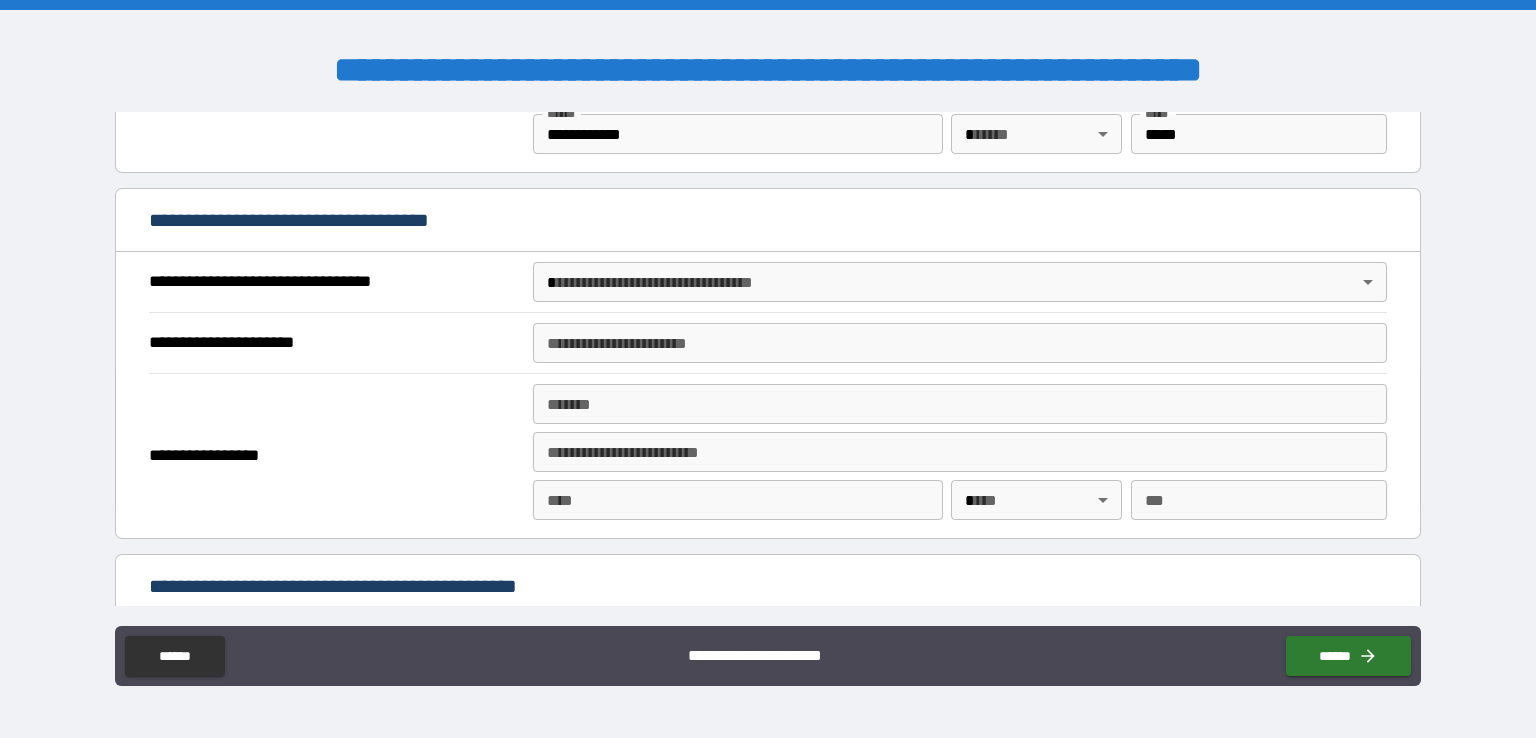 type on "**********" 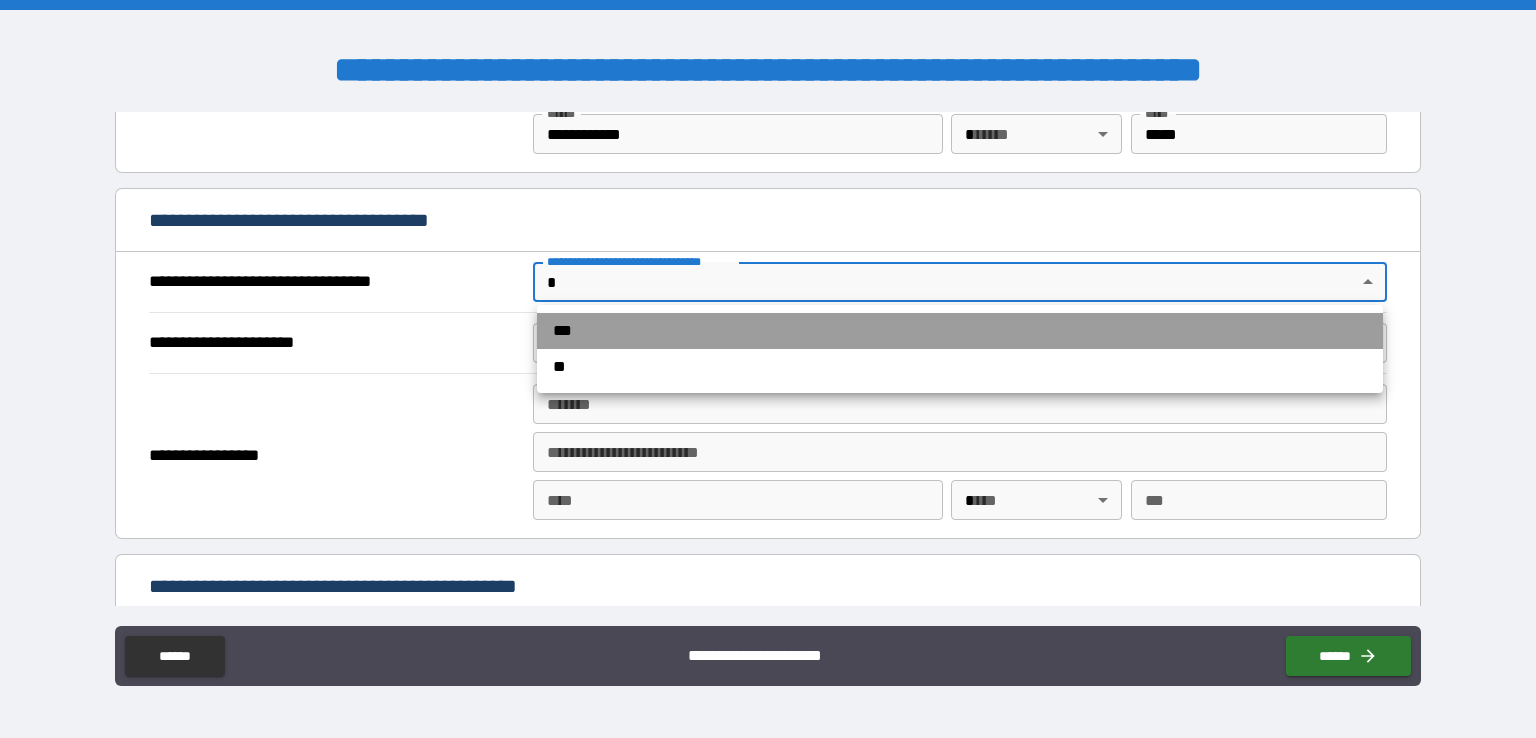 click on "***" at bounding box center (960, 331) 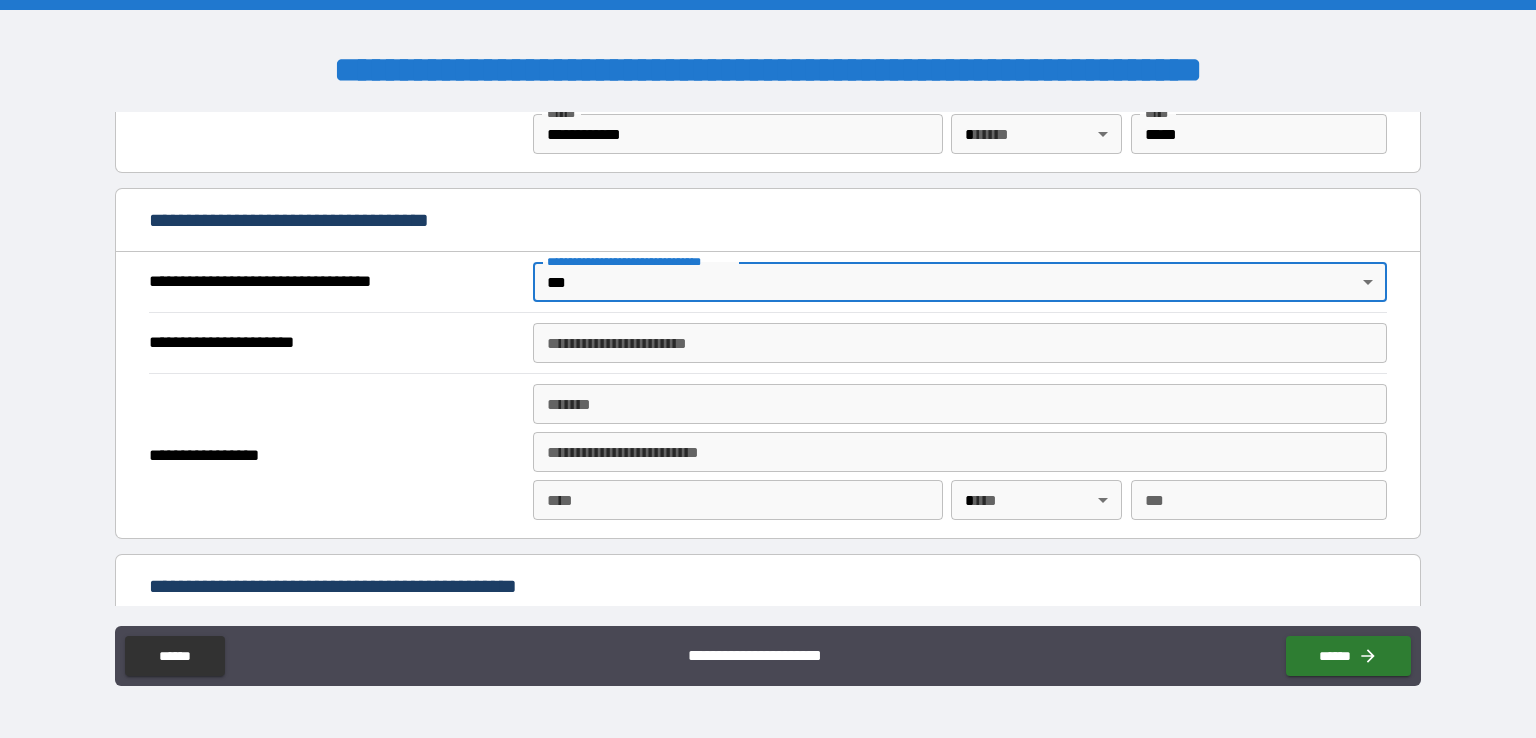 click on "**********" at bounding box center [960, 343] 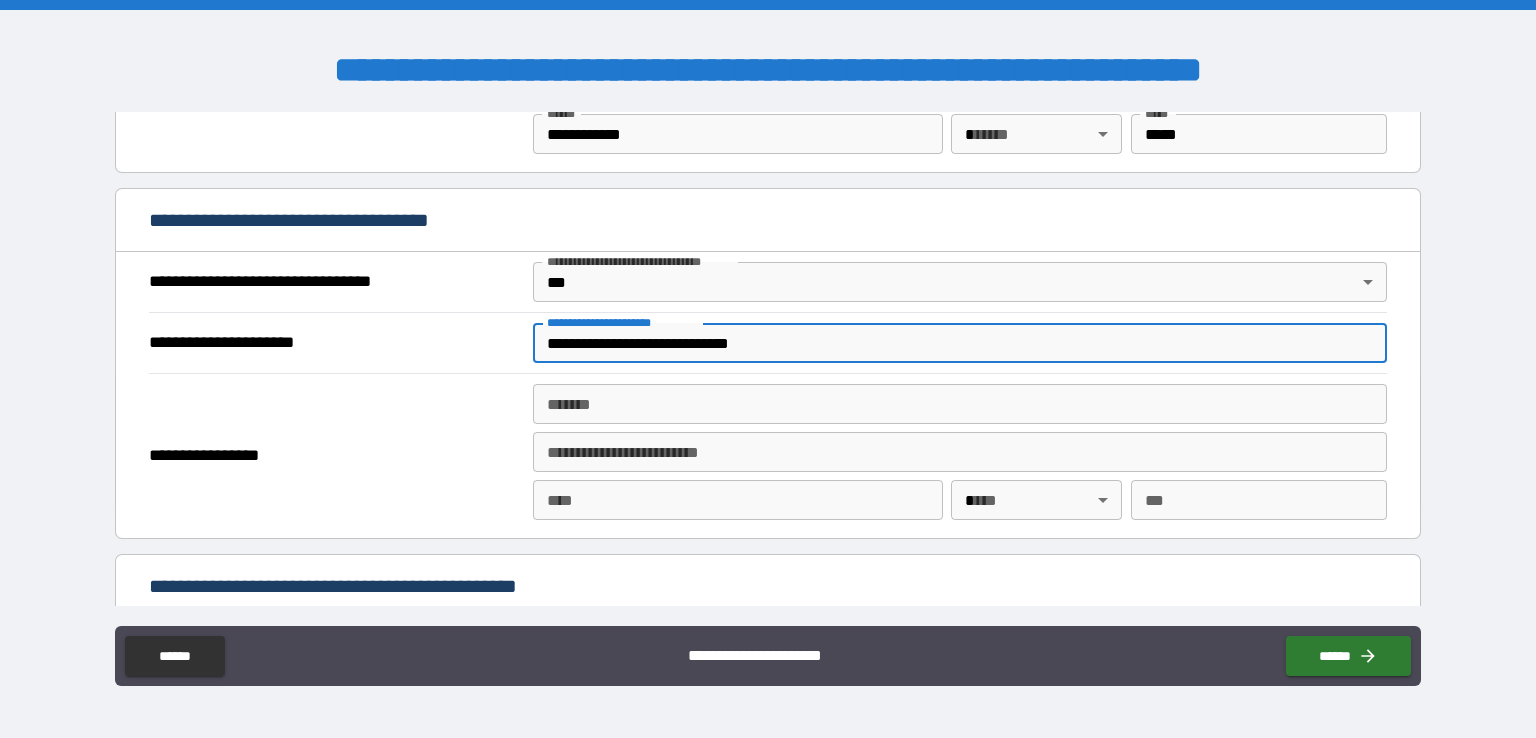 type on "**********" 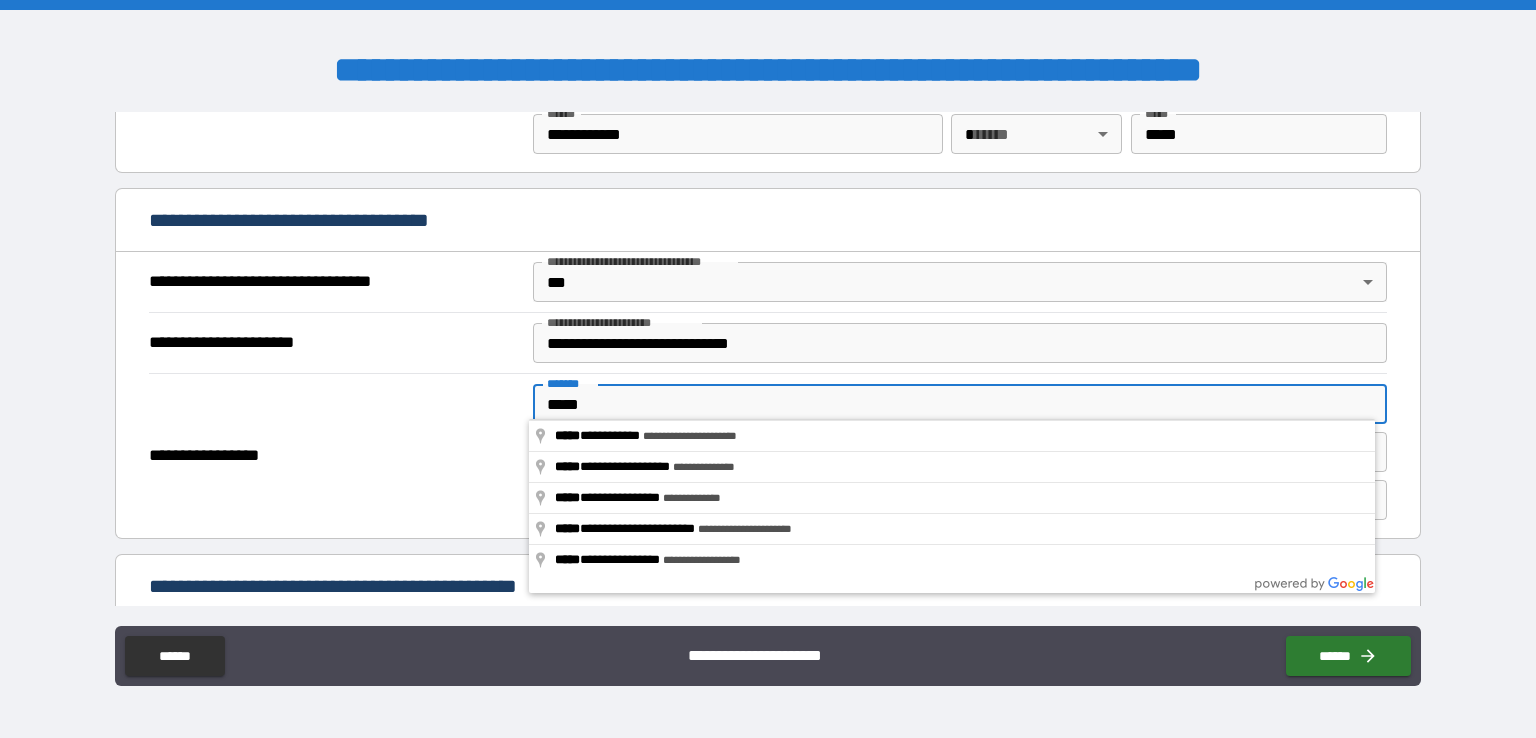 type on "**********" 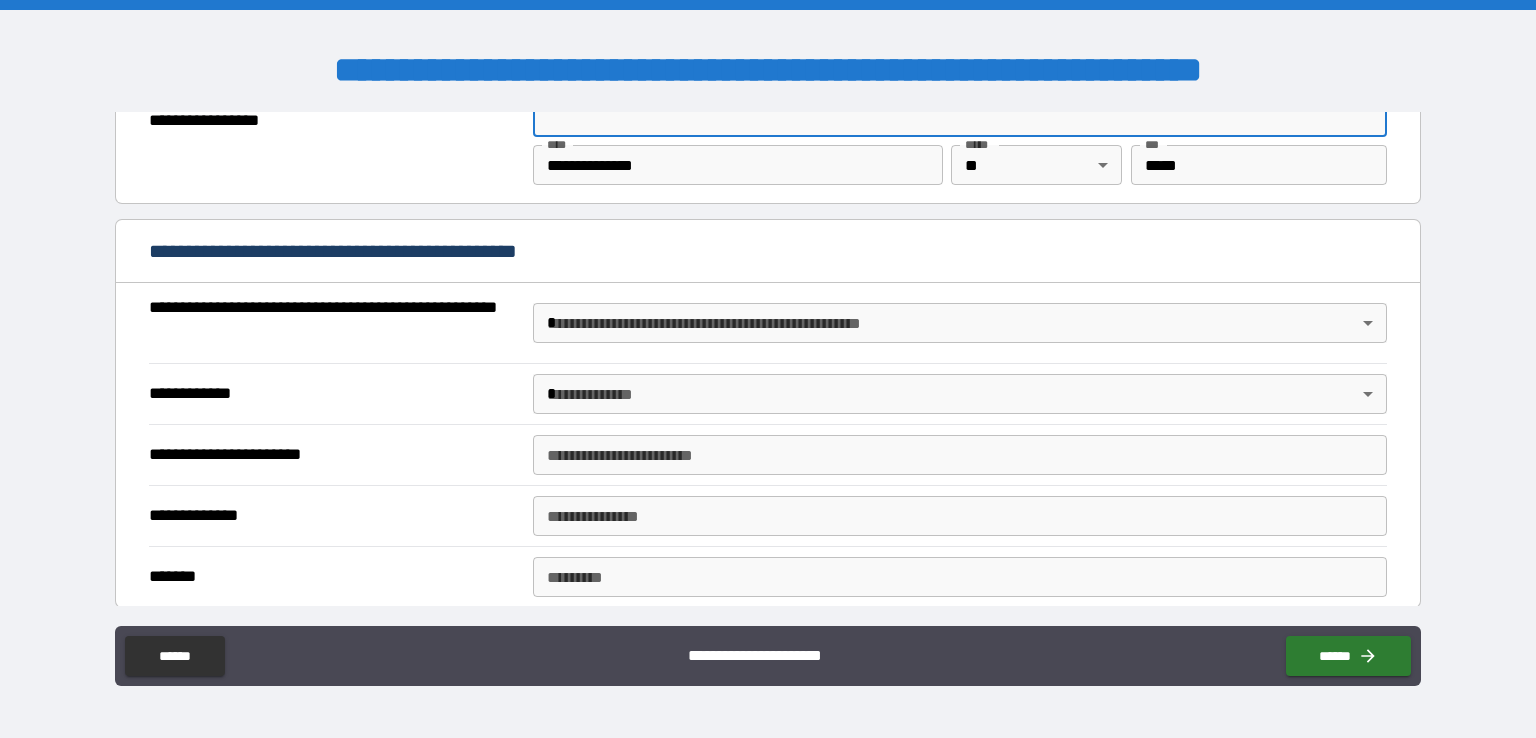 scroll, scrollTop: 1408, scrollLeft: 0, axis: vertical 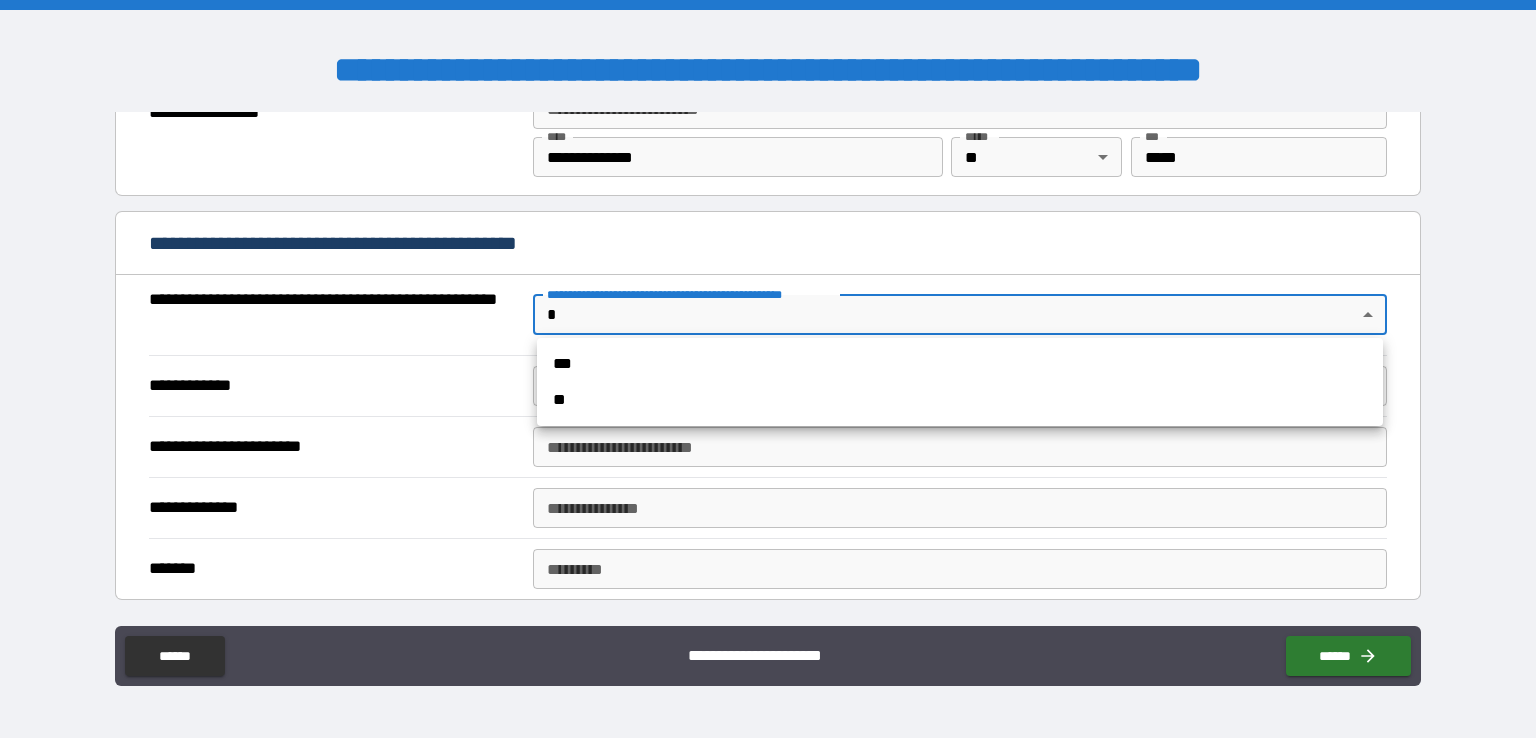 click on "**********" at bounding box center [768, 369] 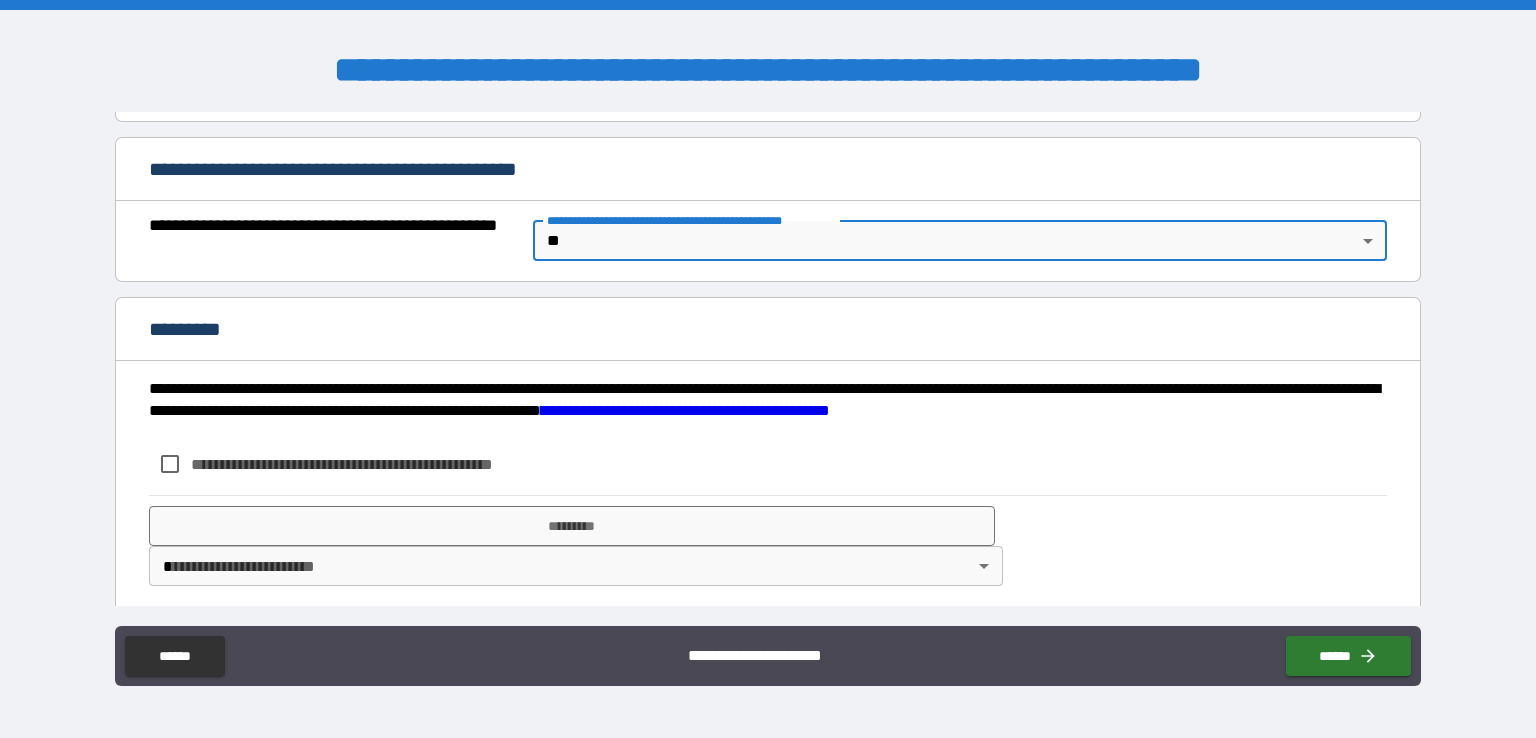 scroll, scrollTop: 1487, scrollLeft: 0, axis: vertical 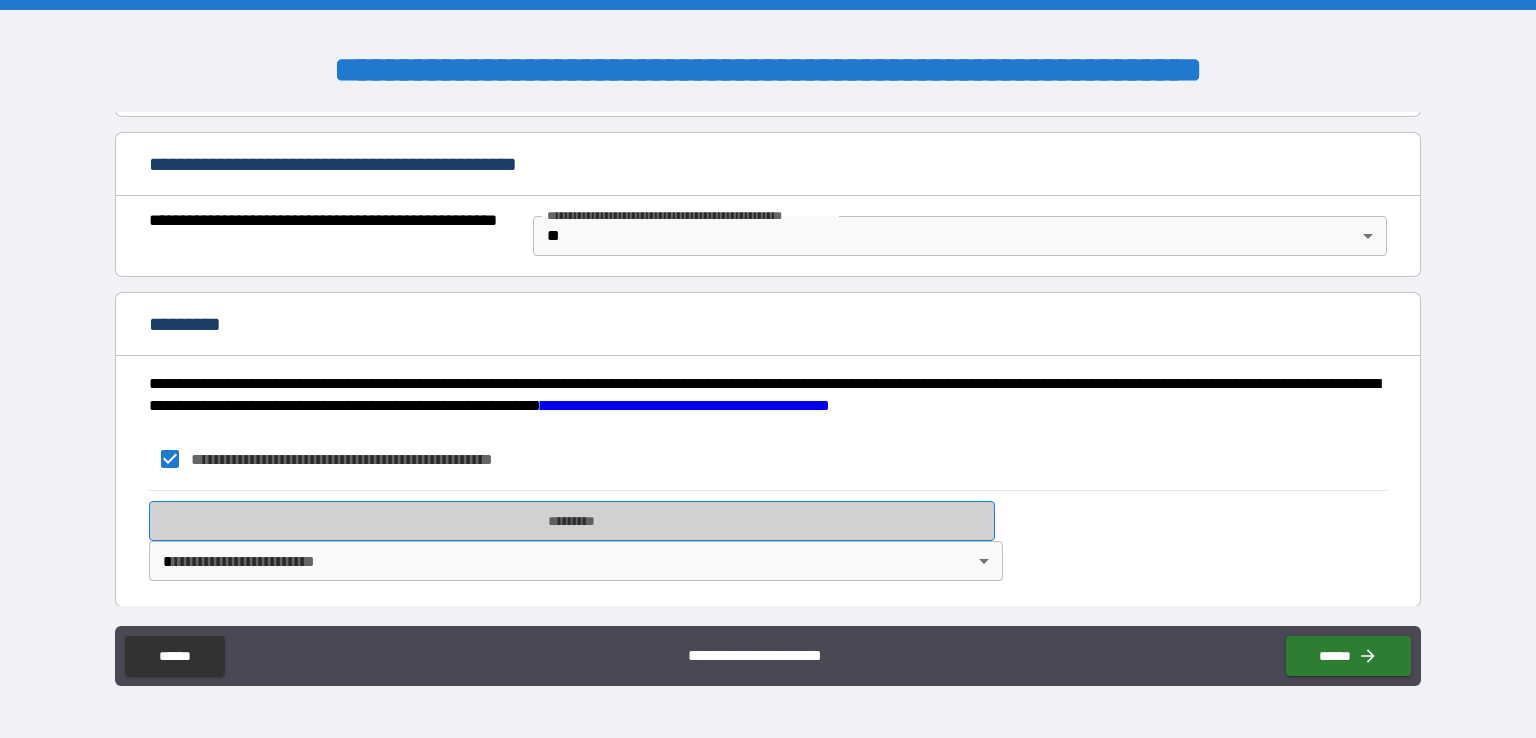 click on "*********" at bounding box center (572, 521) 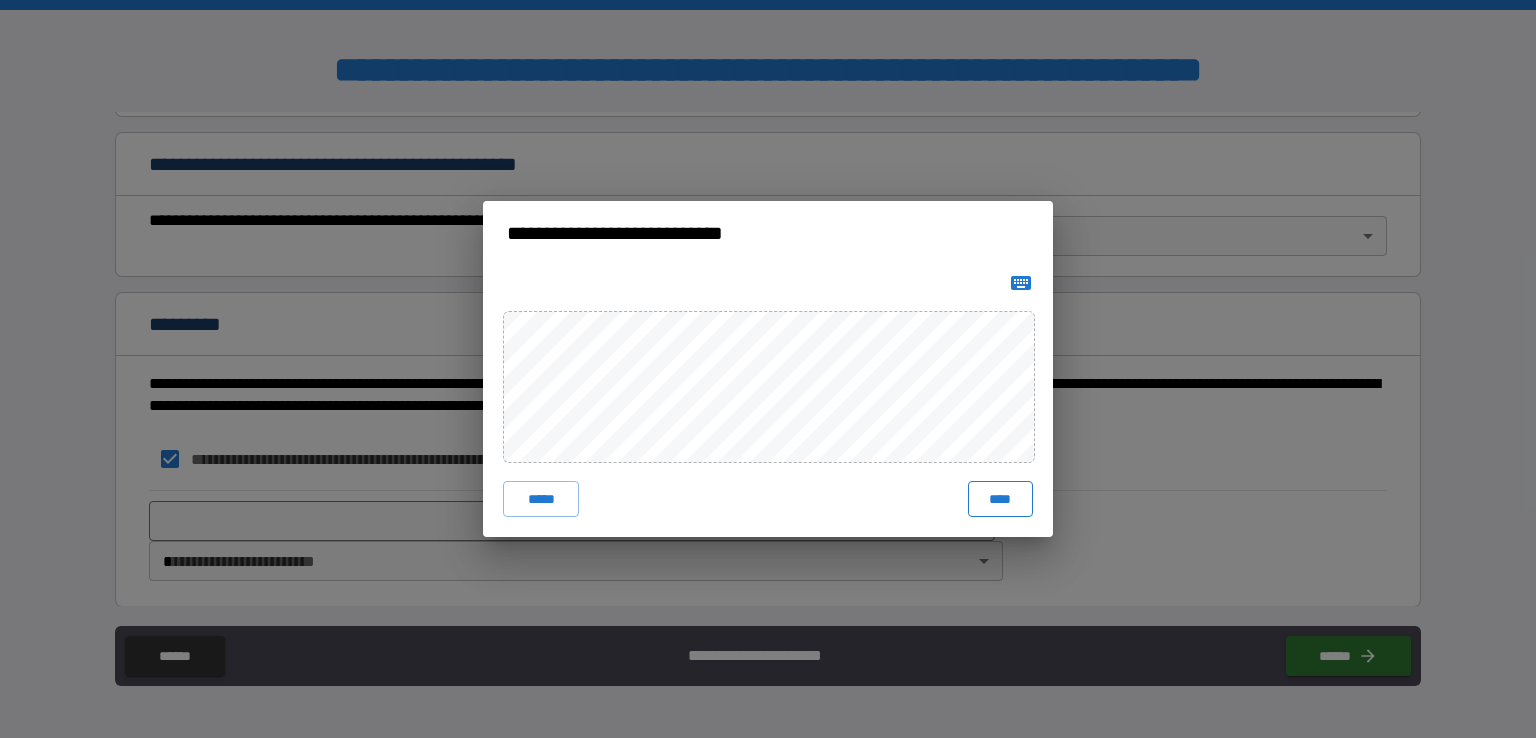 click on "****" at bounding box center [1000, 499] 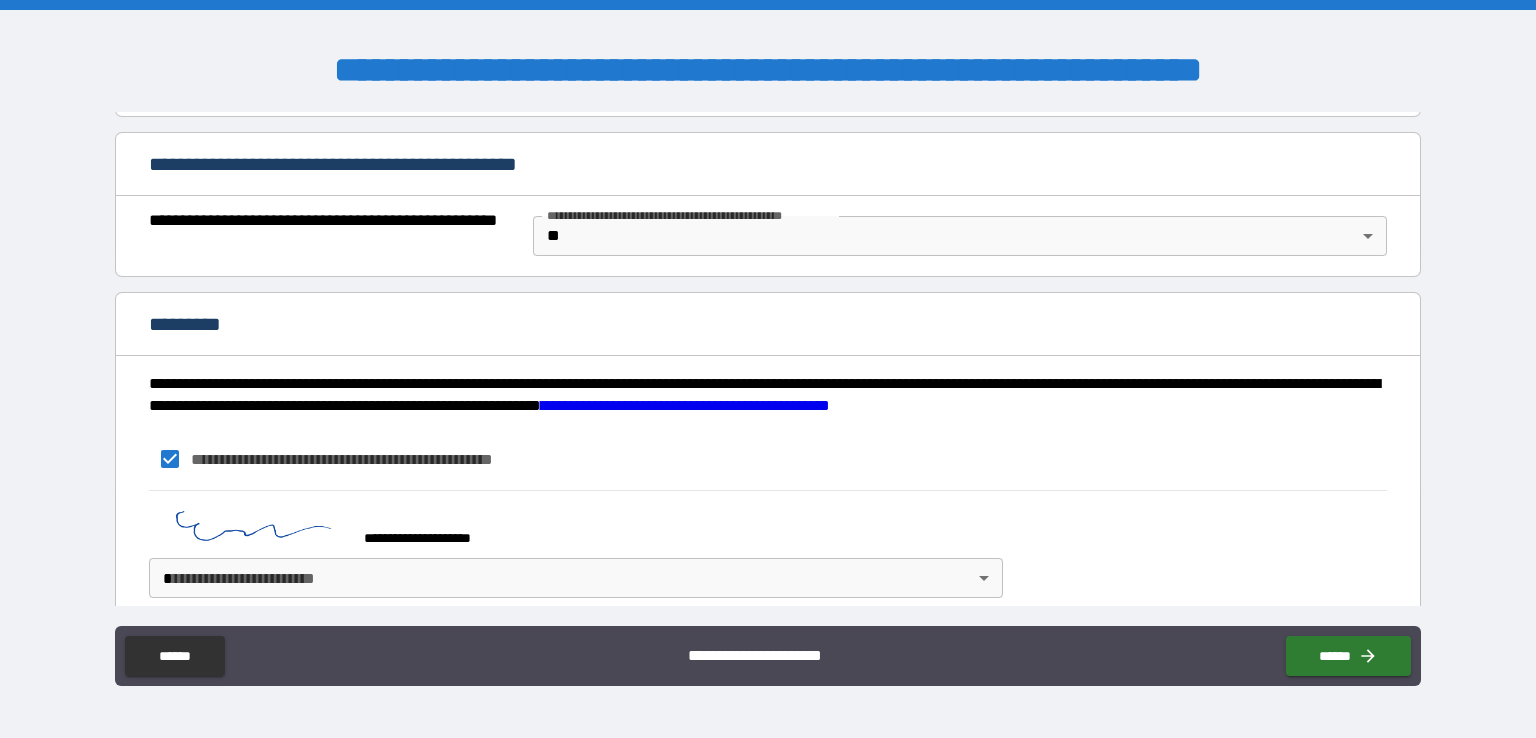 scroll, scrollTop: 1504, scrollLeft: 0, axis: vertical 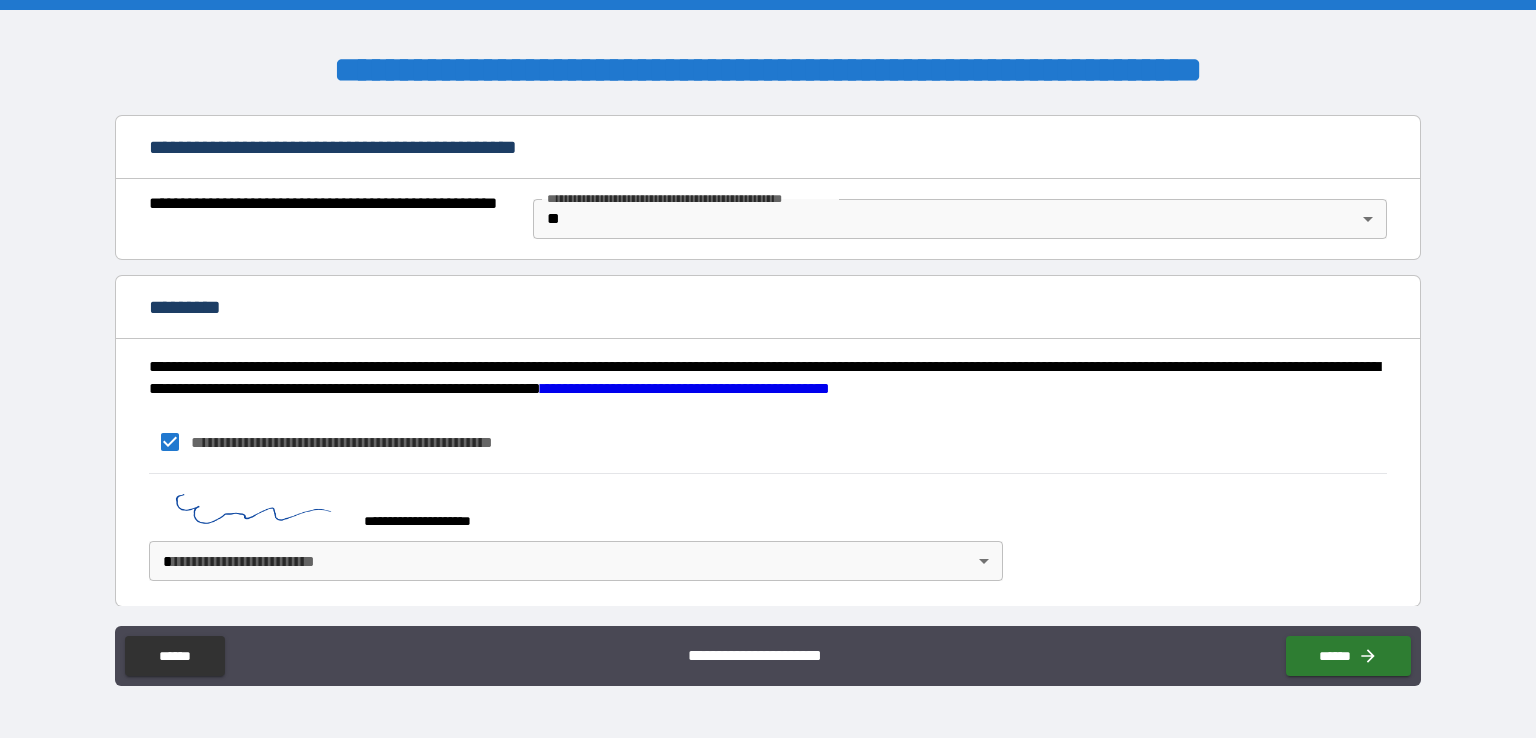 click on "**********" at bounding box center [768, 369] 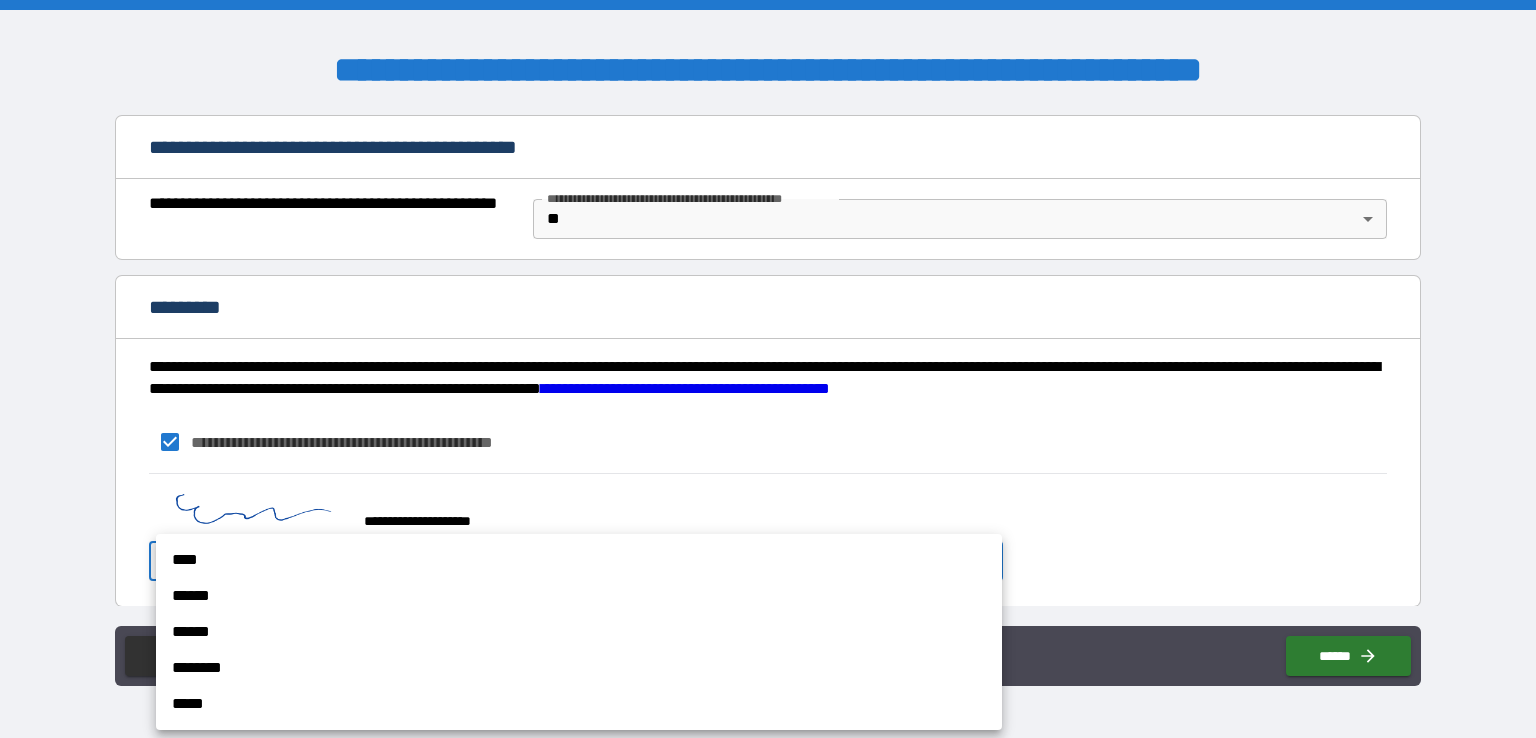 click on "****" at bounding box center [579, 560] 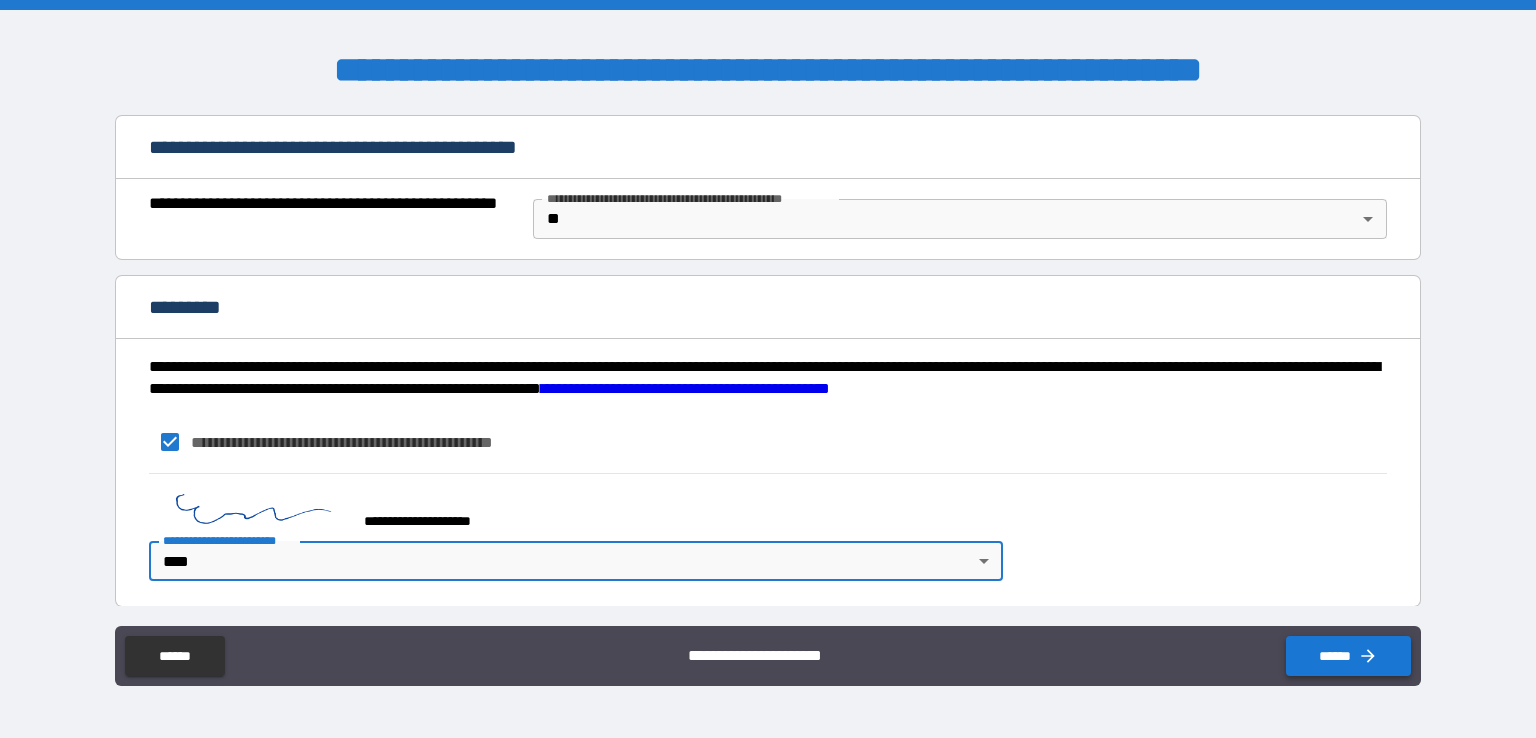 click on "******" at bounding box center (1348, 656) 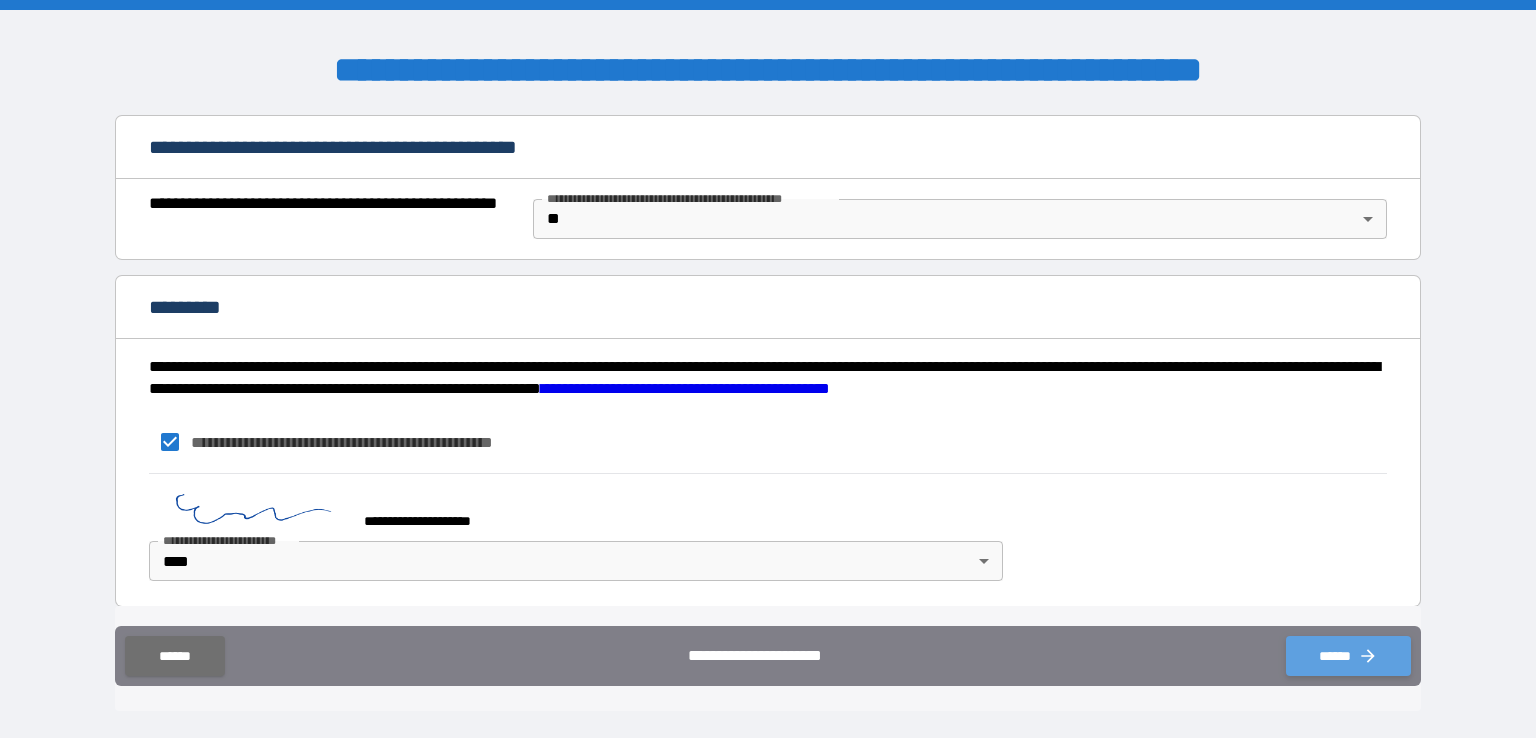 click on "******" at bounding box center (1348, 656) 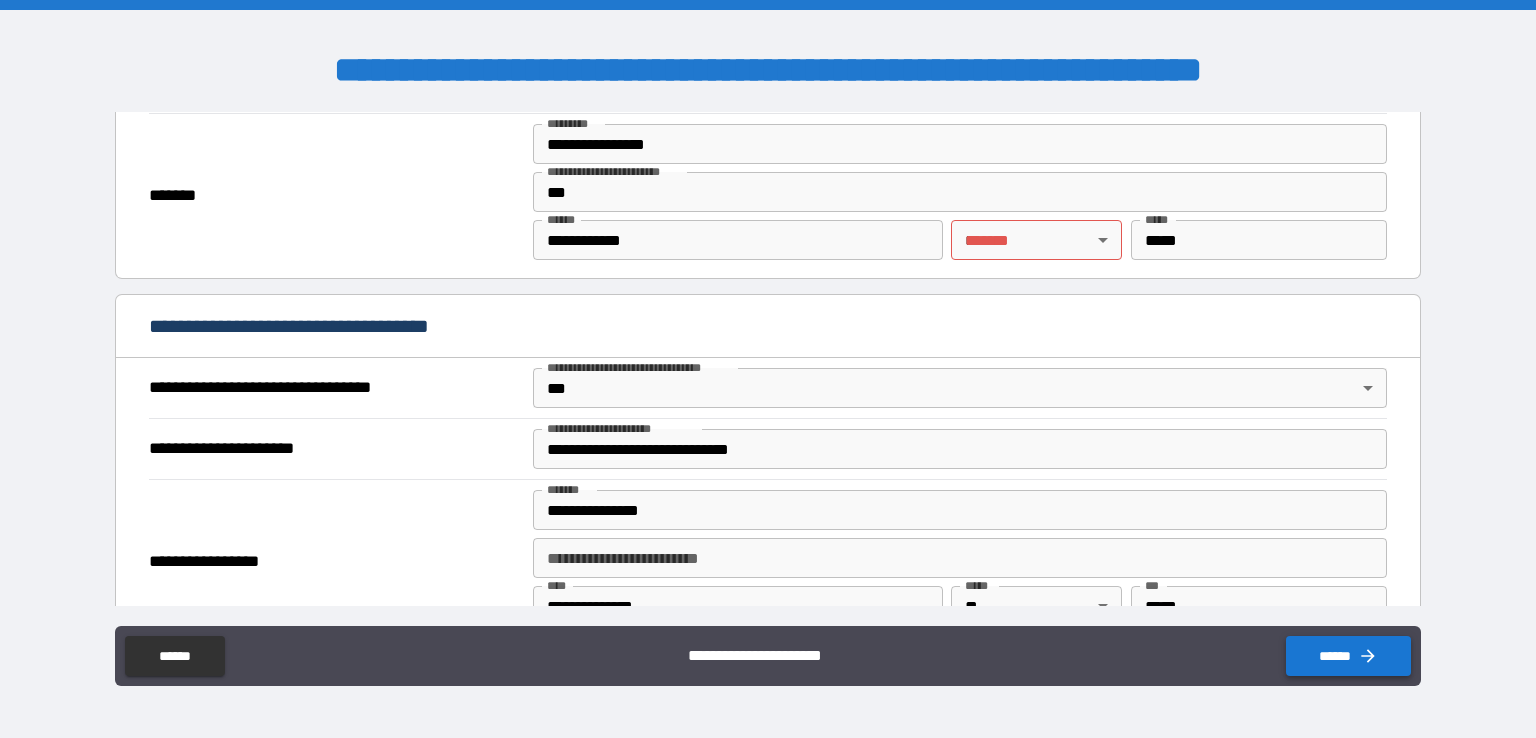 scroll, scrollTop: 958, scrollLeft: 0, axis: vertical 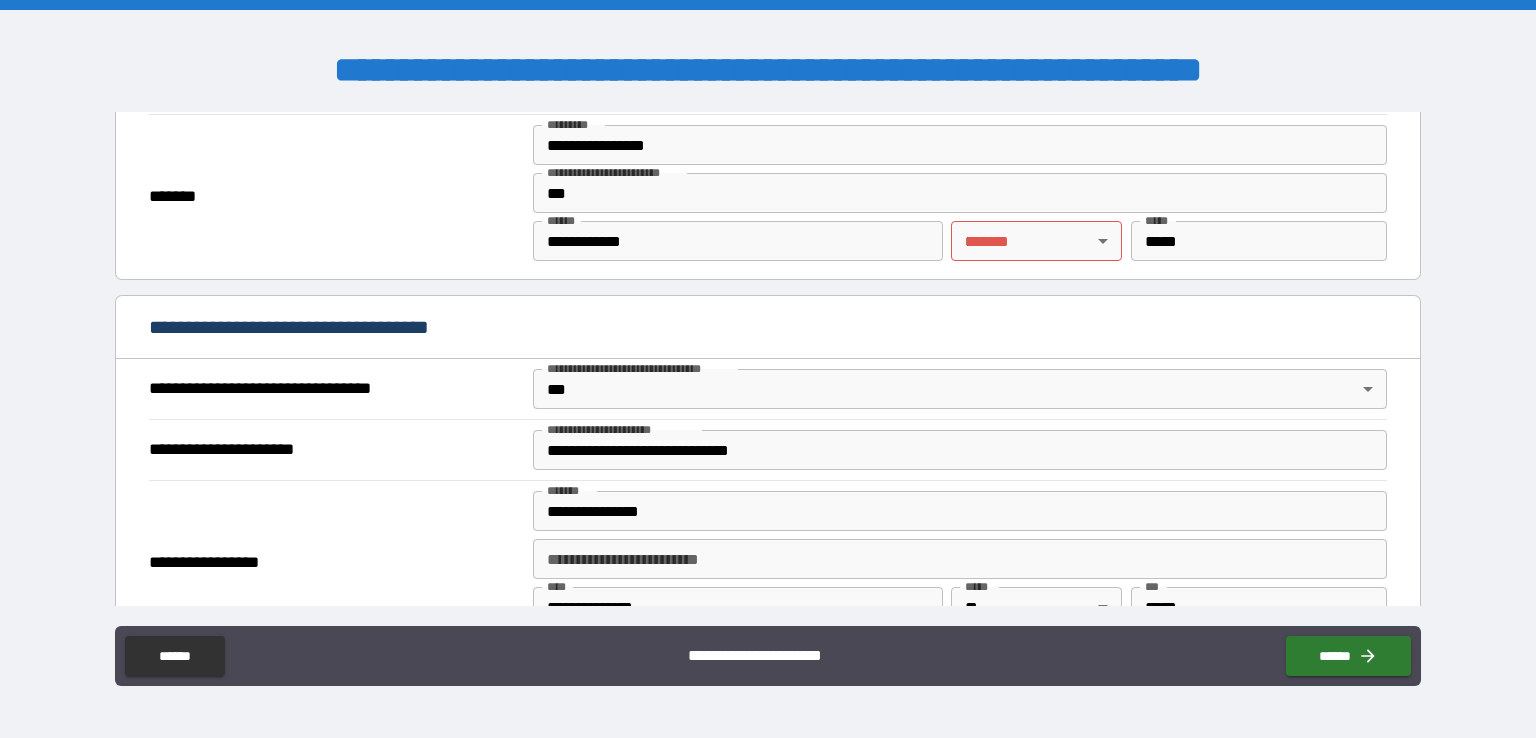 click on "**********" at bounding box center (768, 369) 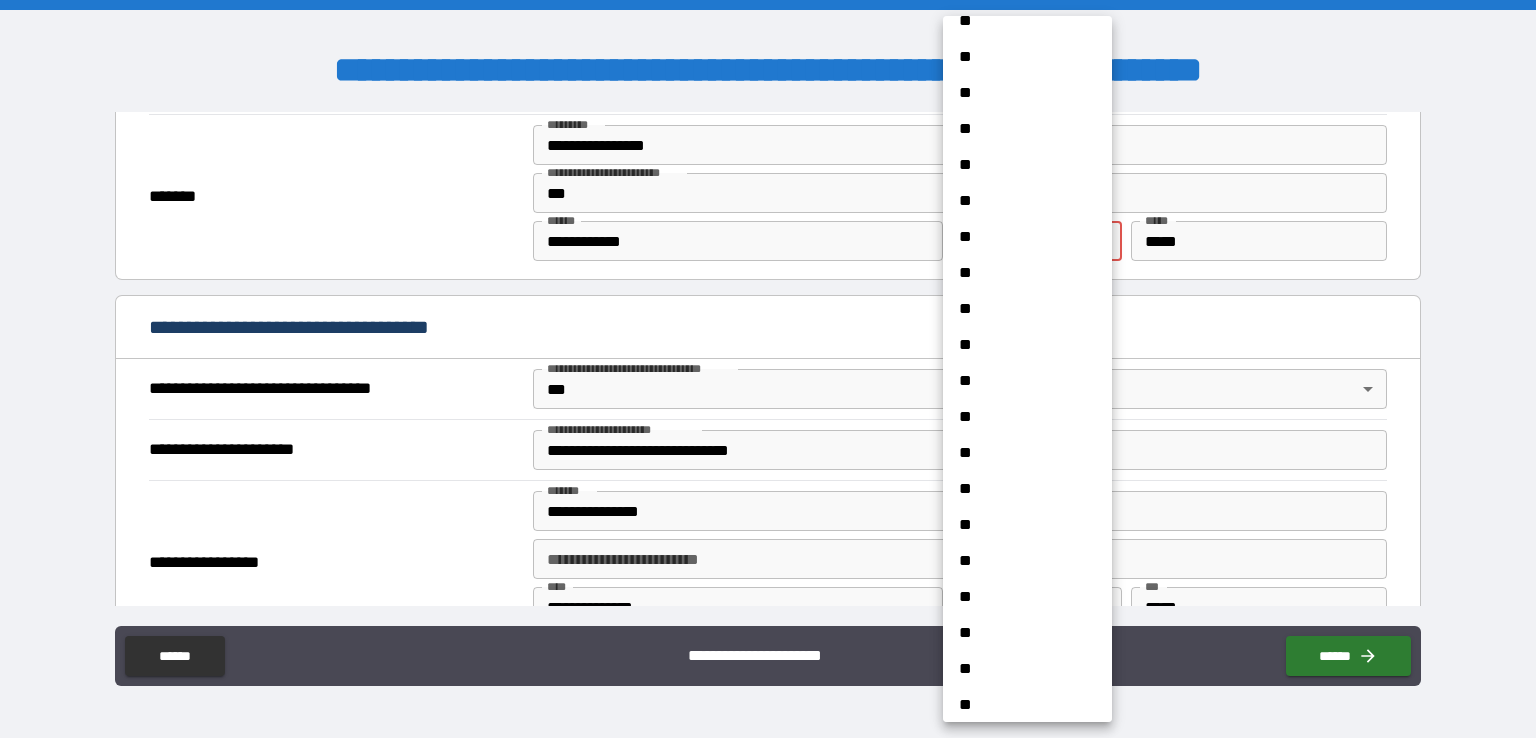 scroll, scrollTop: 418, scrollLeft: 0, axis: vertical 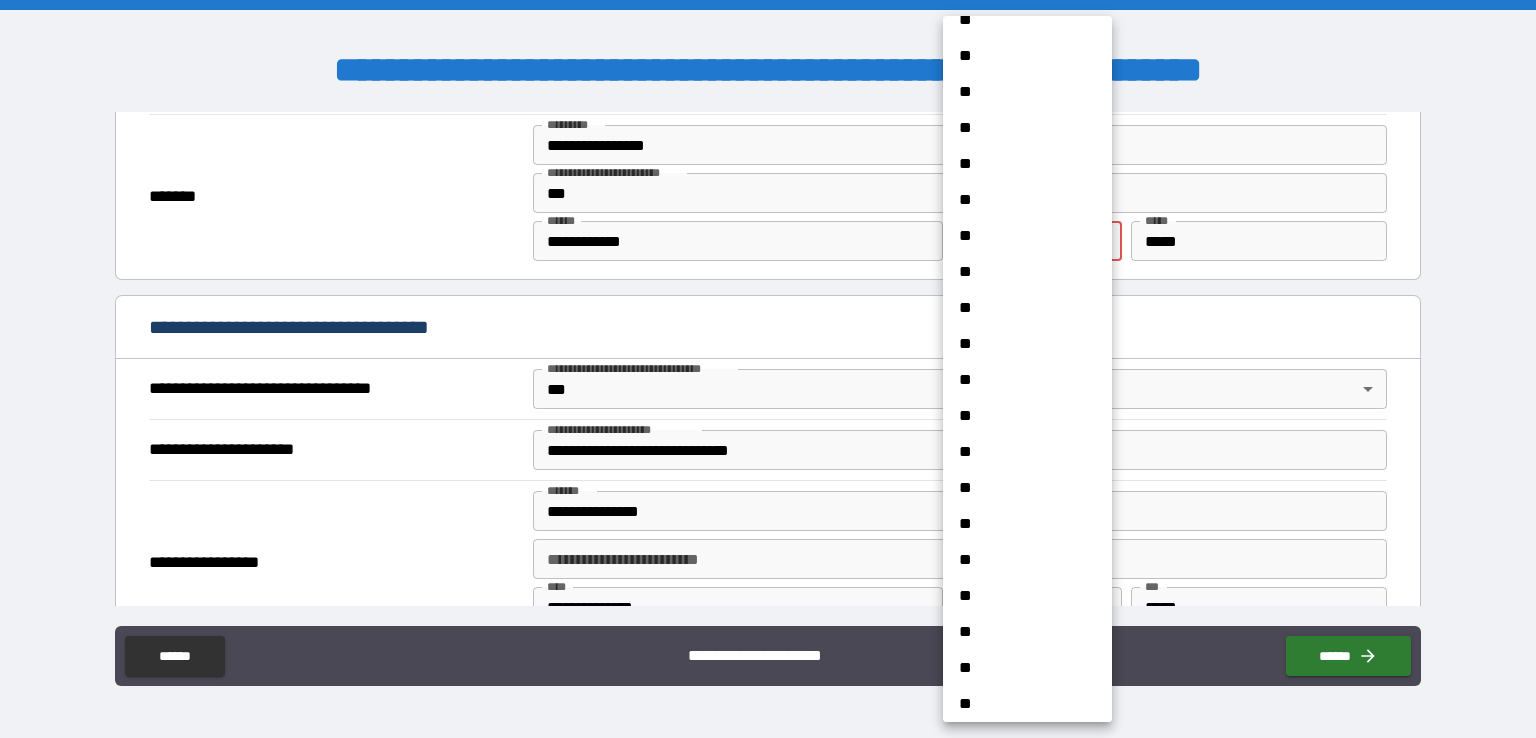 click on "**" at bounding box center (1020, 488) 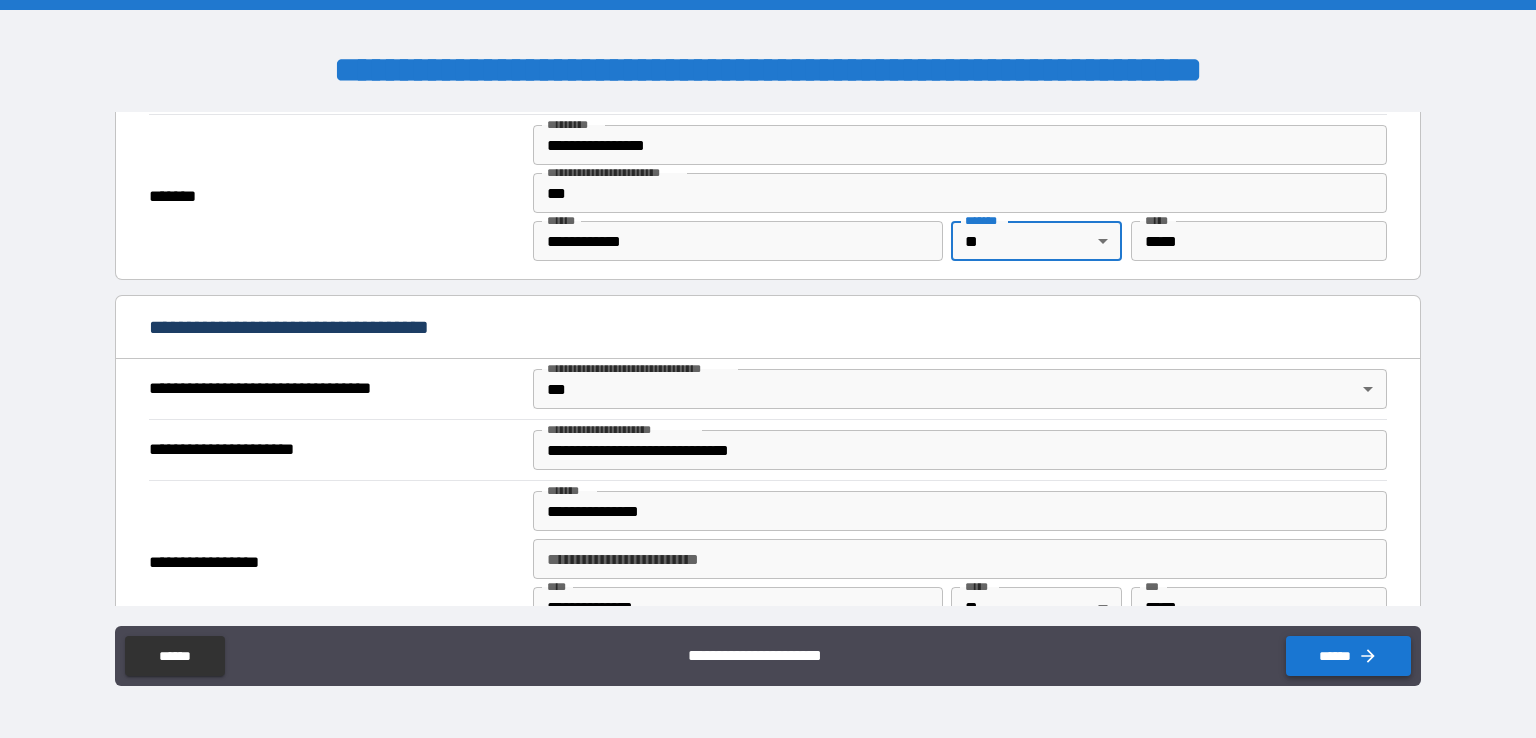 click on "******" at bounding box center (1348, 656) 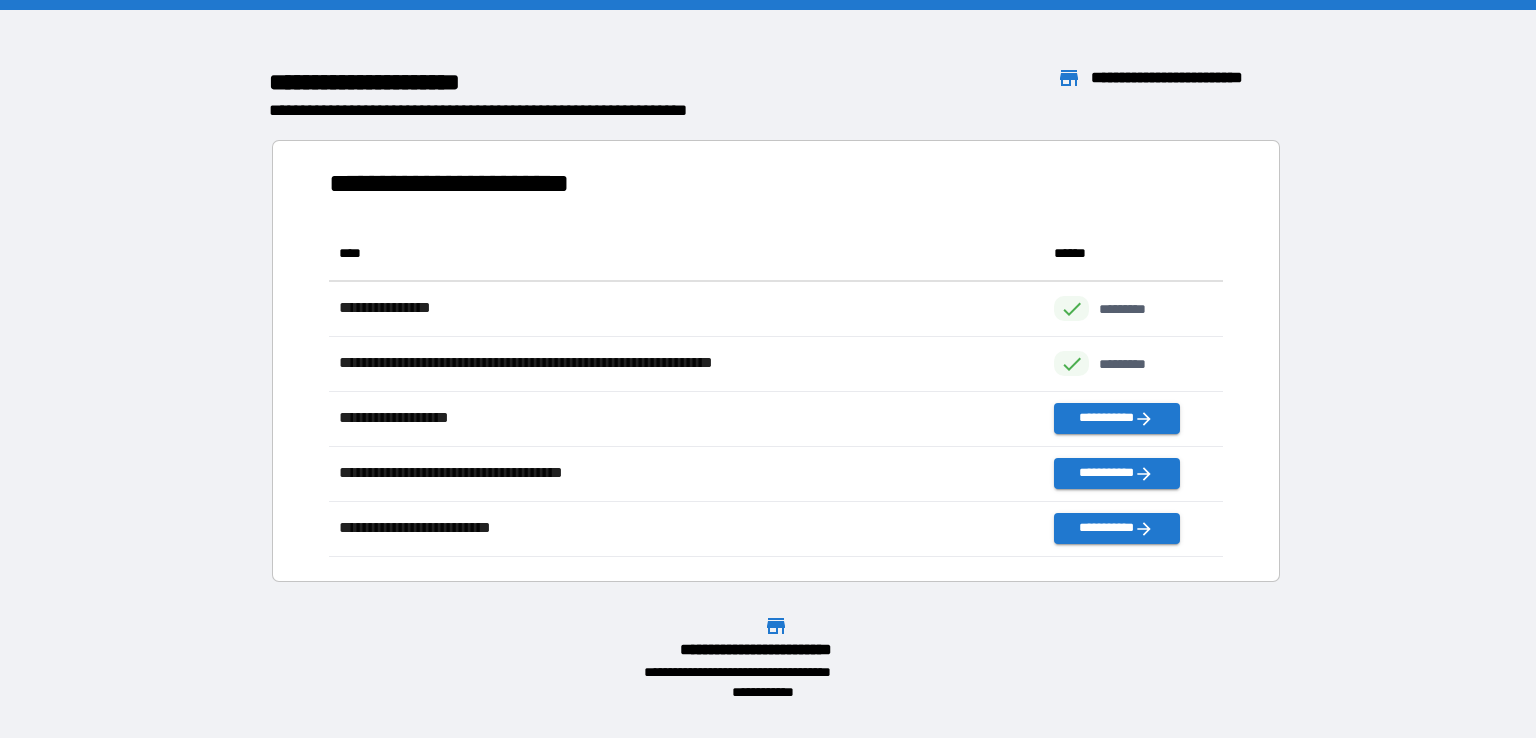 scroll, scrollTop: 16, scrollLeft: 16, axis: both 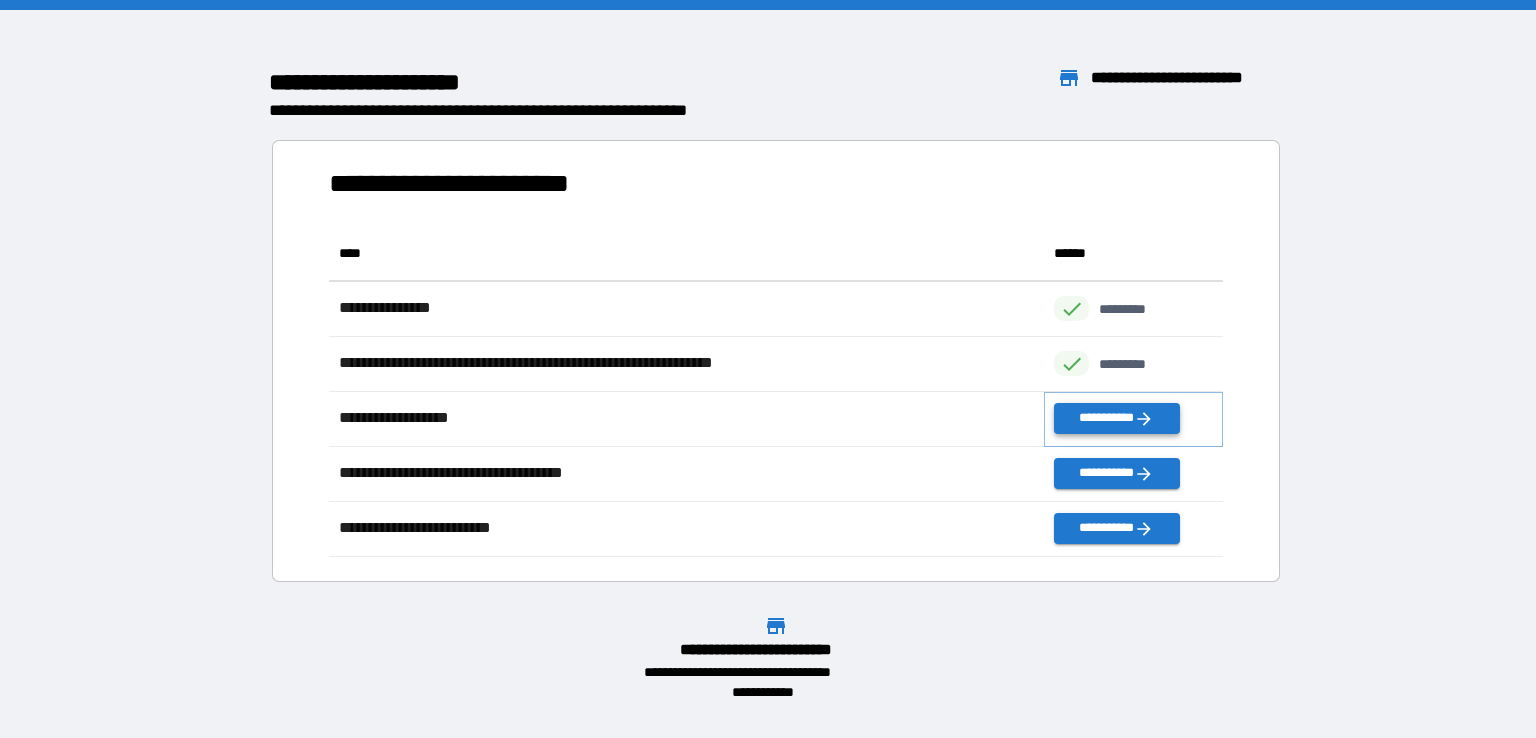 click on "**********" at bounding box center [1116, 418] 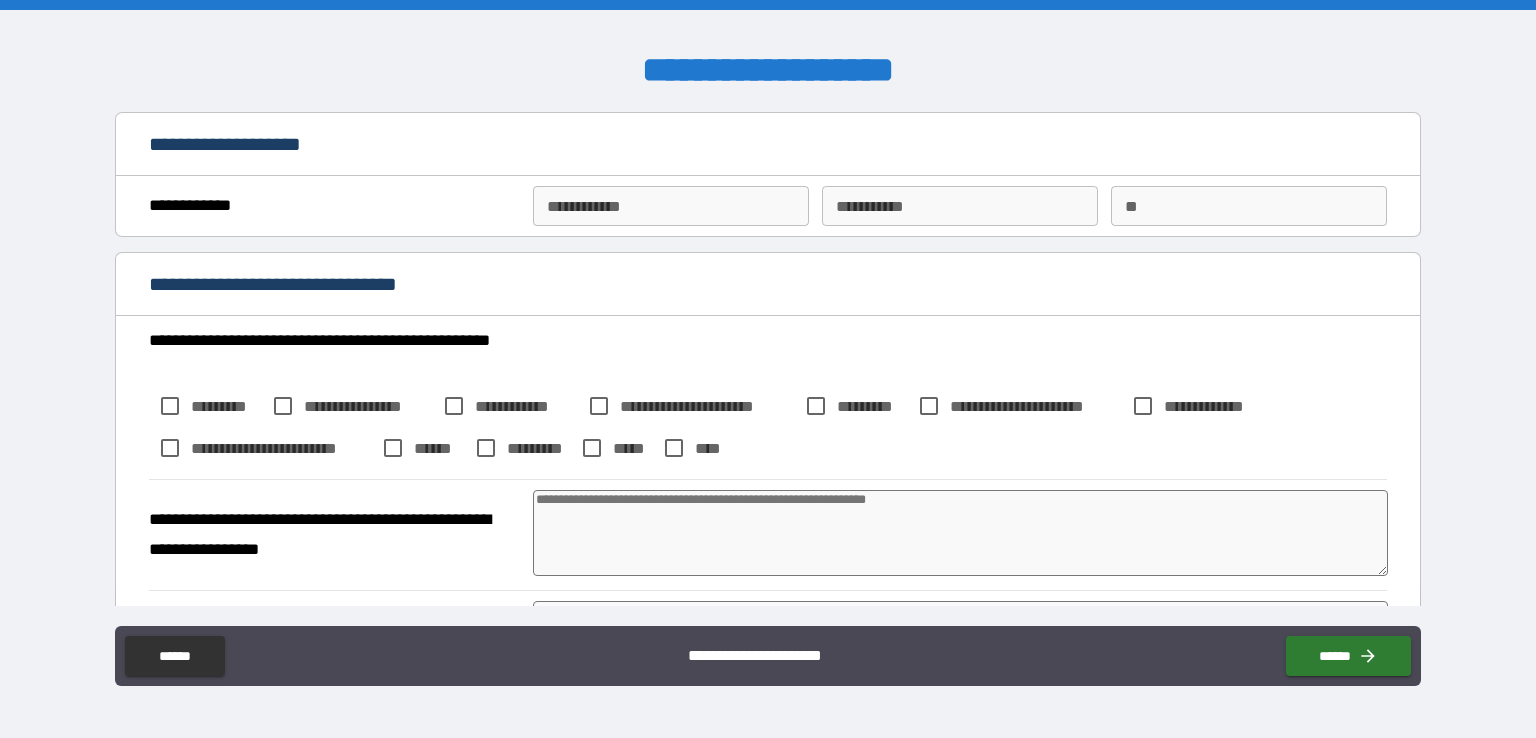 type on "*" 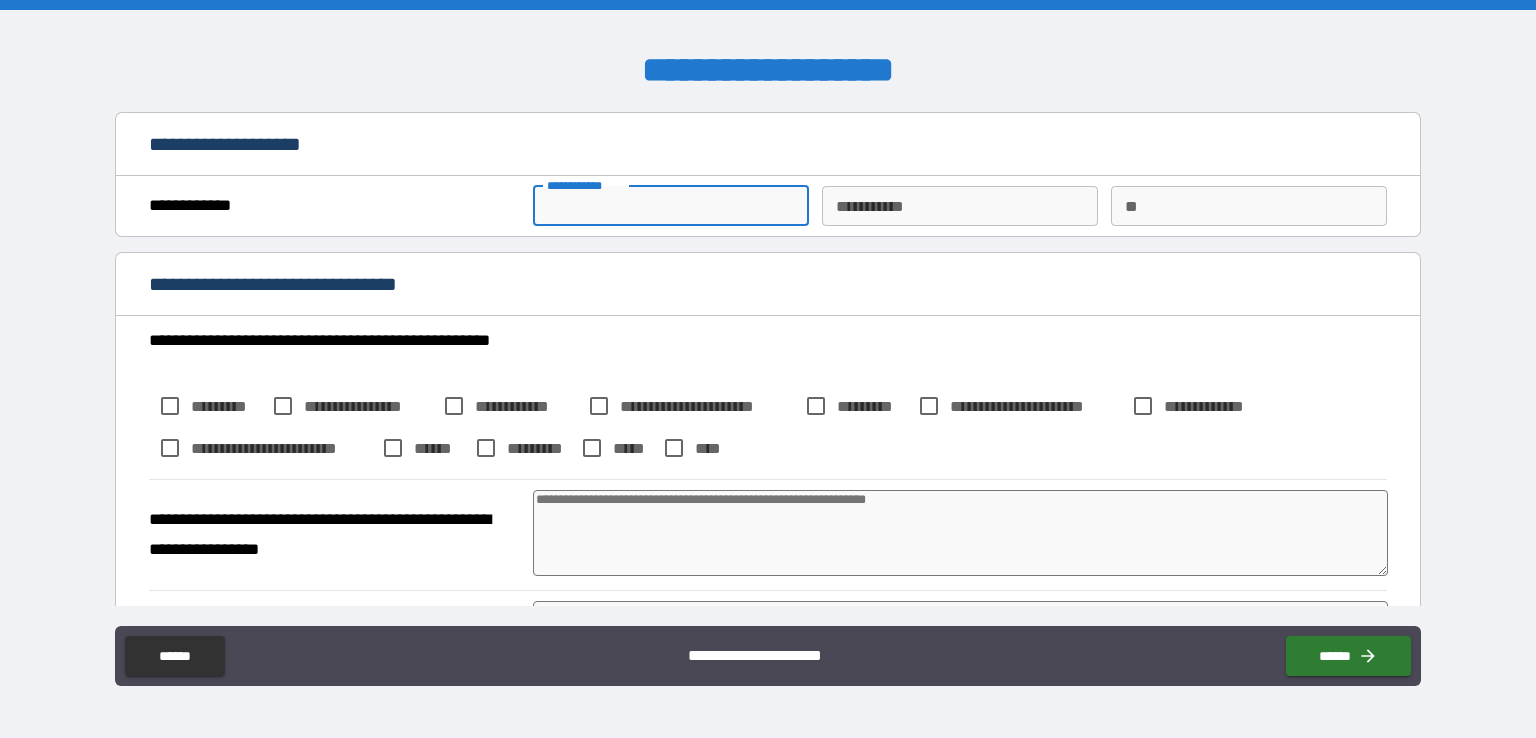 type on "*********" 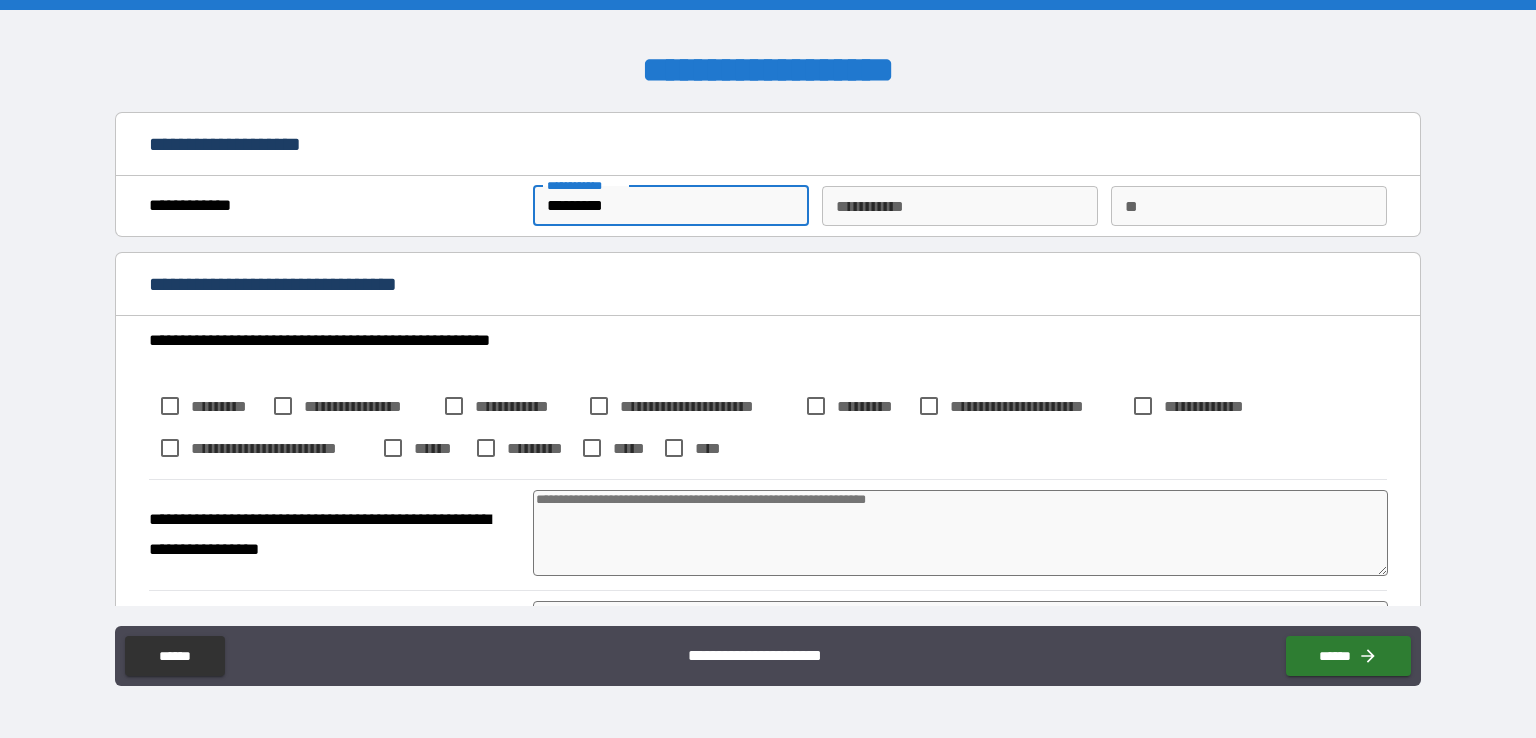 type on "********" 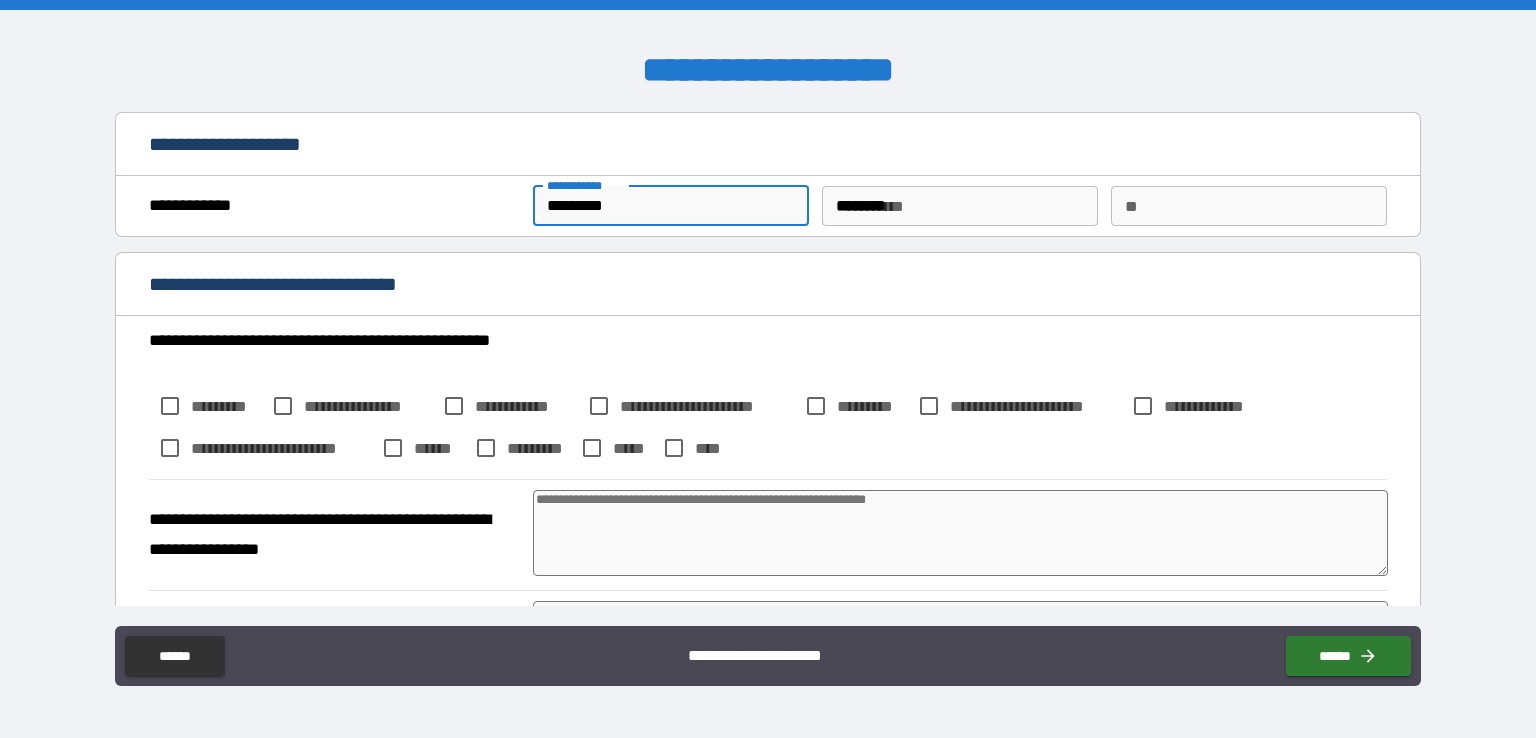 type on "*" 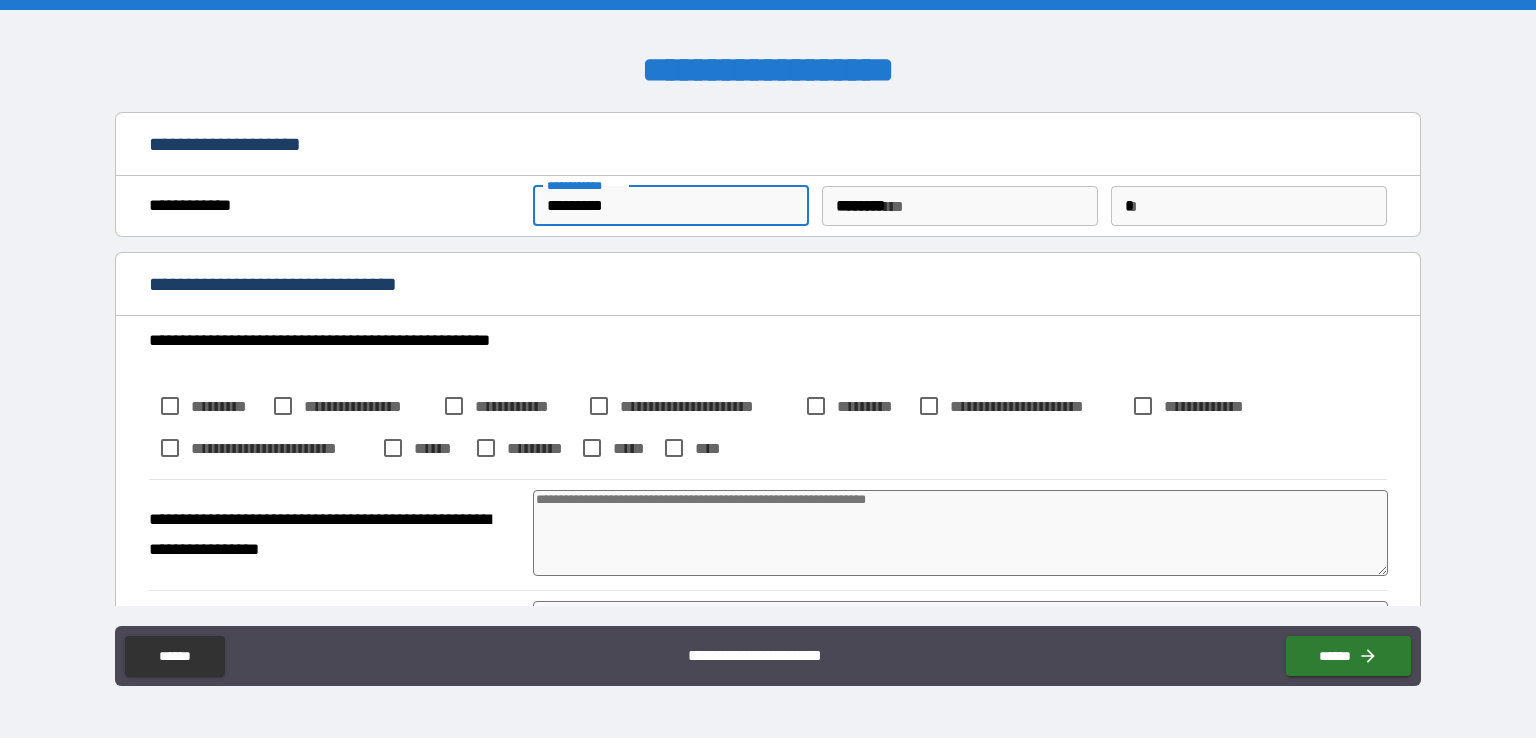 type on "*" 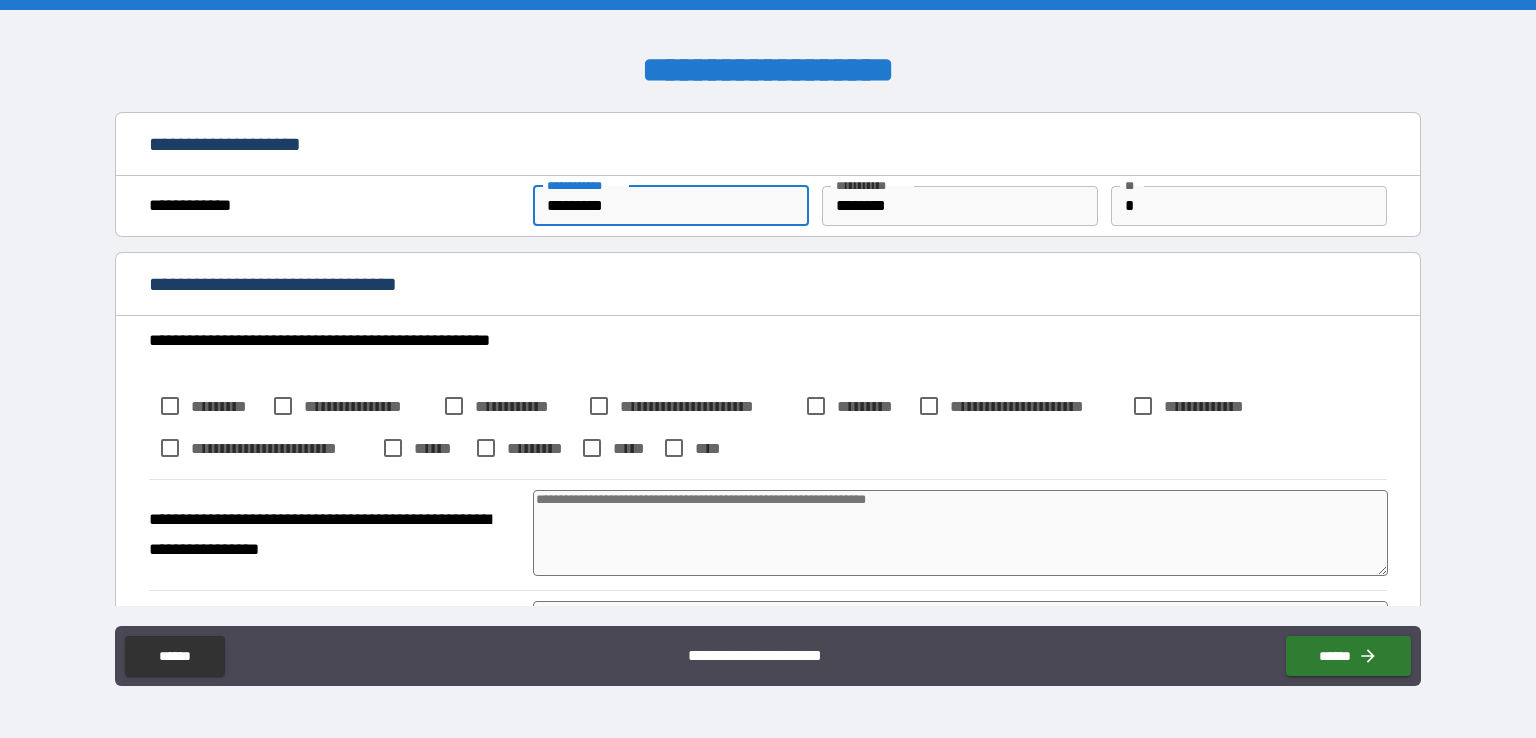 type on "*" 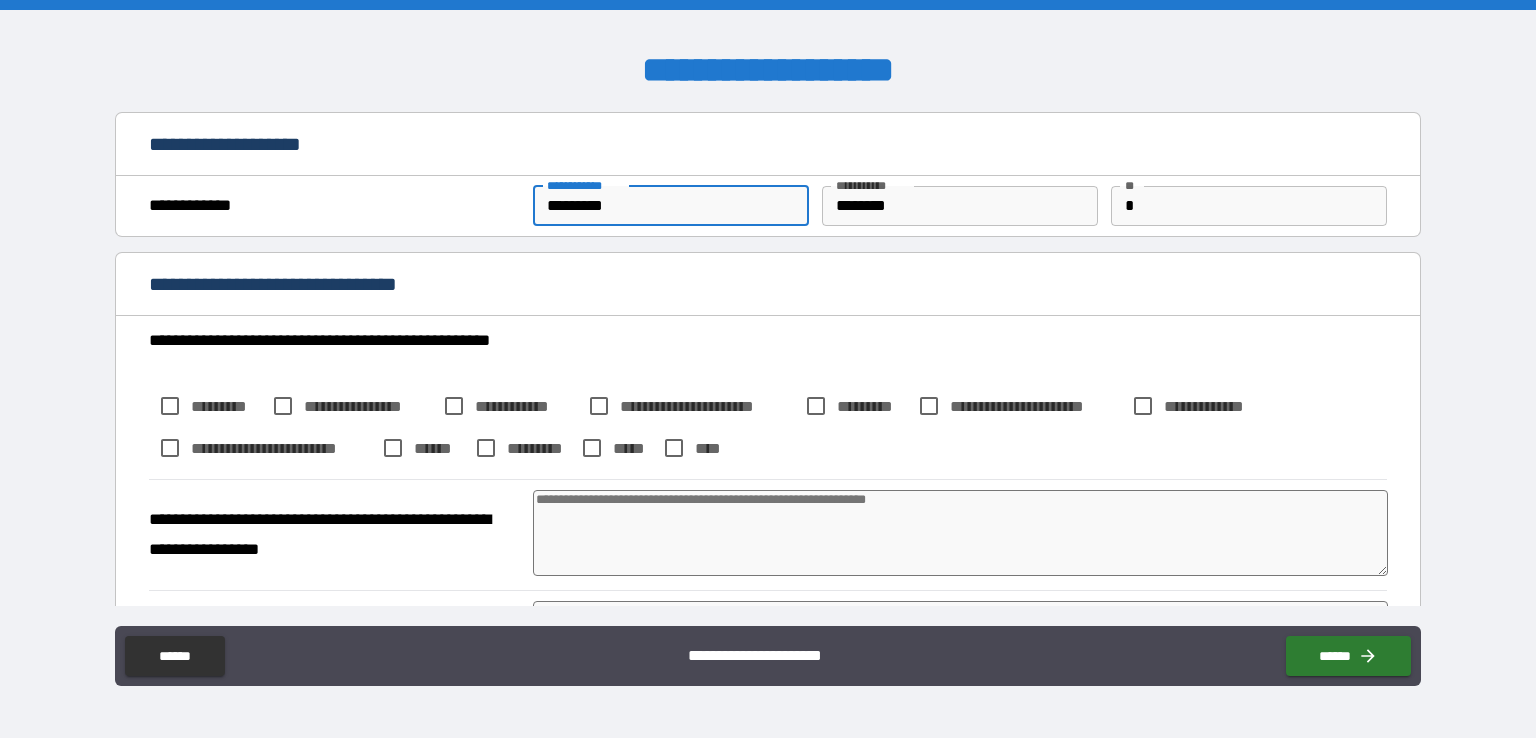 type on "*" 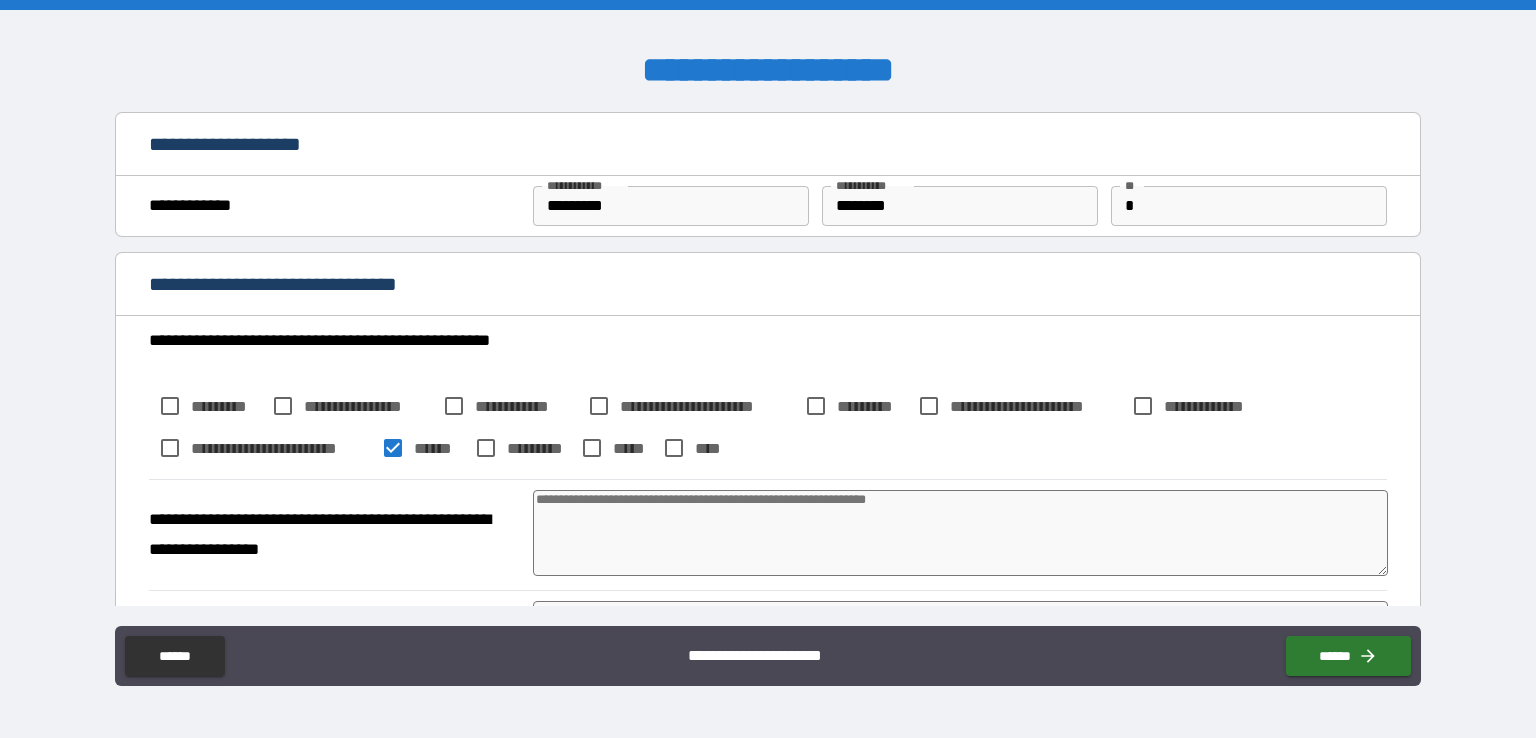 type on "*" 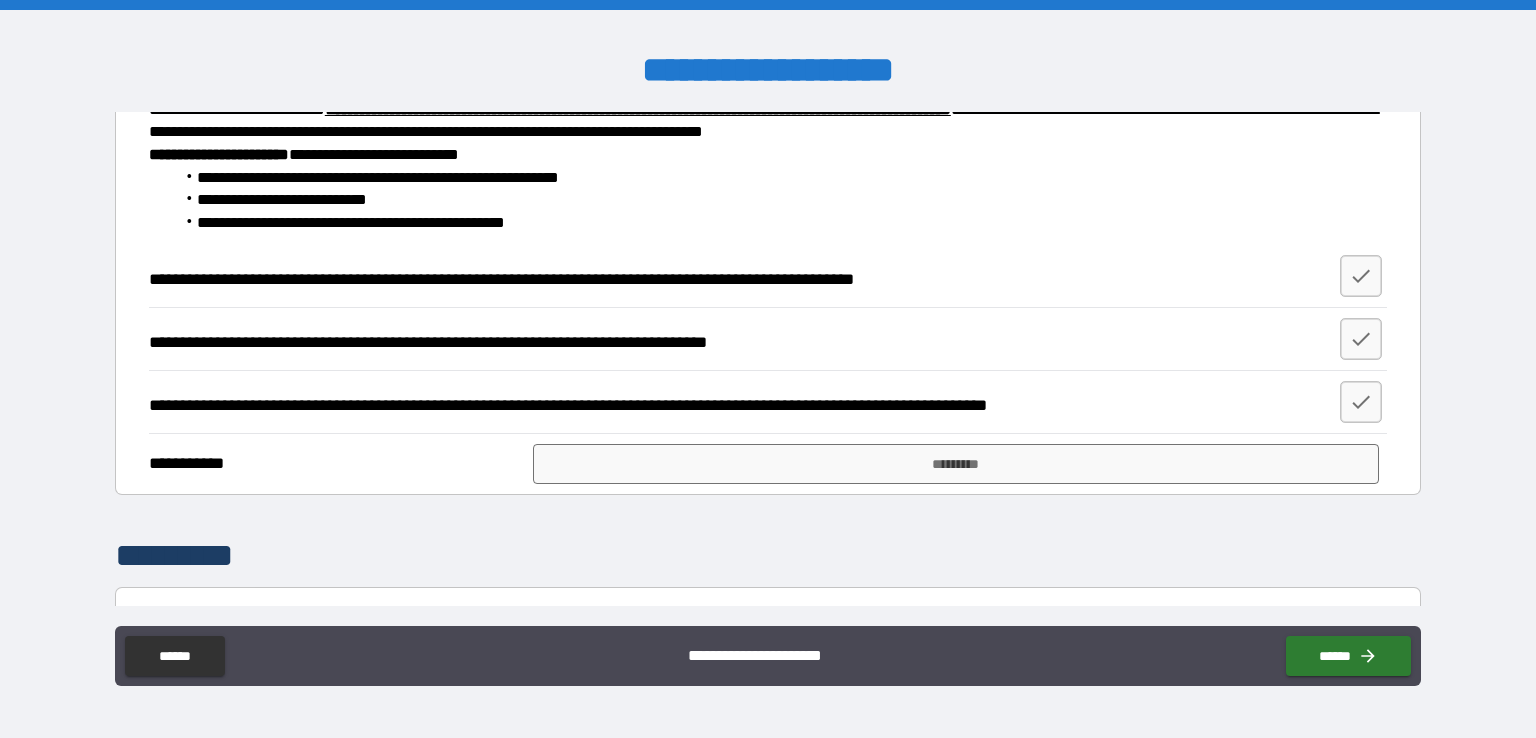scroll, scrollTop: 973, scrollLeft: 0, axis: vertical 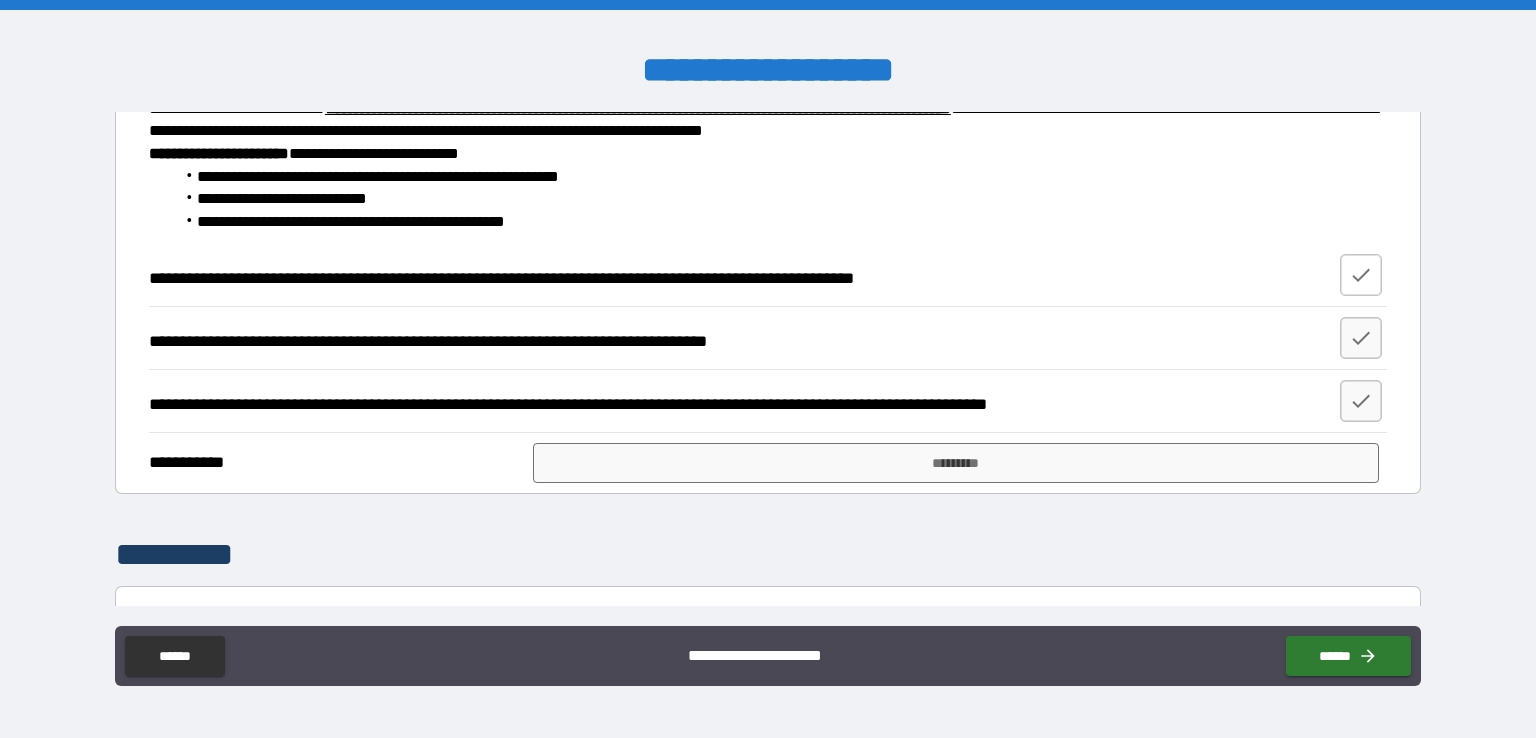 click 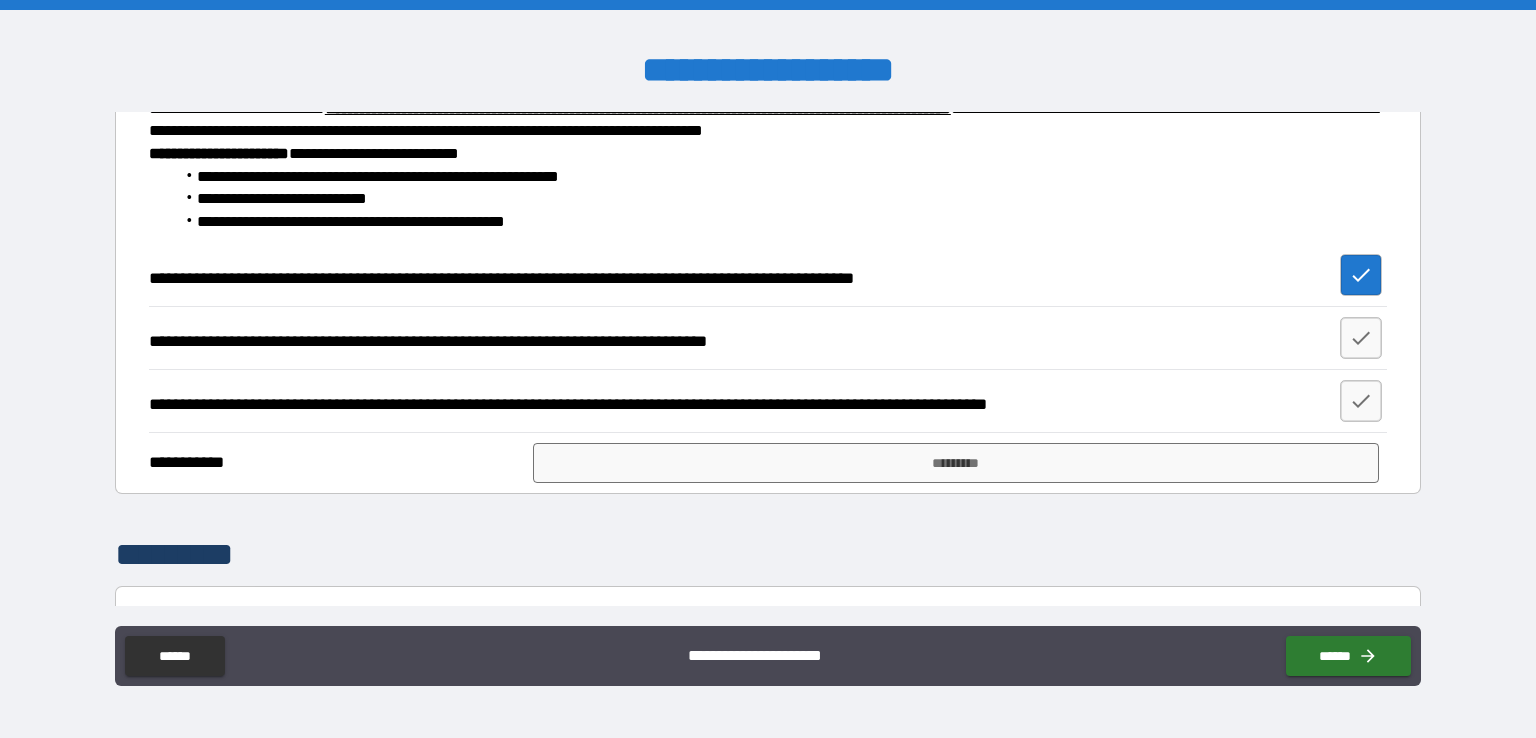 type on "*" 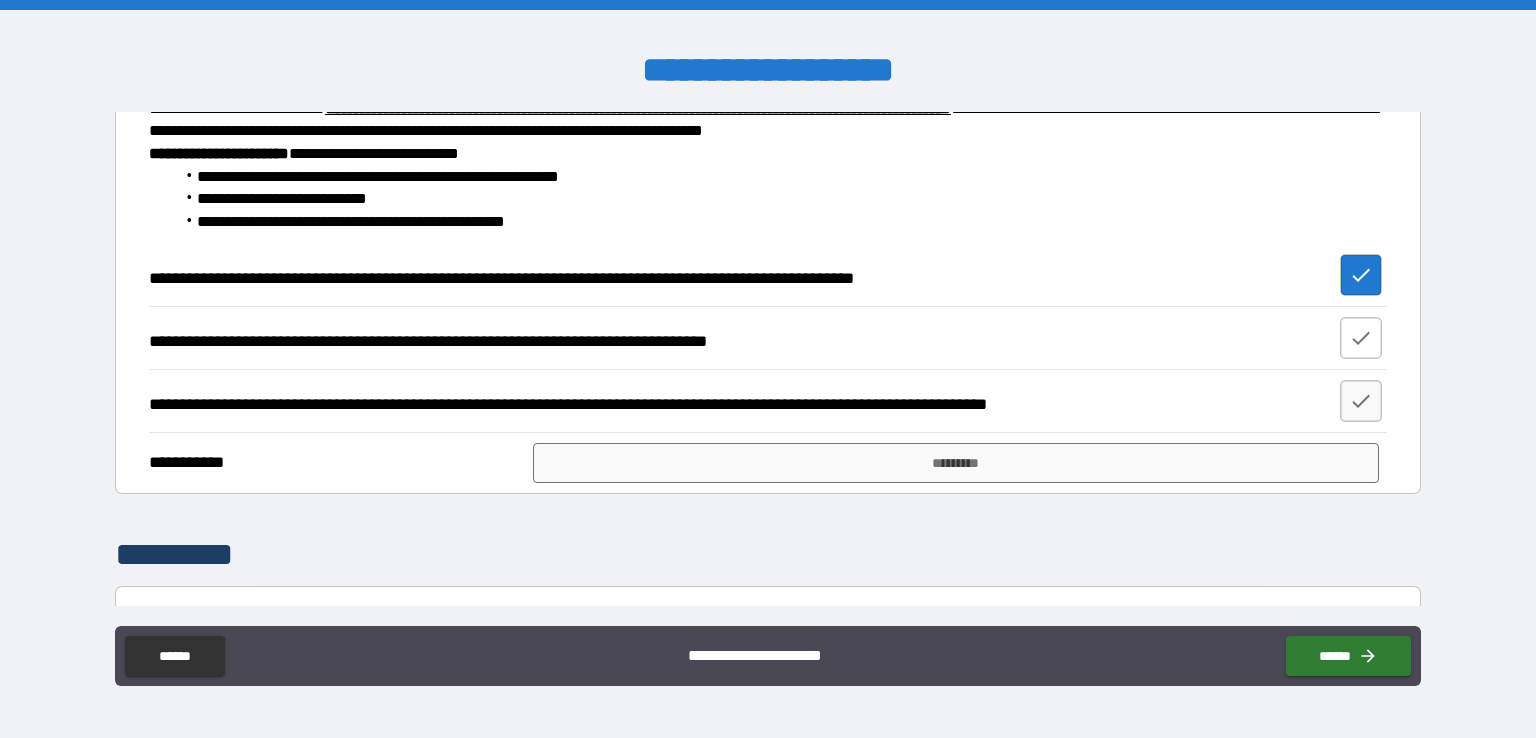 click 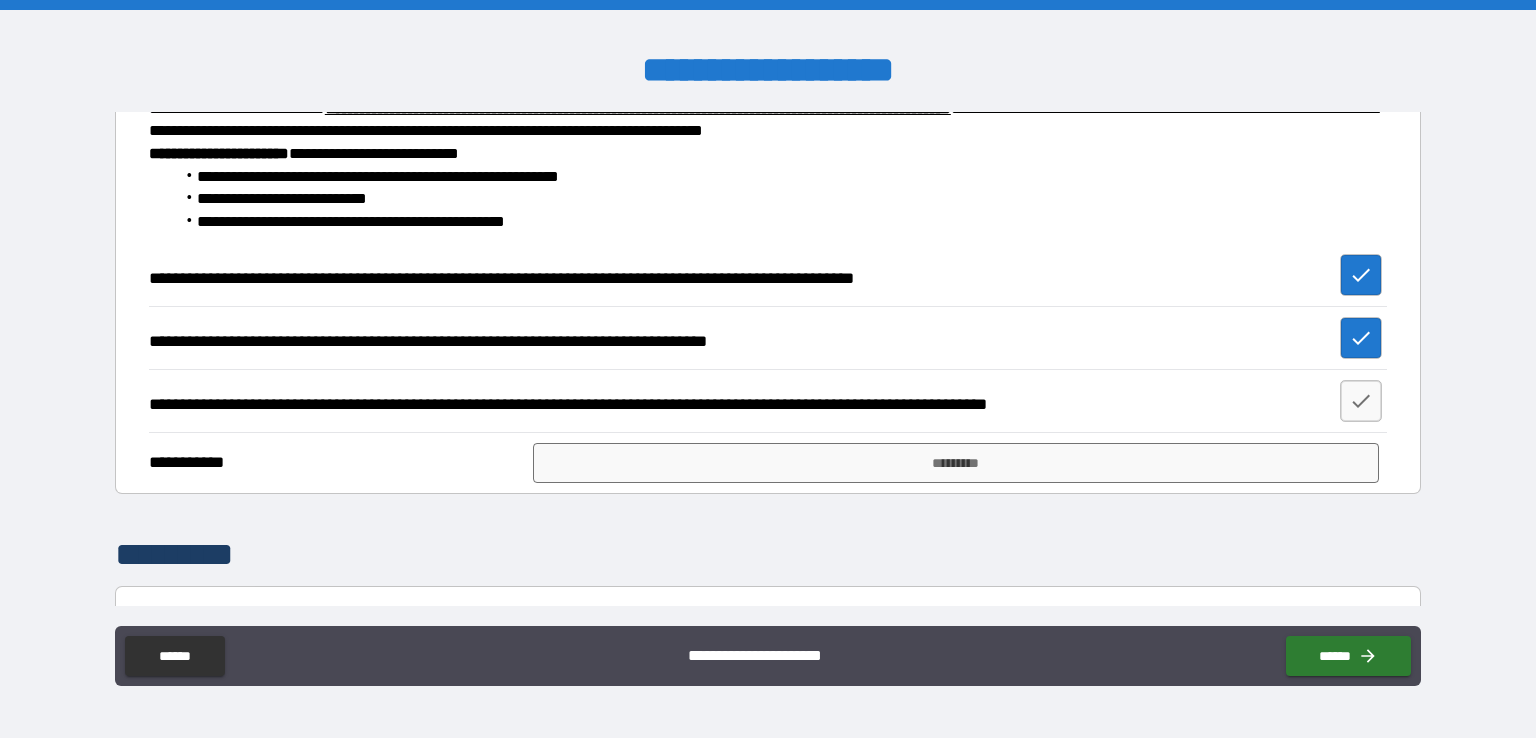 type on "*" 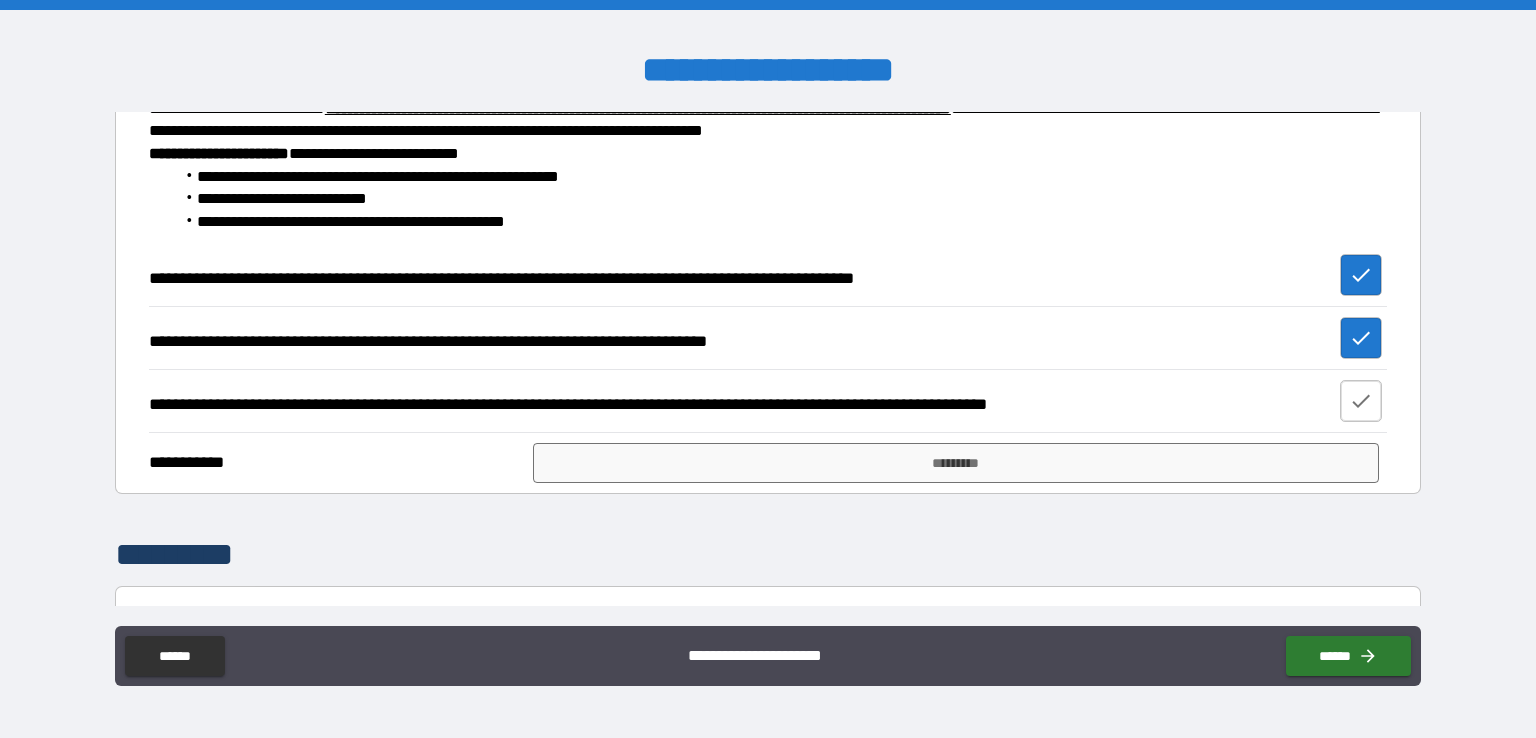 click 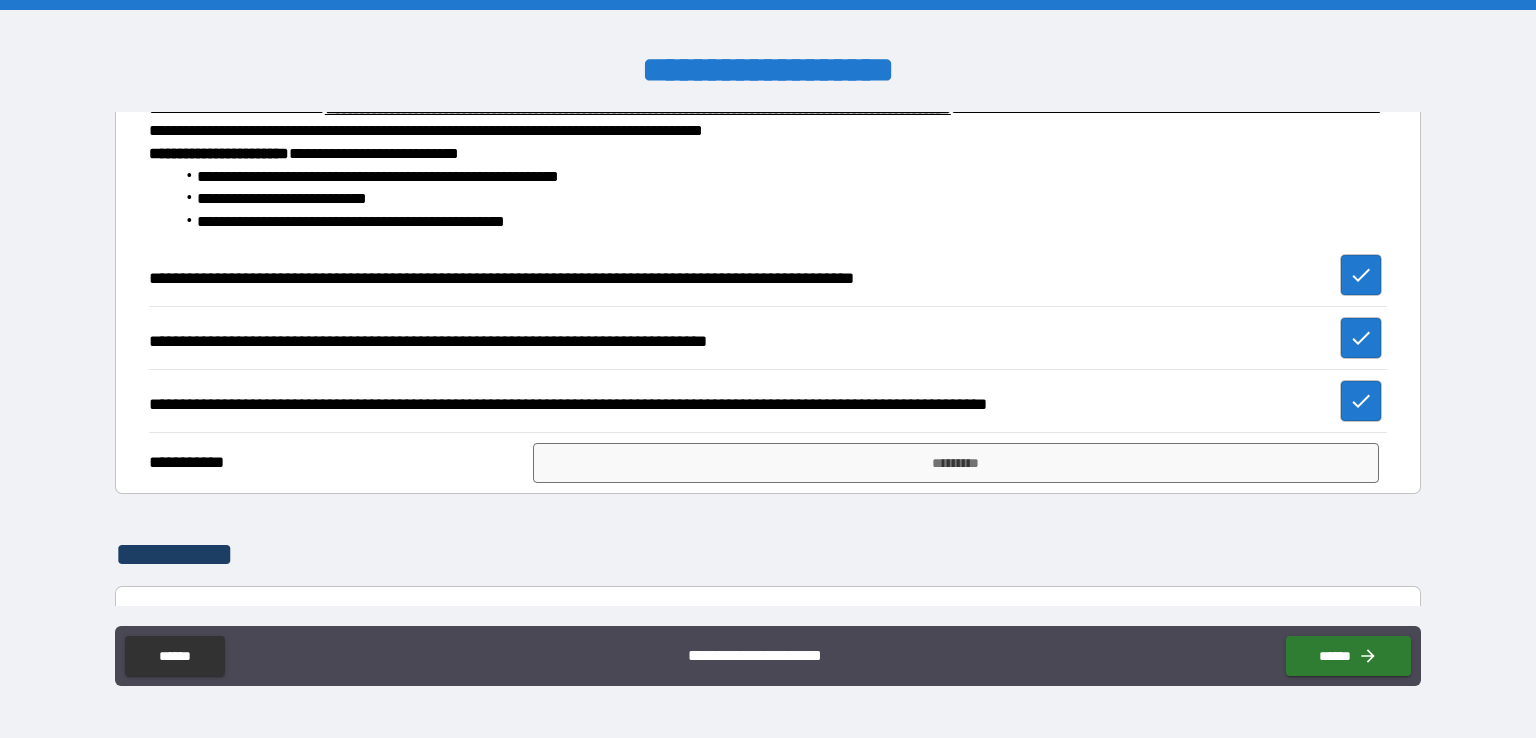 type on "*" 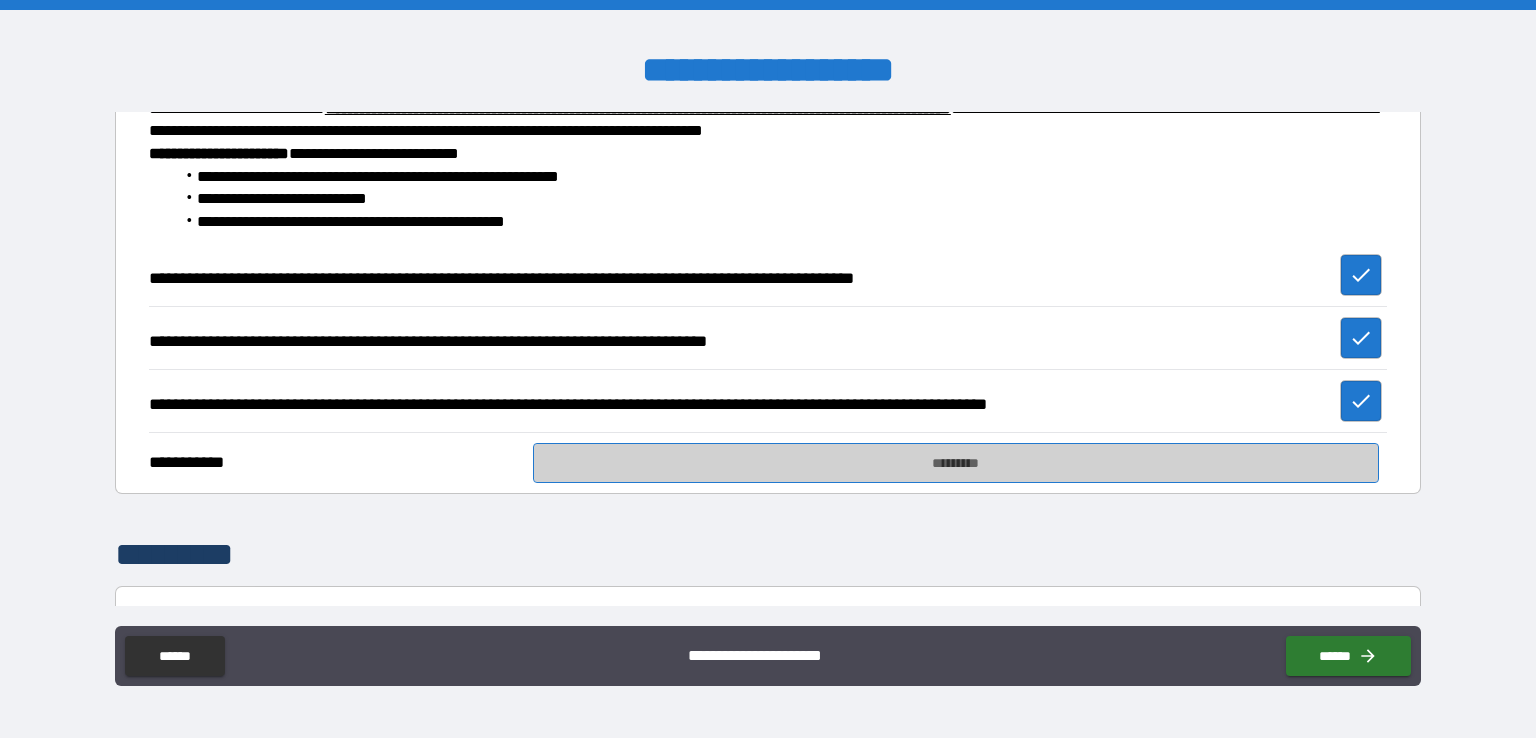 click on "*********" at bounding box center [956, 463] 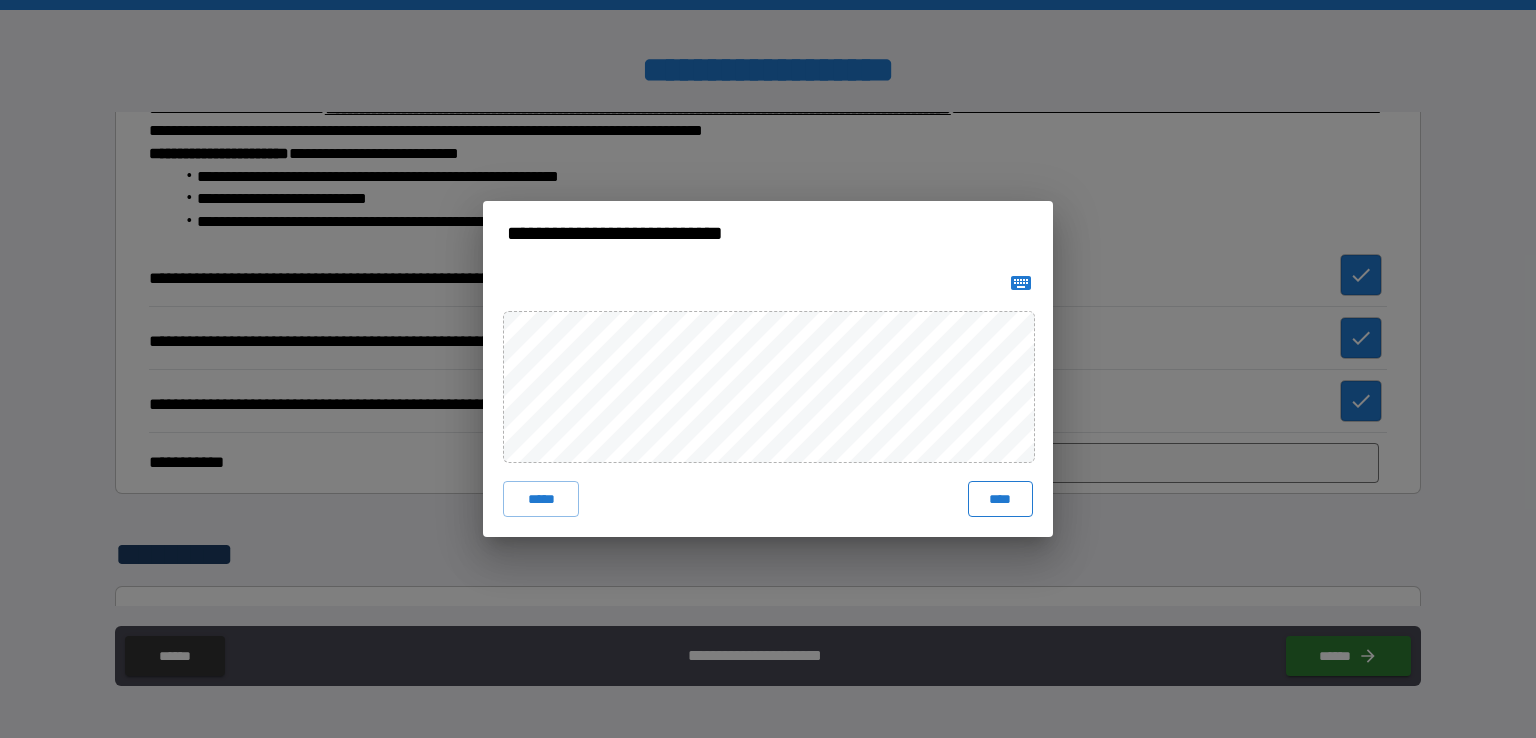 click on "****" at bounding box center [1000, 499] 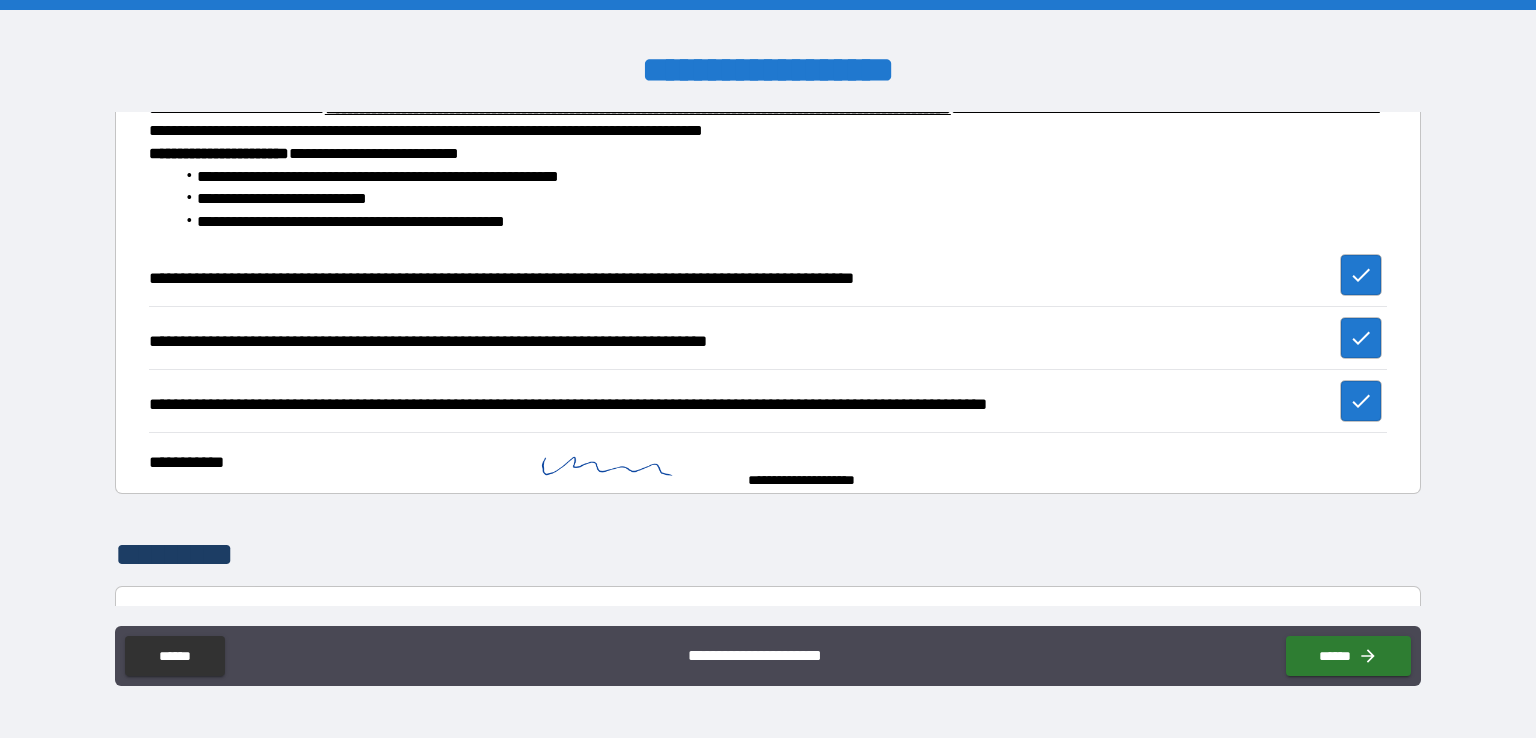 type on "*" 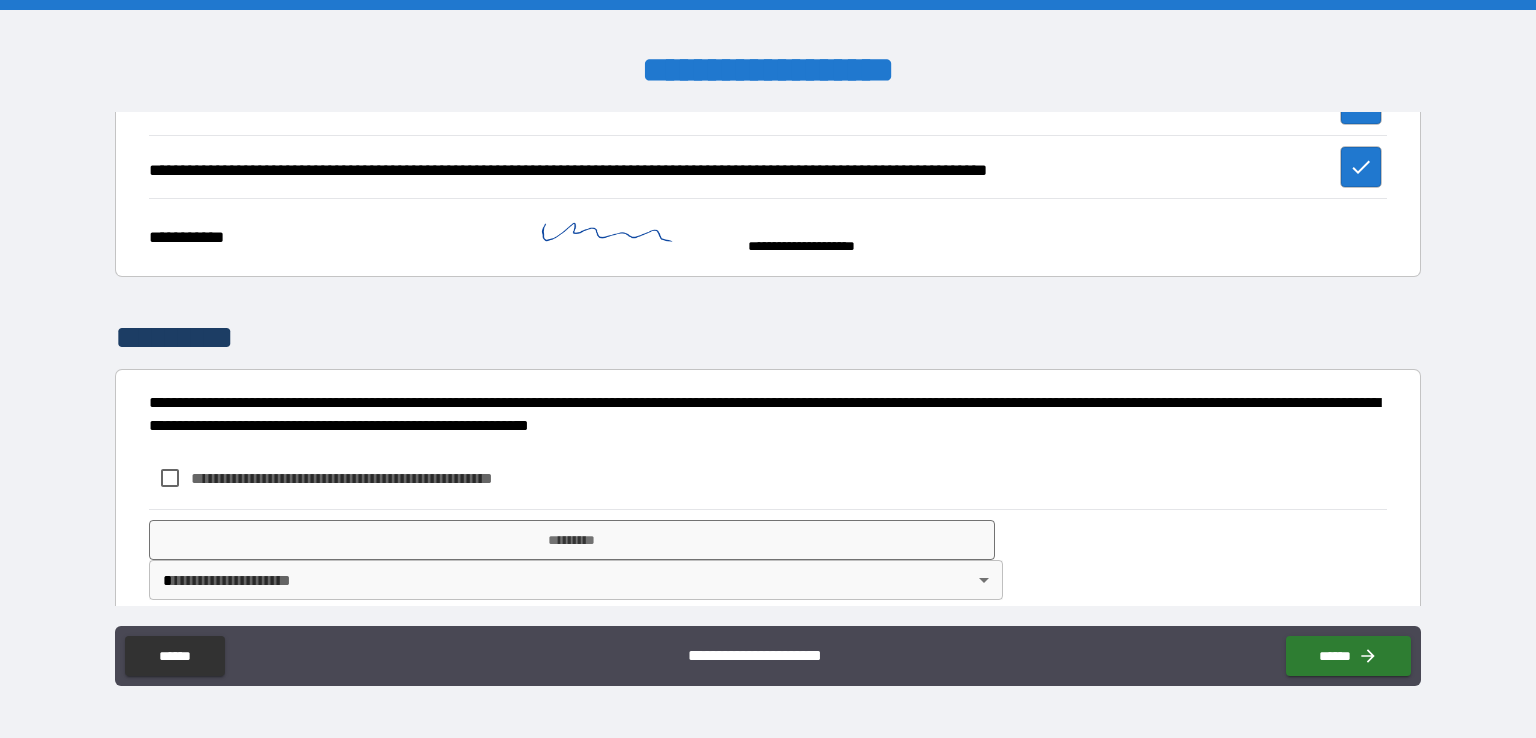 scroll, scrollTop: 1227, scrollLeft: 0, axis: vertical 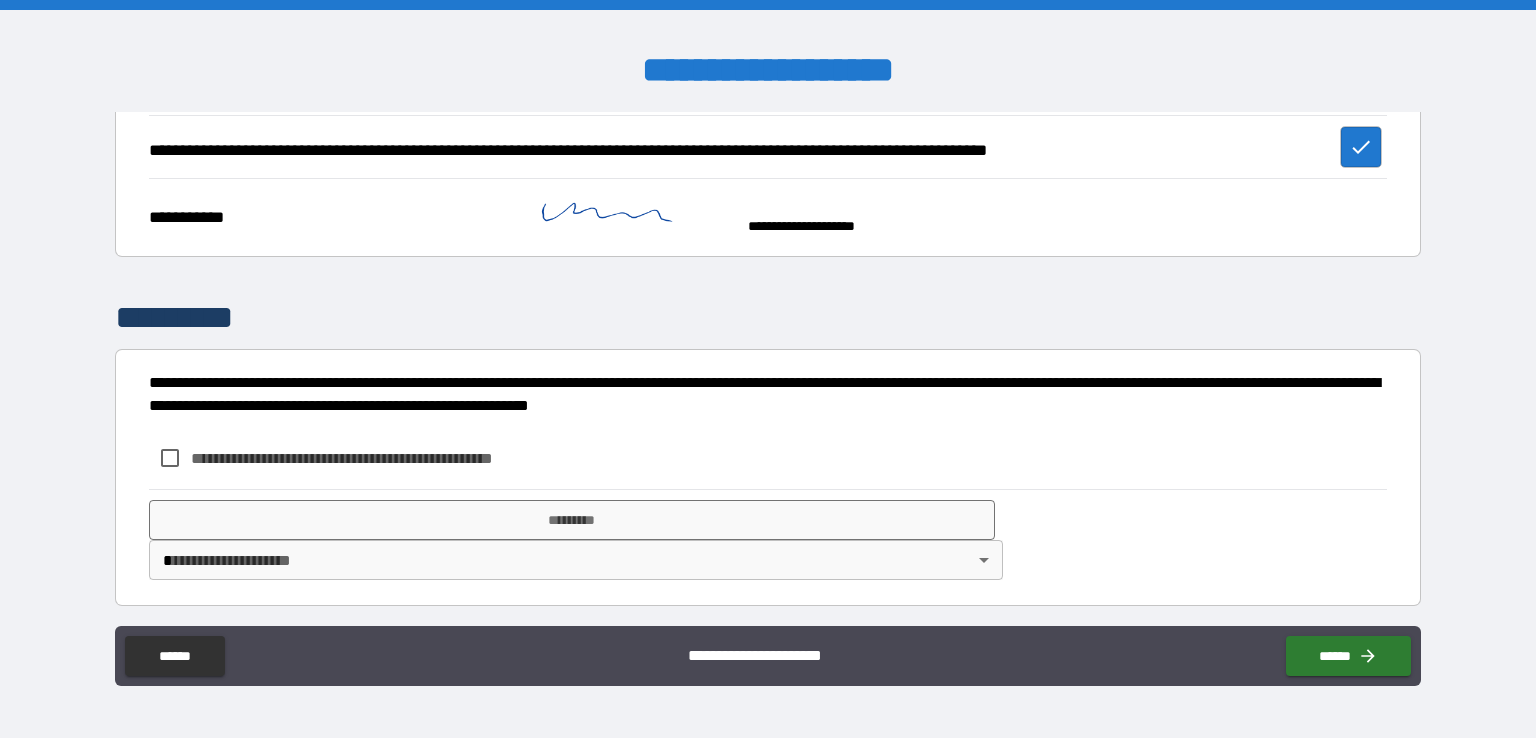 type on "*" 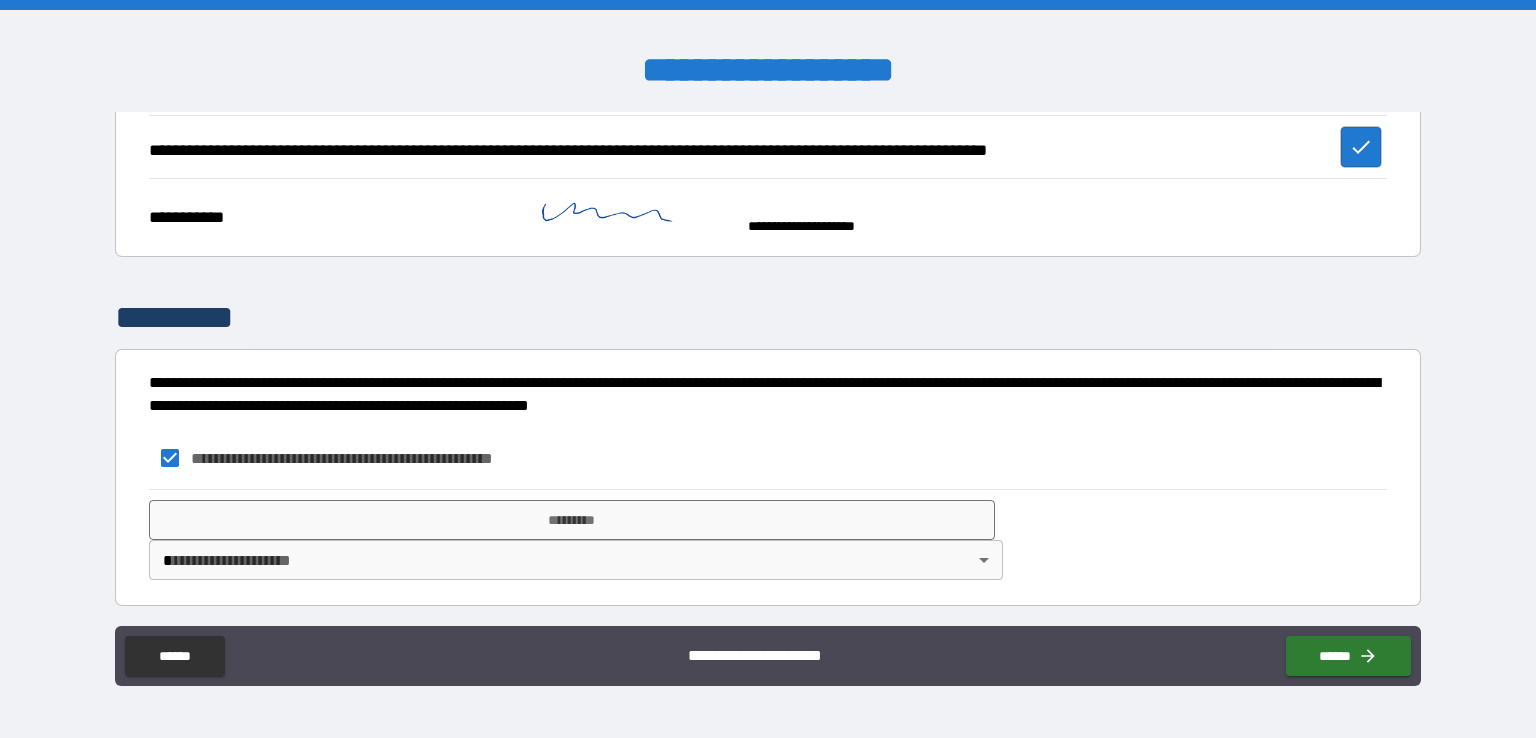 type on "*" 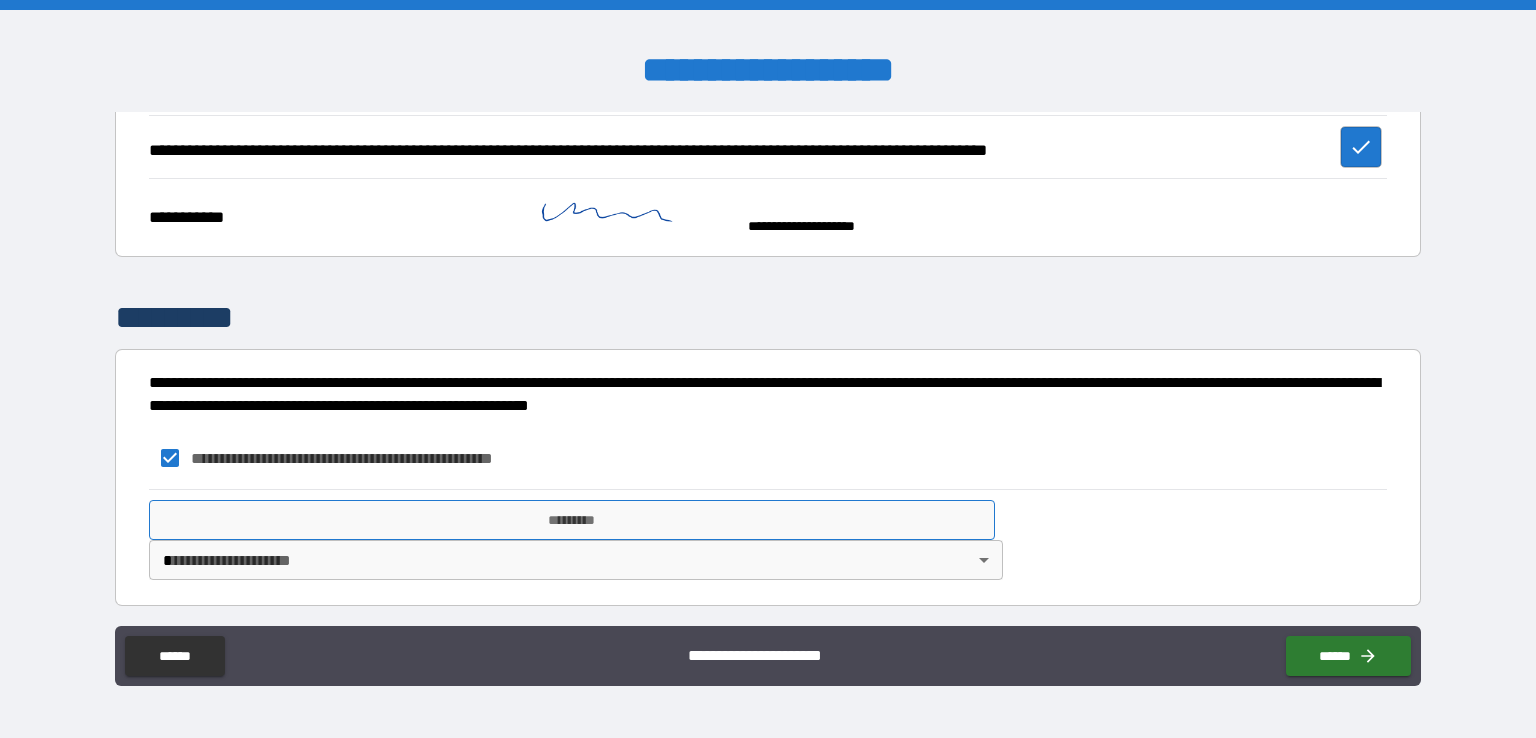 click on "*********" at bounding box center [572, 520] 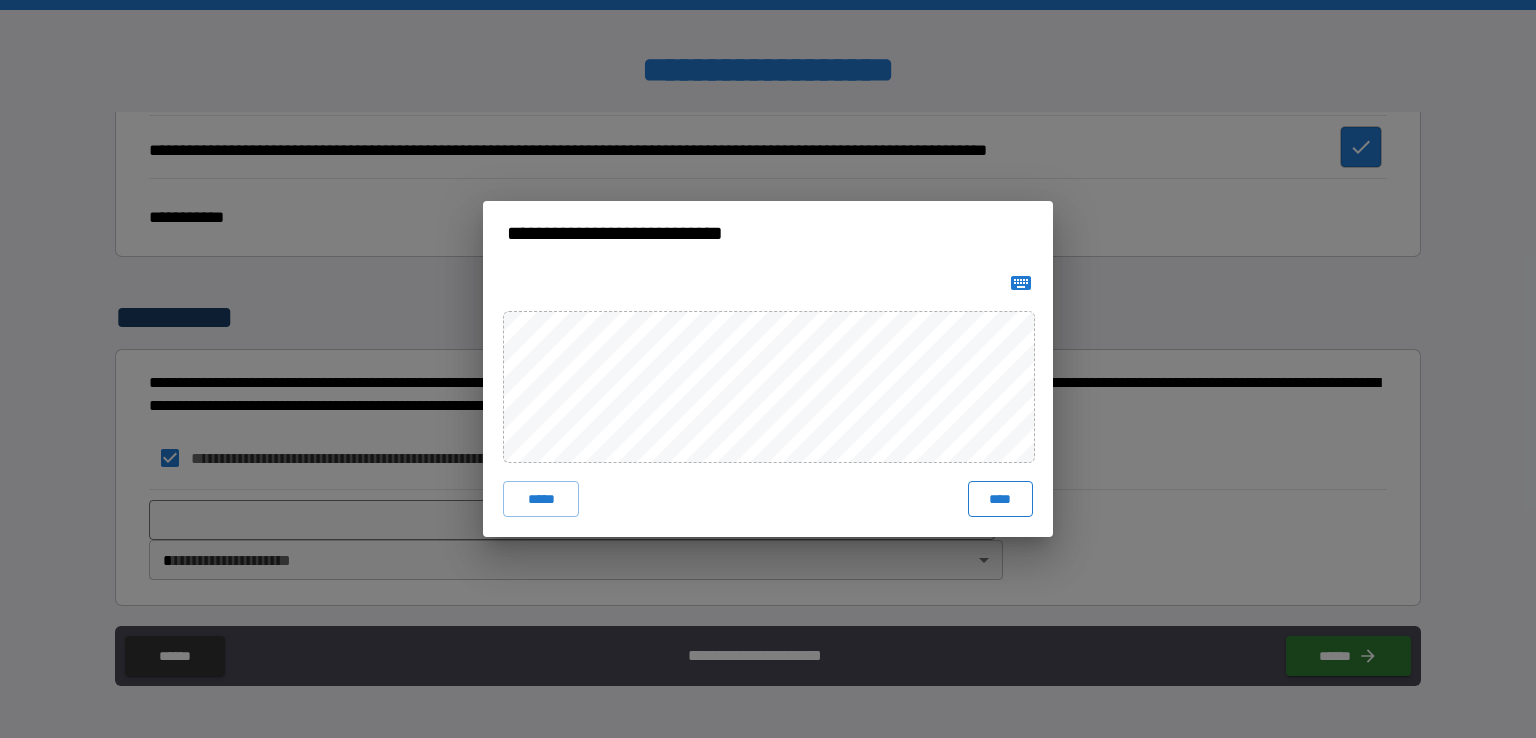 click on "****" at bounding box center [1000, 499] 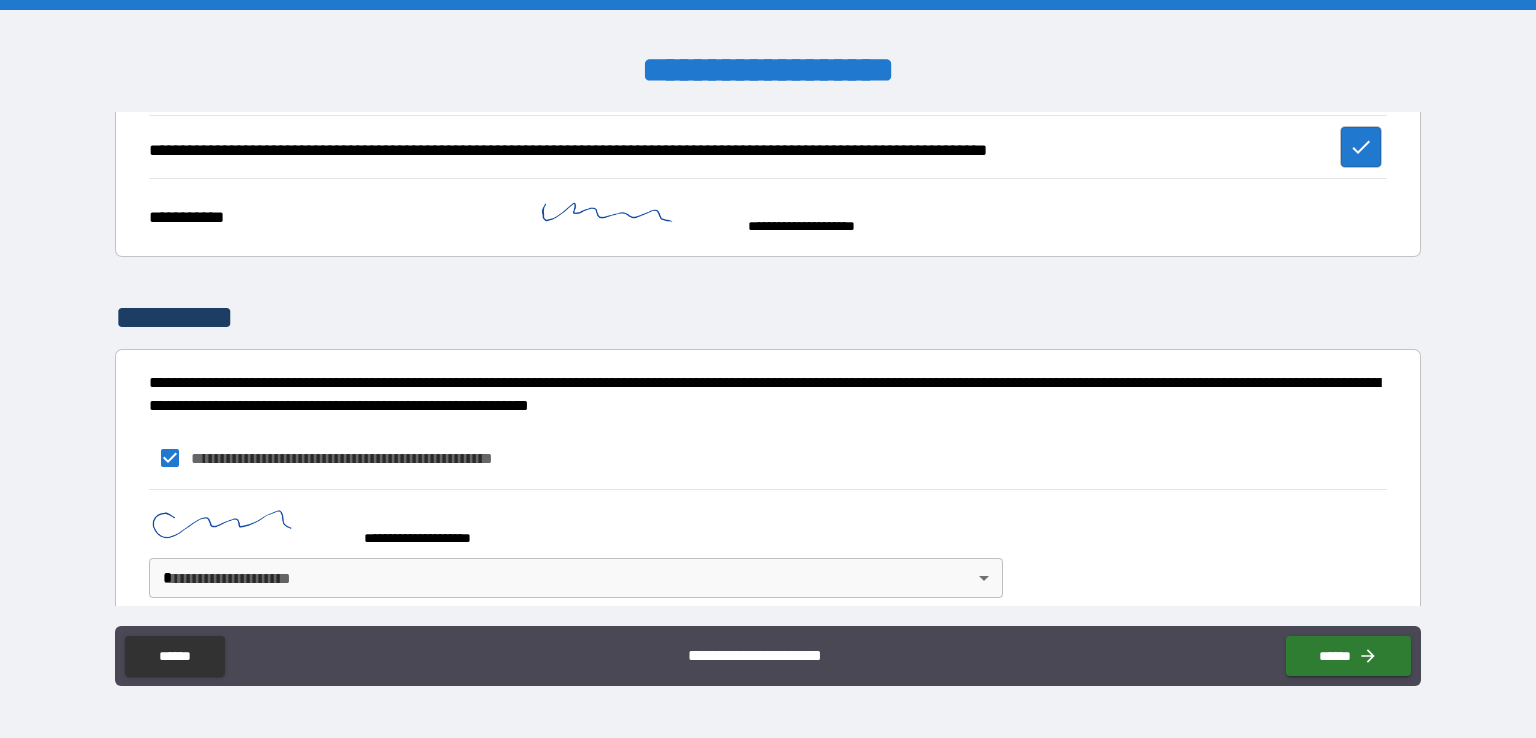 type on "*" 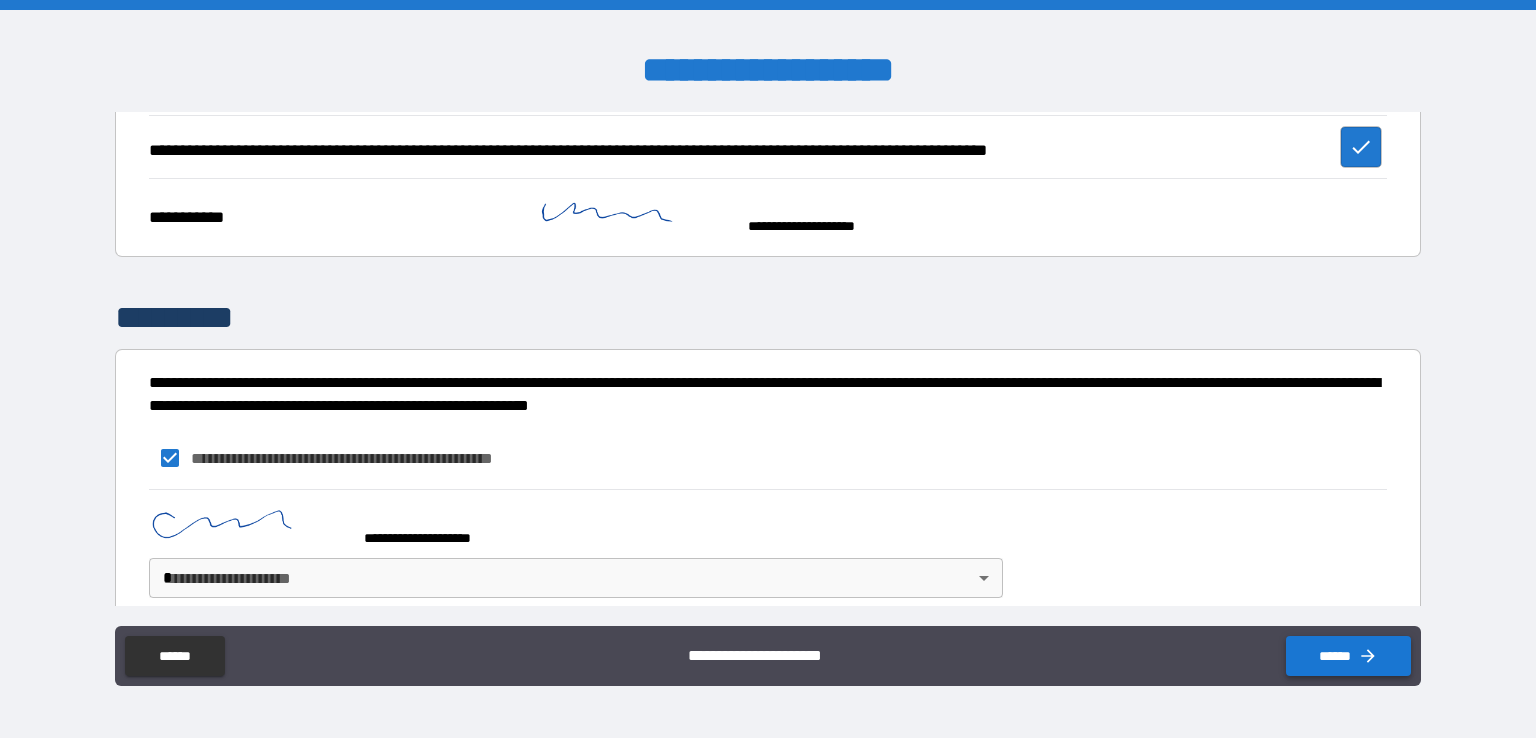 type on "*" 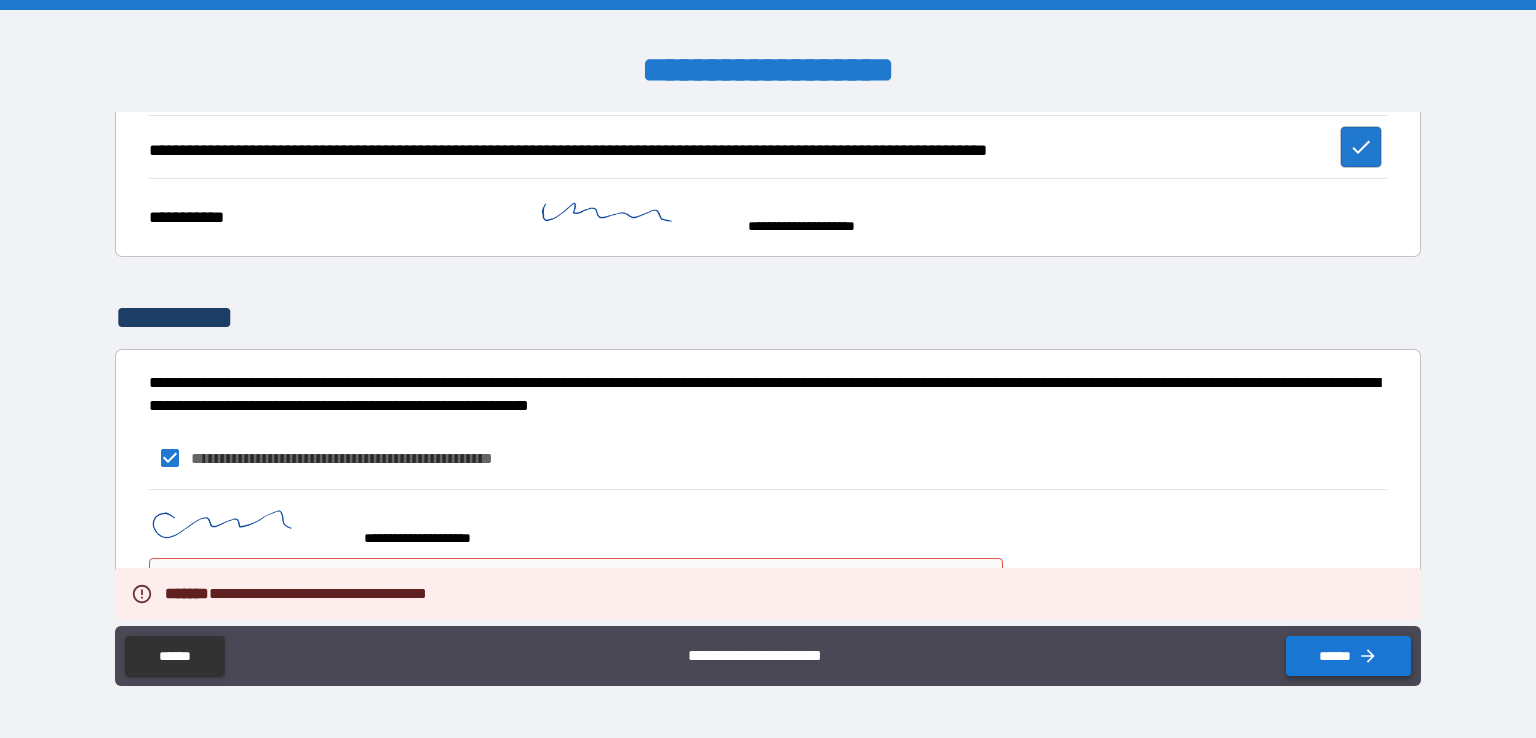 scroll, scrollTop: 1244, scrollLeft: 0, axis: vertical 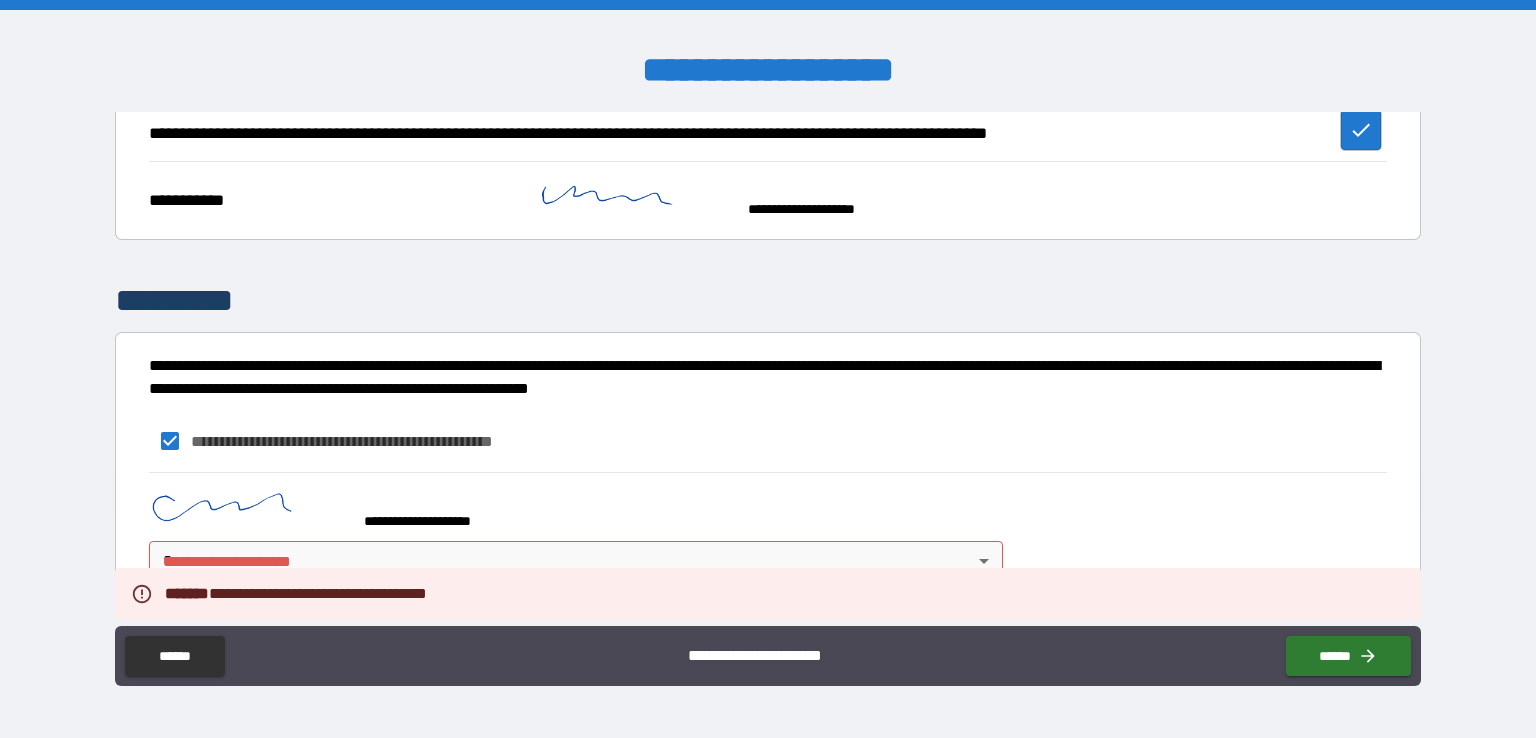 click on "**********" at bounding box center (768, 369) 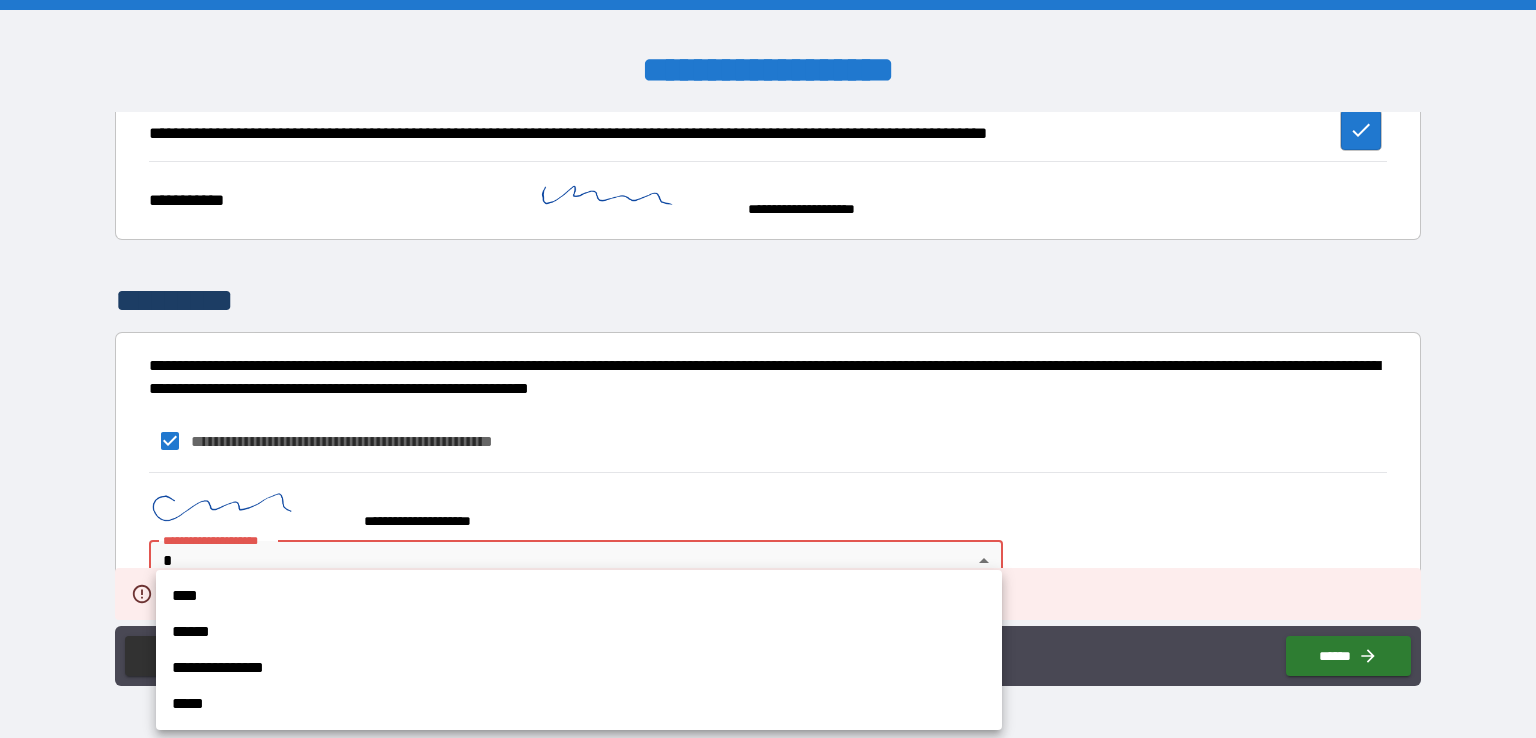 click on "****" at bounding box center (579, 596) 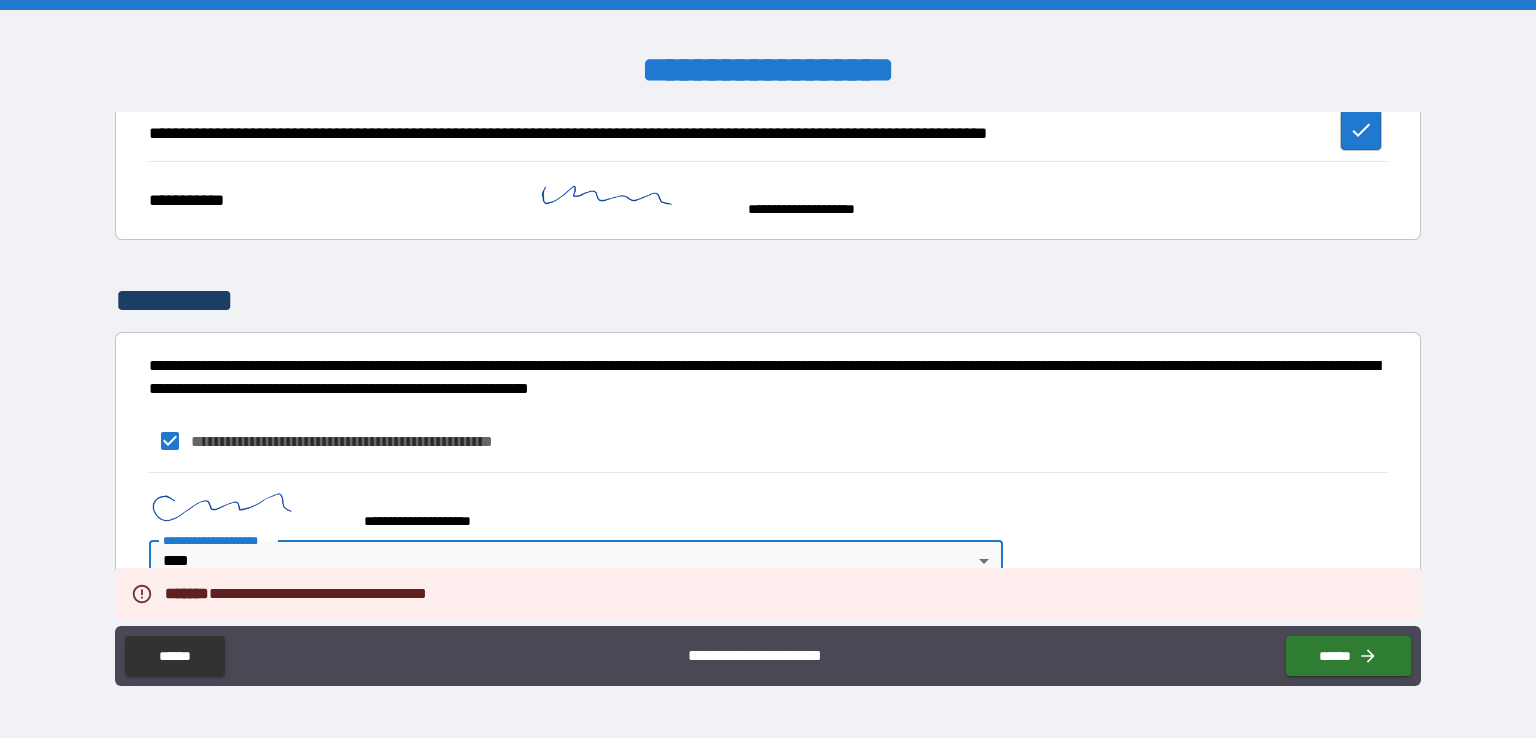 type on "*" 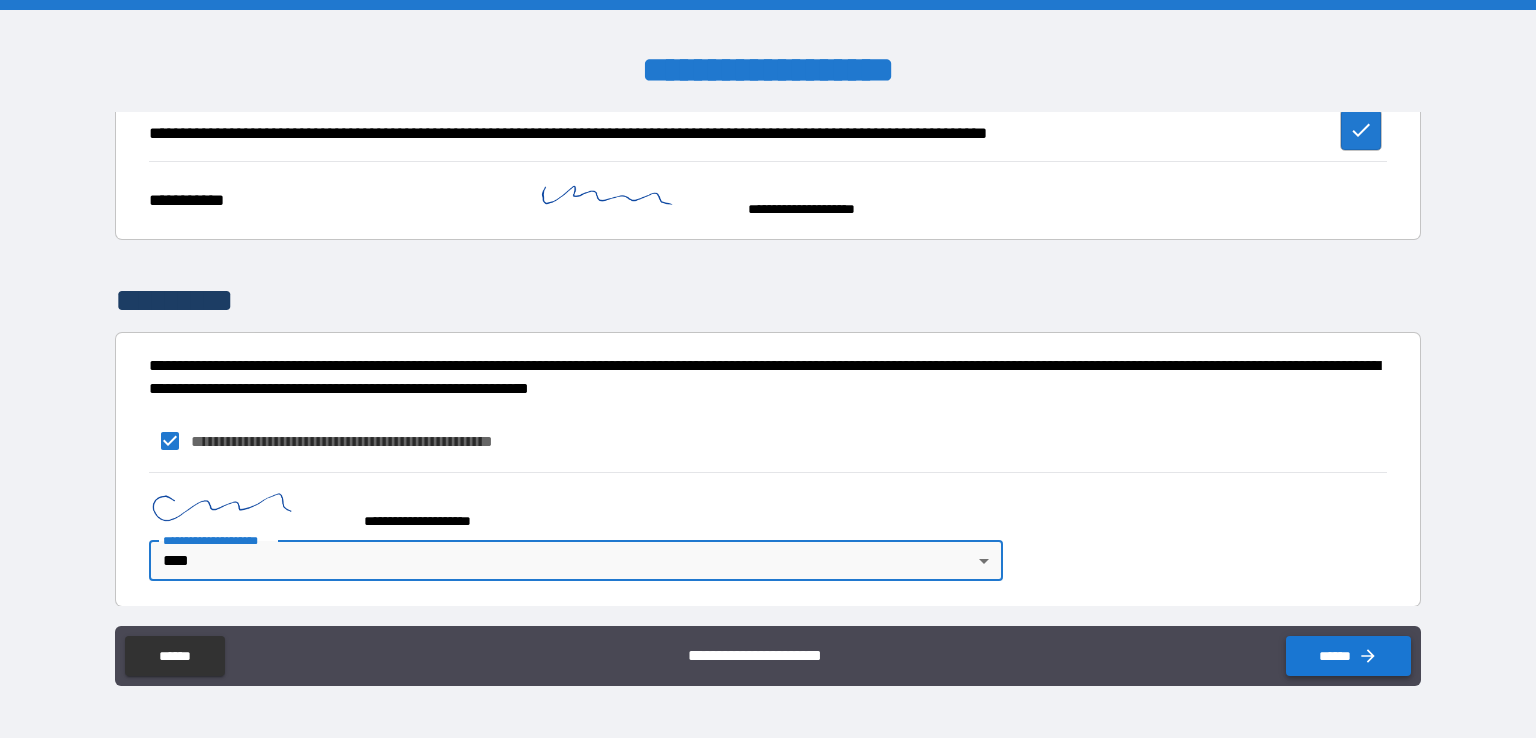 click on "******" at bounding box center [1348, 656] 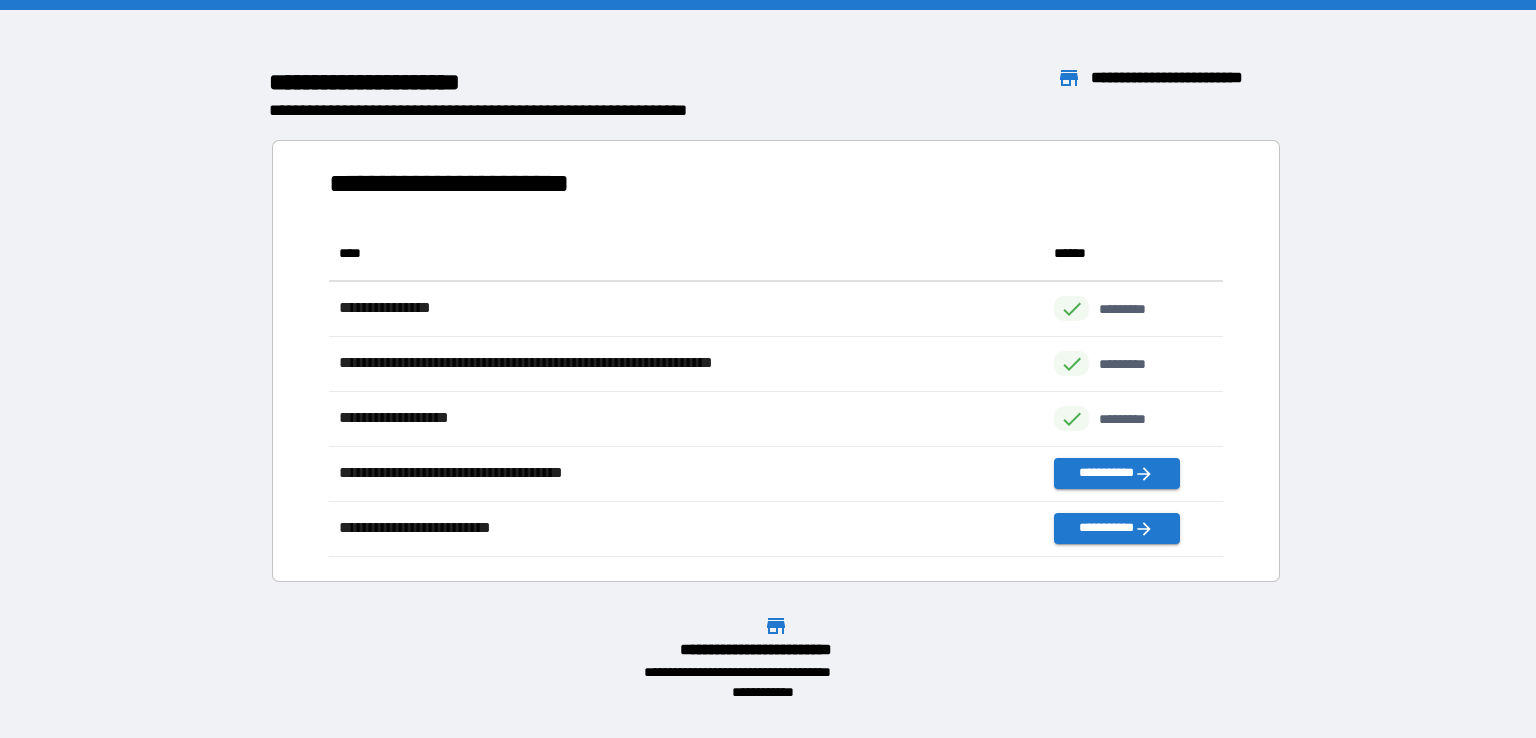 scroll, scrollTop: 16, scrollLeft: 16, axis: both 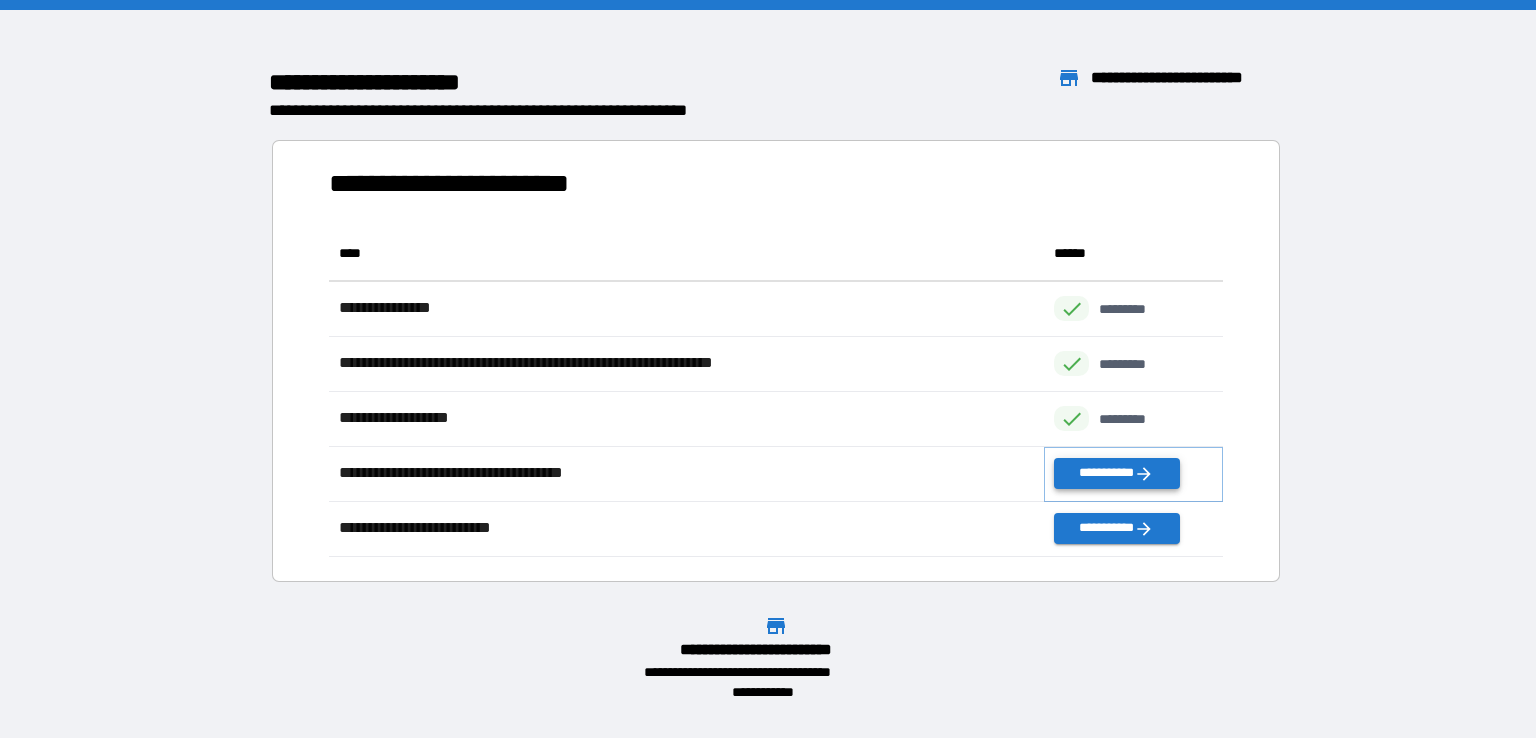 click on "**********" at bounding box center (1116, 473) 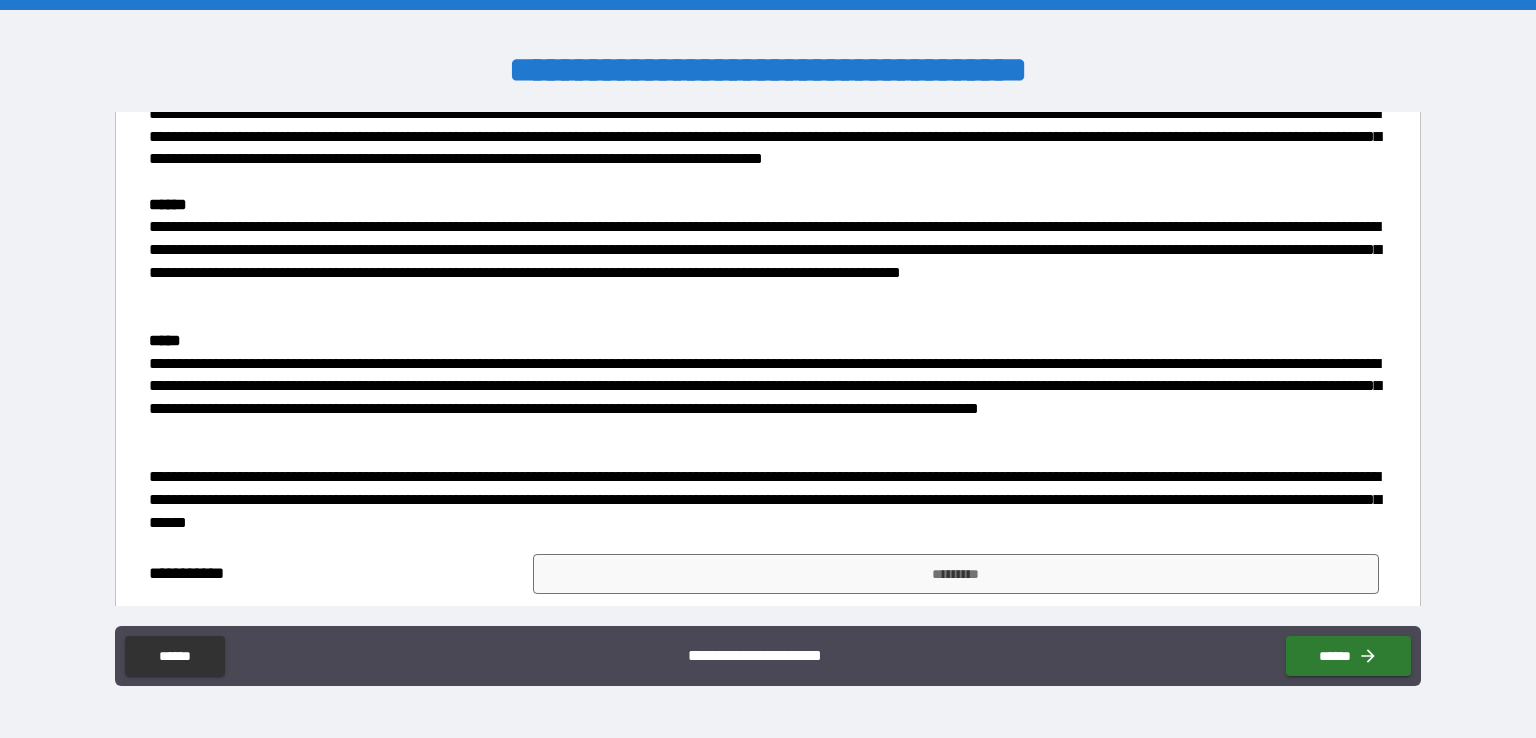 scroll, scrollTop: 1142, scrollLeft: 0, axis: vertical 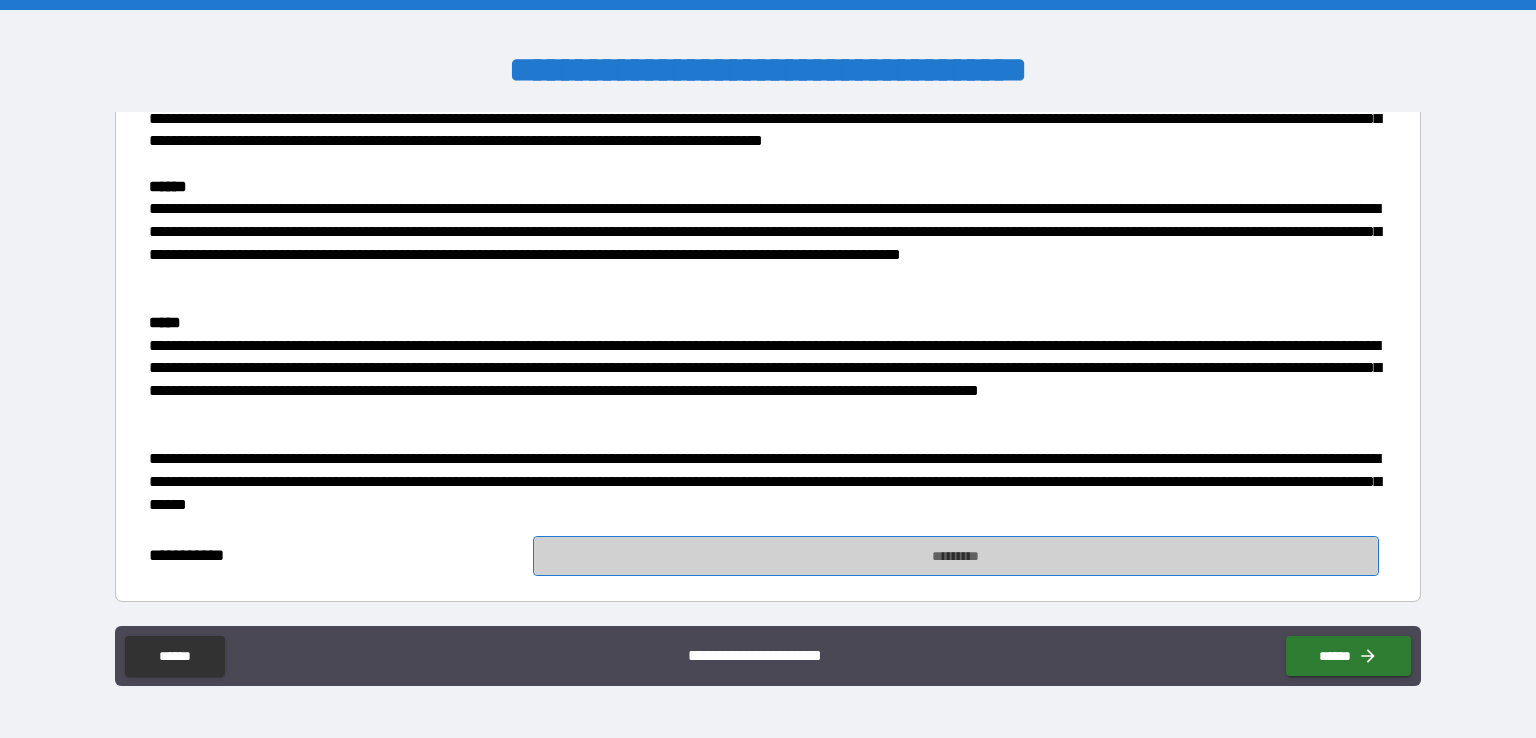 click on "*********" at bounding box center [956, 556] 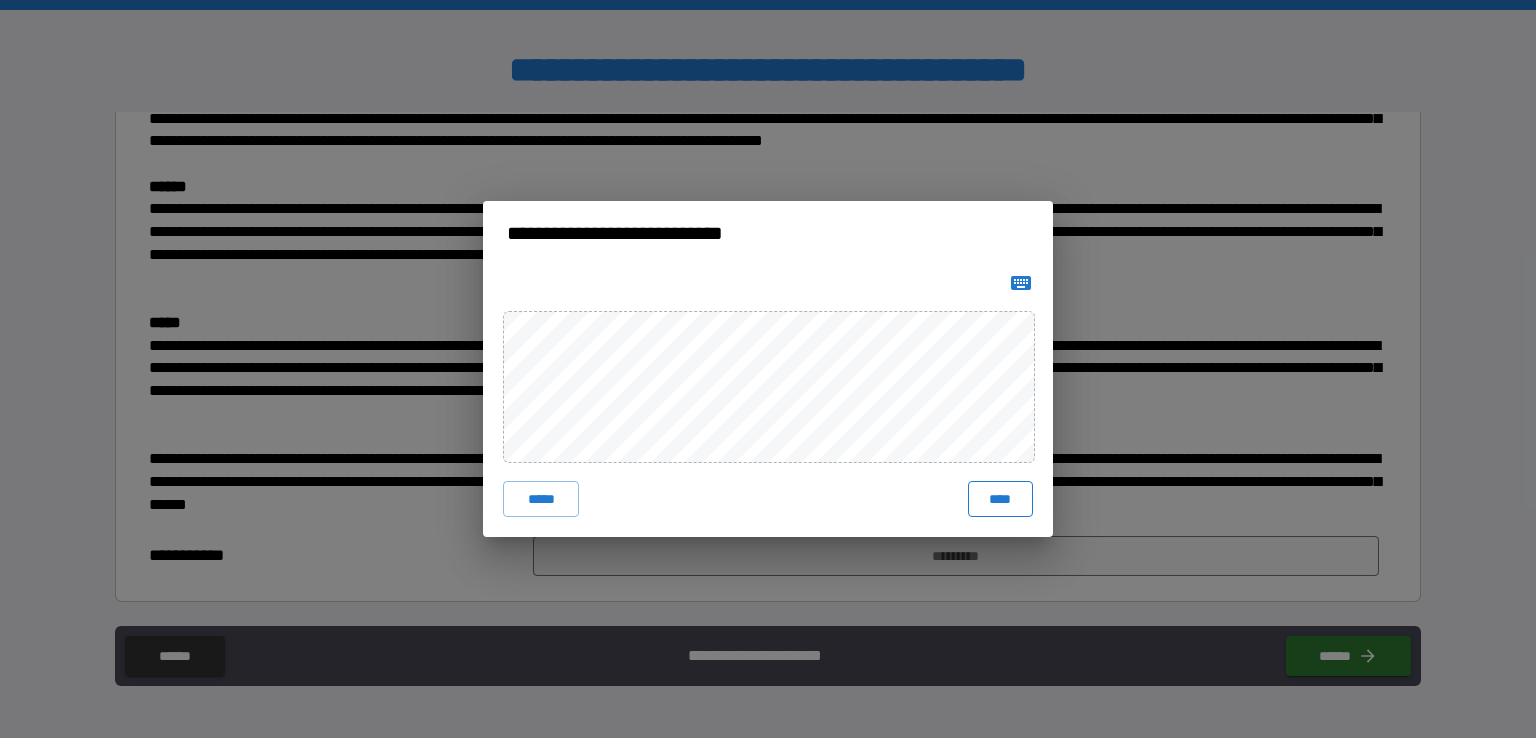 click on "****" at bounding box center [1000, 499] 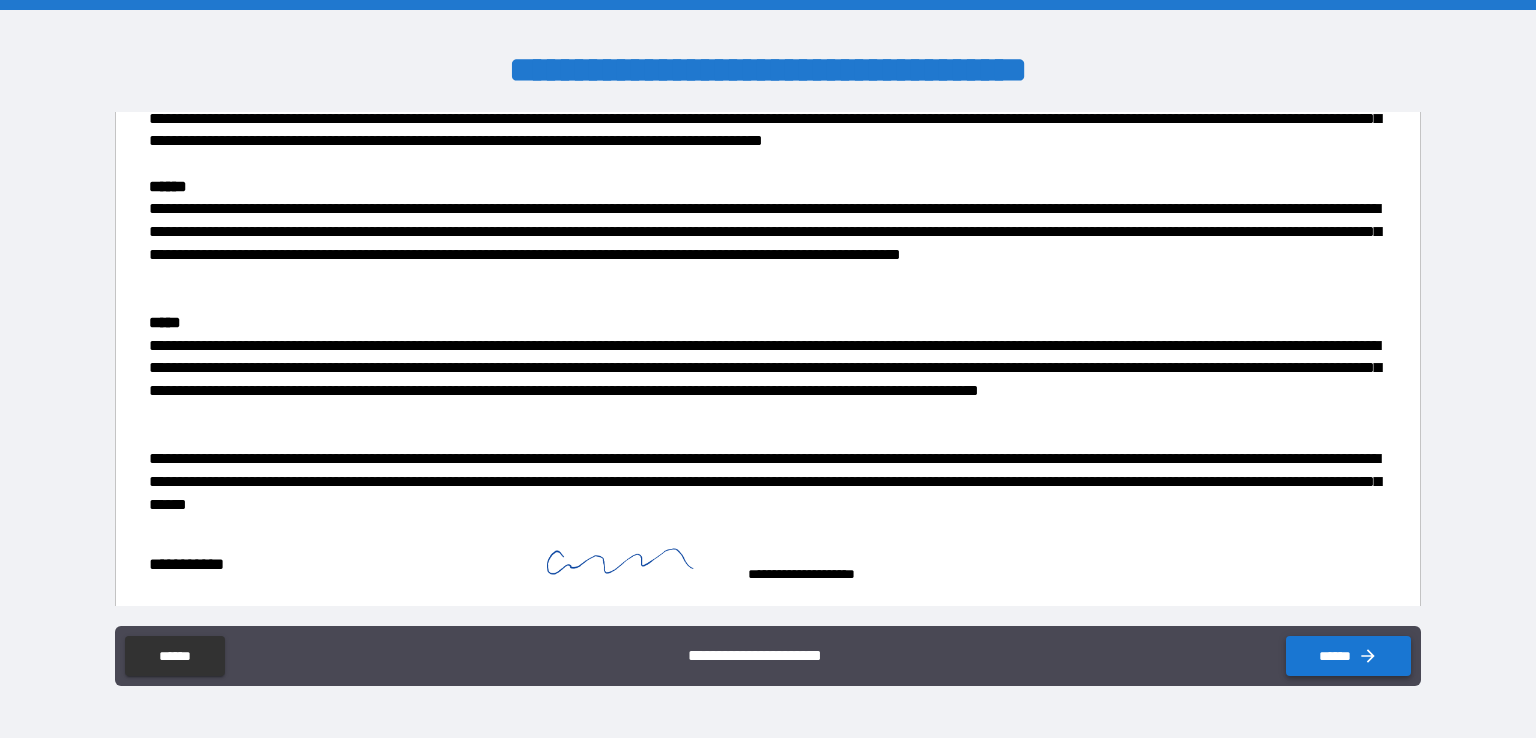 click on "******" at bounding box center (1348, 656) 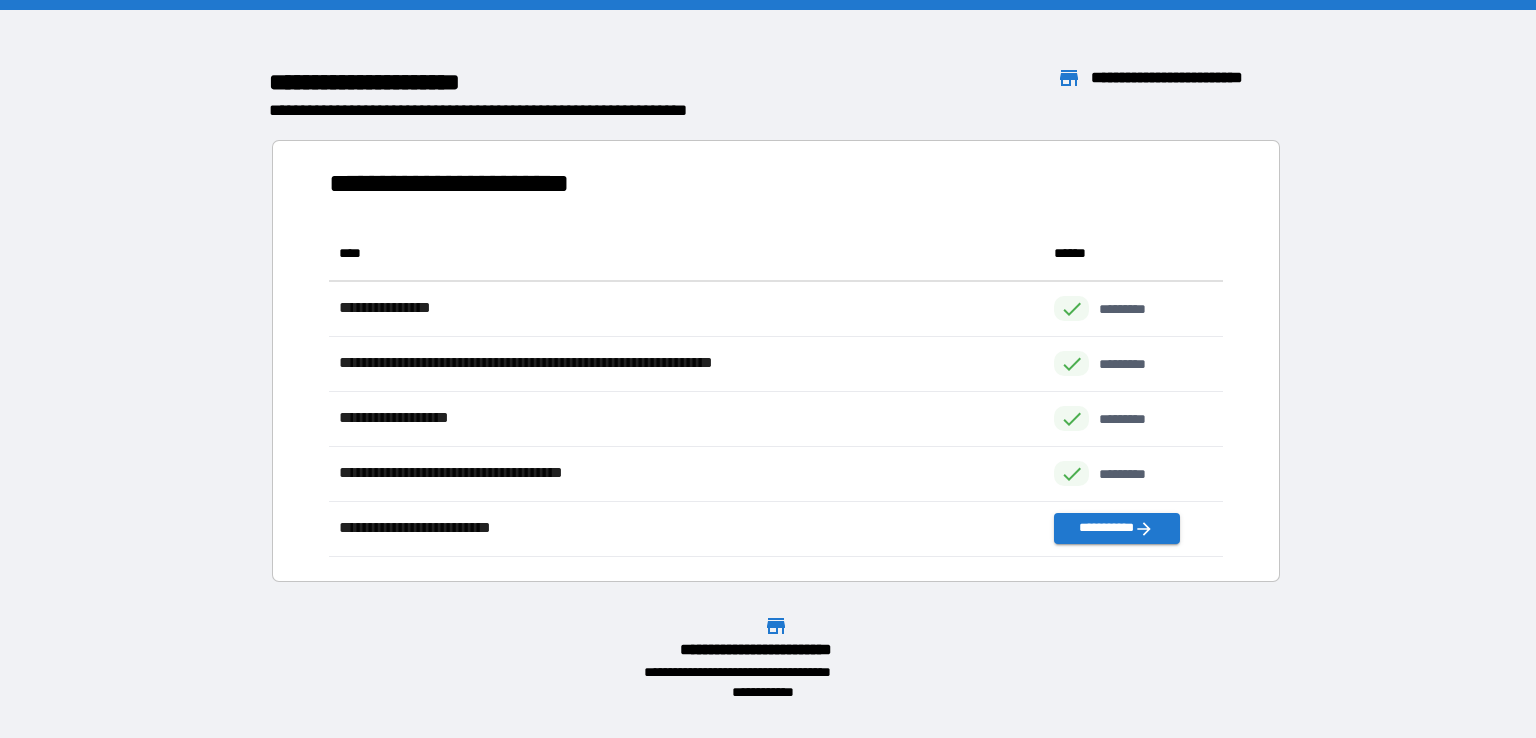 scroll, scrollTop: 16, scrollLeft: 16, axis: both 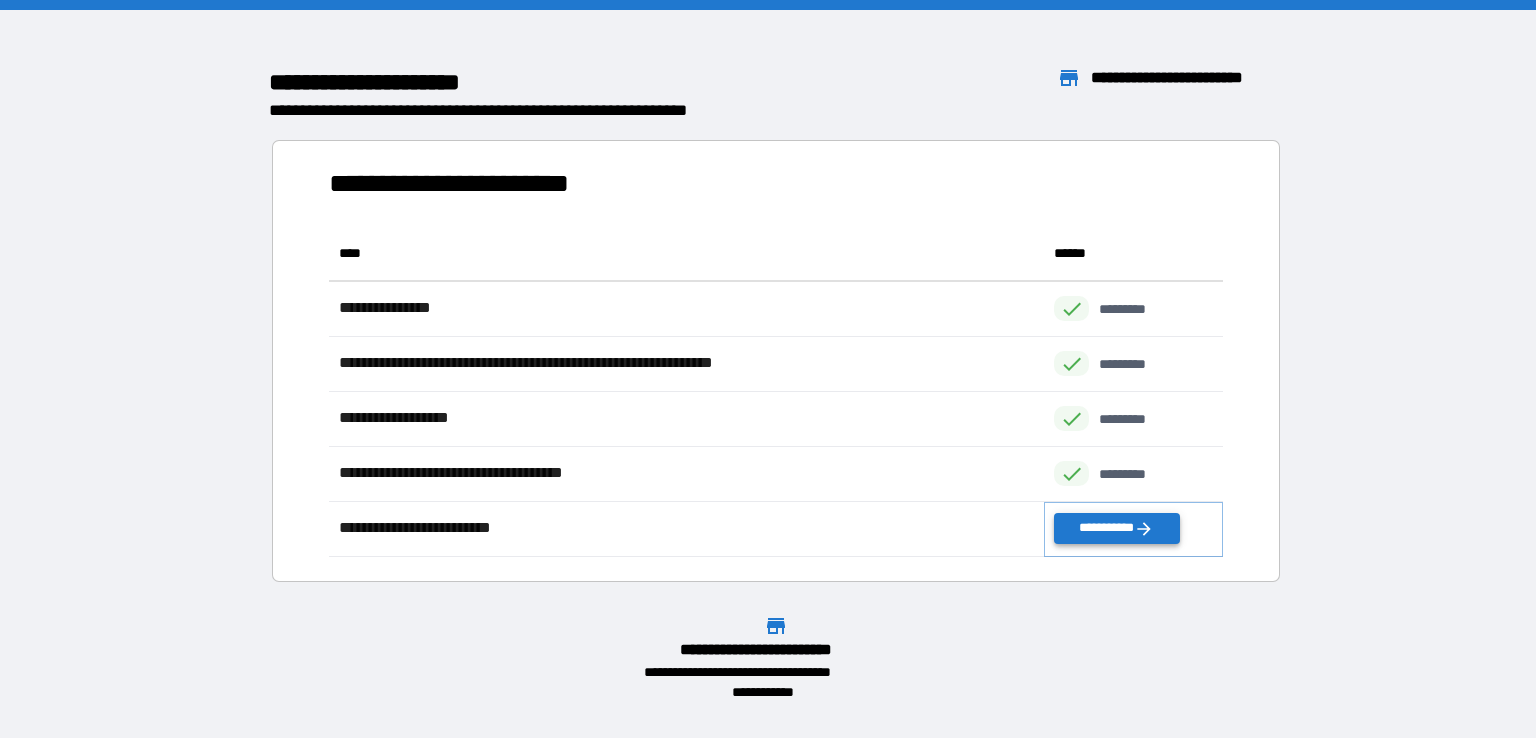 click on "**********" at bounding box center (1116, 528) 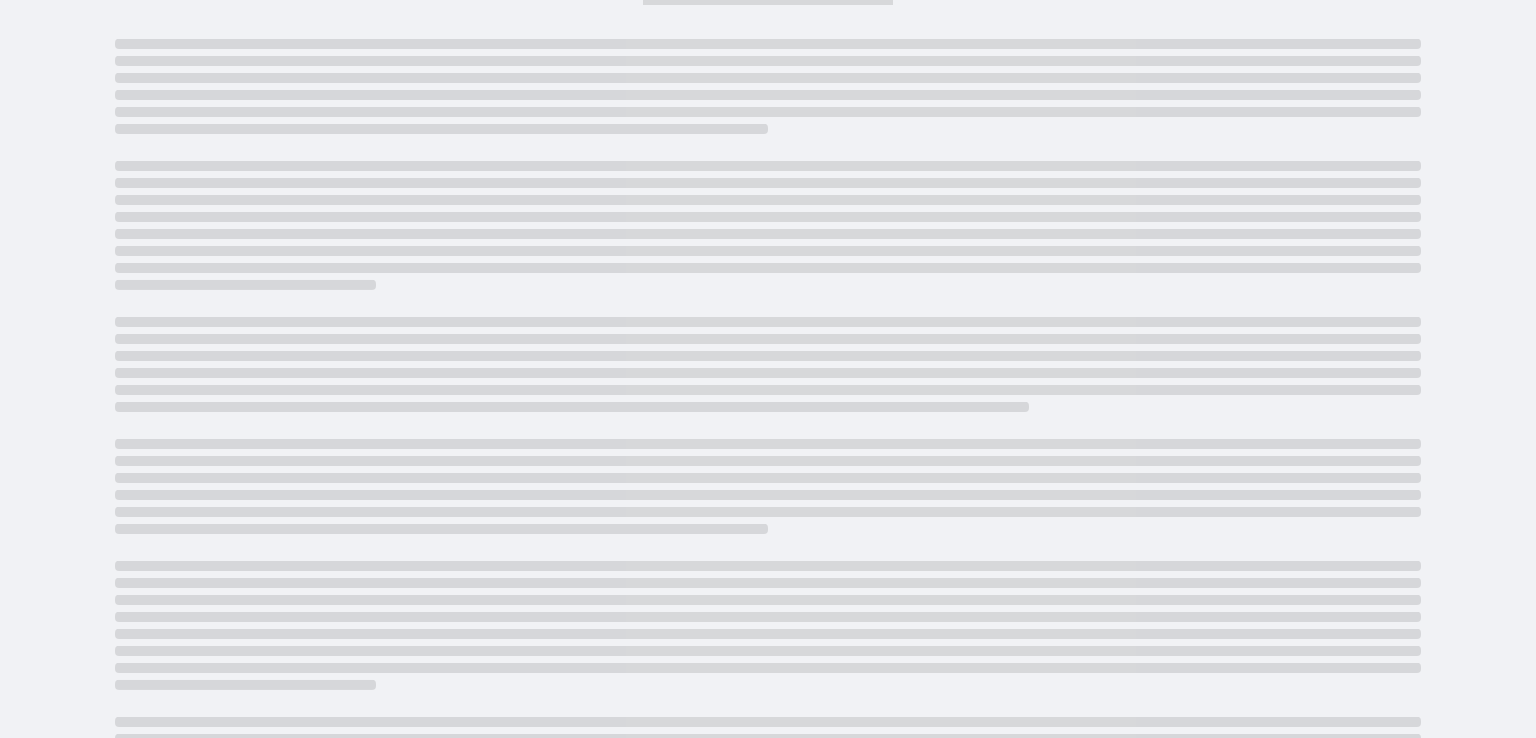 scroll, scrollTop: 0, scrollLeft: 0, axis: both 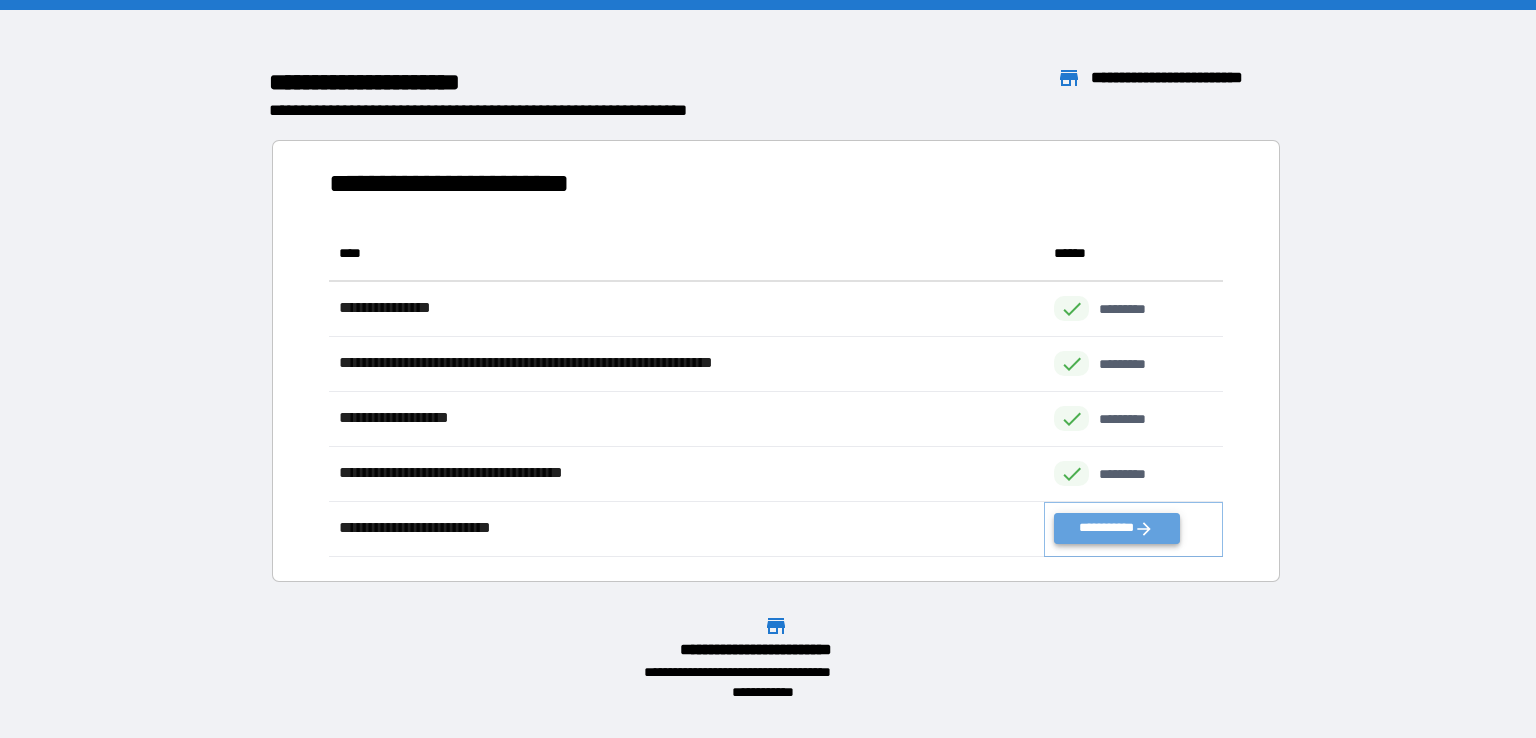 click on "**********" at bounding box center (1116, 528) 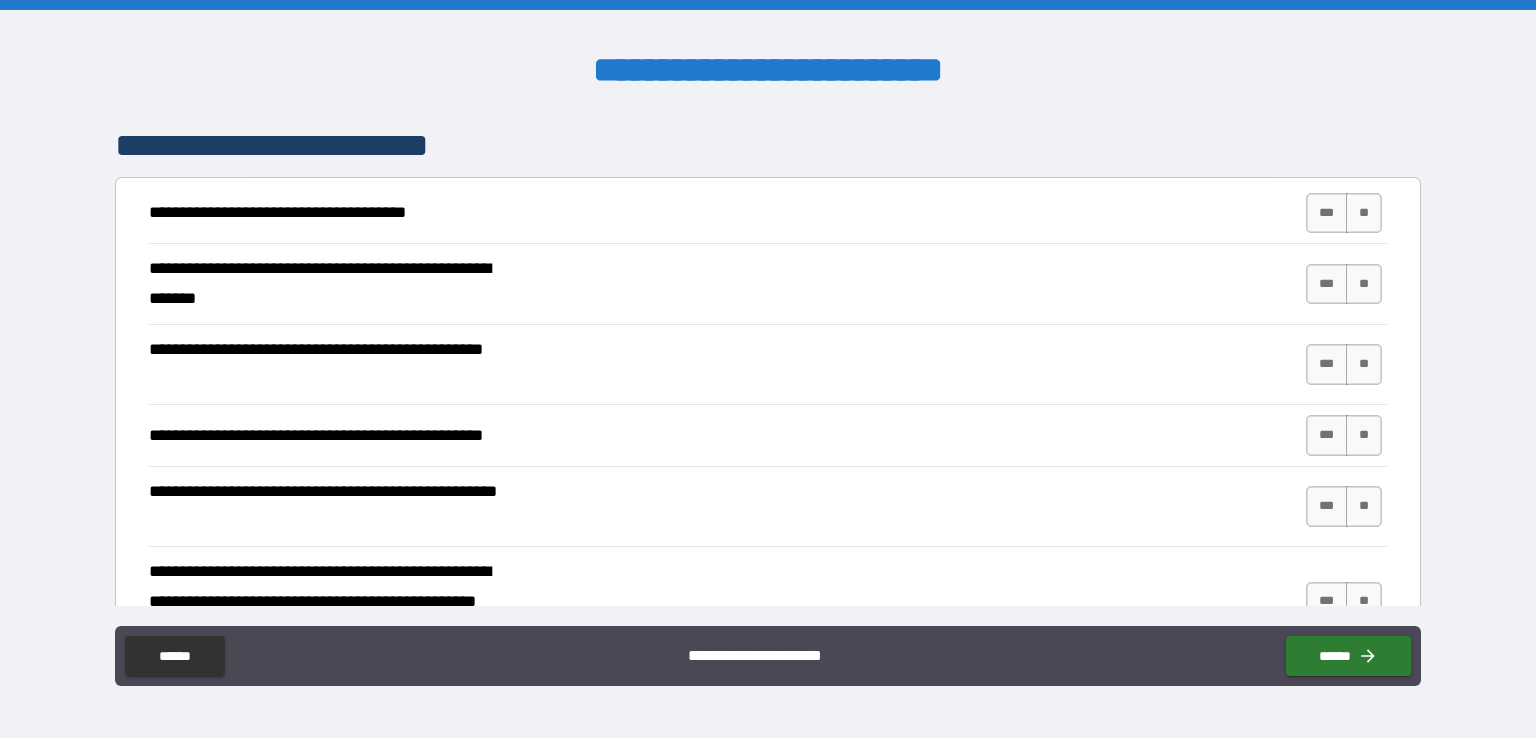 scroll, scrollTop: 346, scrollLeft: 0, axis: vertical 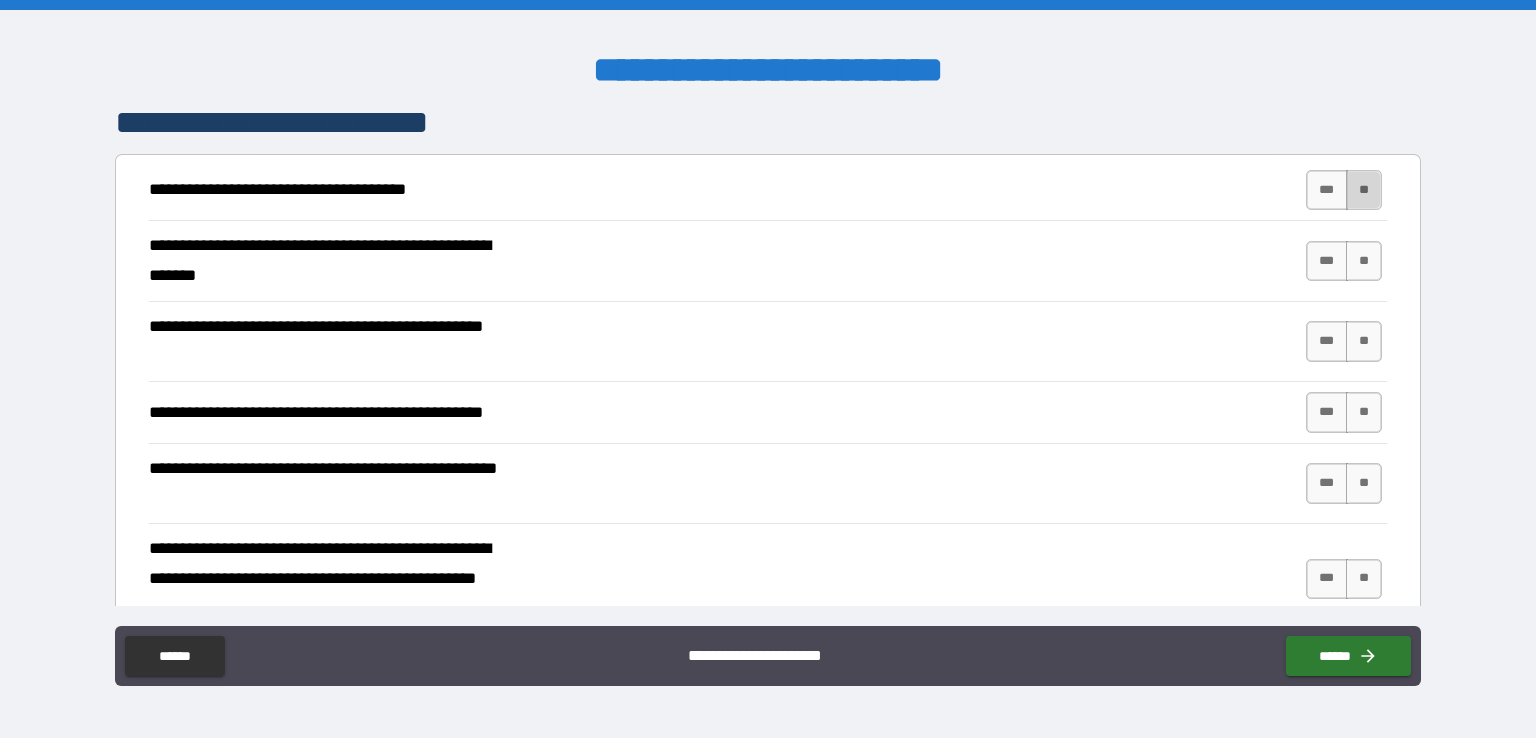 click on "**" at bounding box center [1364, 190] 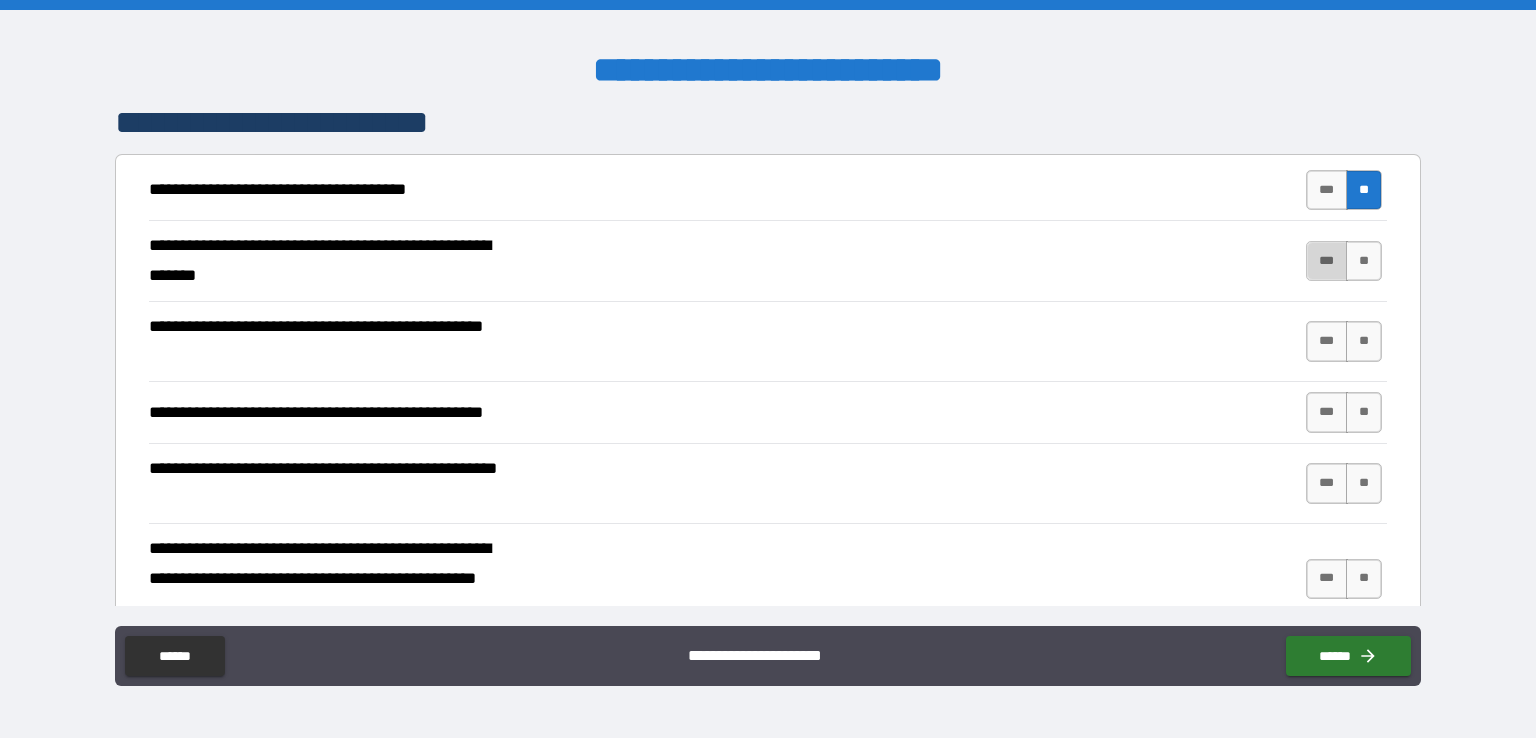 click on "***" at bounding box center [1327, 261] 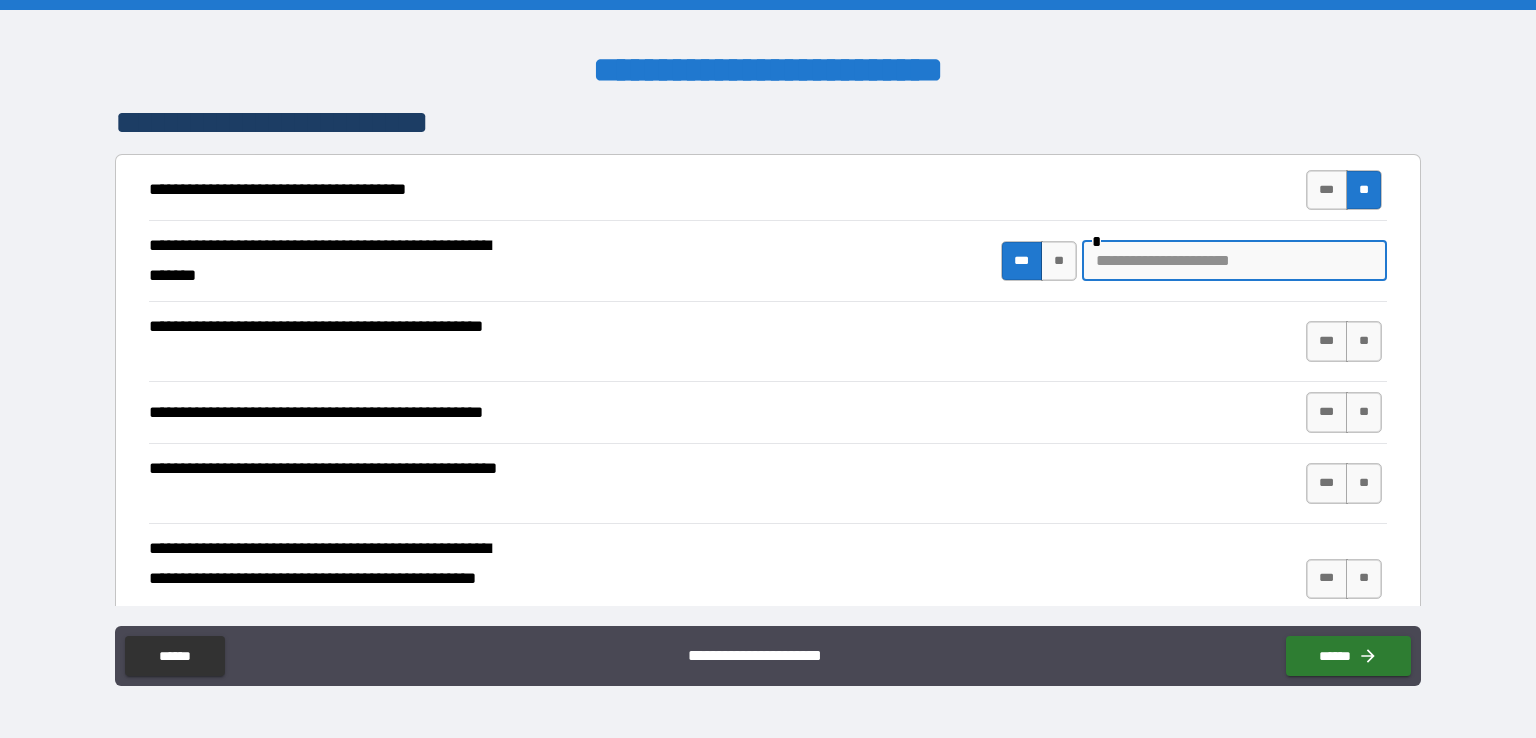 click at bounding box center (1234, 261) 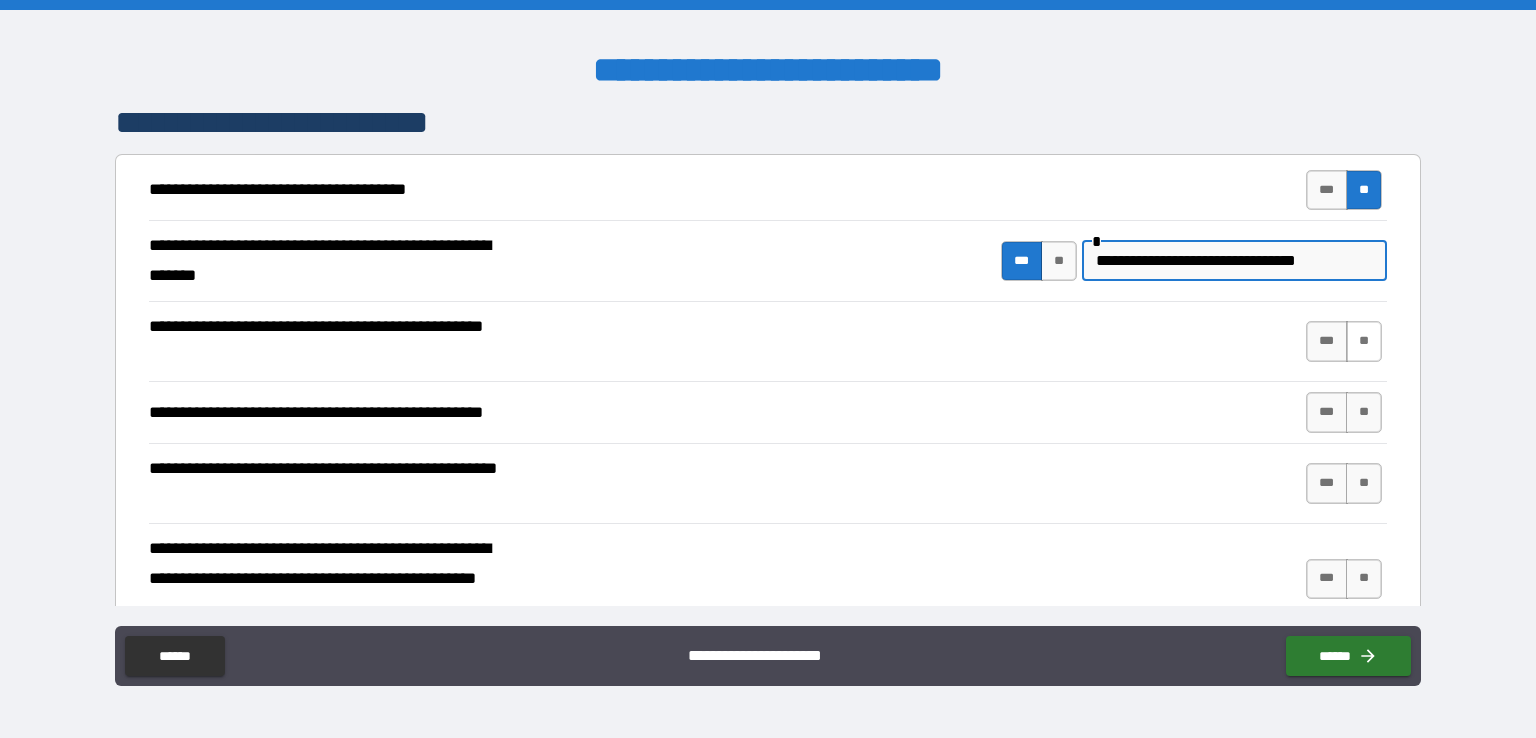 type on "**********" 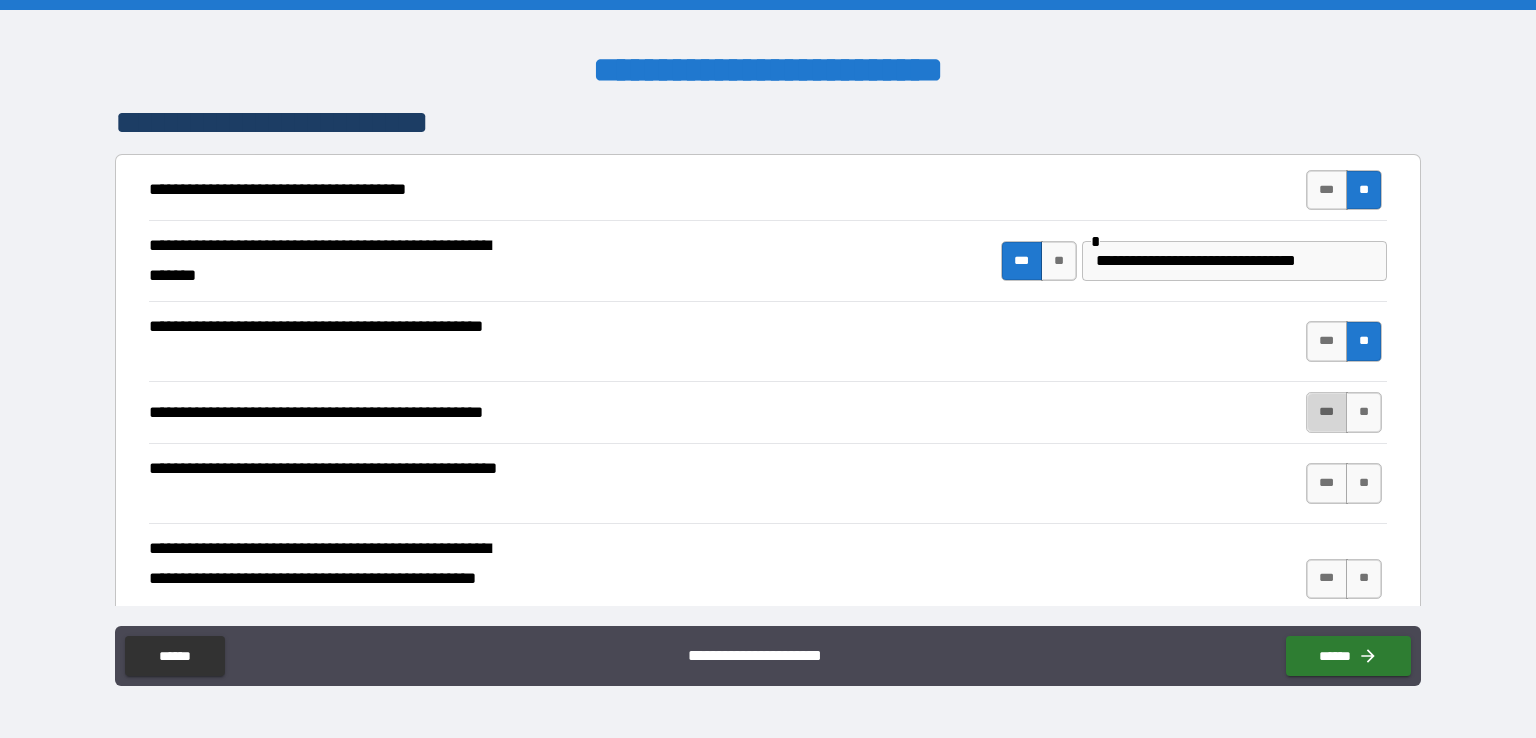 click on "***" at bounding box center [1327, 412] 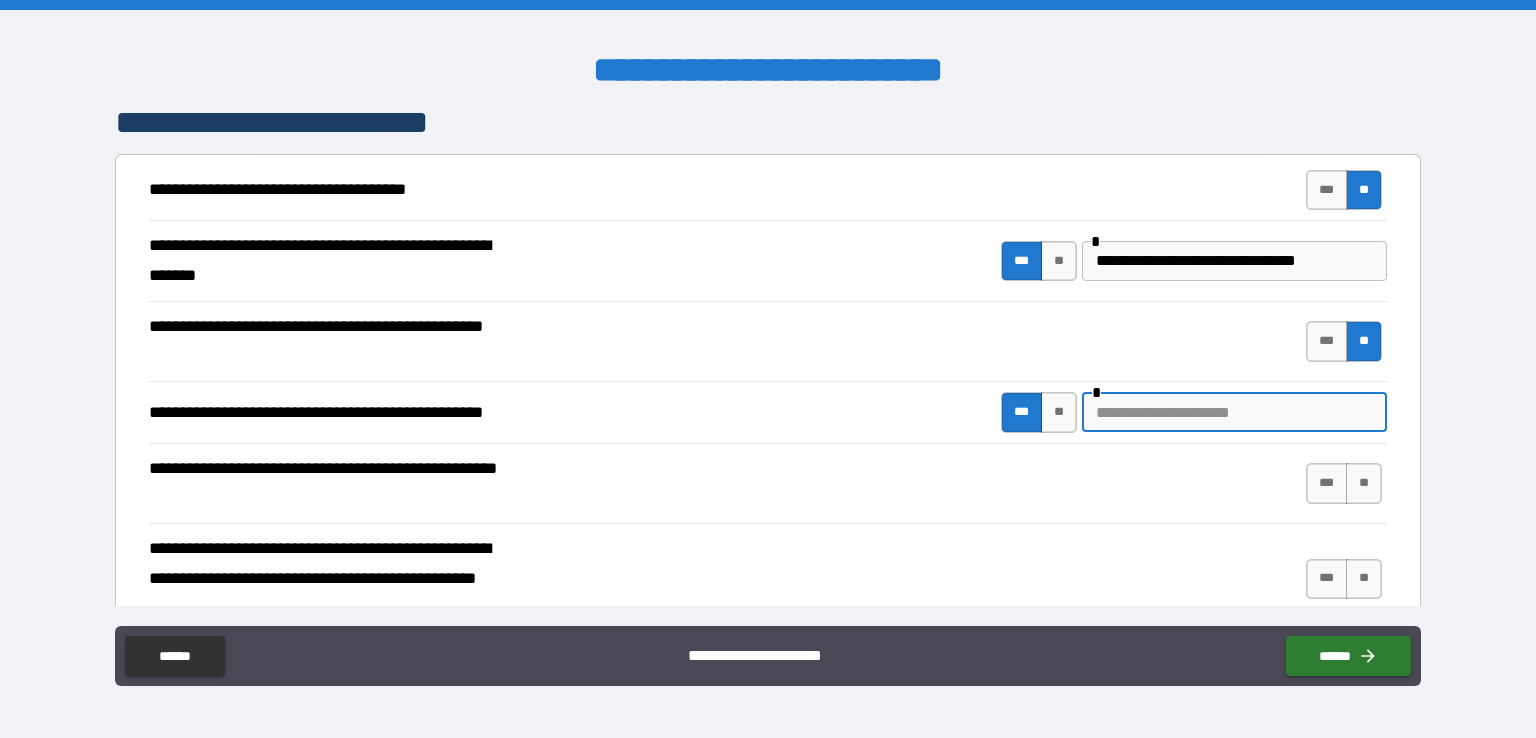 click at bounding box center [1234, 412] 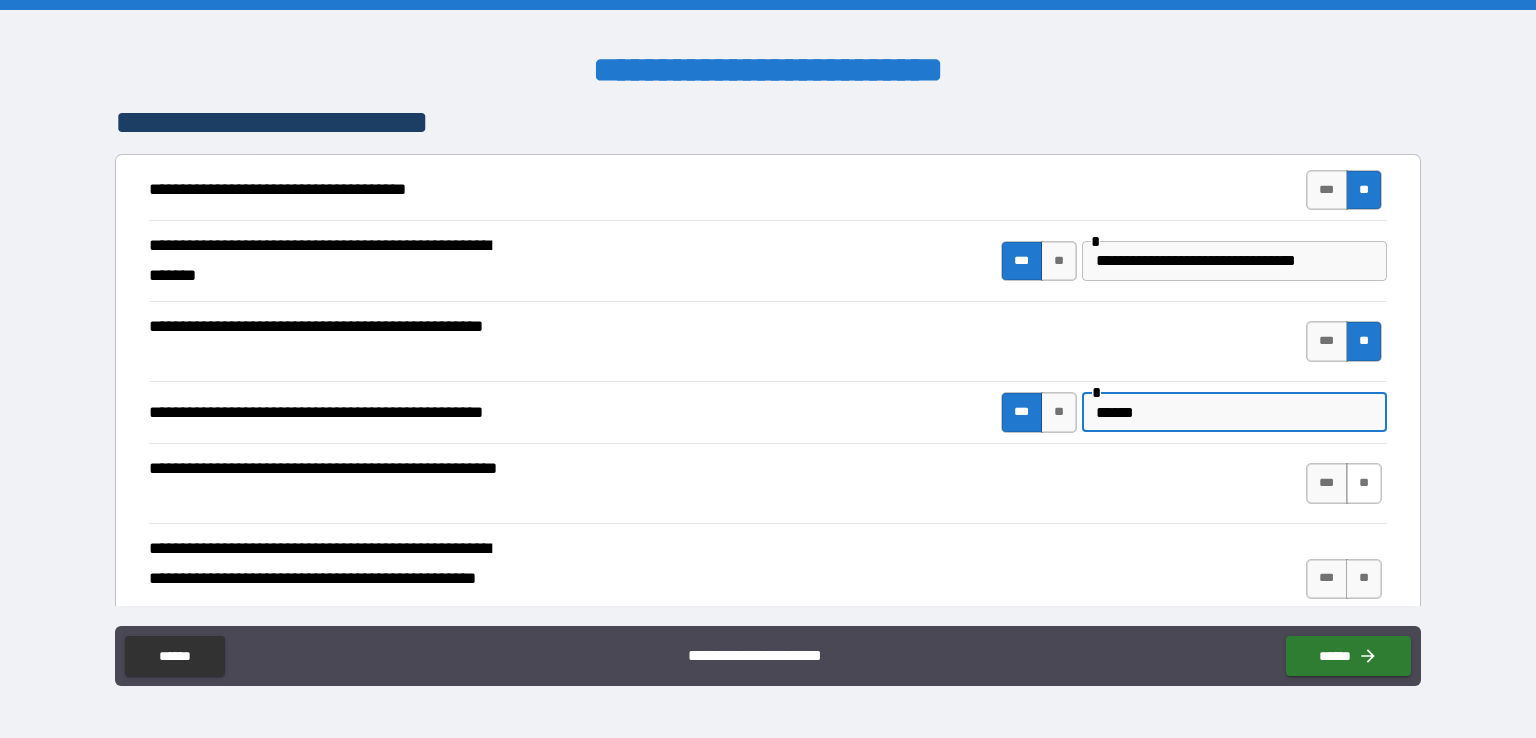 type on "******" 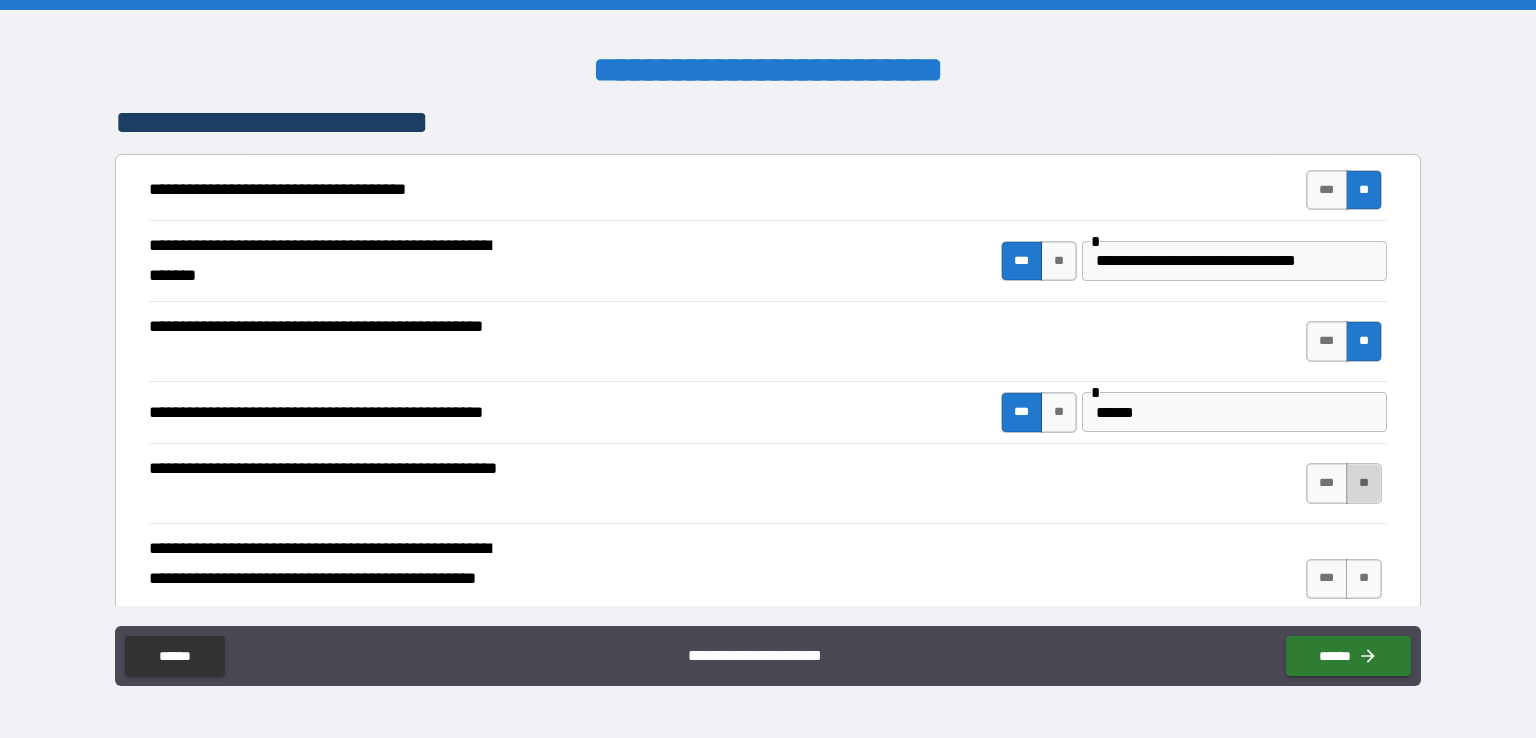 click on "**" at bounding box center [1364, 483] 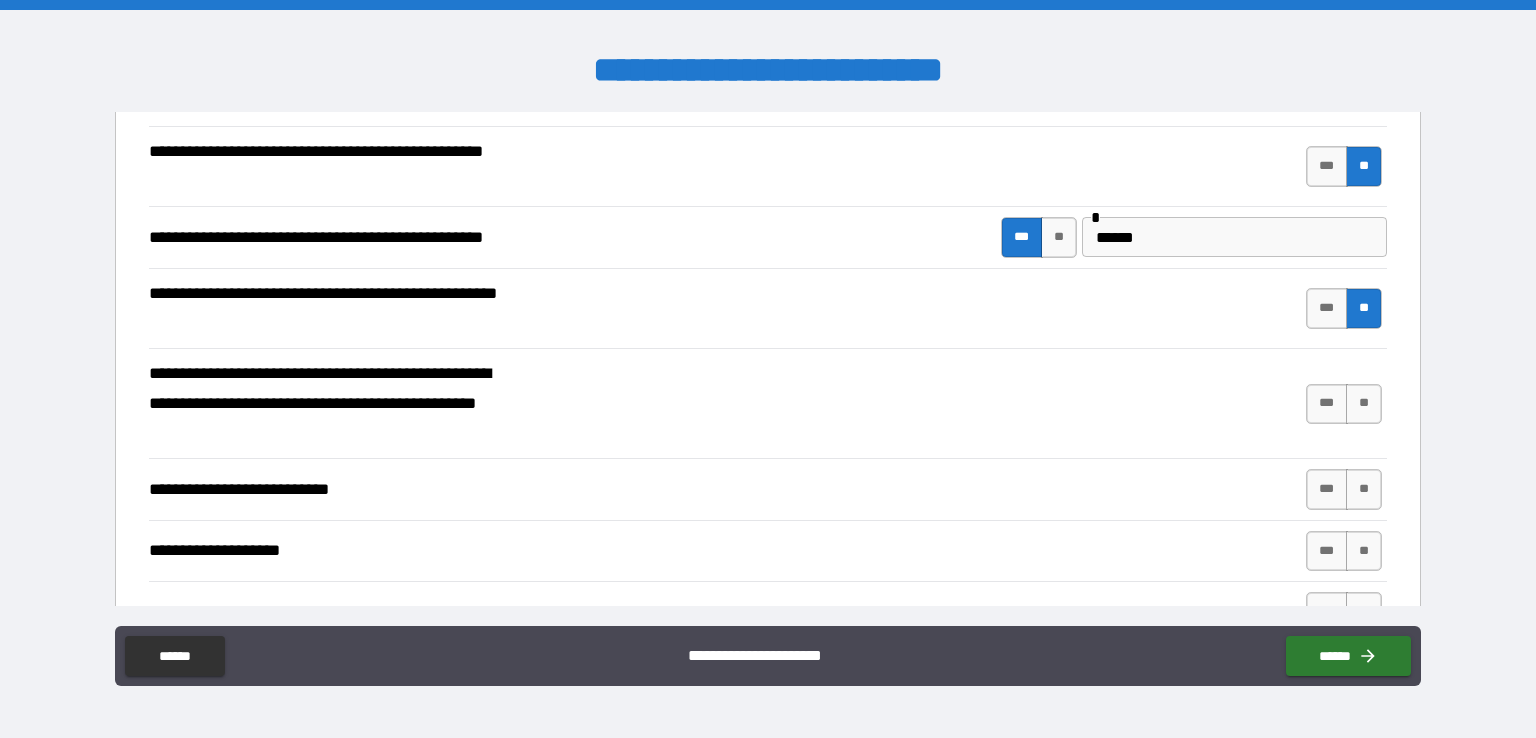 scroll, scrollTop: 522, scrollLeft: 0, axis: vertical 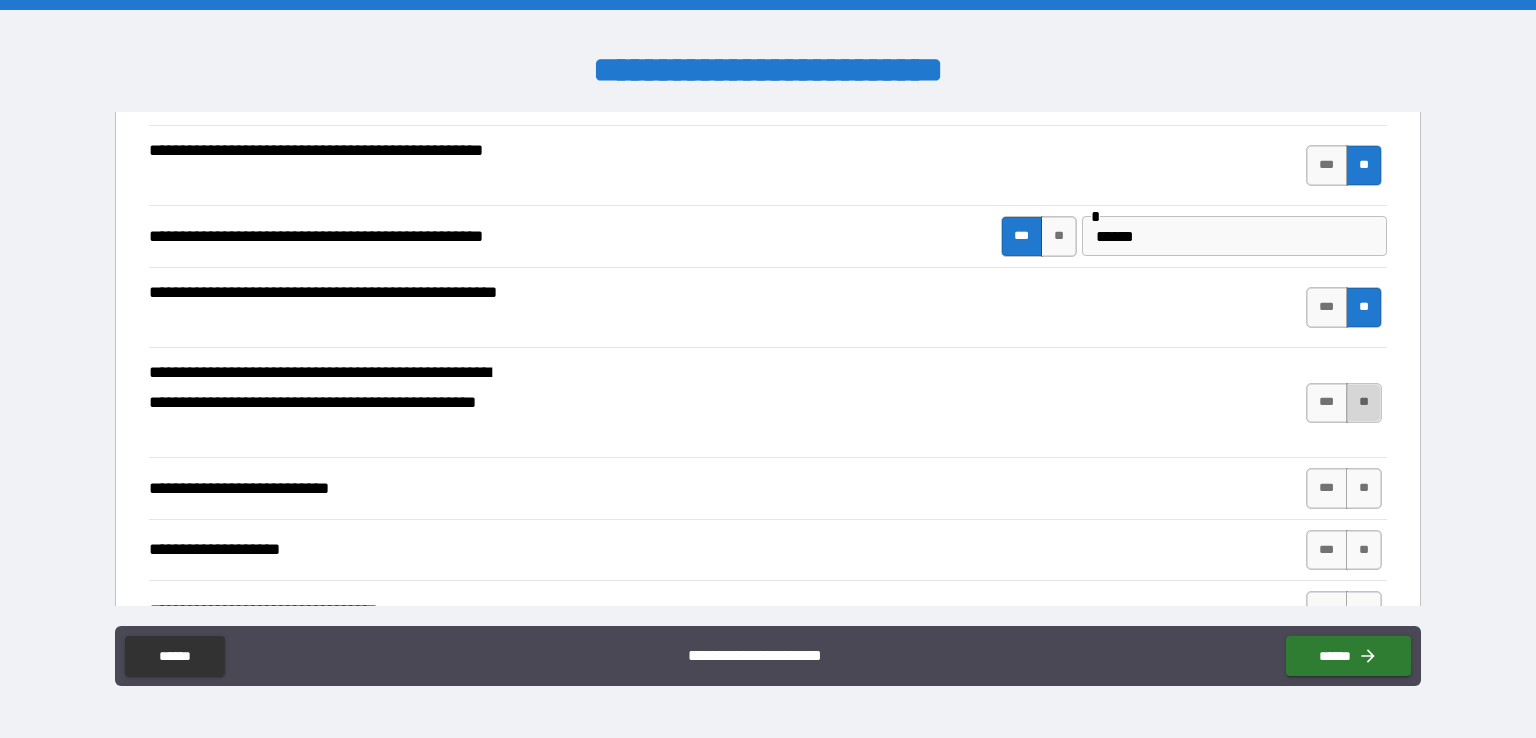 click on "**" at bounding box center (1364, 403) 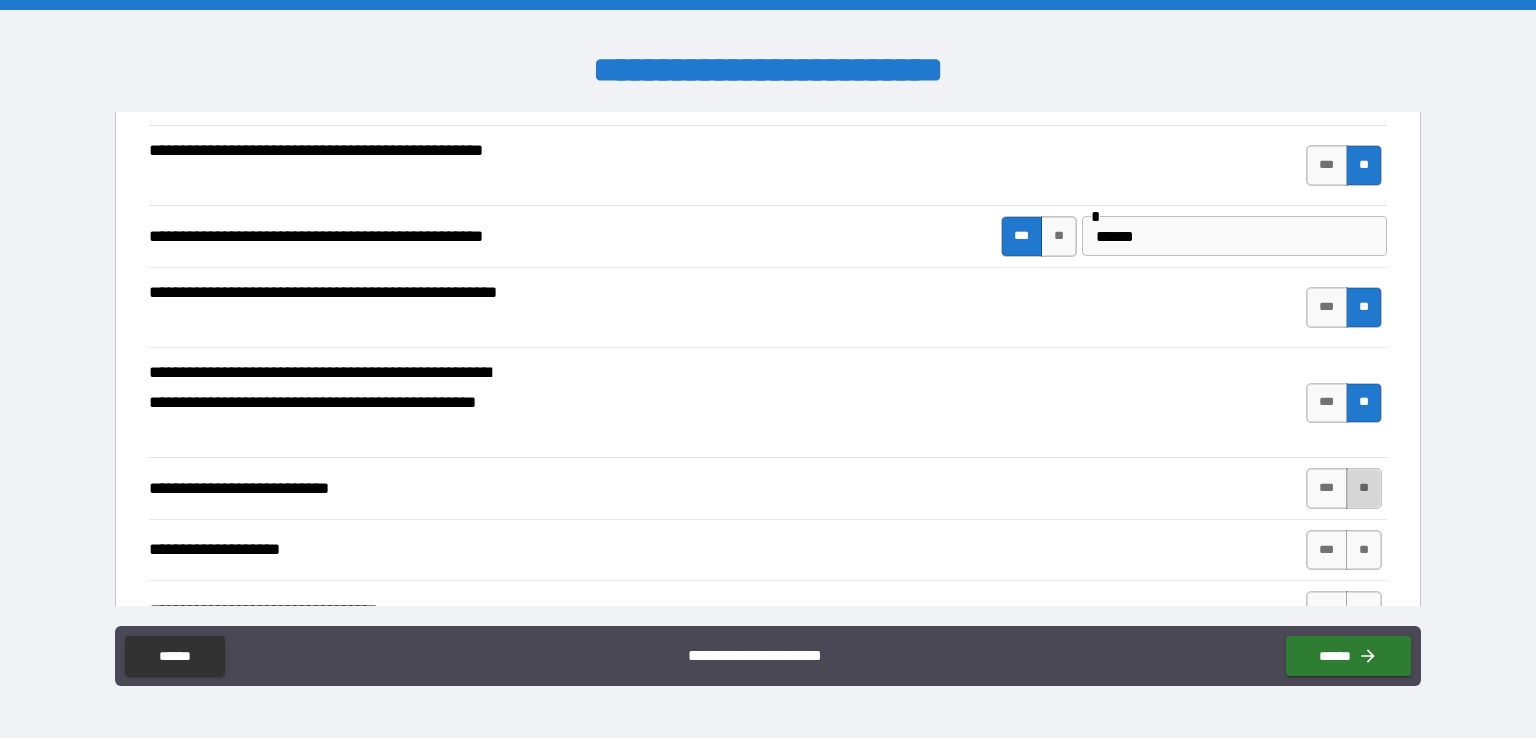 click on "**" at bounding box center [1364, 488] 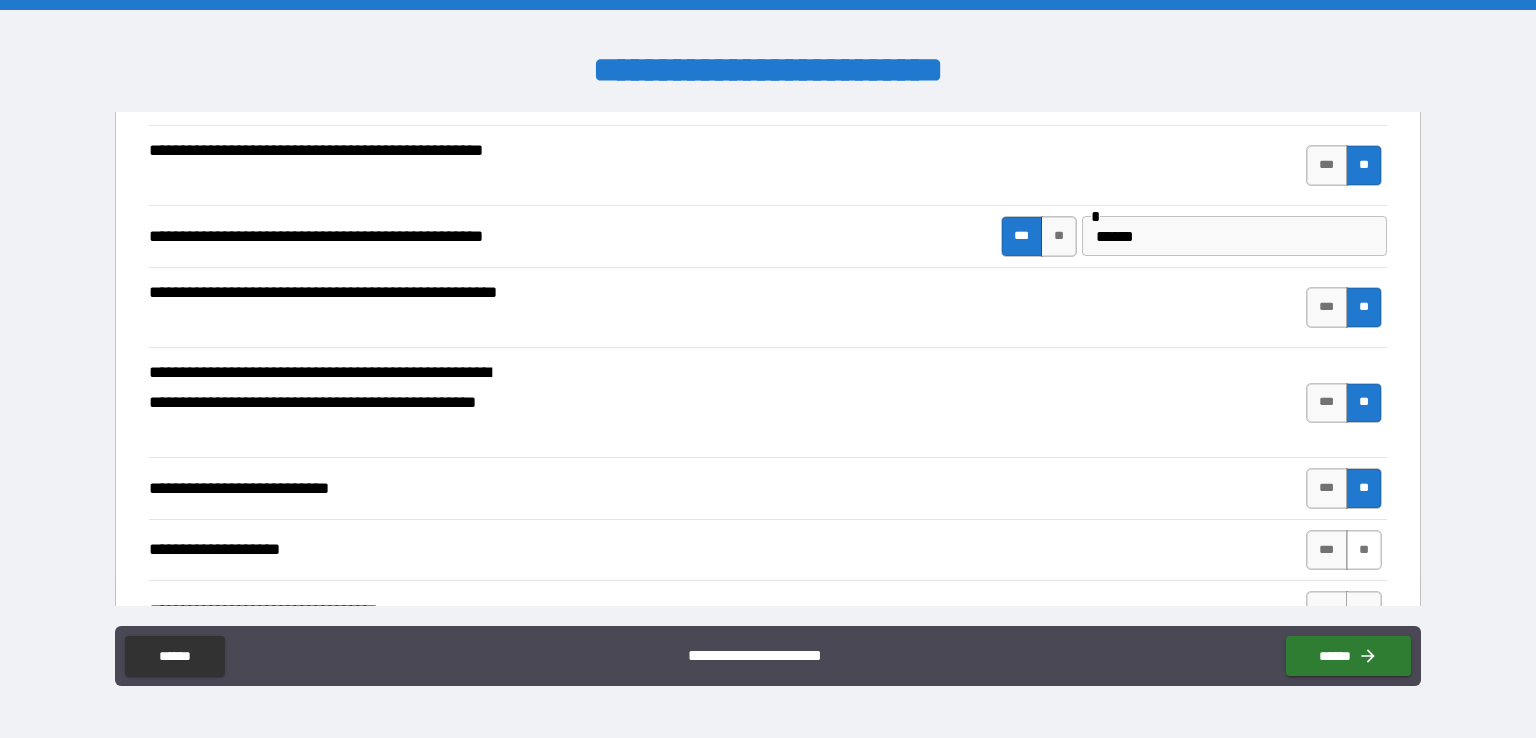 click on "**" at bounding box center (1364, 550) 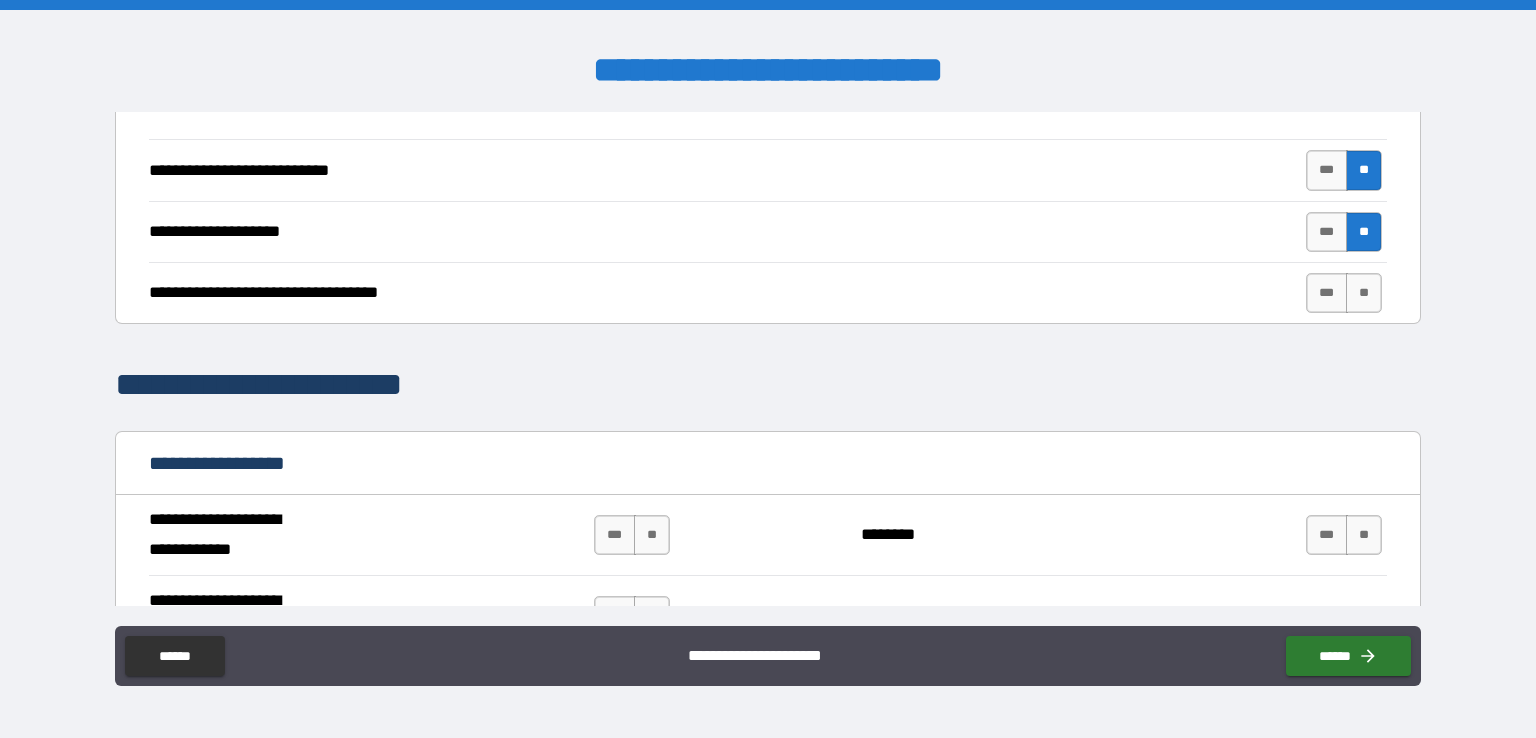 scroll, scrollTop: 845, scrollLeft: 0, axis: vertical 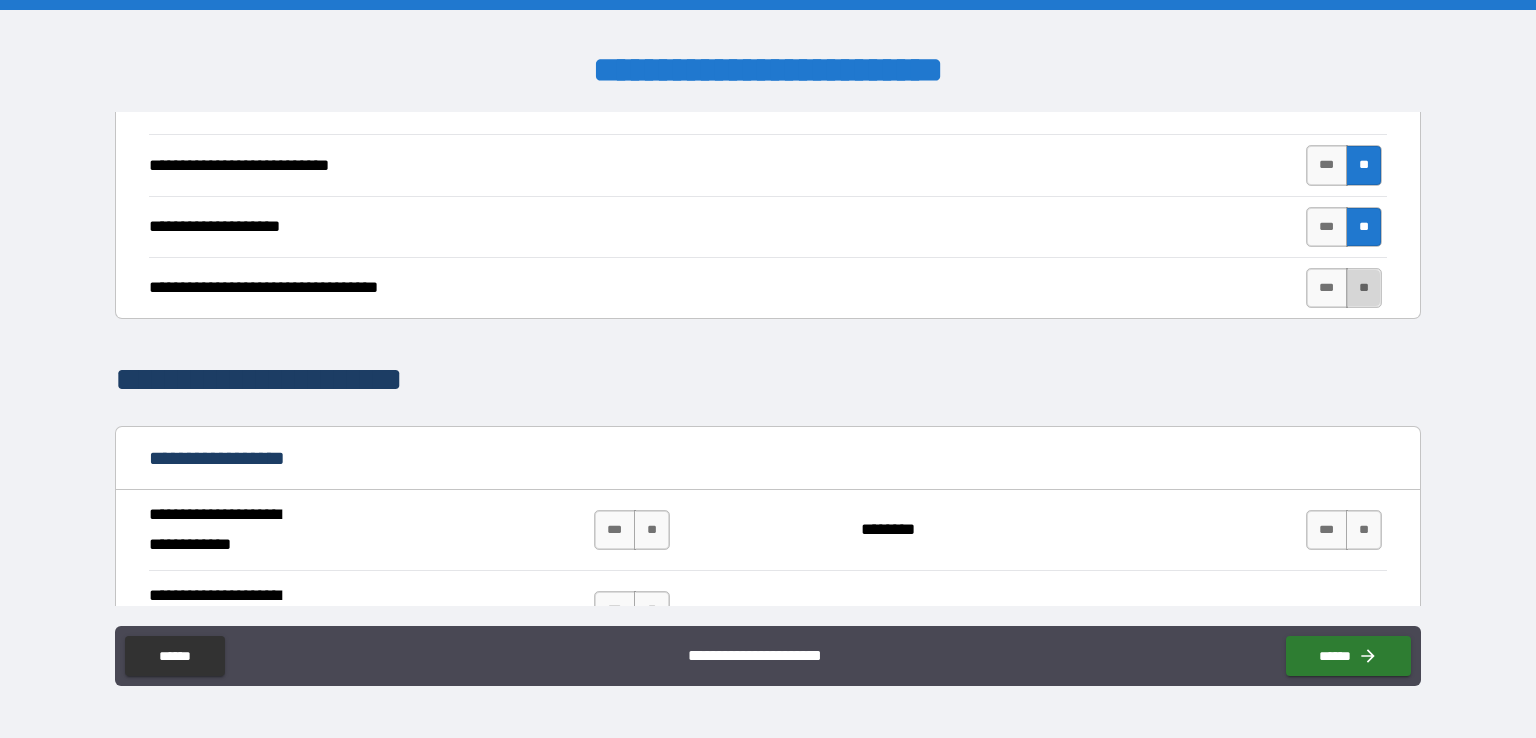 click on "**" at bounding box center (1364, 288) 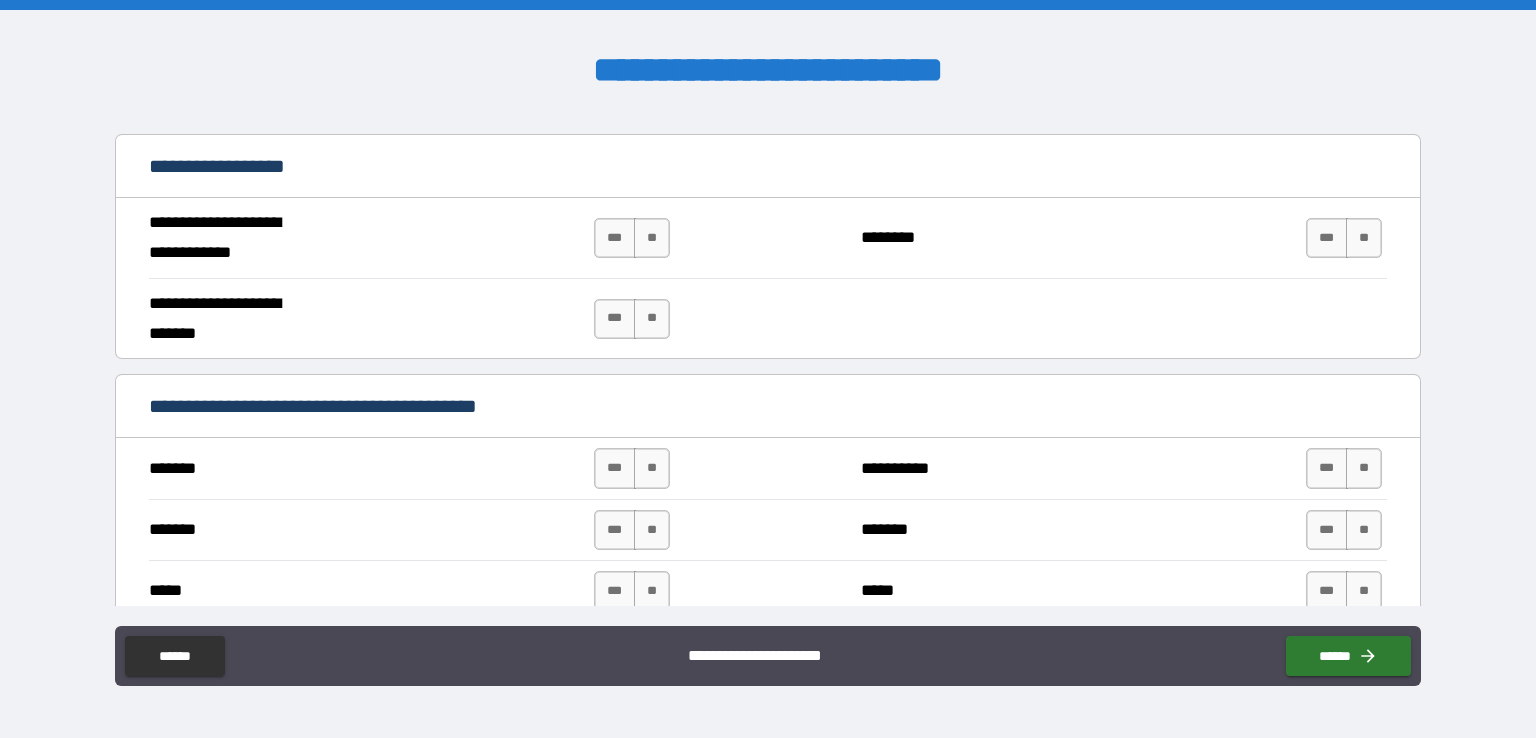 scroll, scrollTop: 1139, scrollLeft: 0, axis: vertical 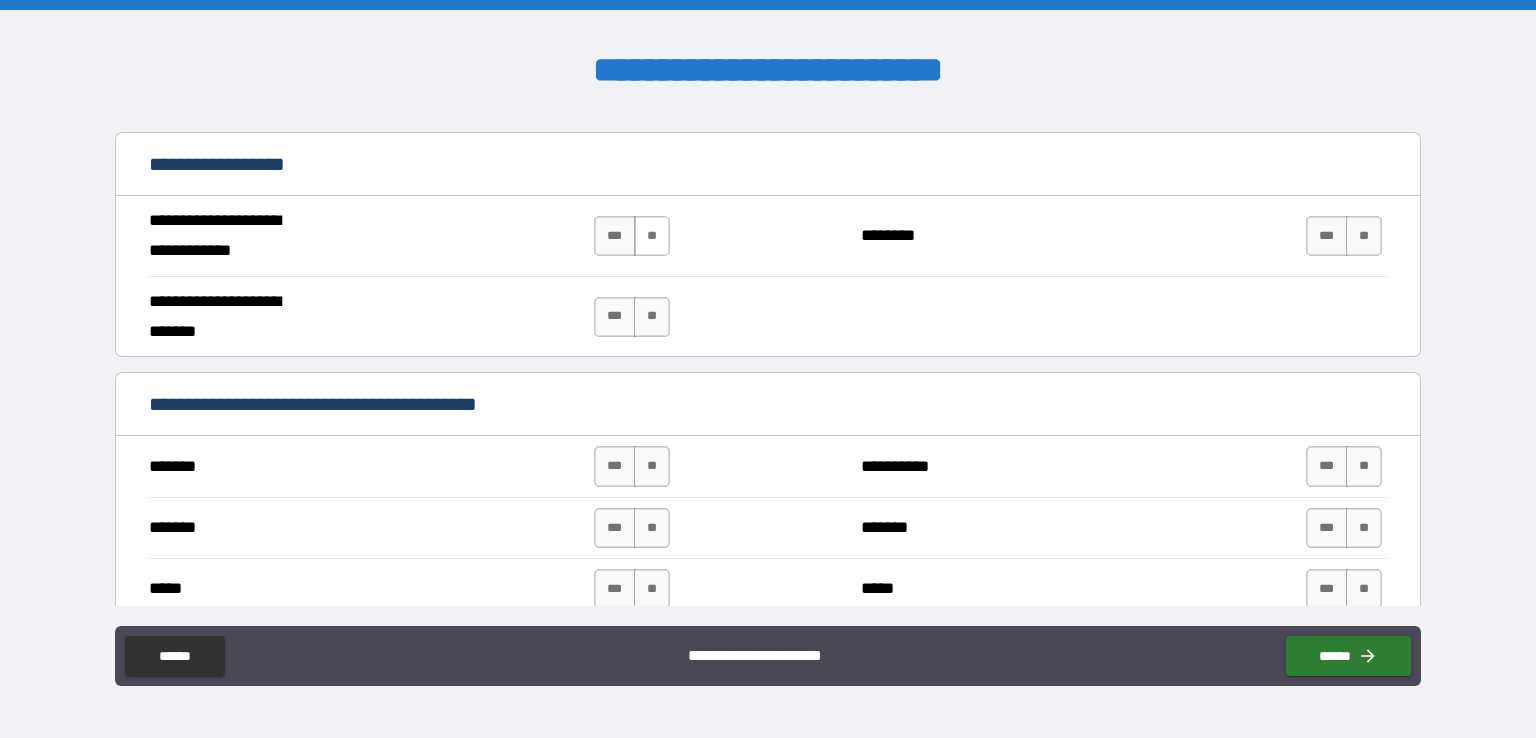 click on "**" at bounding box center [652, 236] 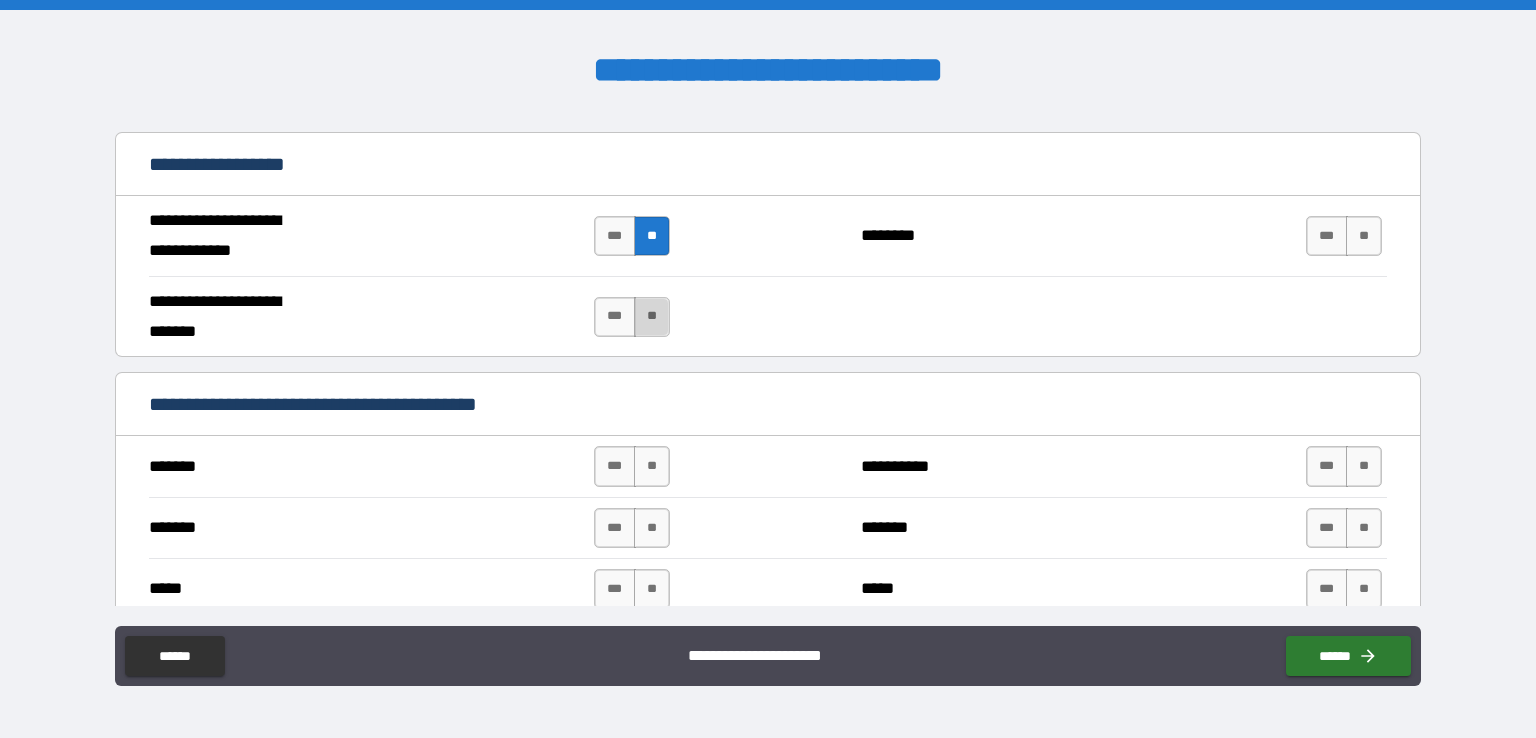click on "**" at bounding box center (652, 317) 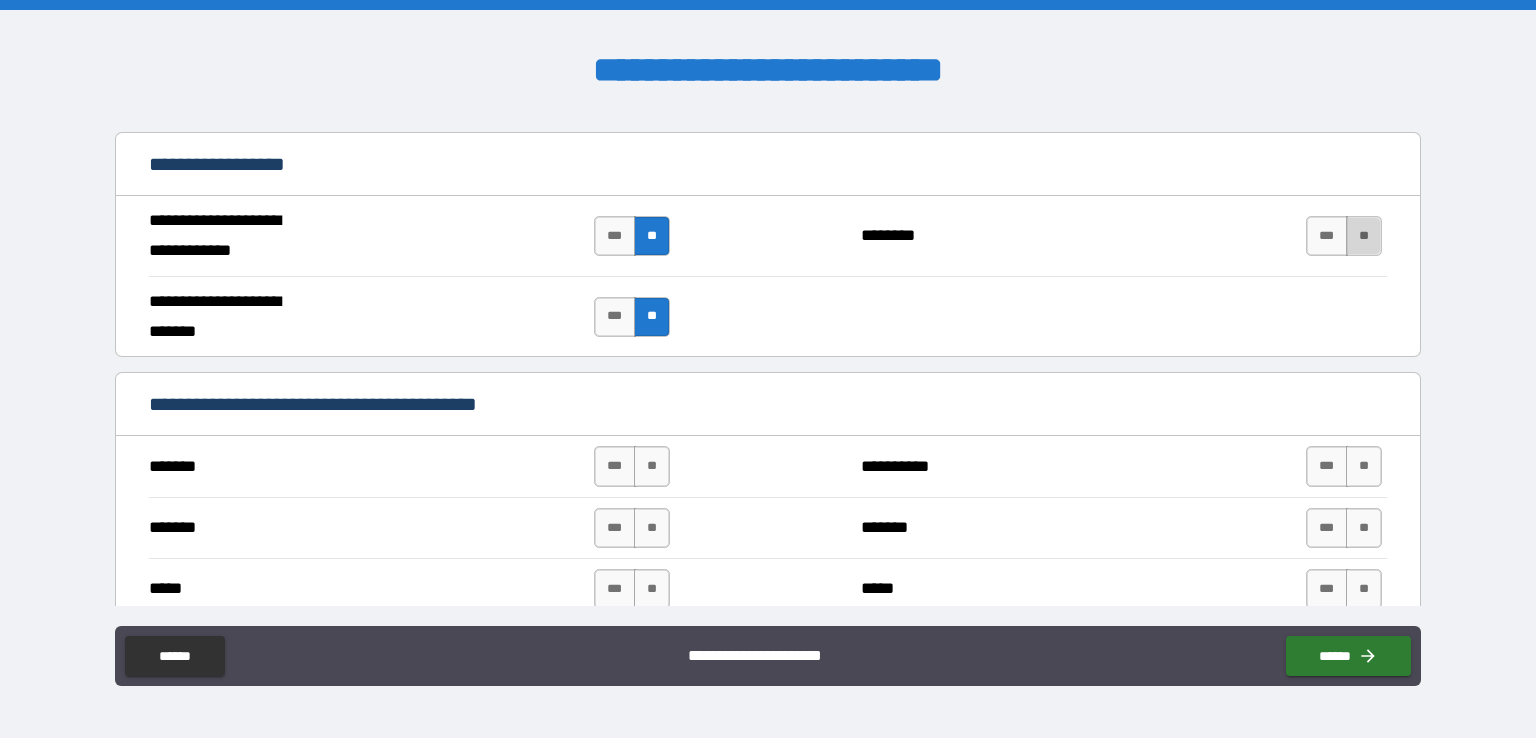 click on "**" at bounding box center [1364, 236] 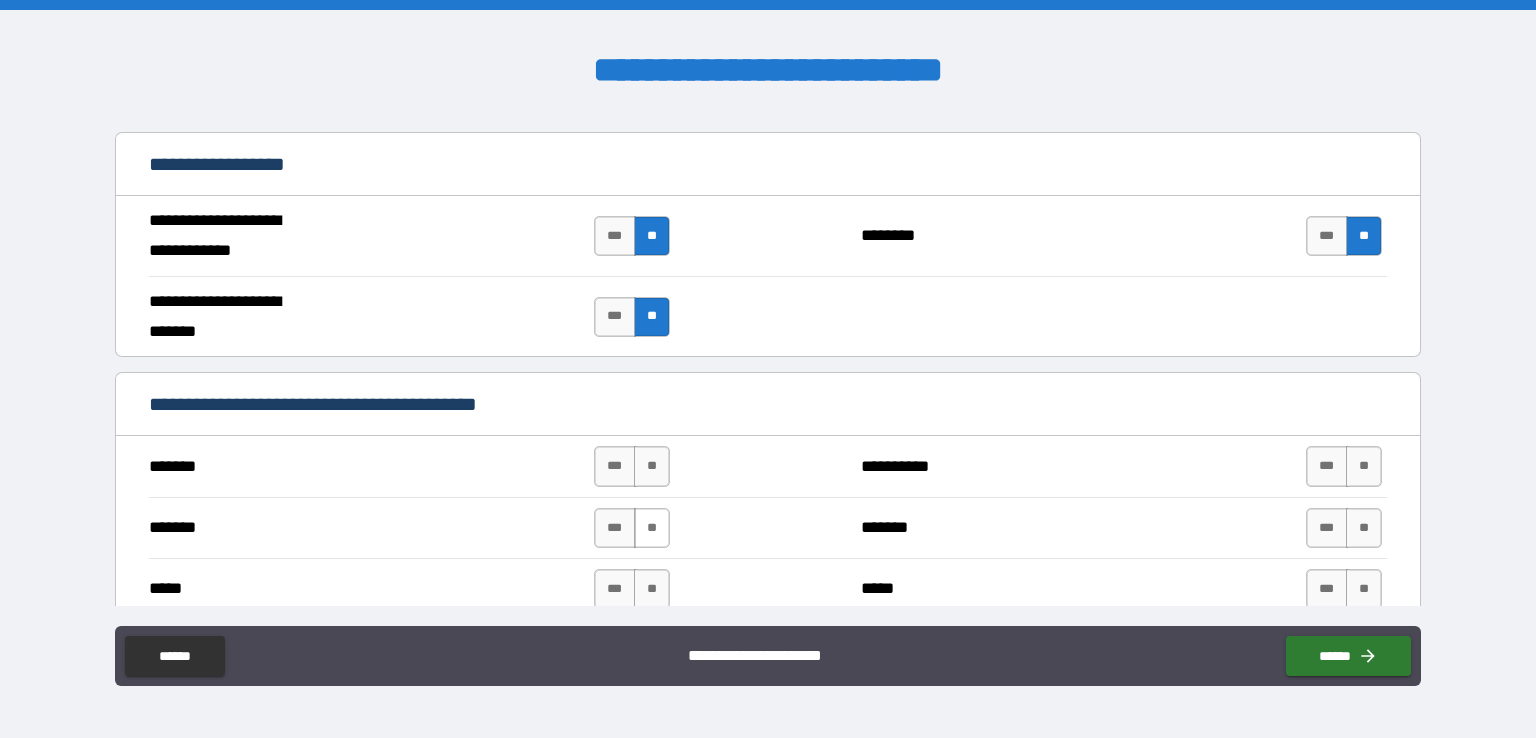 drag, startPoint x: 646, startPoint y: 457, endPoint x: 646, endPoint y: 527, distance: 70 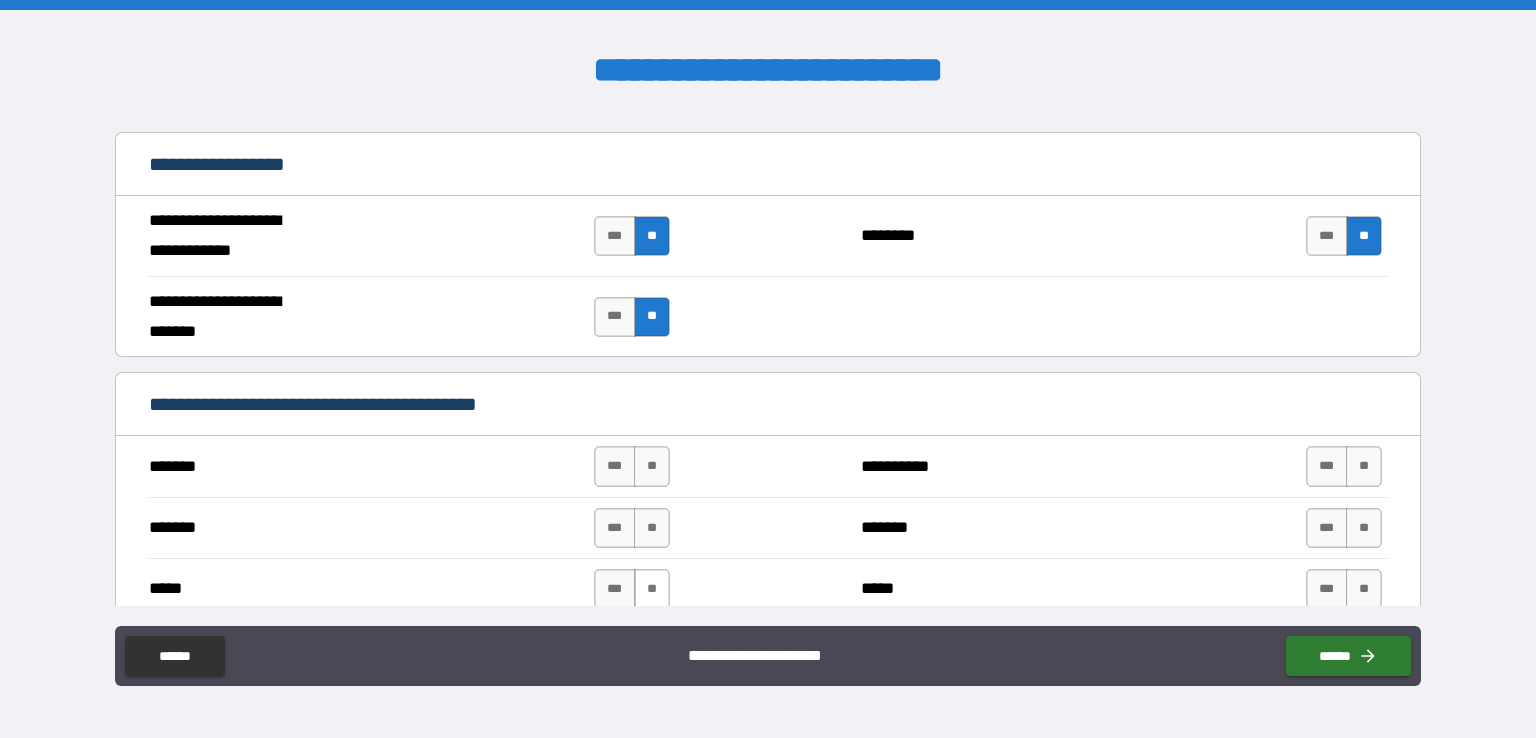 drag, startPoint x: 646, startPoint y: 527, endPoint x: 646, endPoint y: 577, distance: 50 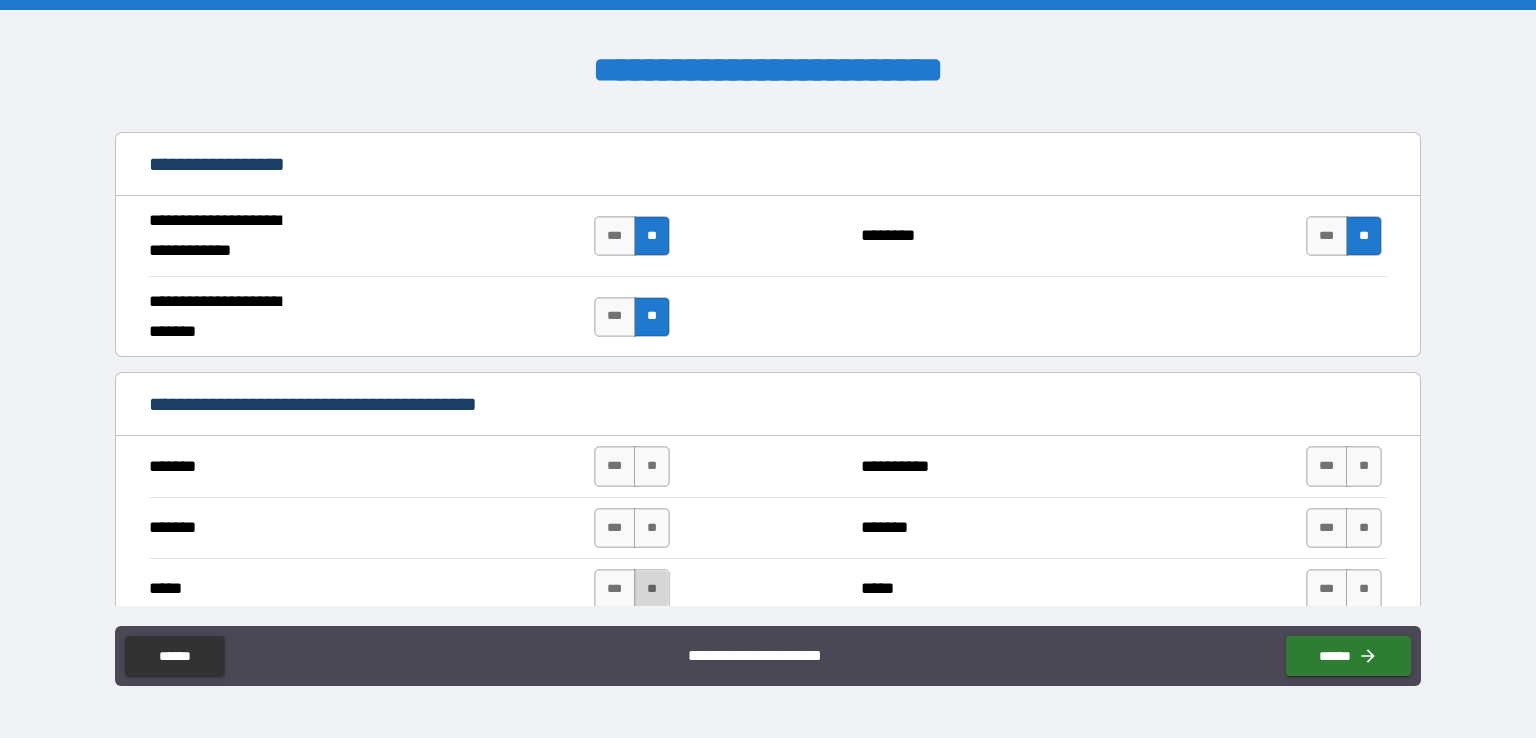 click on "**" at bounding box center (652, 589) 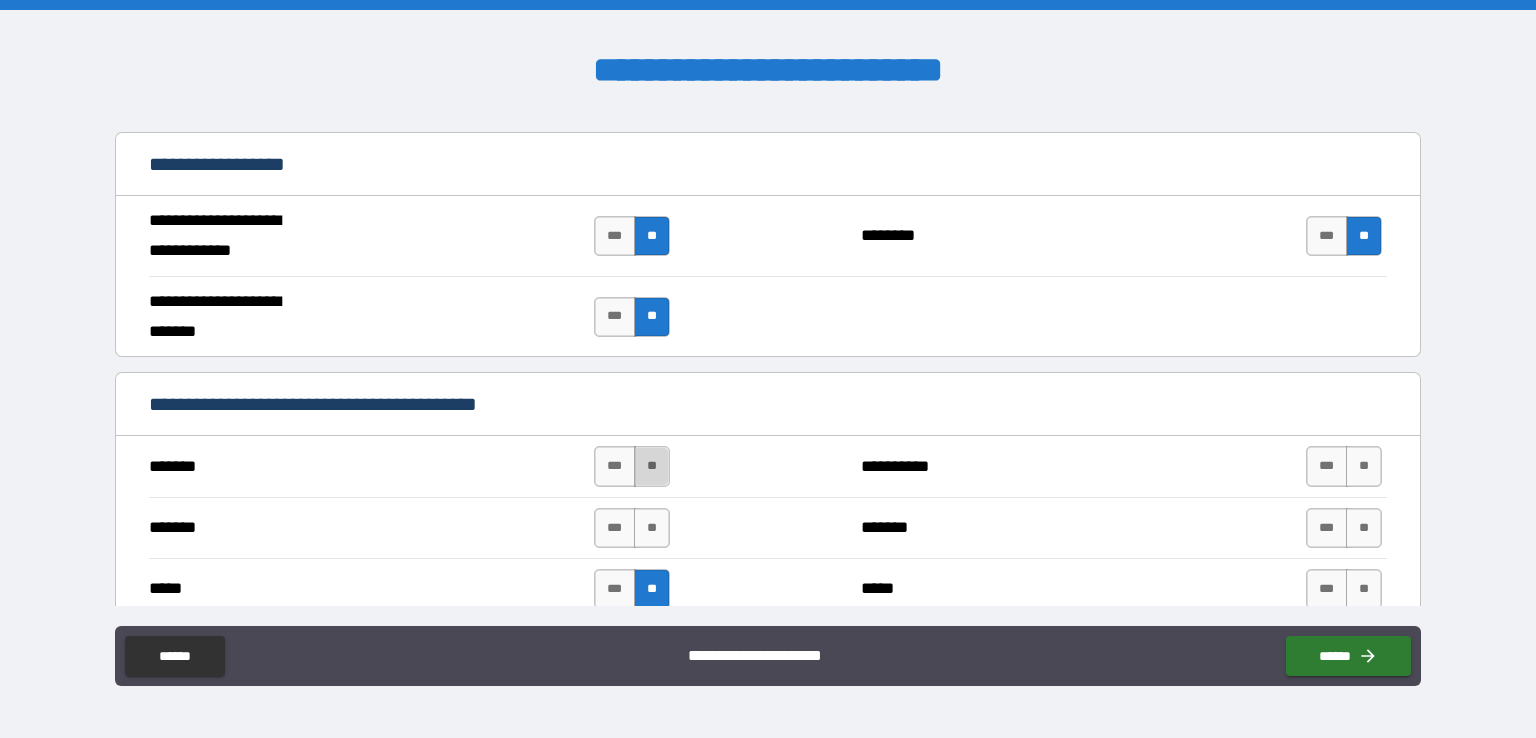 click on "**" at bounding box center (652, 466) 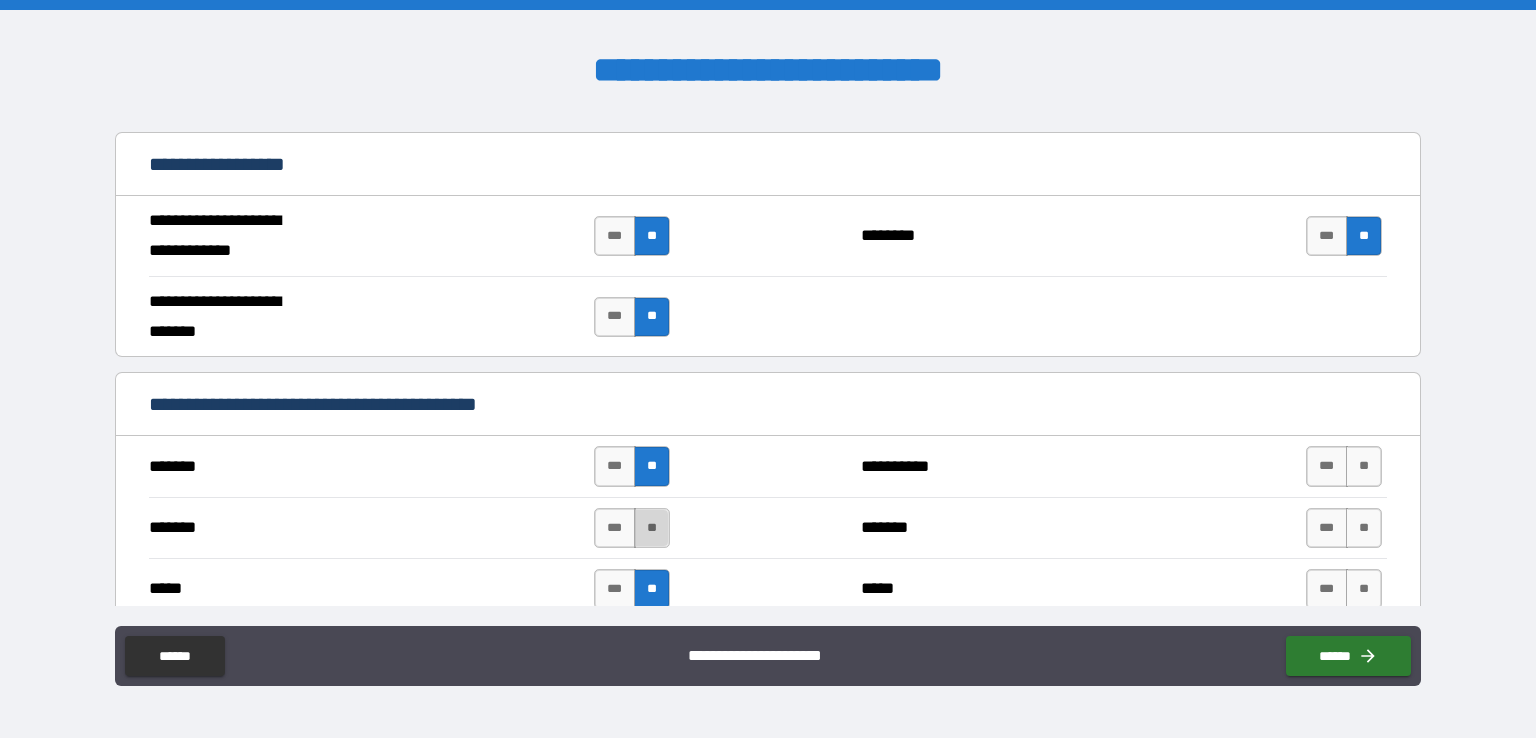 click on "**" at bounding box center (652, 528) 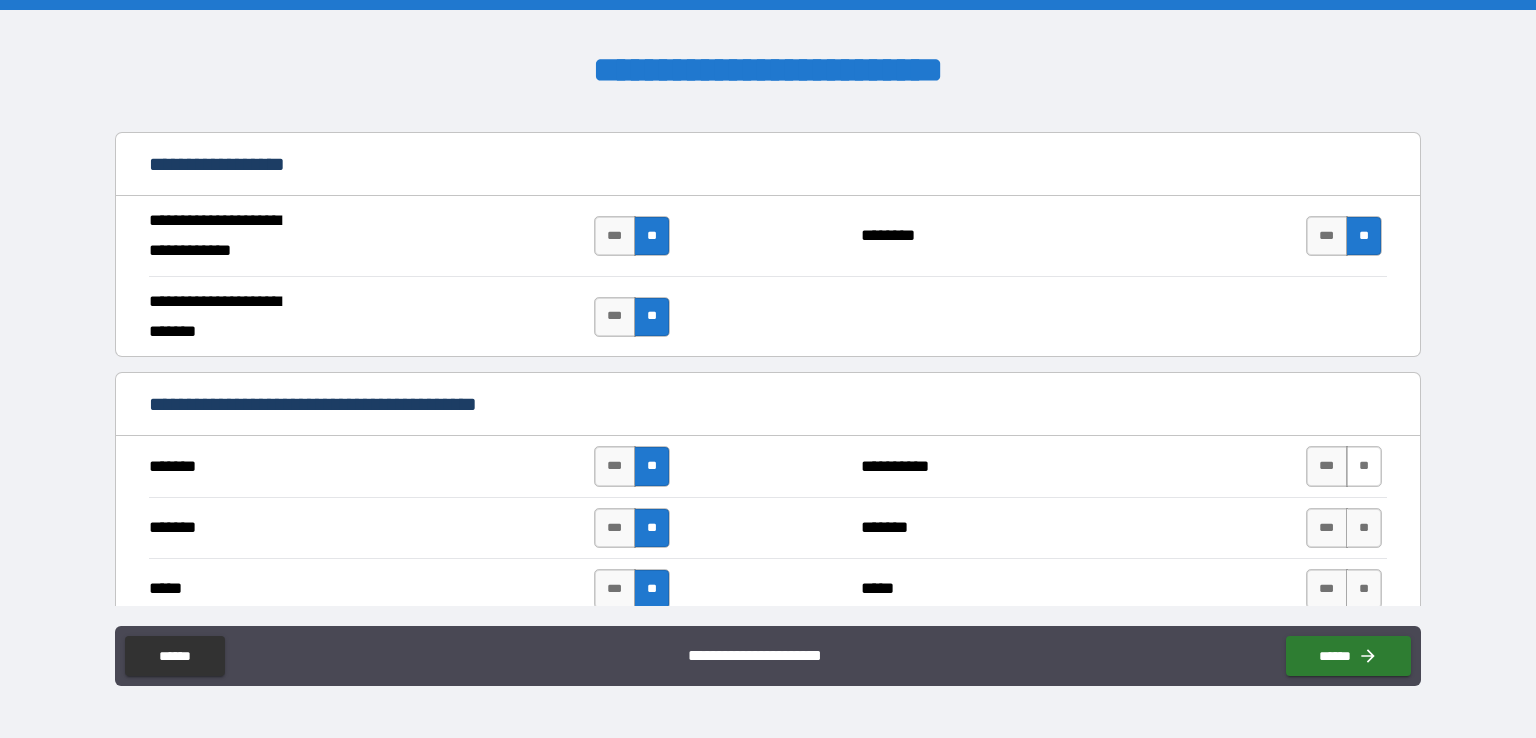 click on "**" at bounding box center [1364, 466] 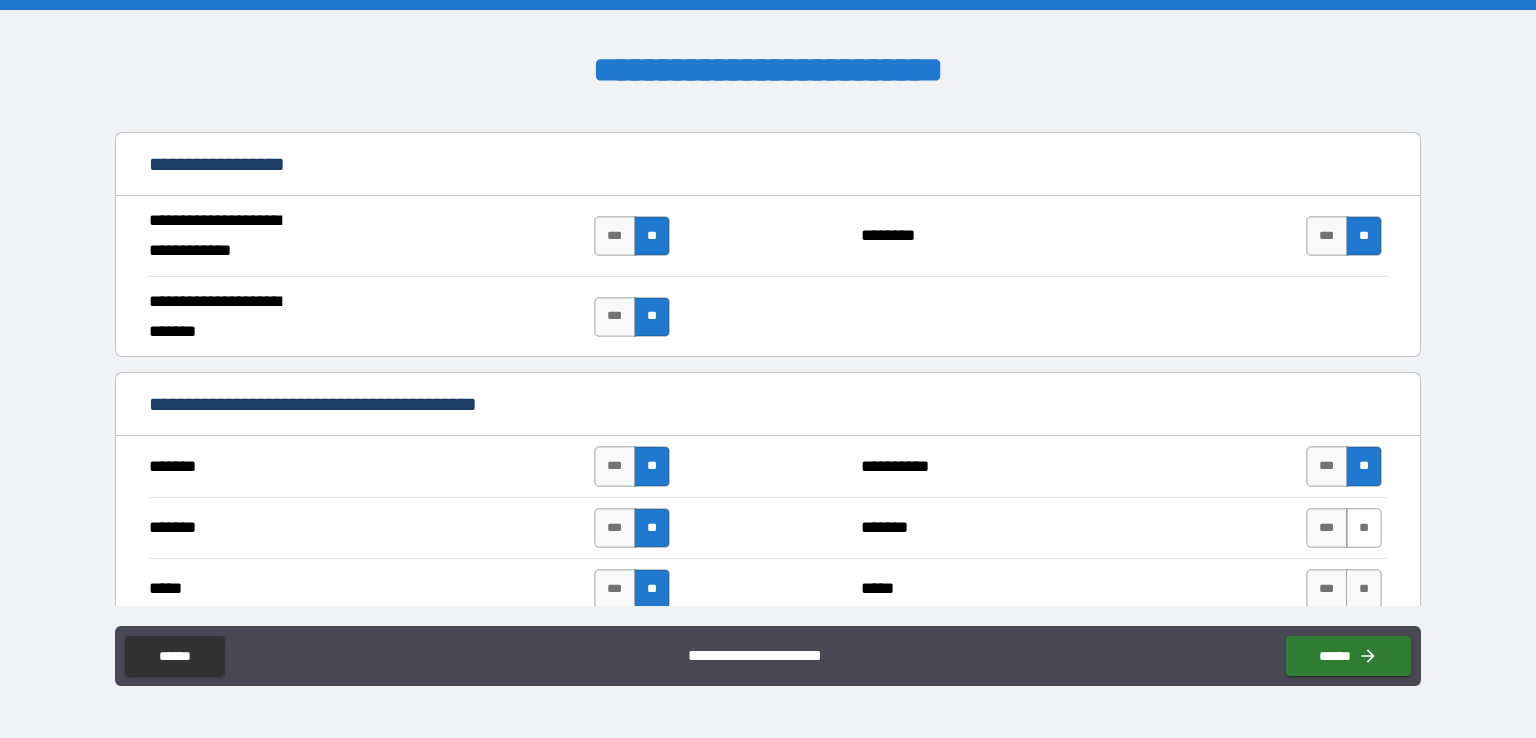 click on "**" at bounding box center (1364, 528) 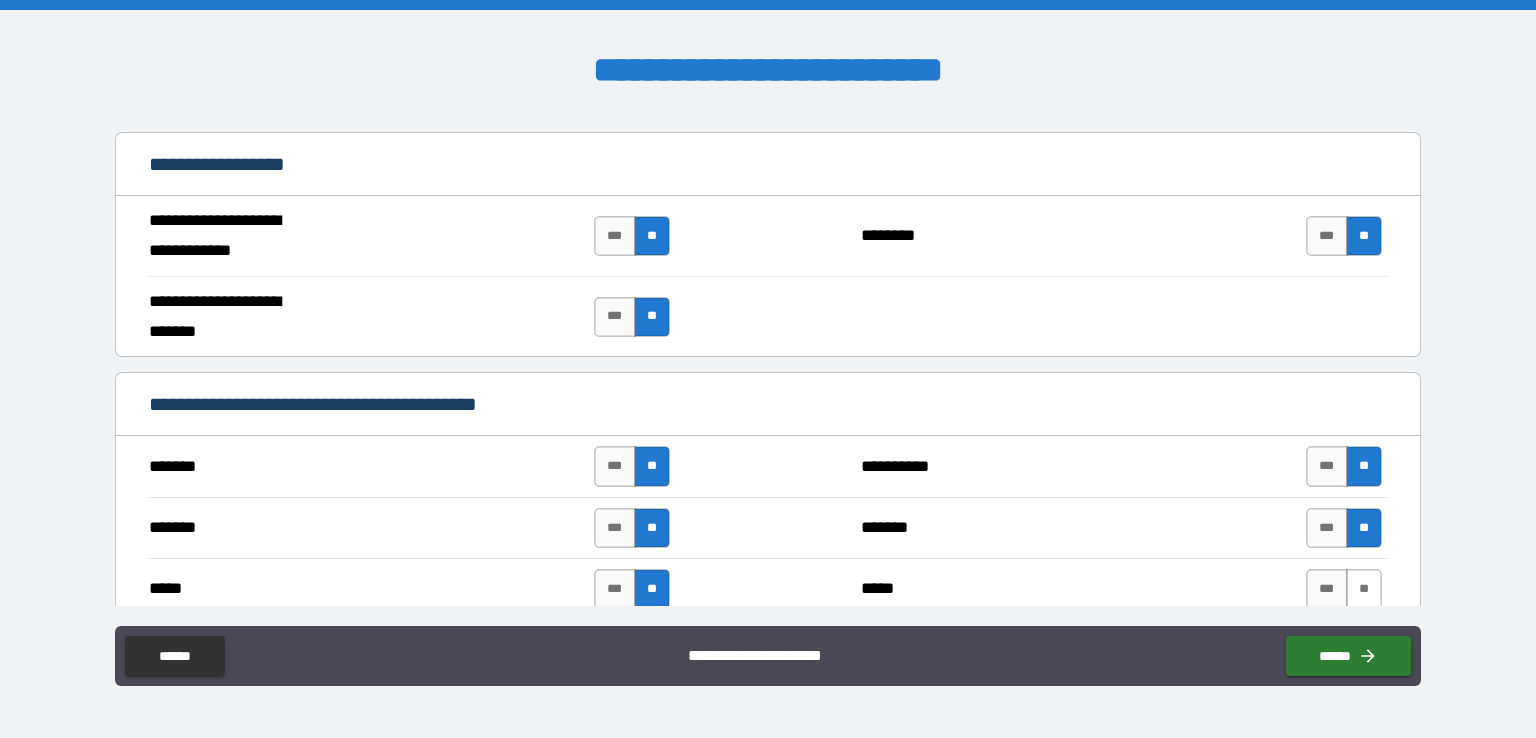 click on "**" at bounding box center (1364, 589) 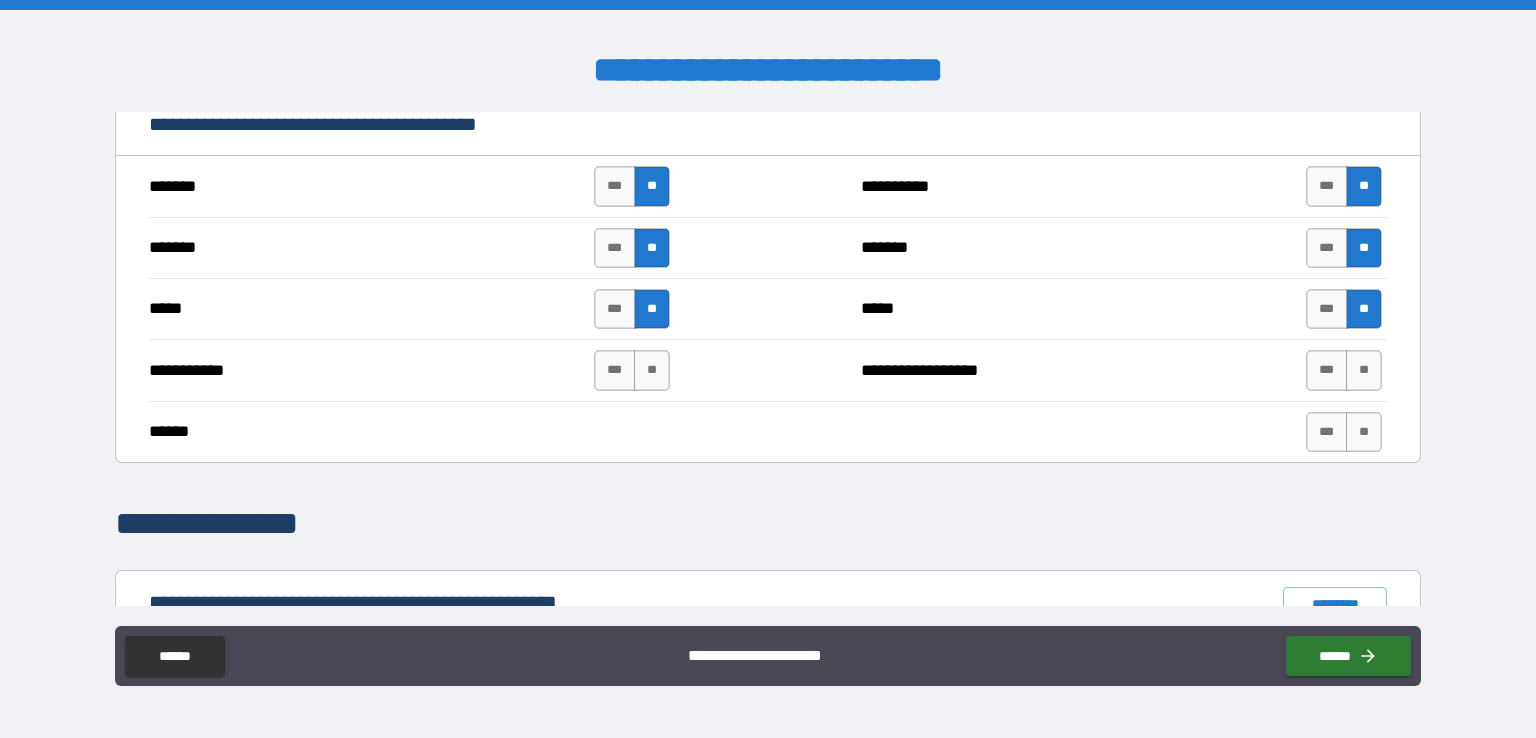 scroll, scrollTop: 1448, scrollLeft: 0, axis: vertical 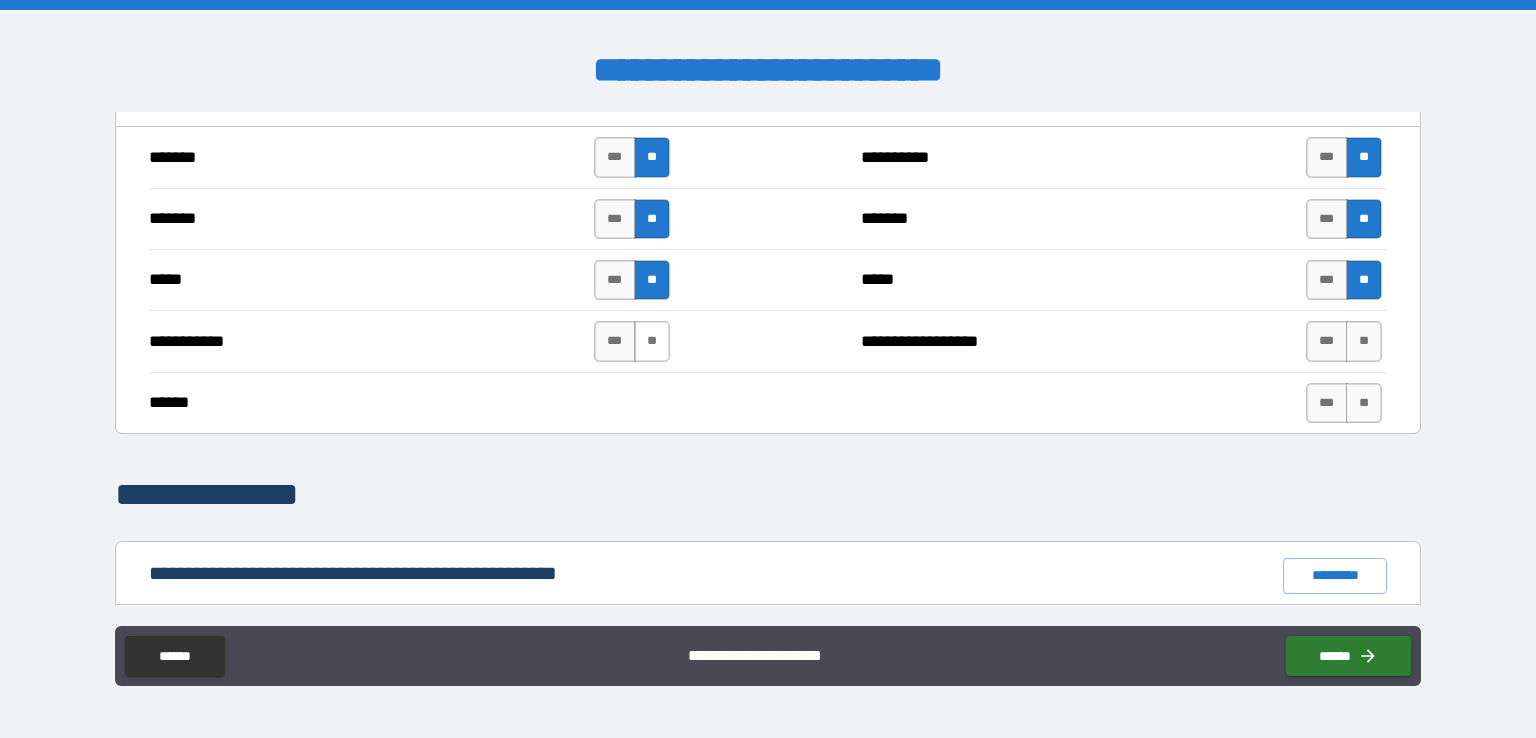 click on "**" at bounding box center [652, 341] 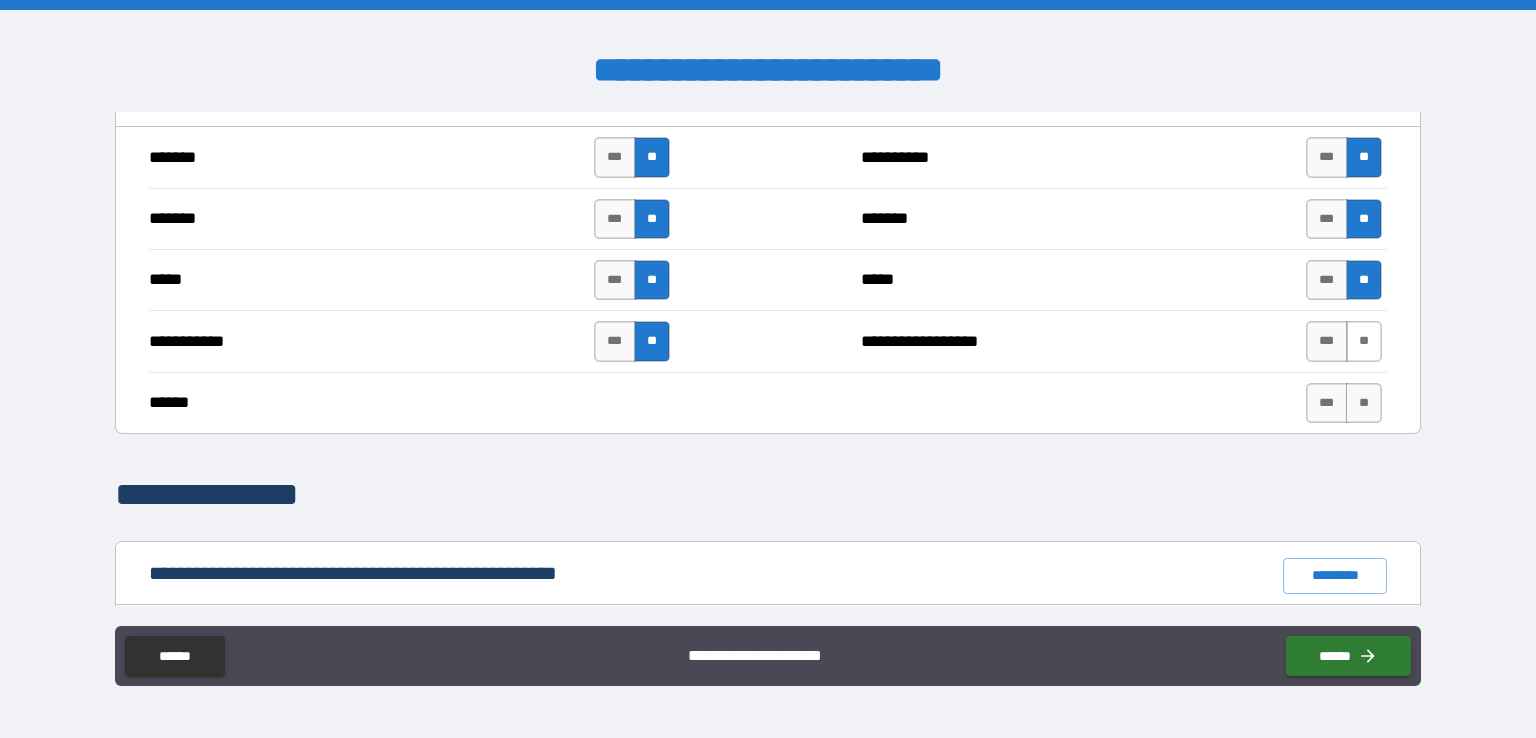 click on "**" at bounding box center [1364, 341] 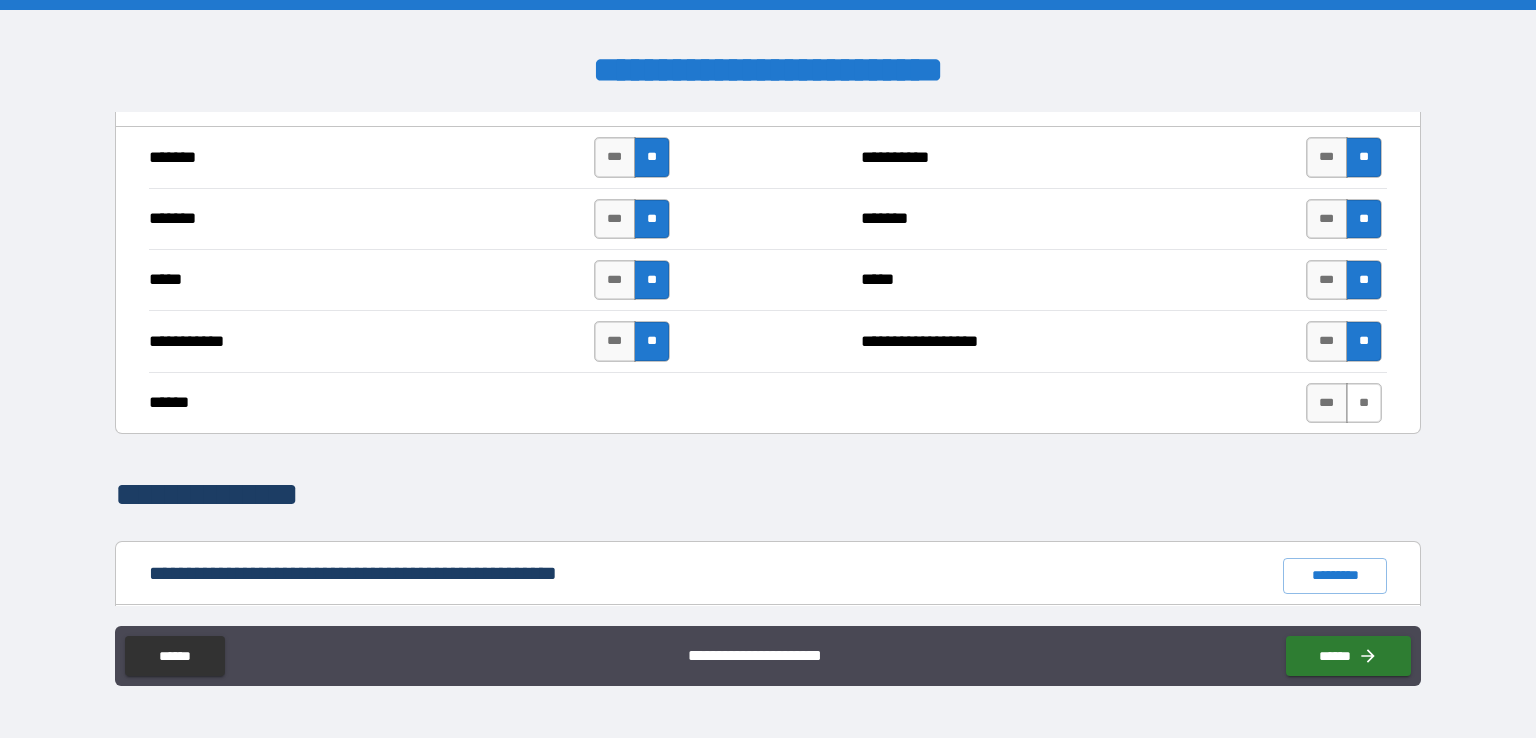 click on "**" at bounding box center (1364, 403) 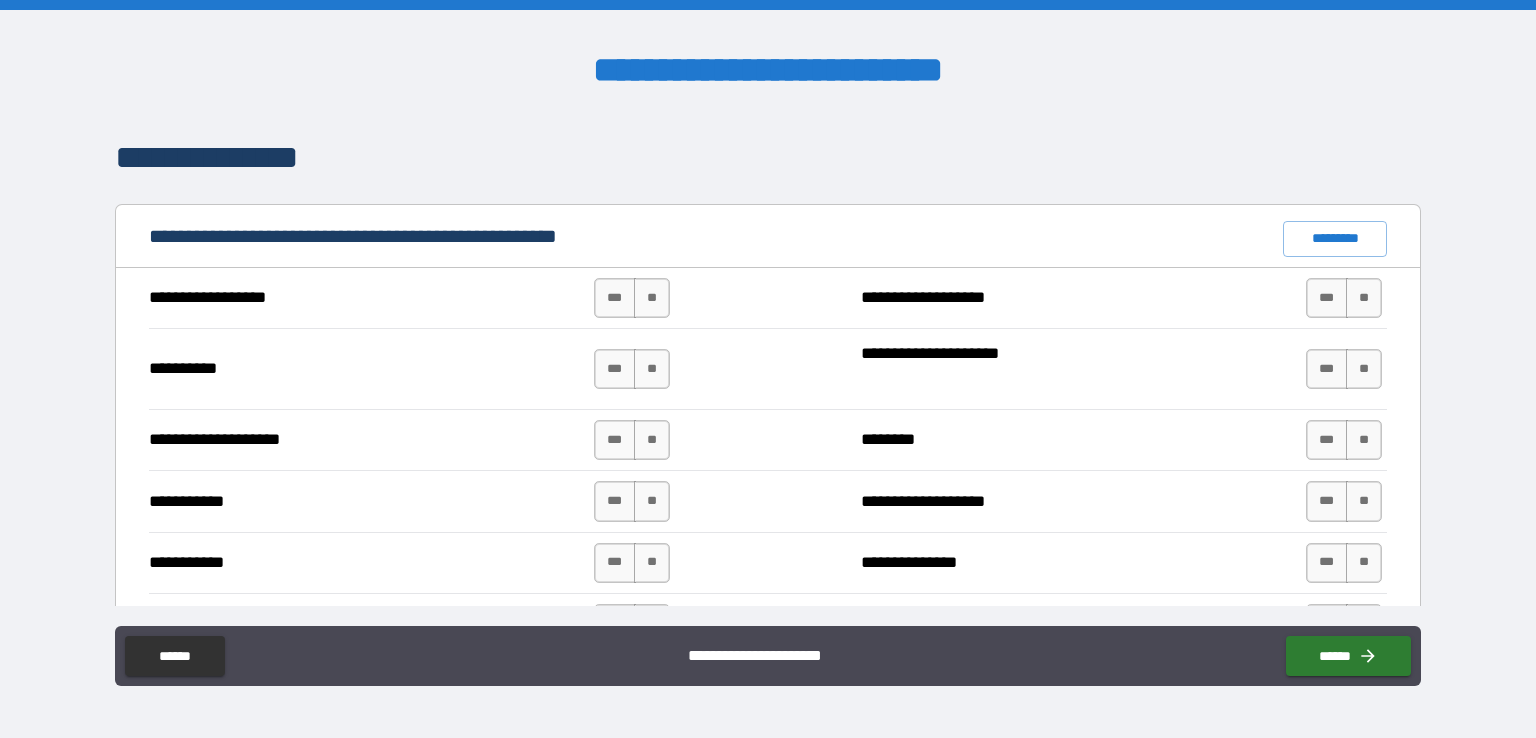 scroll, scrollTop: 1796, scrollLeft: 0, axis: vertical 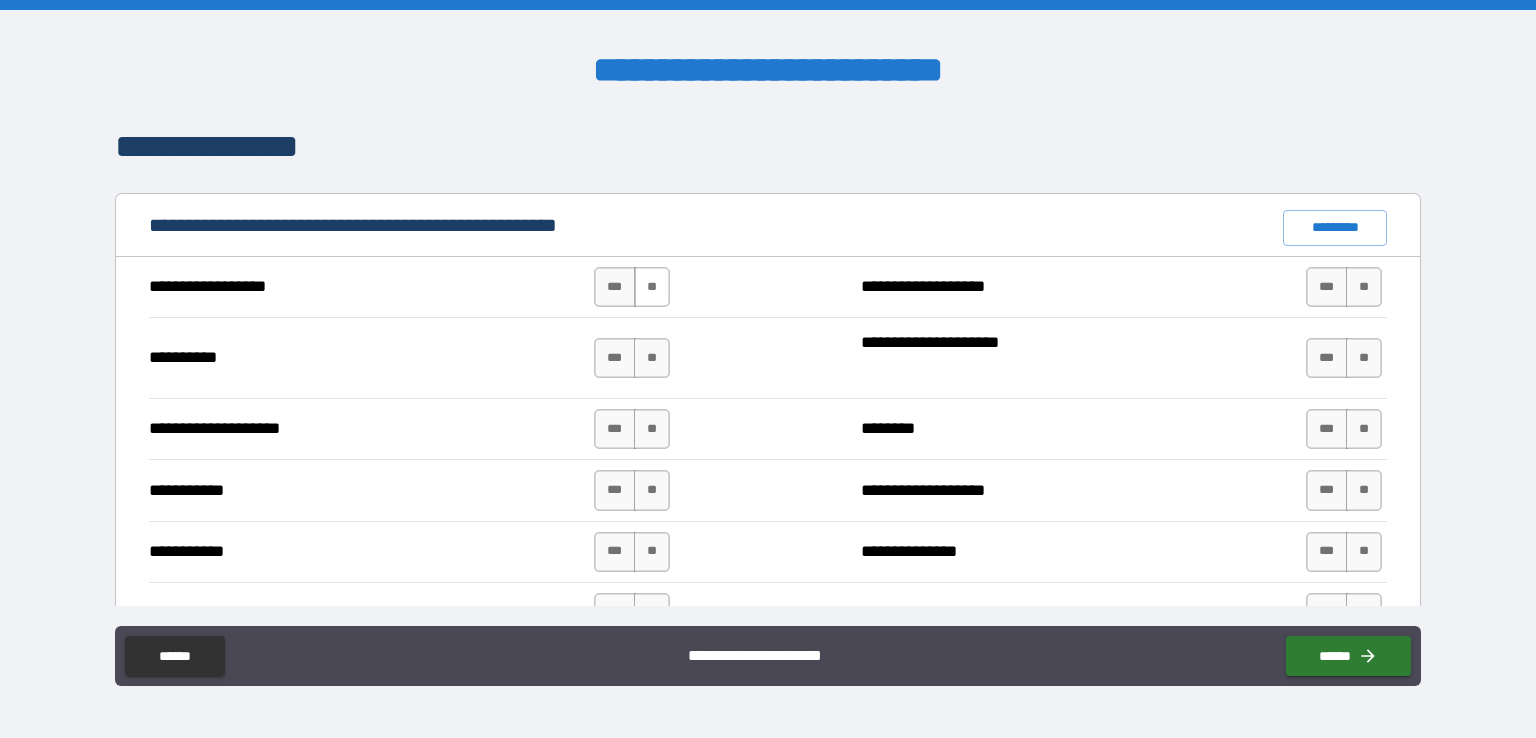 click on "**" at bounding box center [652, 287] 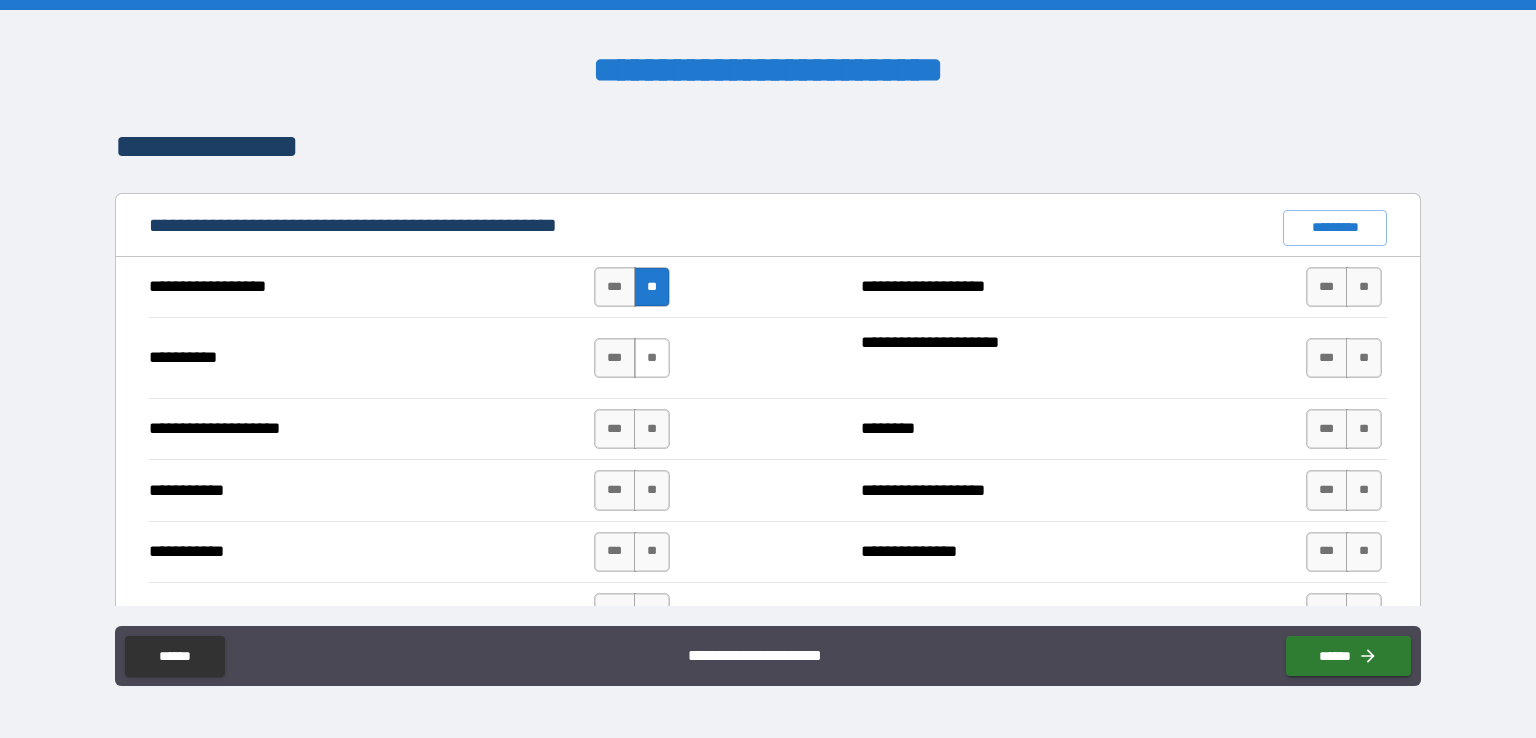 click on "**" at bounding box center [652, 358] 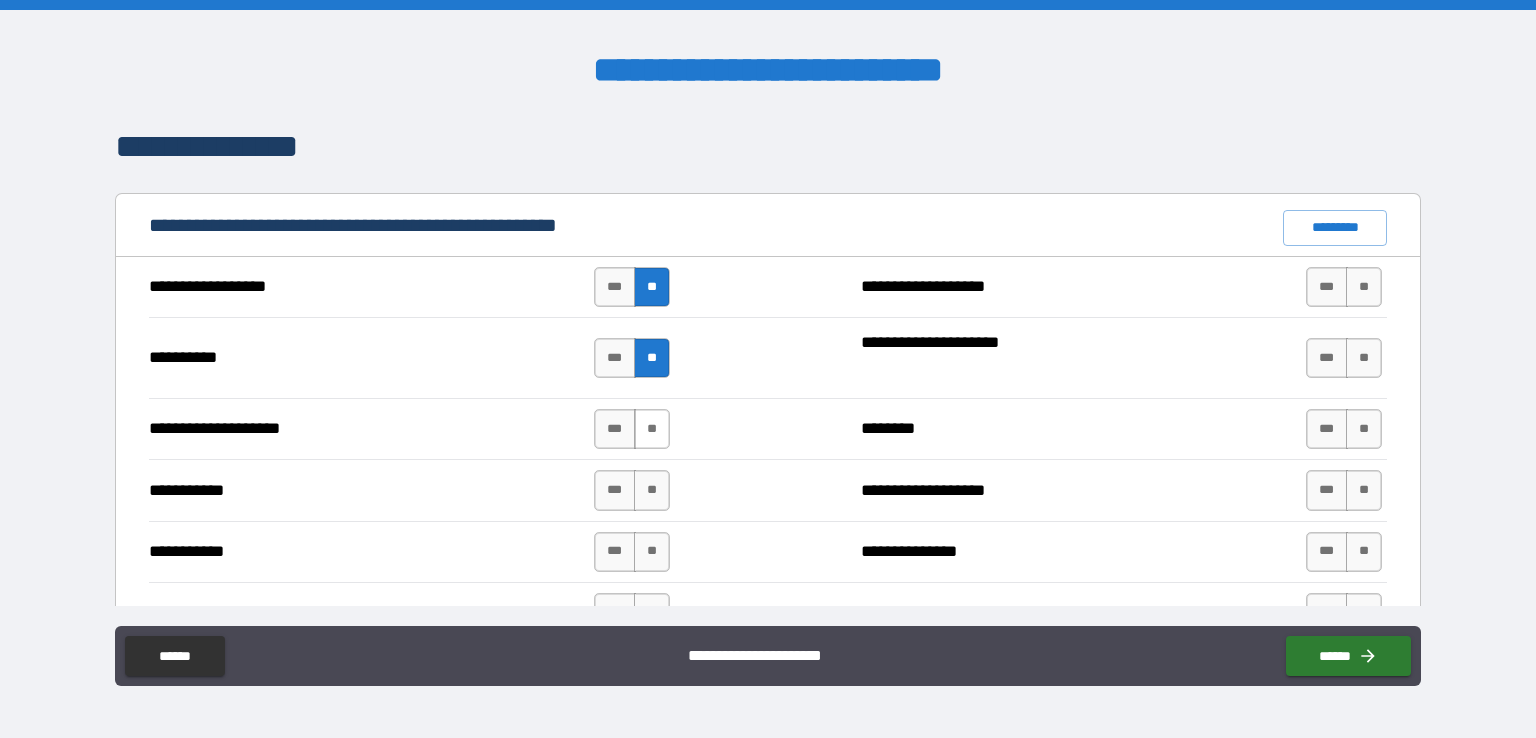 click on "**" at bounding box center [652, 429] 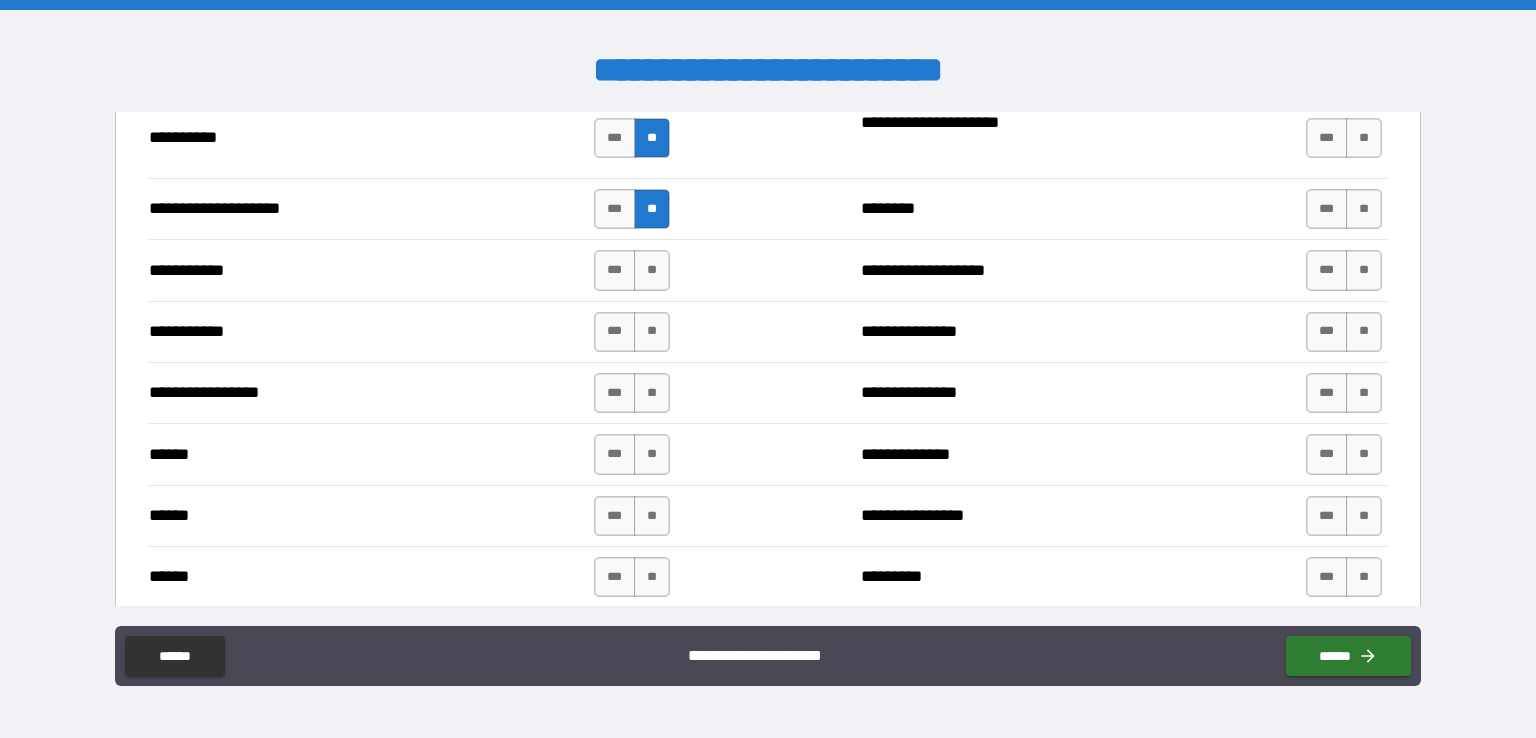 scroll, scrollTop: 2057, scrollLeft: 0, axis: vertical 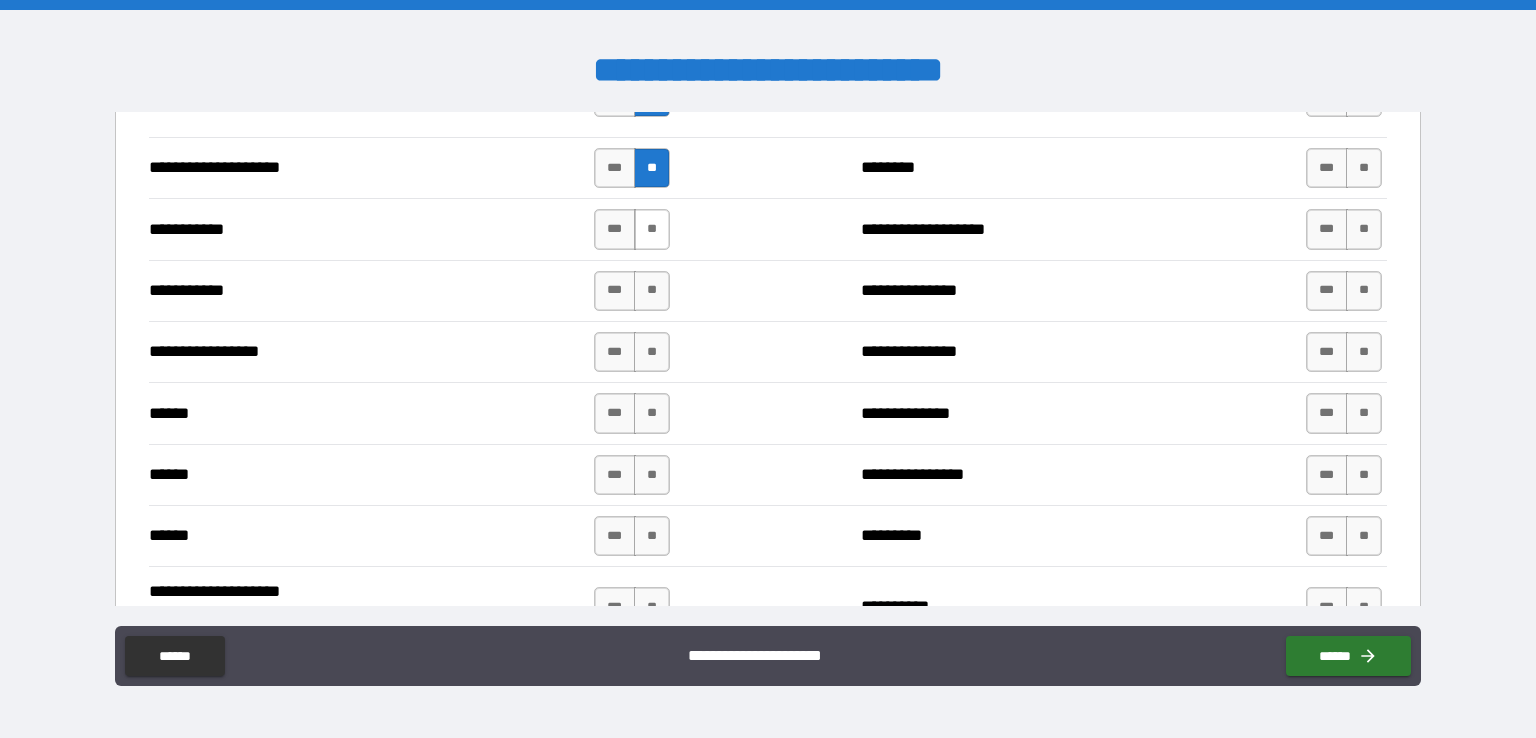 click on "**" at bounding box center (652, 229) 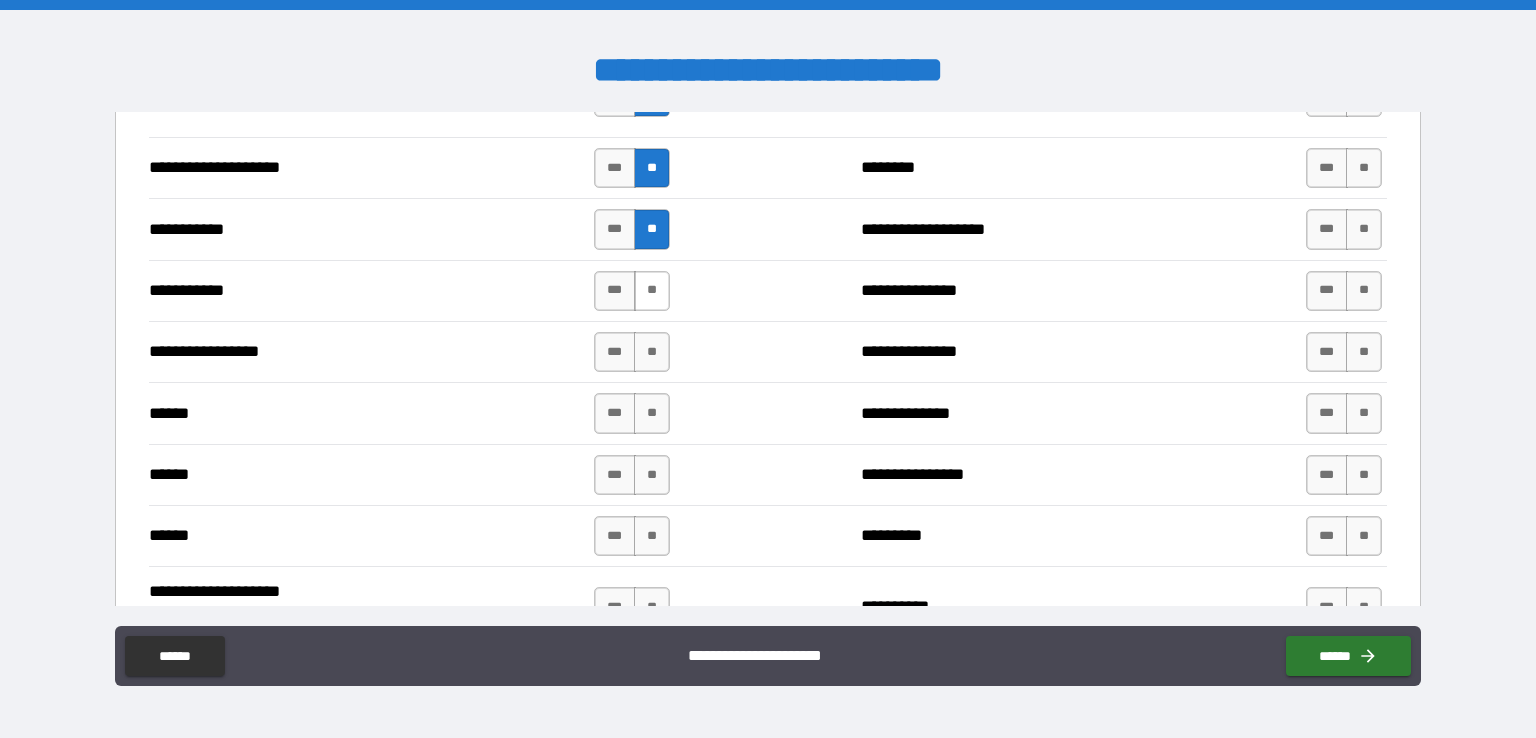 click on "**" at bounding box center [652, 291] 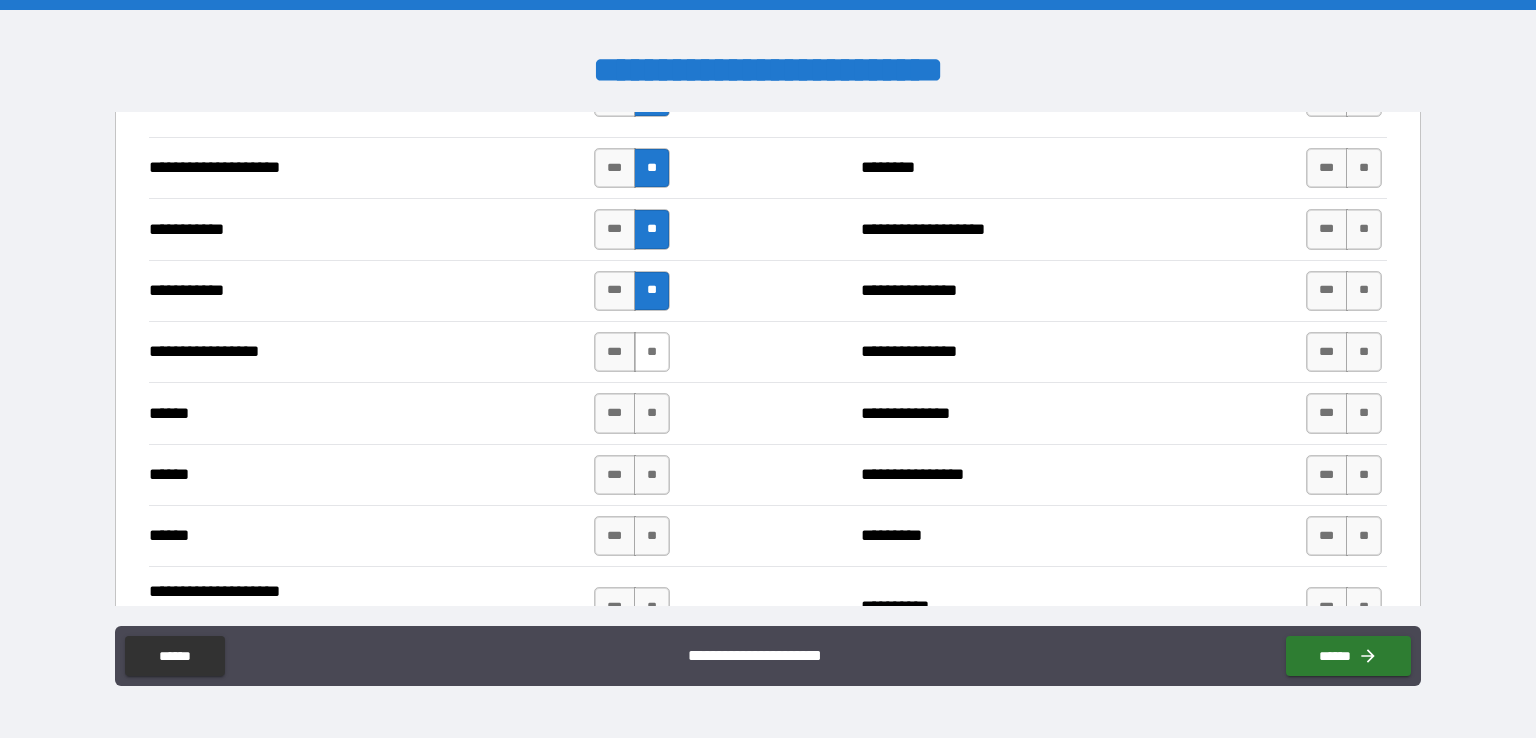 click on "**" at bounding box center [652, 352] 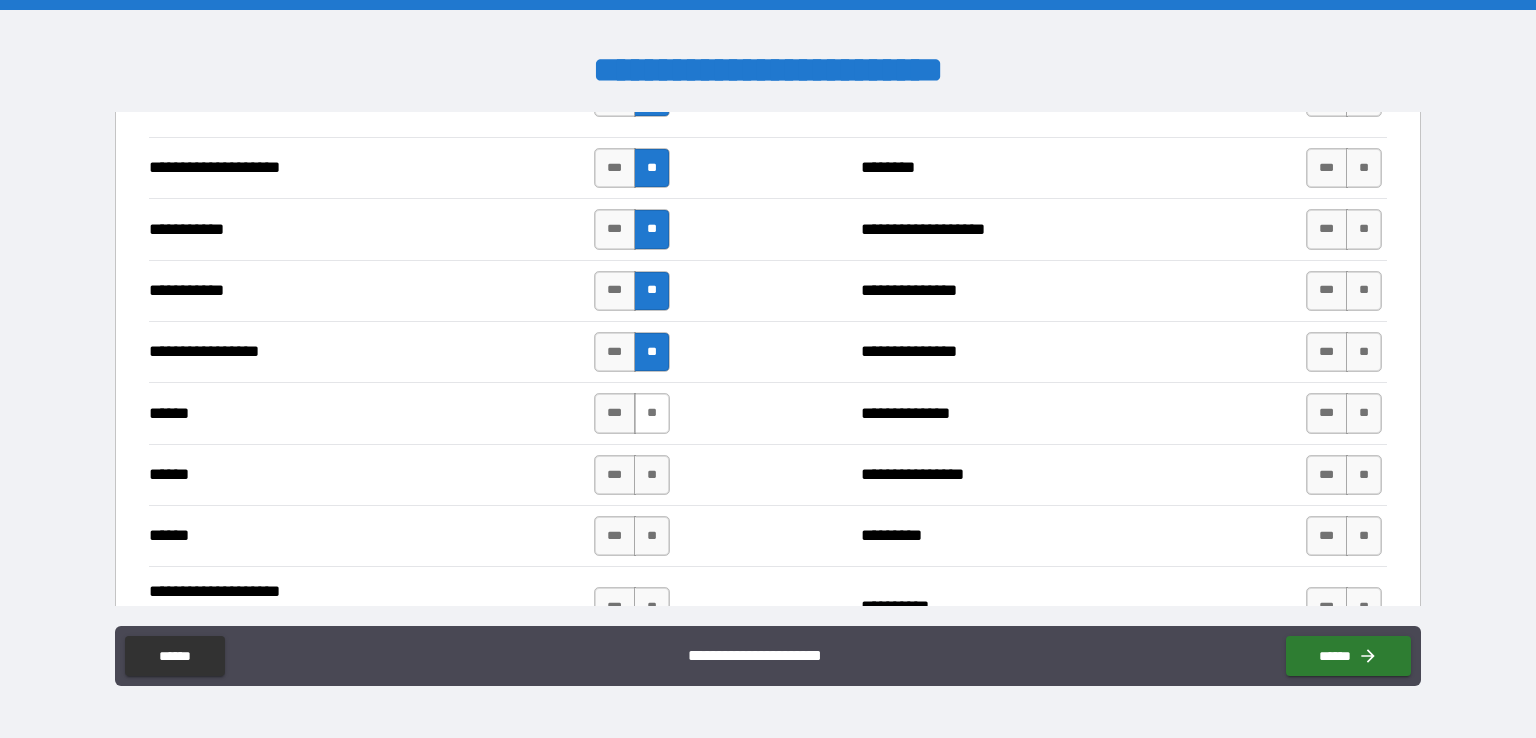 click on "**" at bounding box center [652, 413] 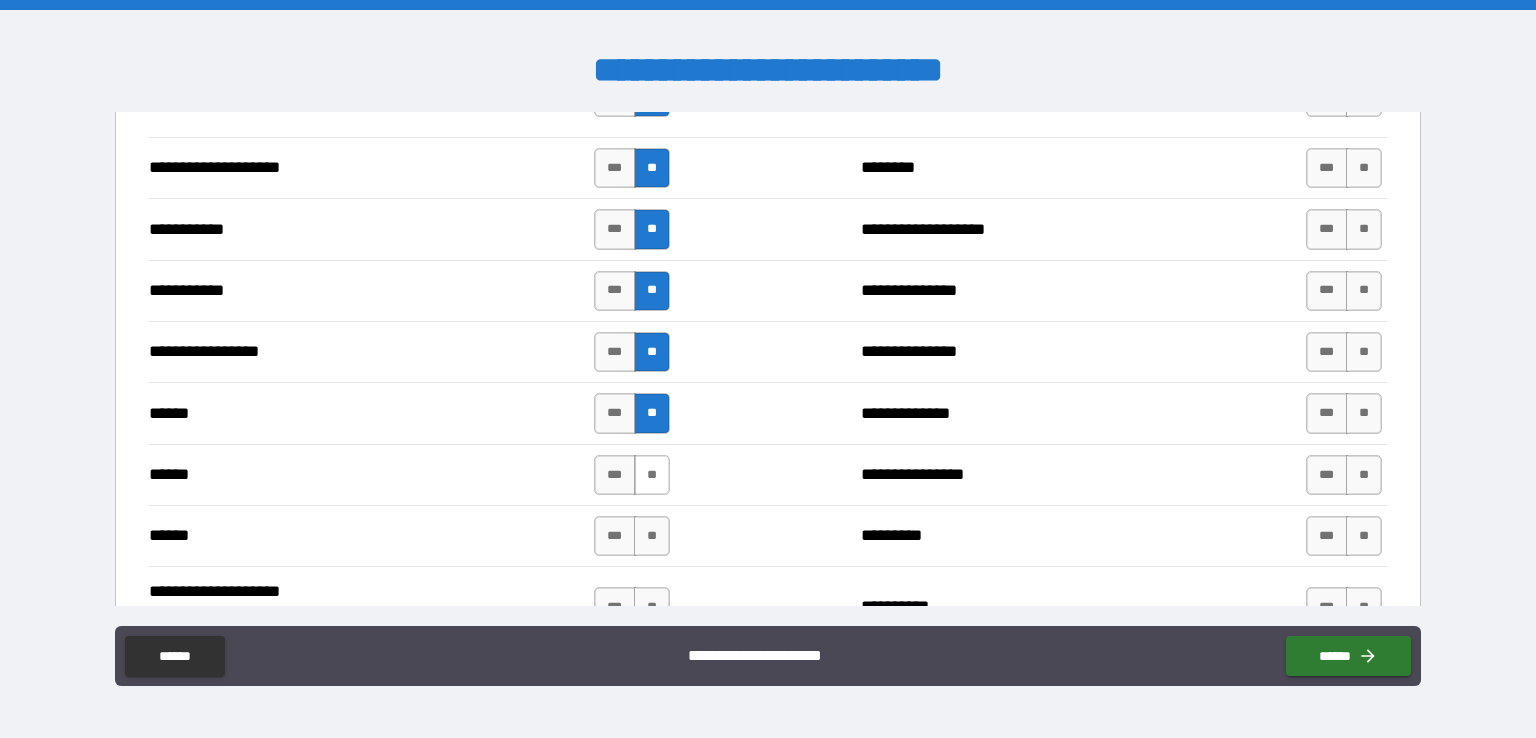 click on "**" at bounding box center (652, 475) 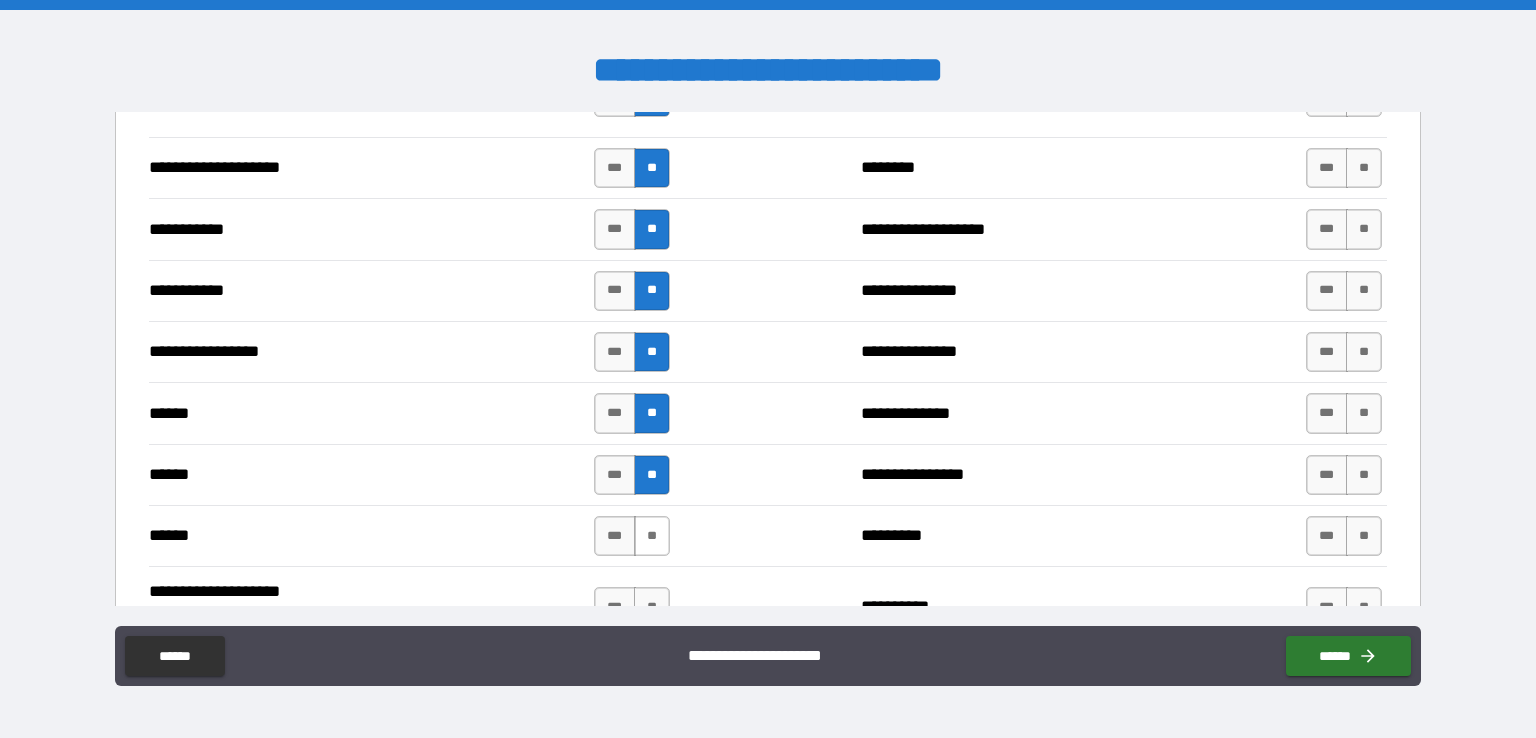 click on "**" at bounding box center [652, 536] 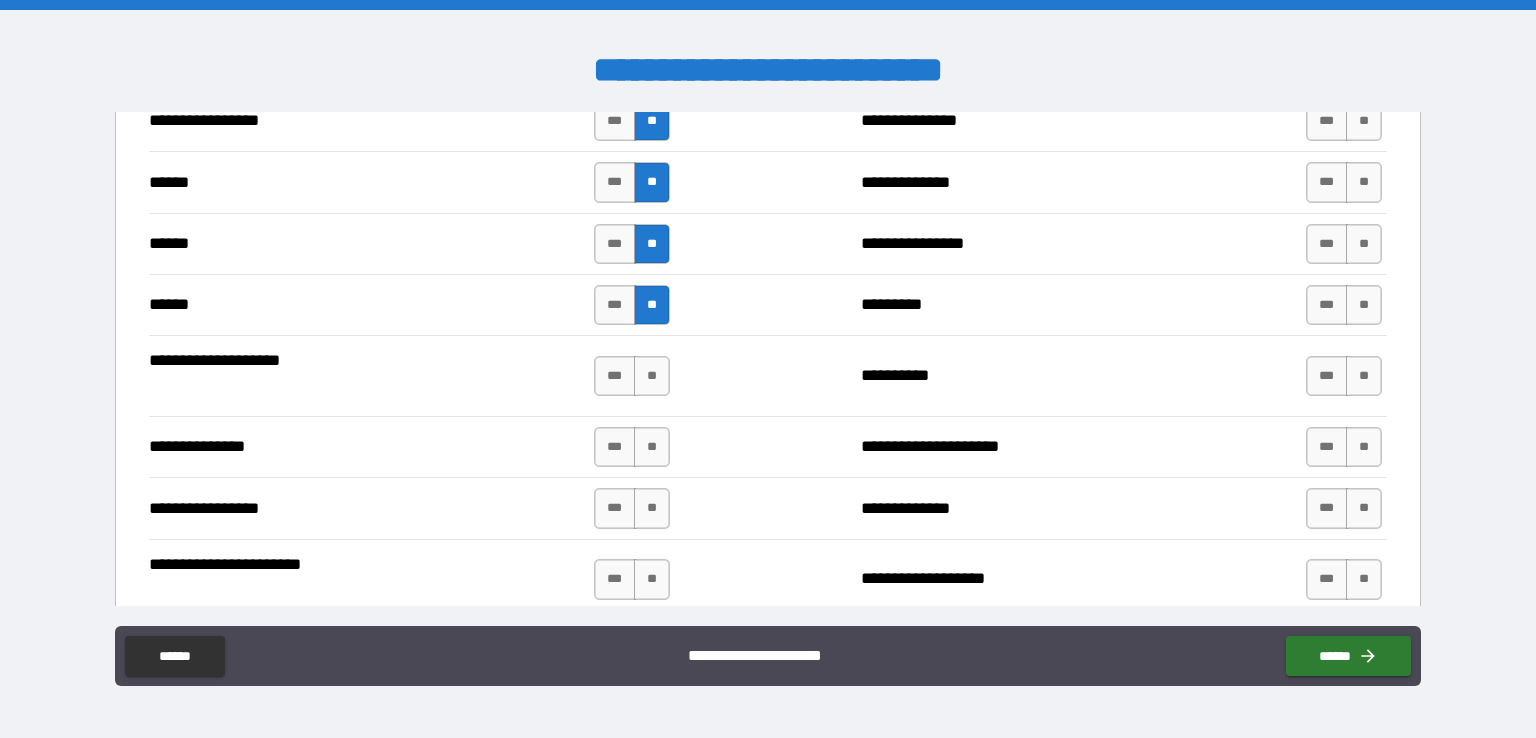 scroll, scrollTop: 2291, scrollLeft: 0, axis: vertical 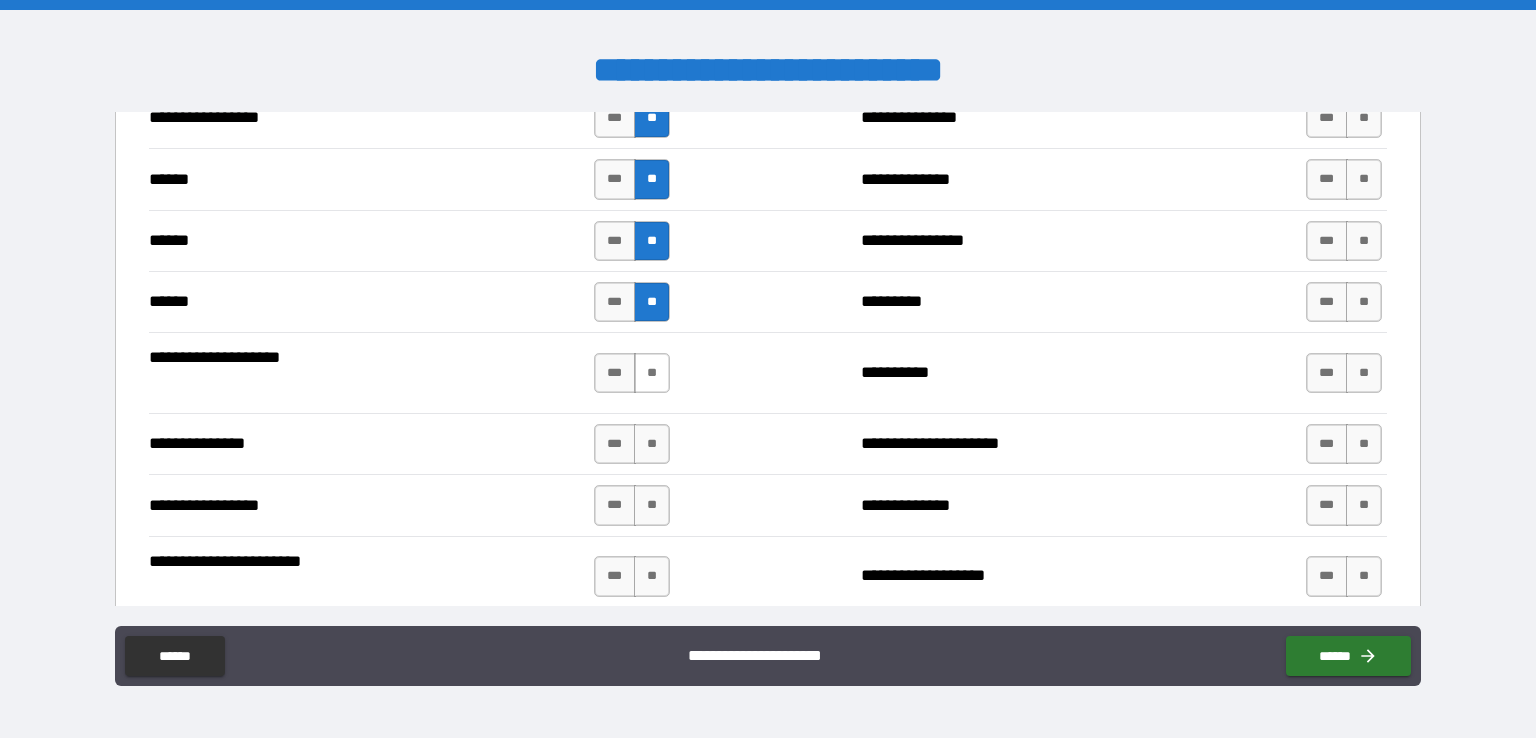 click on "**" at bounding box center (652, 373) 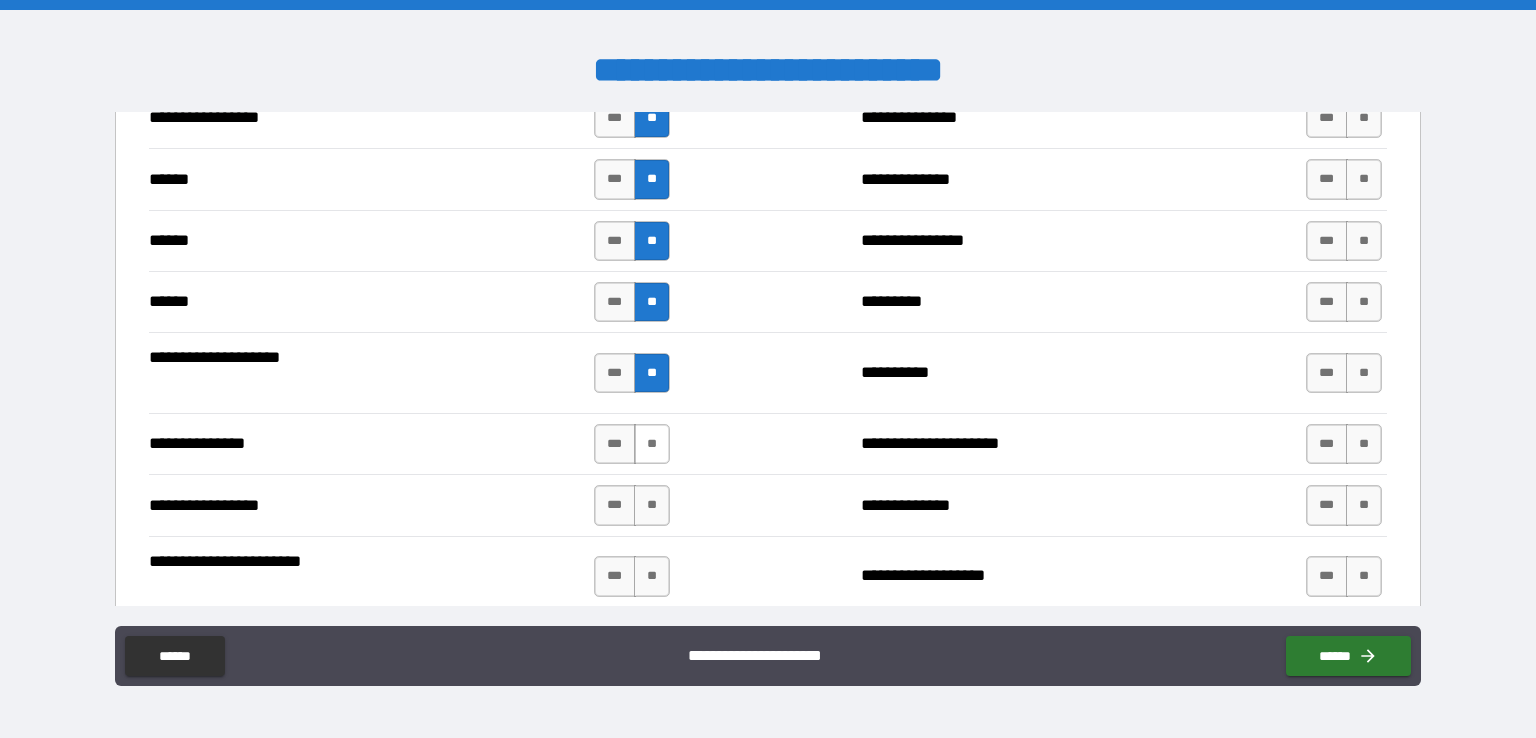 click on "**" at bounding box center (652, 444) 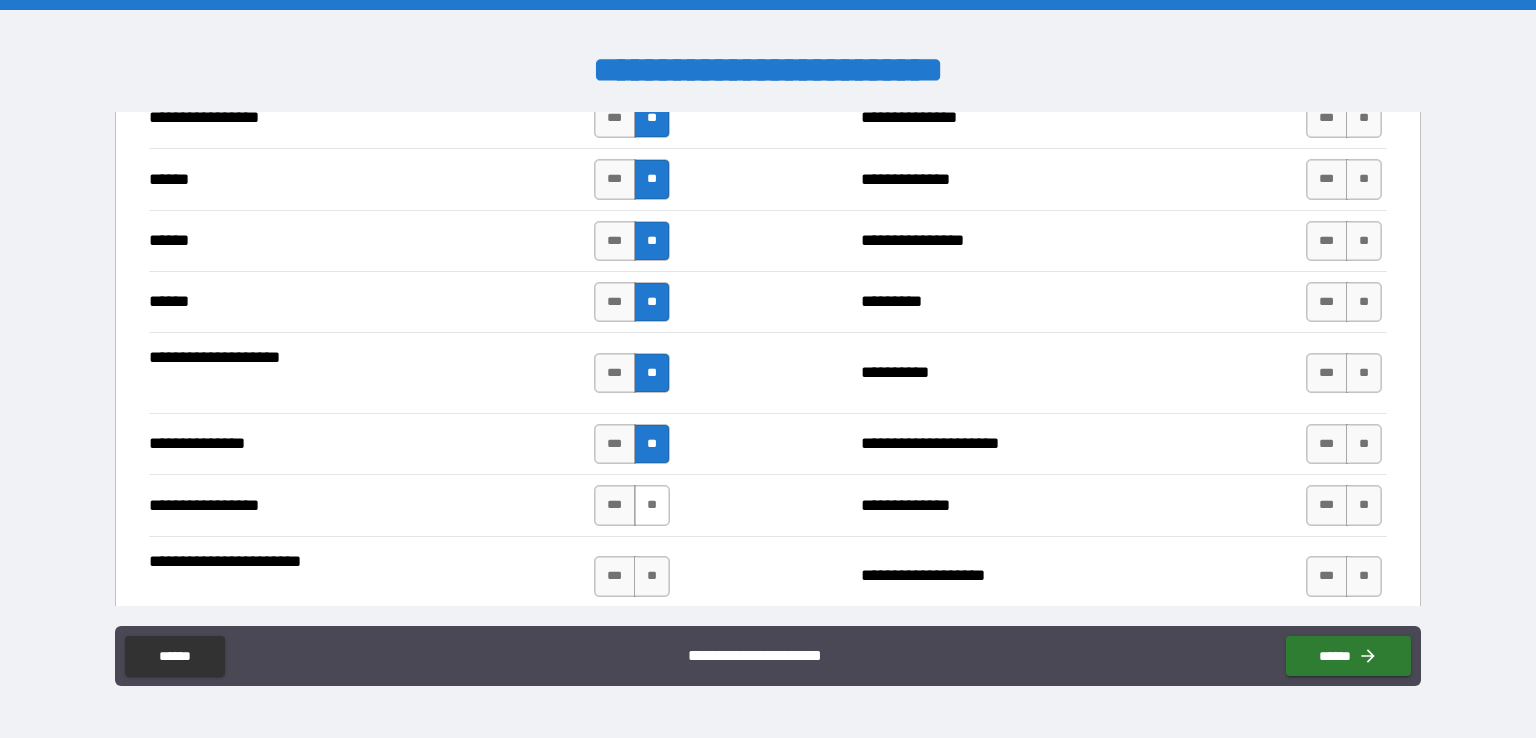 click on "**" at bounding box center (652, 505) 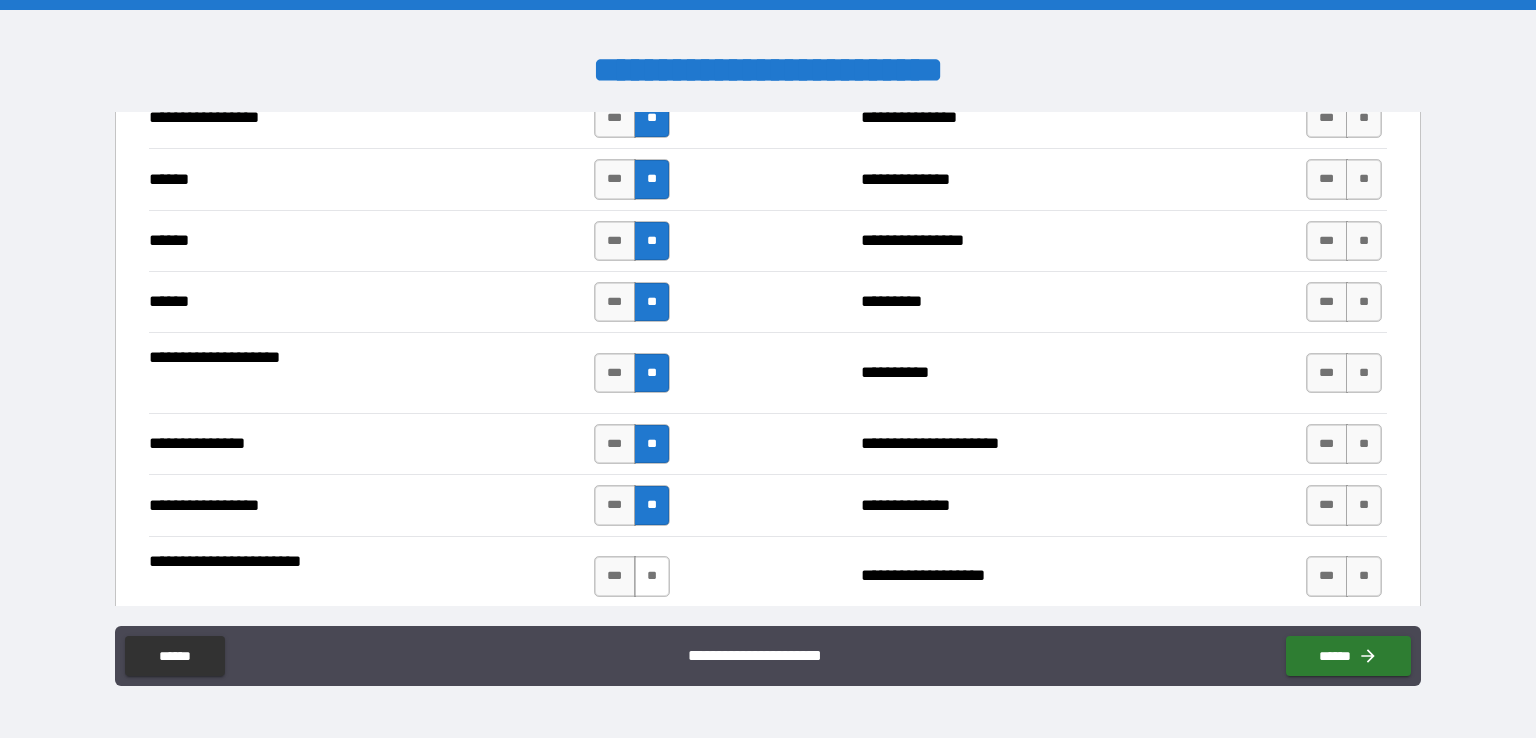 click on "**" at bounding box center [652, 576] 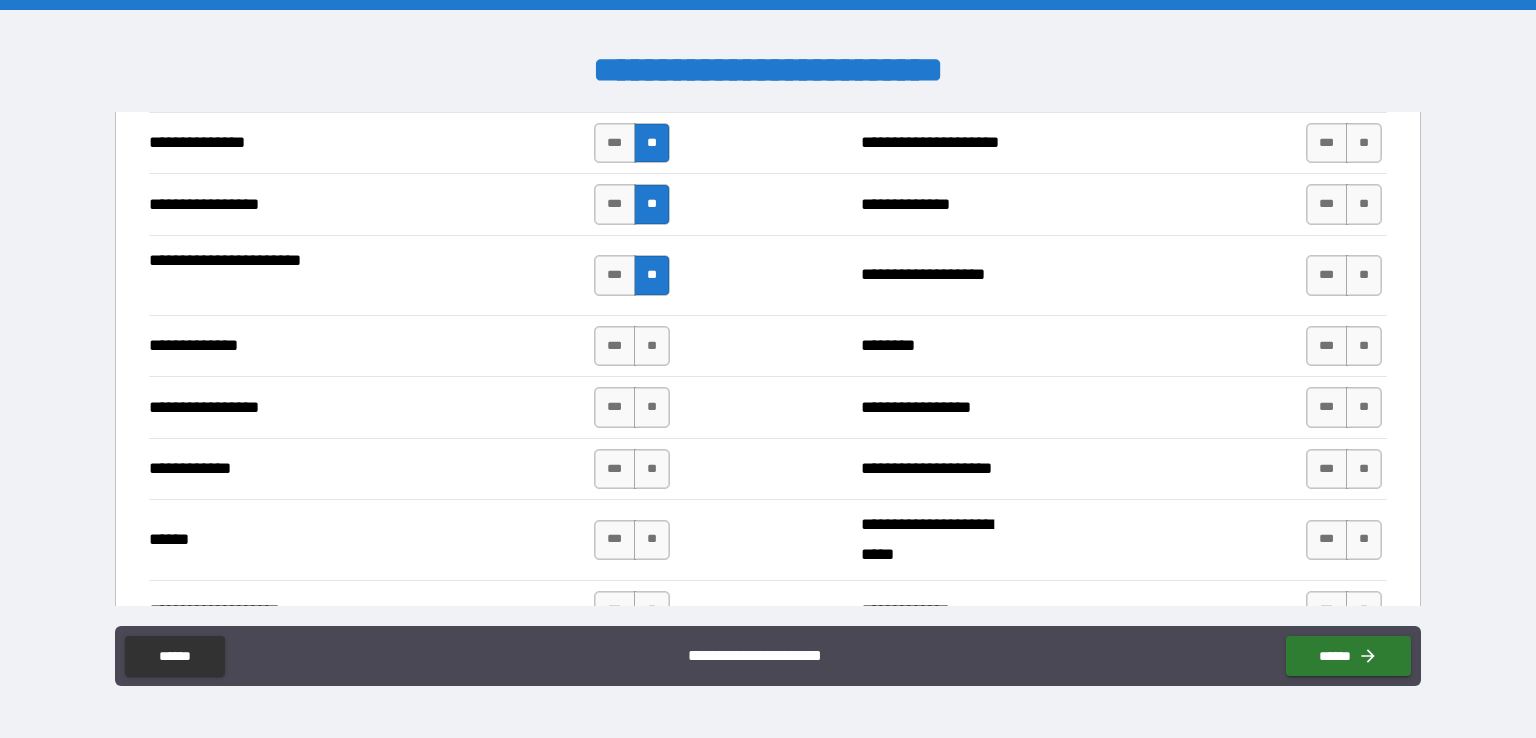 scroll, scrollTop: 2595, scrollLeft: 0, axis: vertical 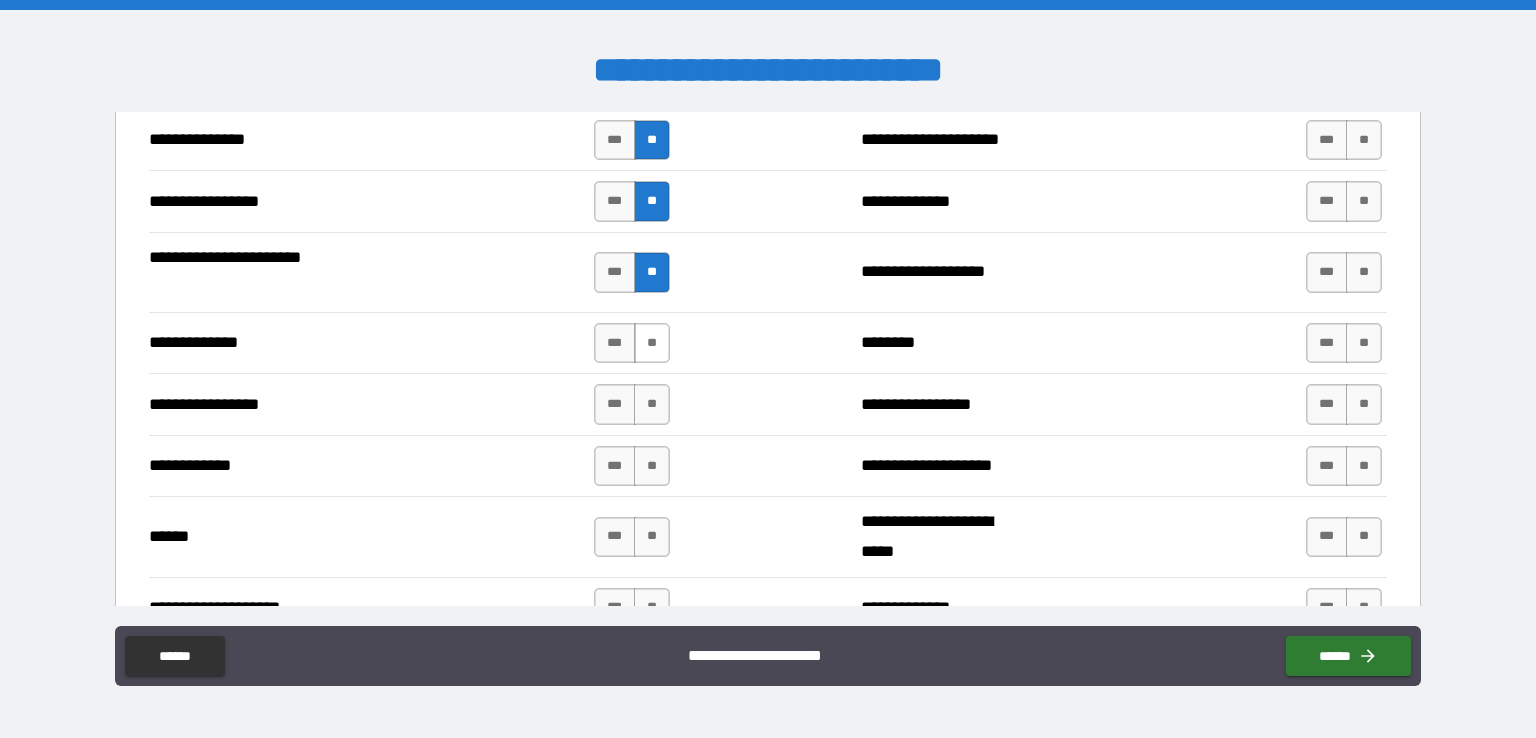 click on "**" at bounding box center (652, 343) 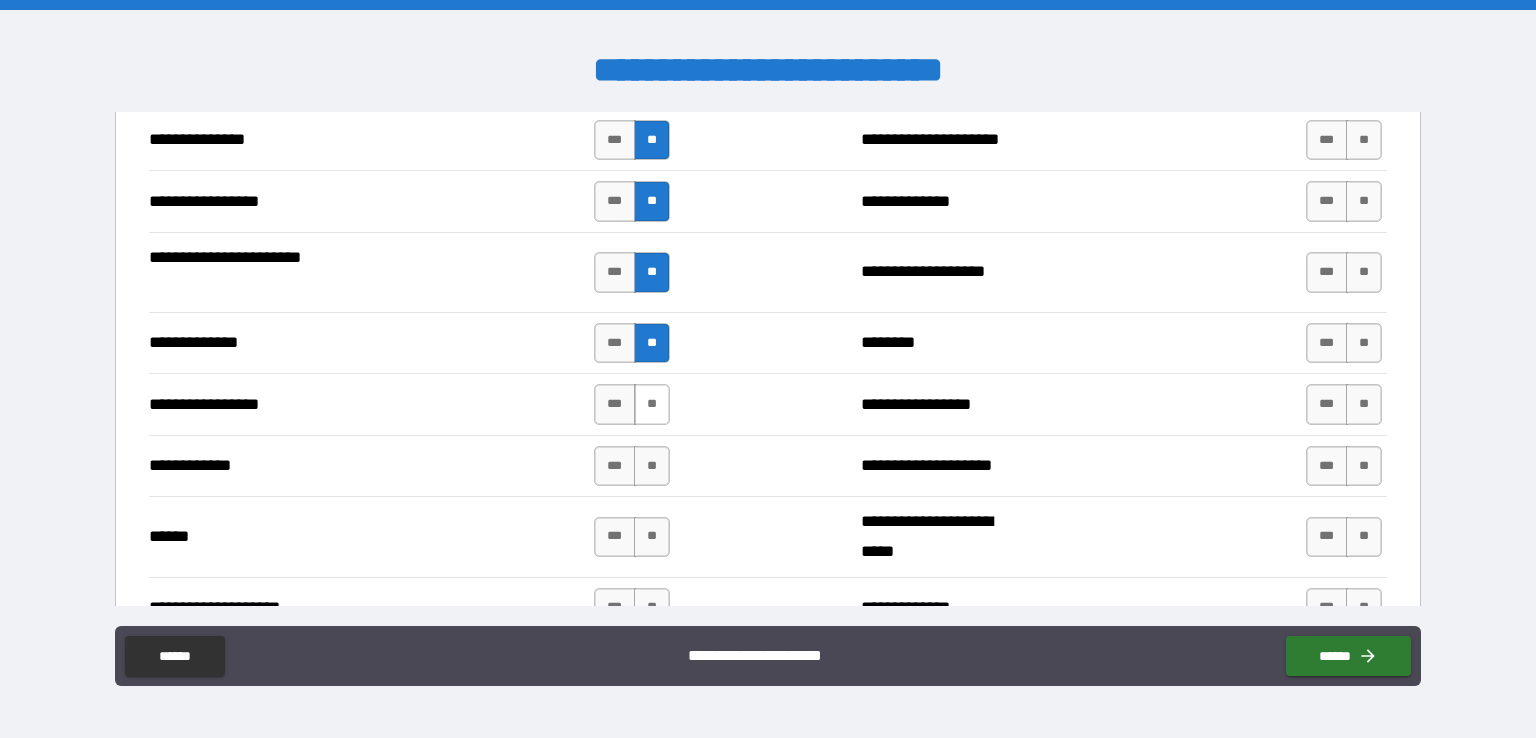 click on "**" at bounding box center [652, 404] 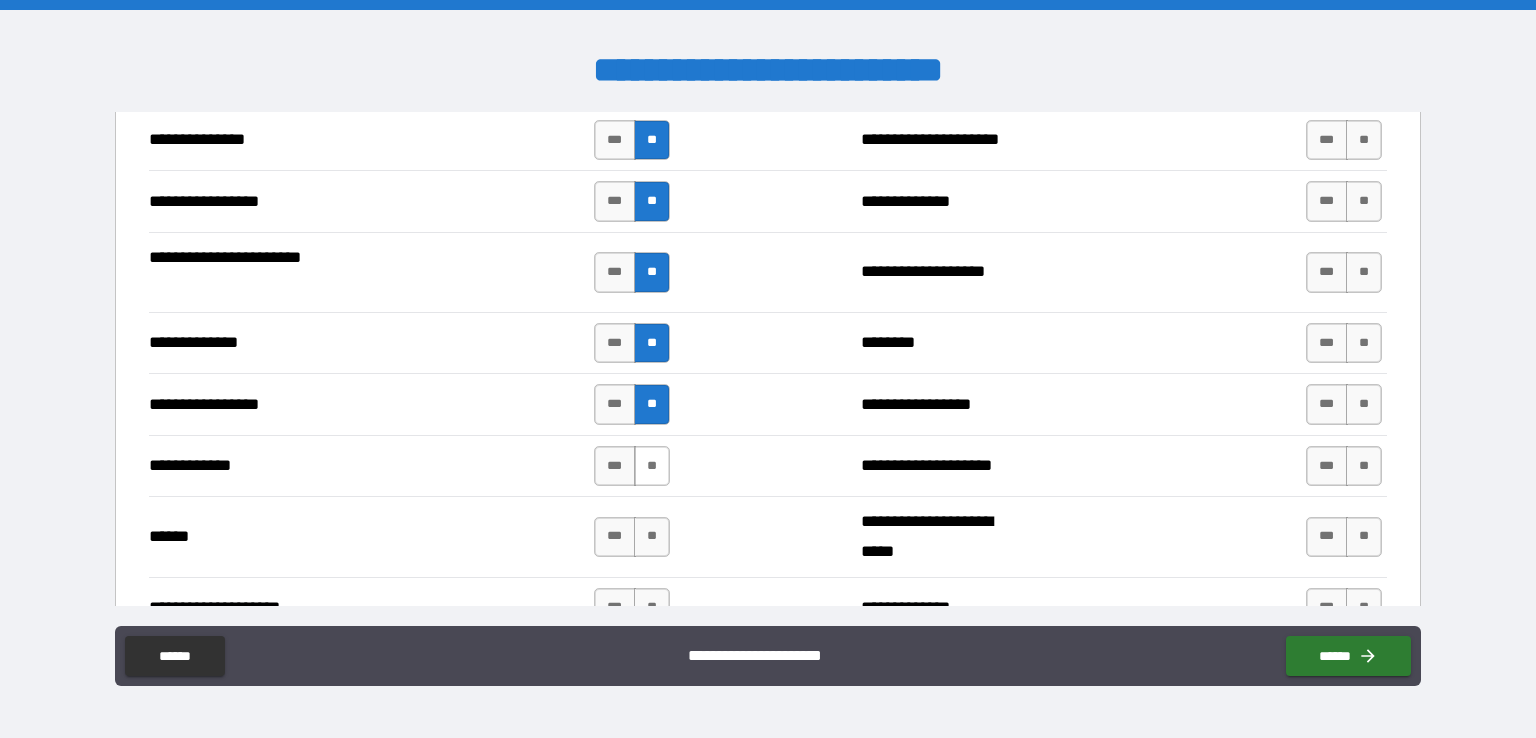 click on "**" at bounding box center [652, 466] 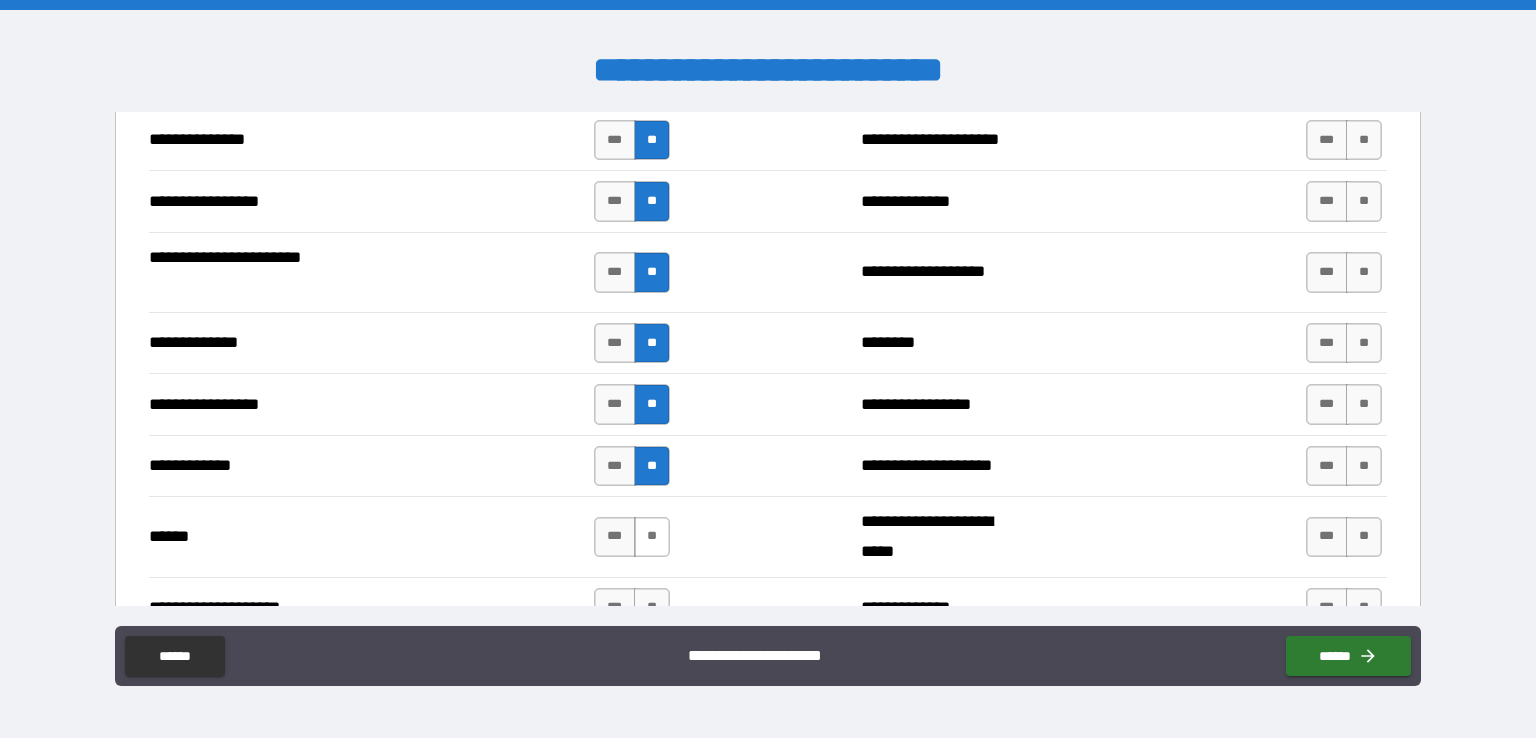click on "**" at bounding box center [652, 537] 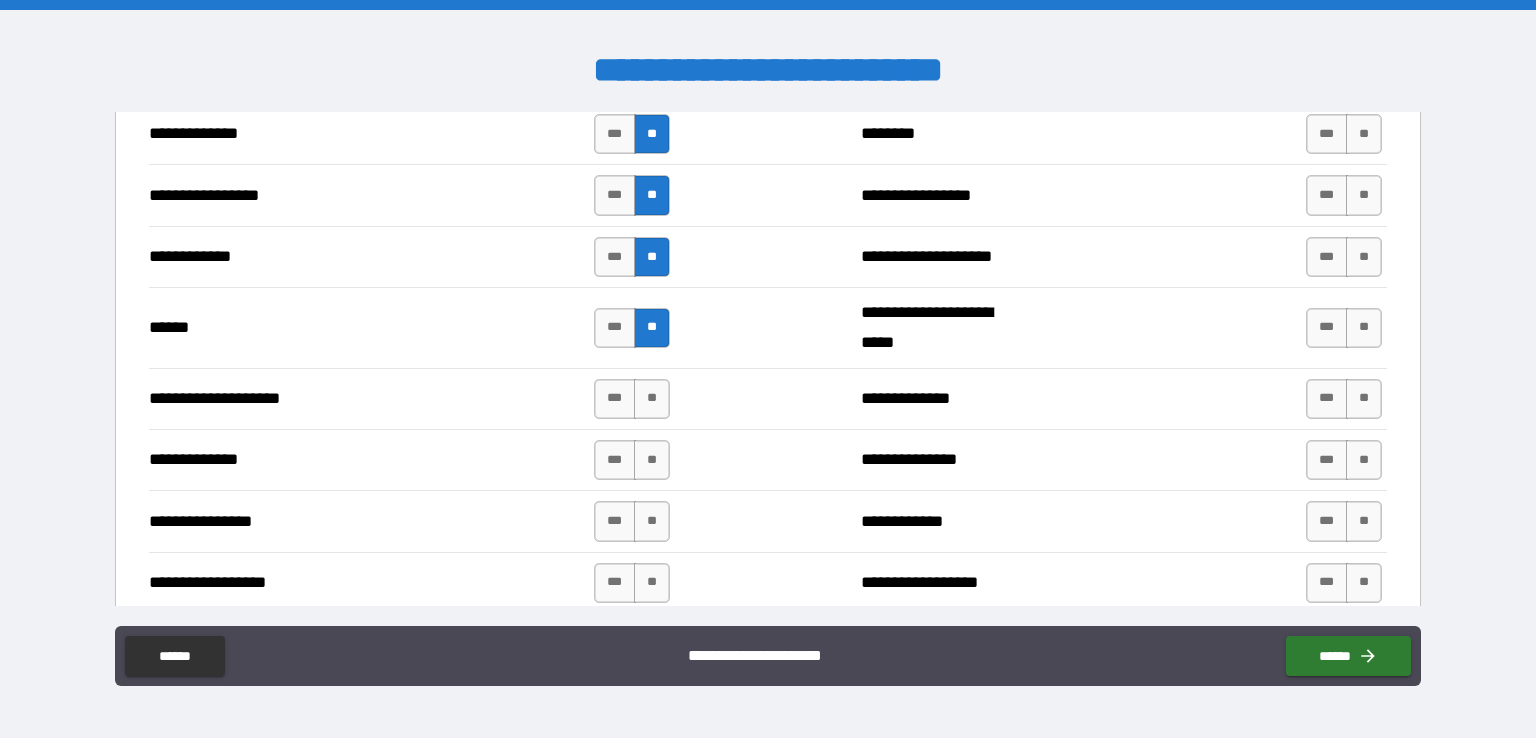 scroll, scrollTop: 2821, scrollLeft: 0, axis: vertical 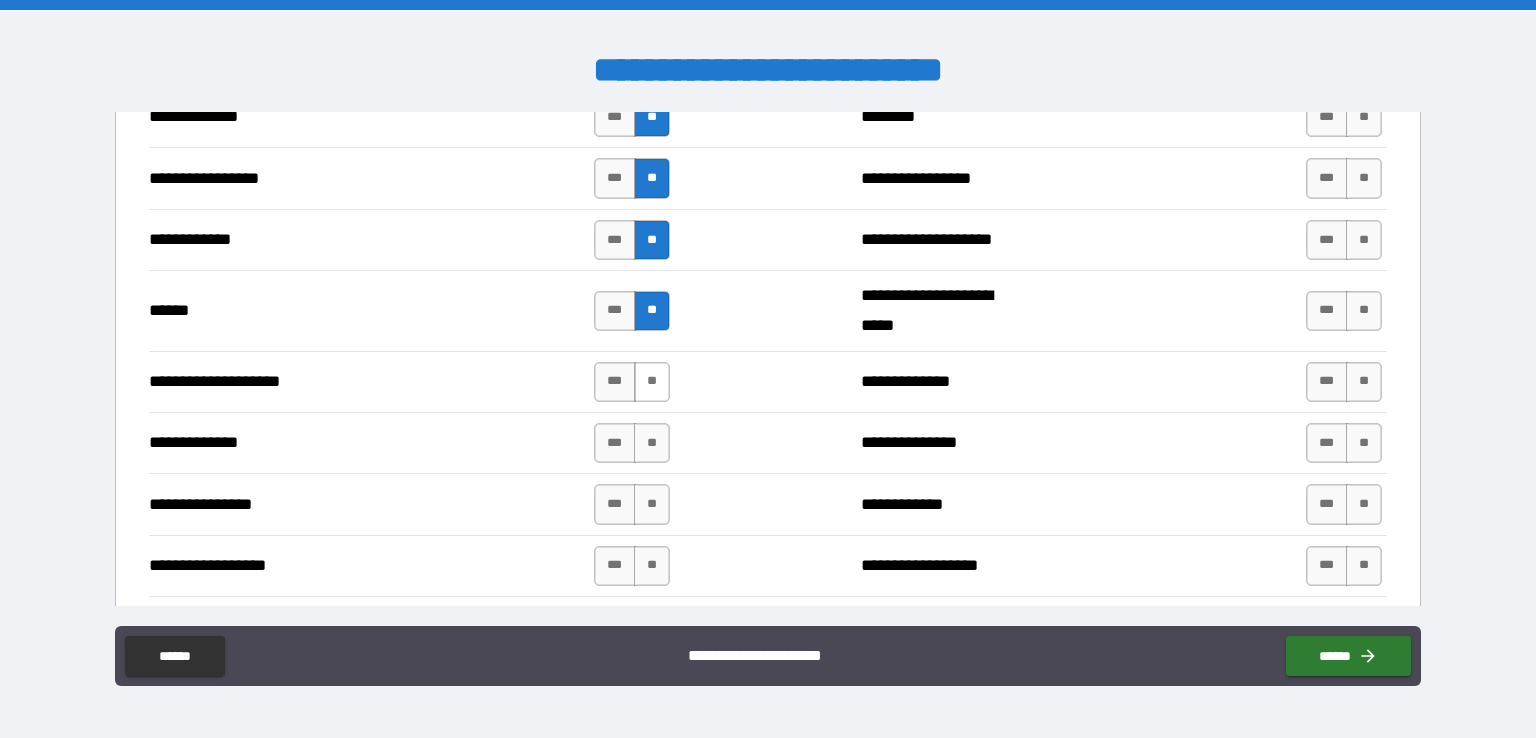 click on "**" at bounding box center [652, 382] 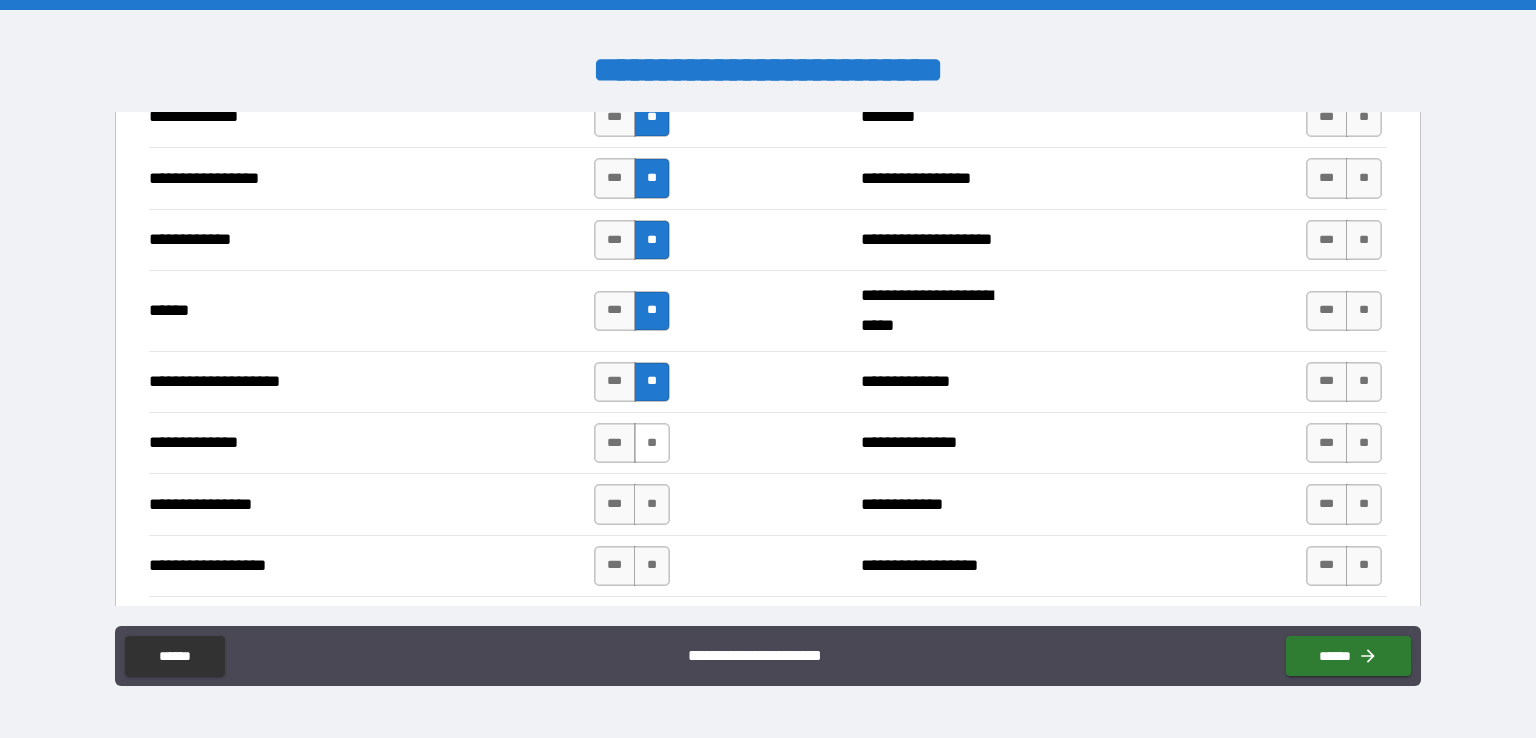 click on "**" at bounding box center (652, 443) 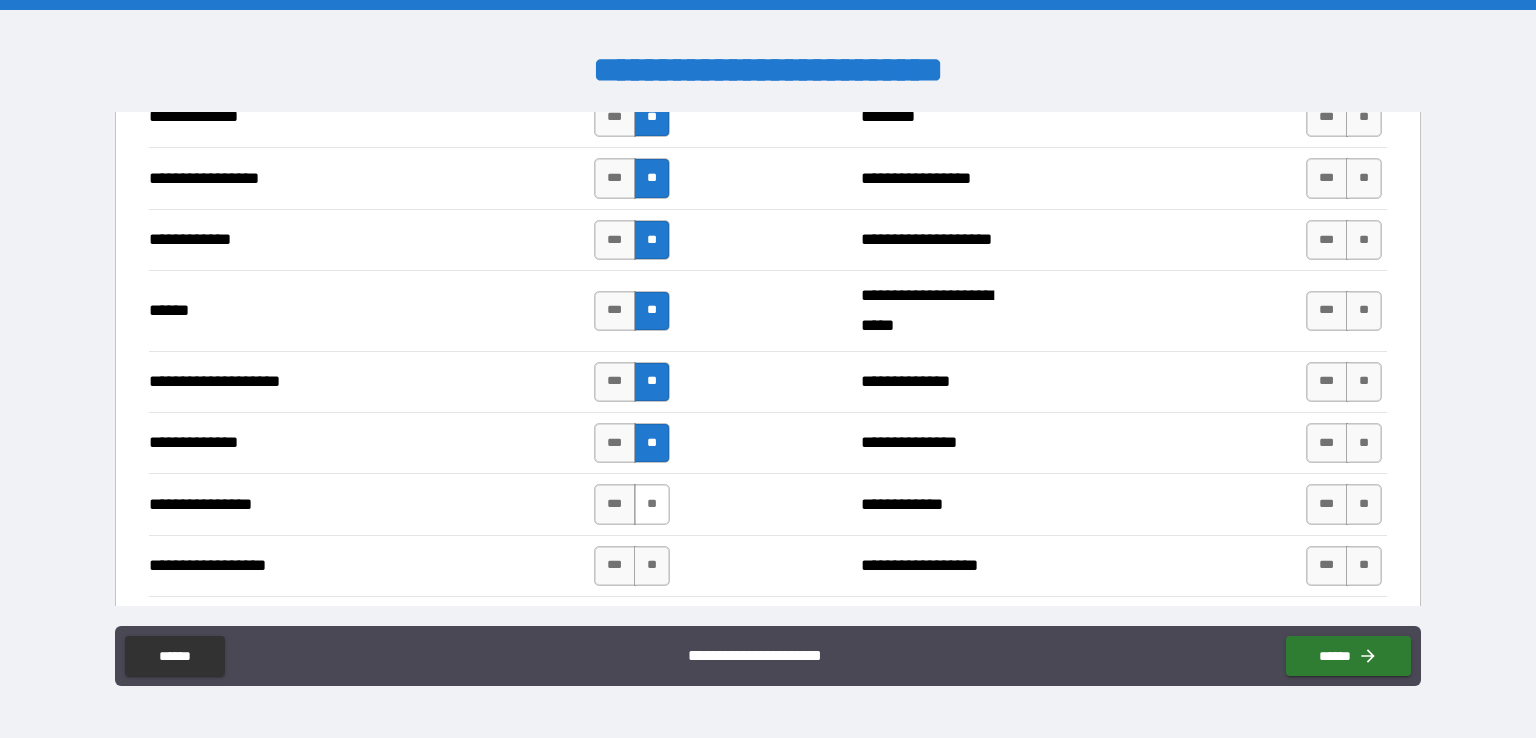 click on "**" at bounding box center [652, 504] 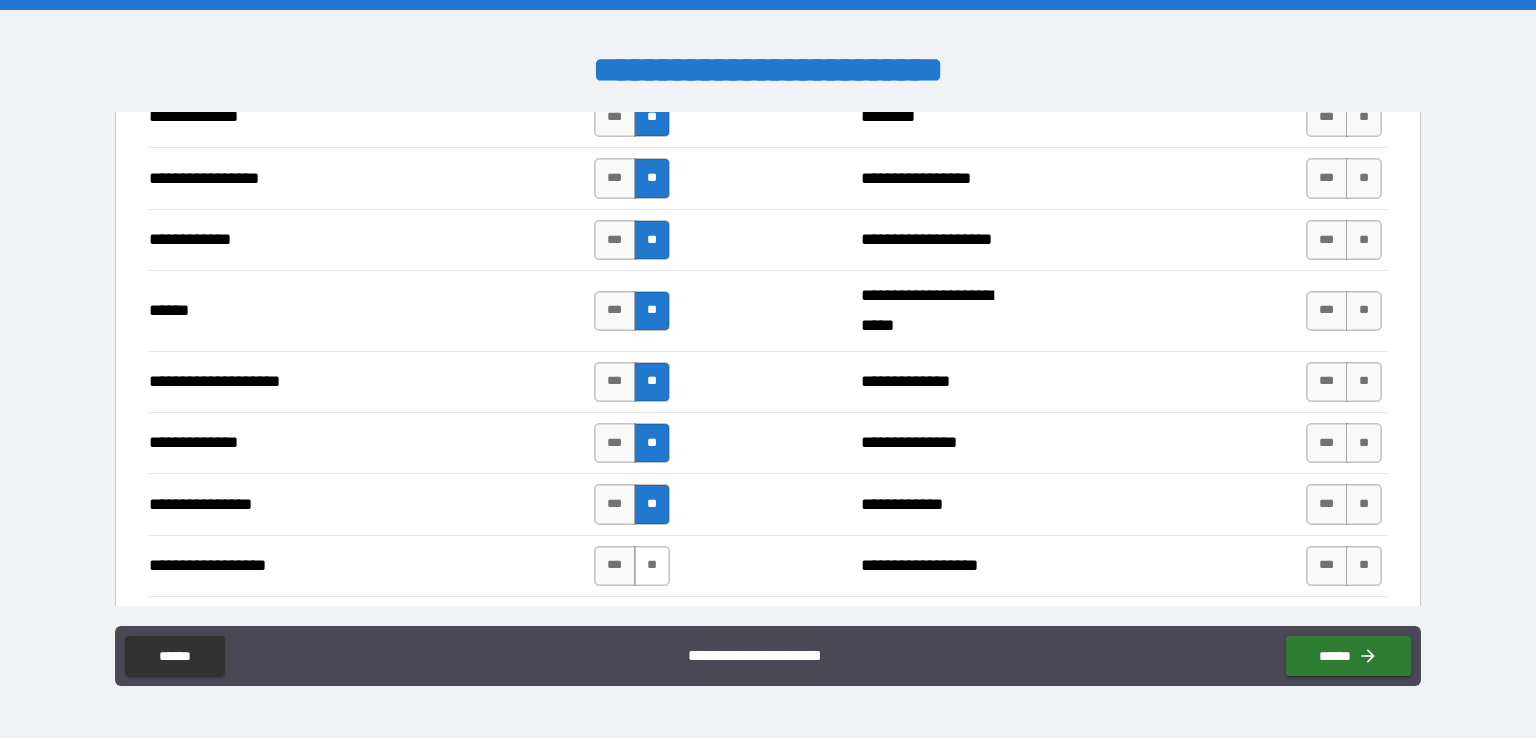 click on "**" at bounding box center [652, 566] 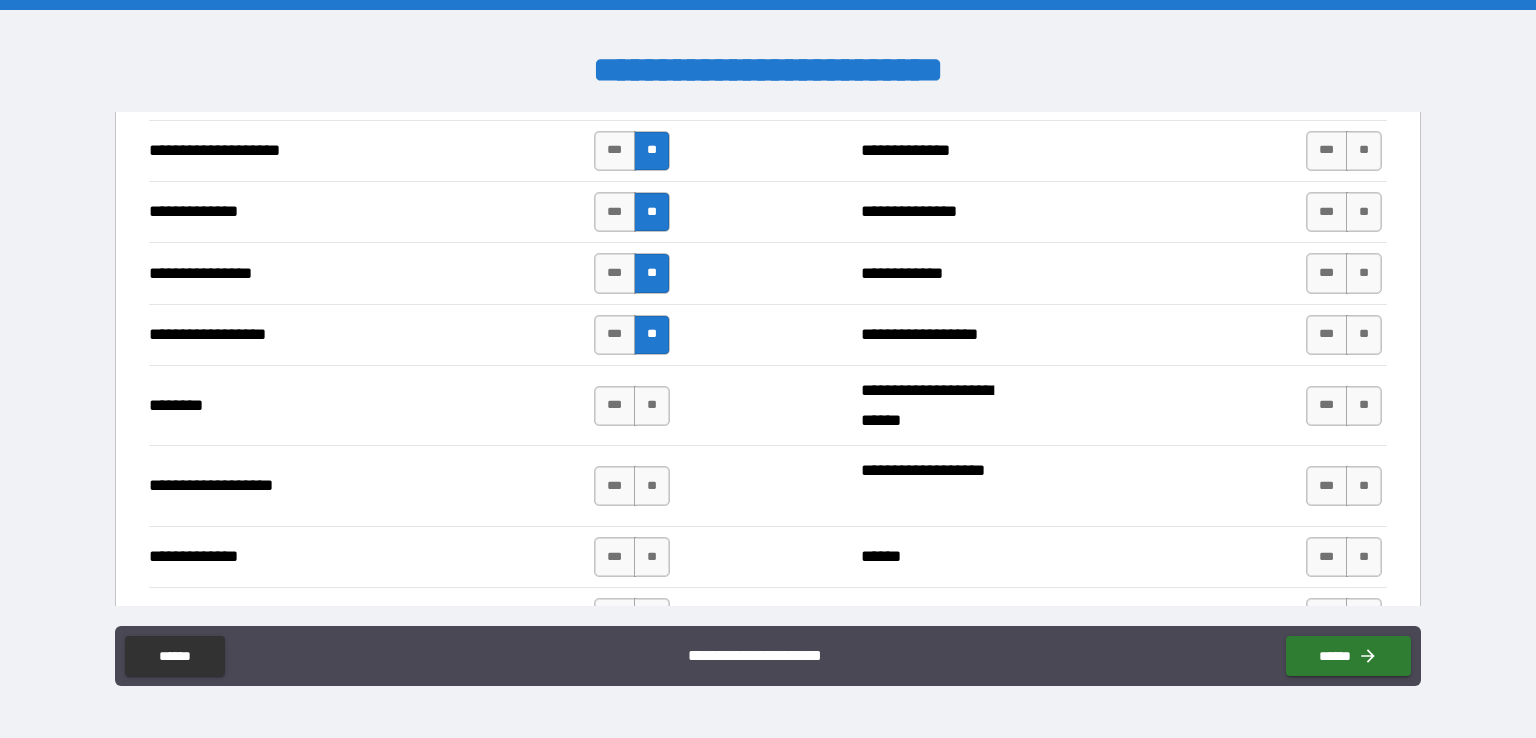 scroll, scrollTop: 3108, scrollLeft: 0, axis: vertical 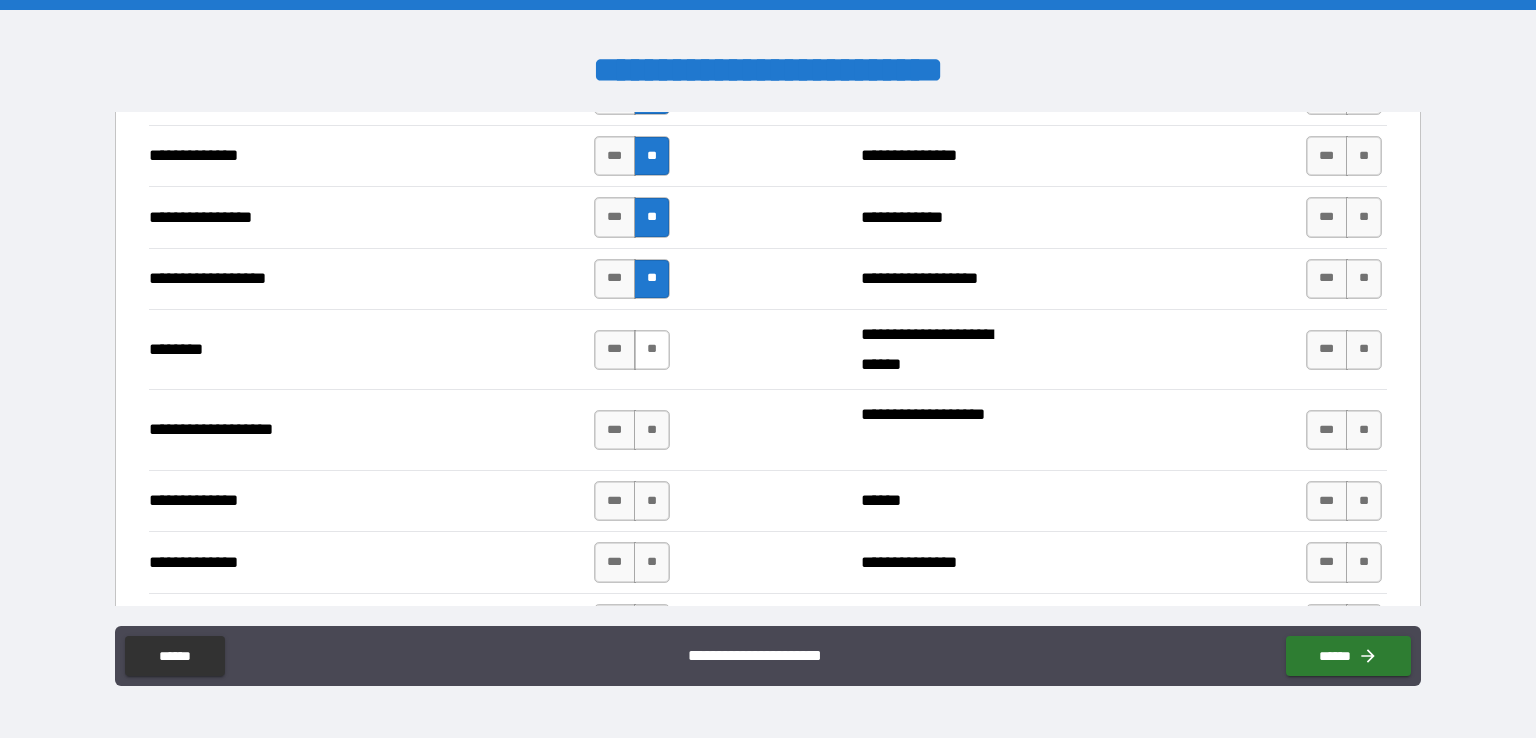click on "**" at bounding box center (652, 350) 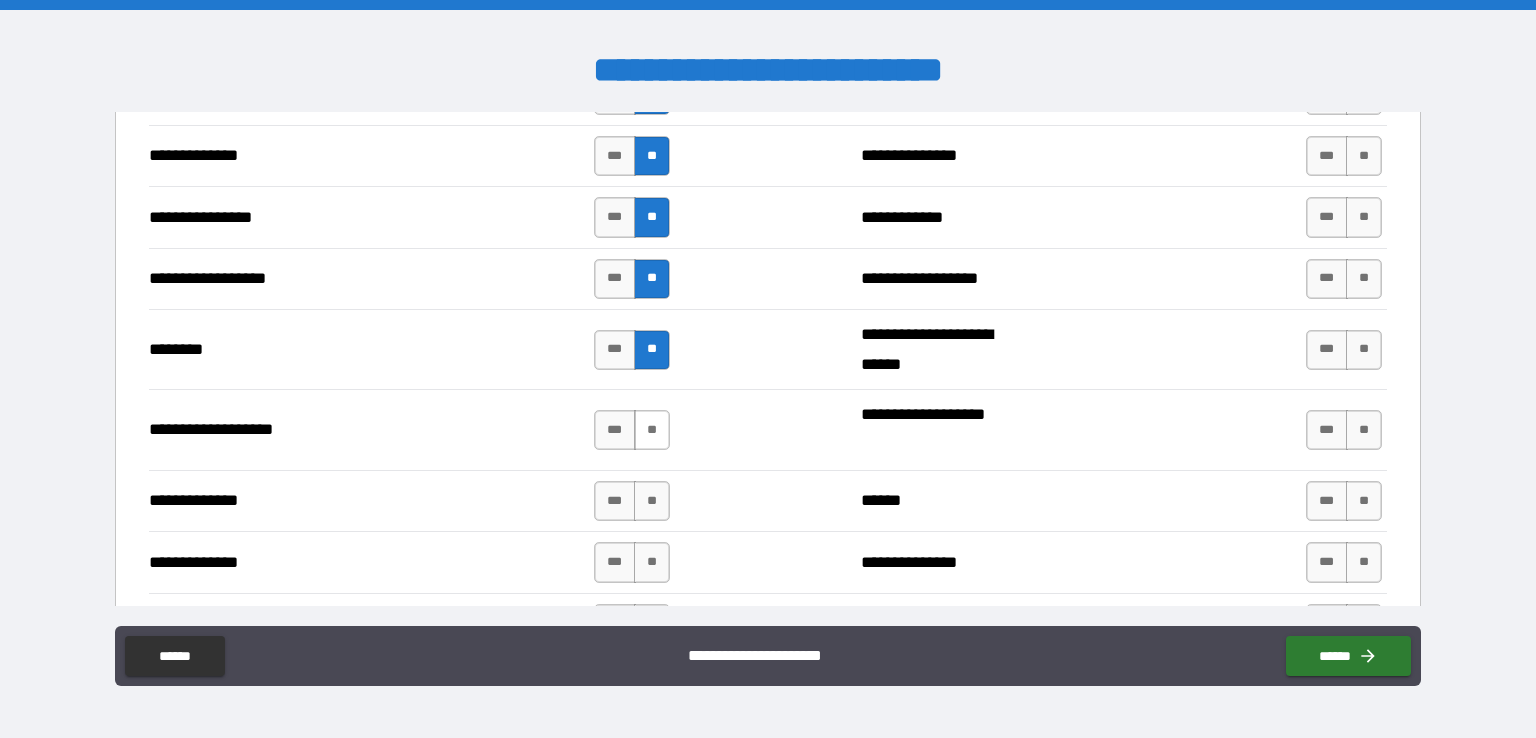 click on "**" at bounding box center [652, 430] 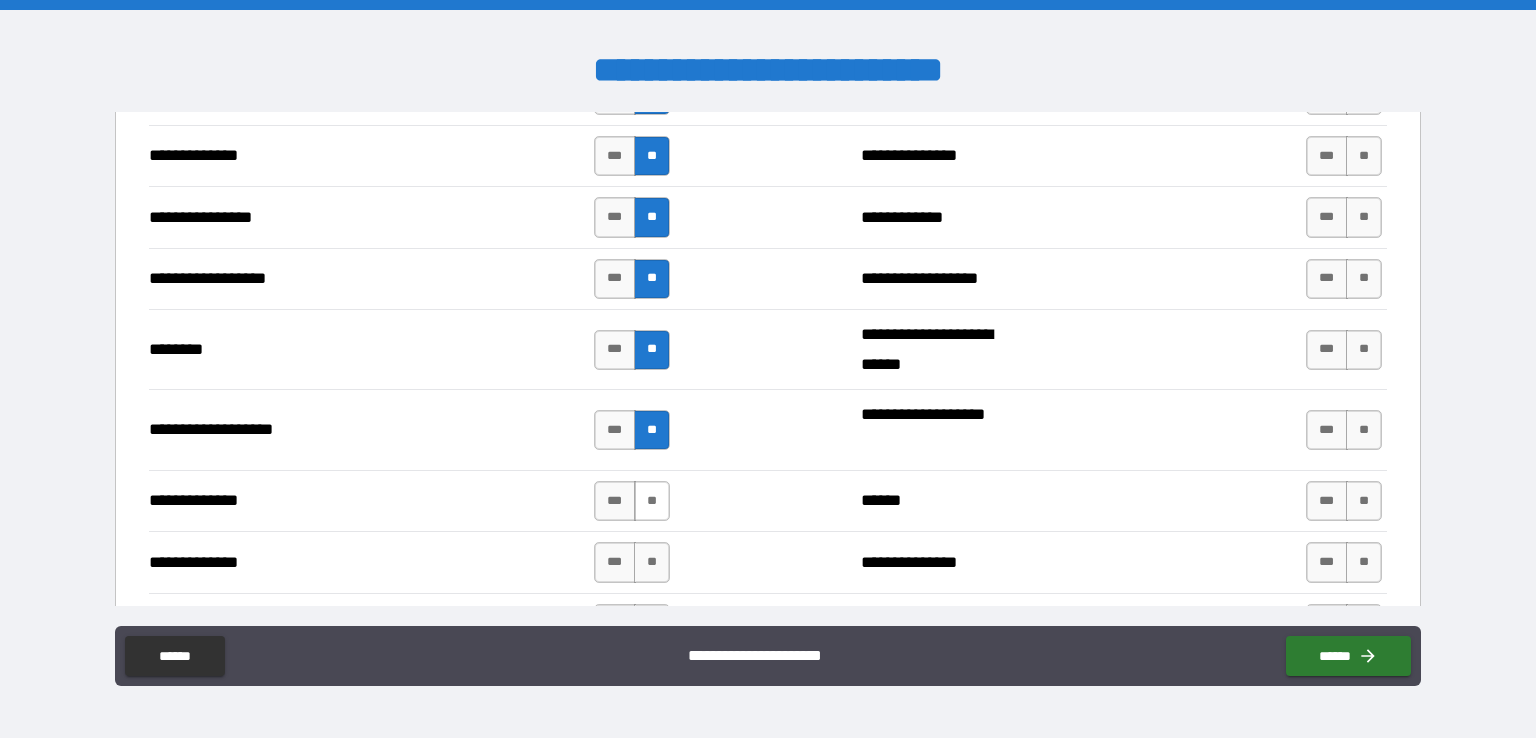 click on "**" at bounding box center (652, 501) 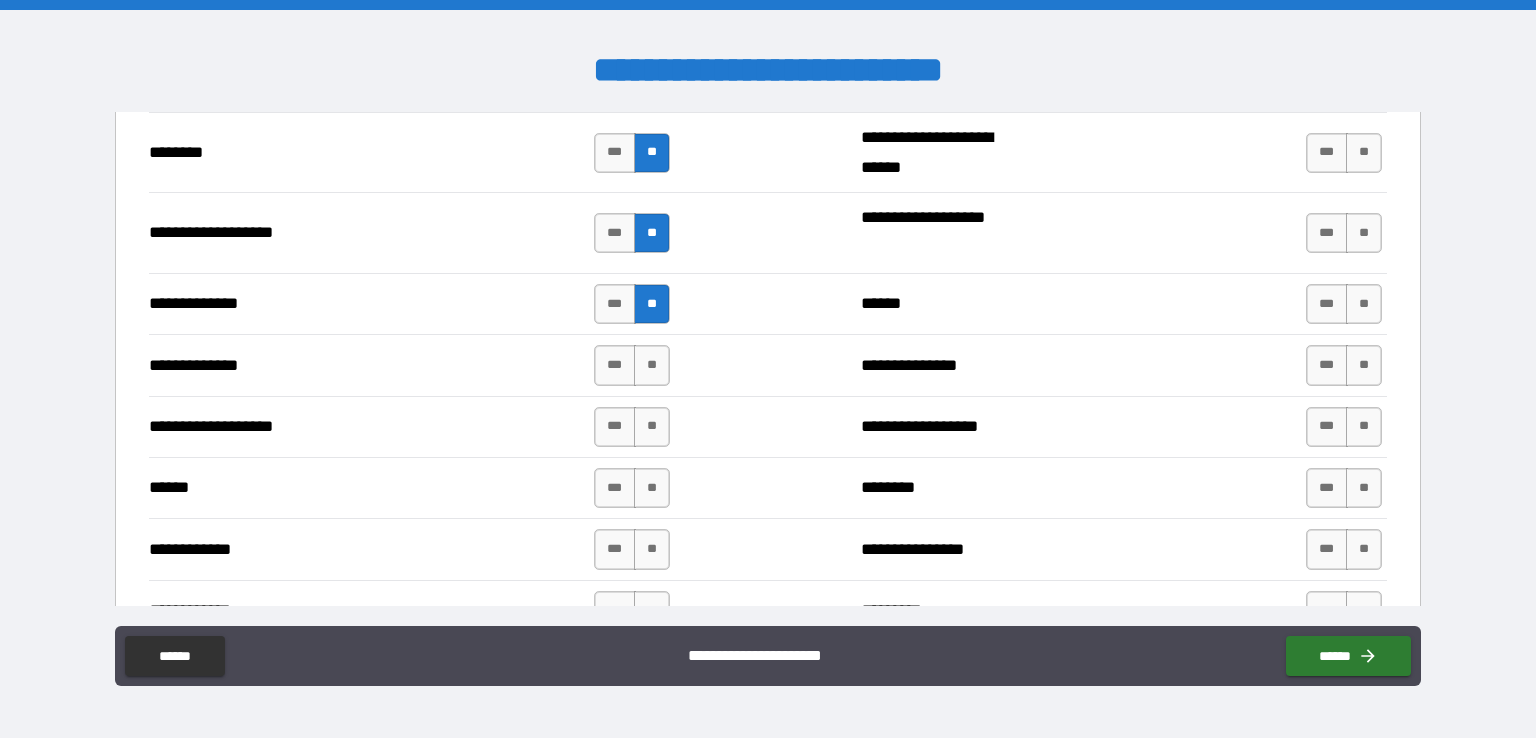 scroll, scrollTop: 3316, scrollLeft: 0, axis: vertical 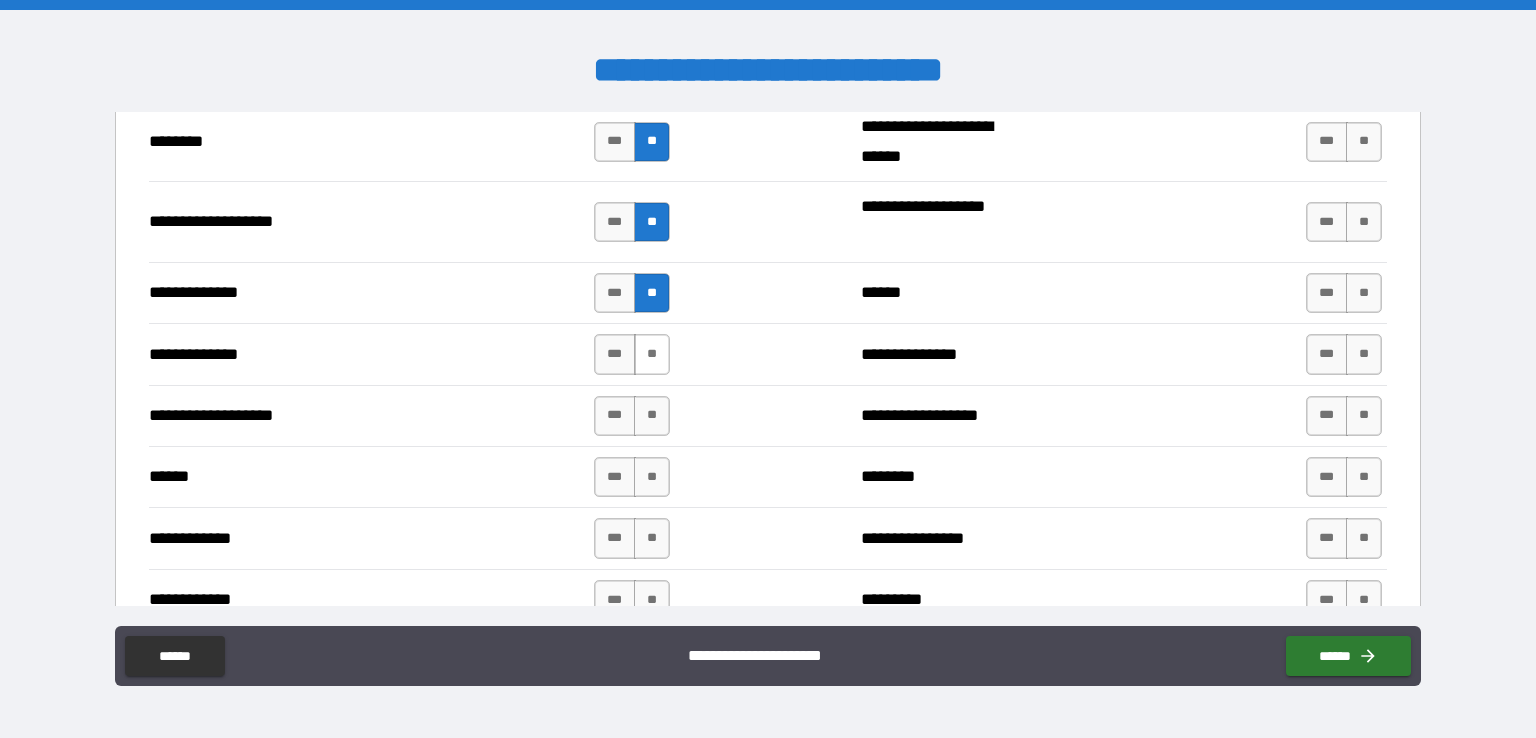 click on "**" at bounding box center (652, 354) 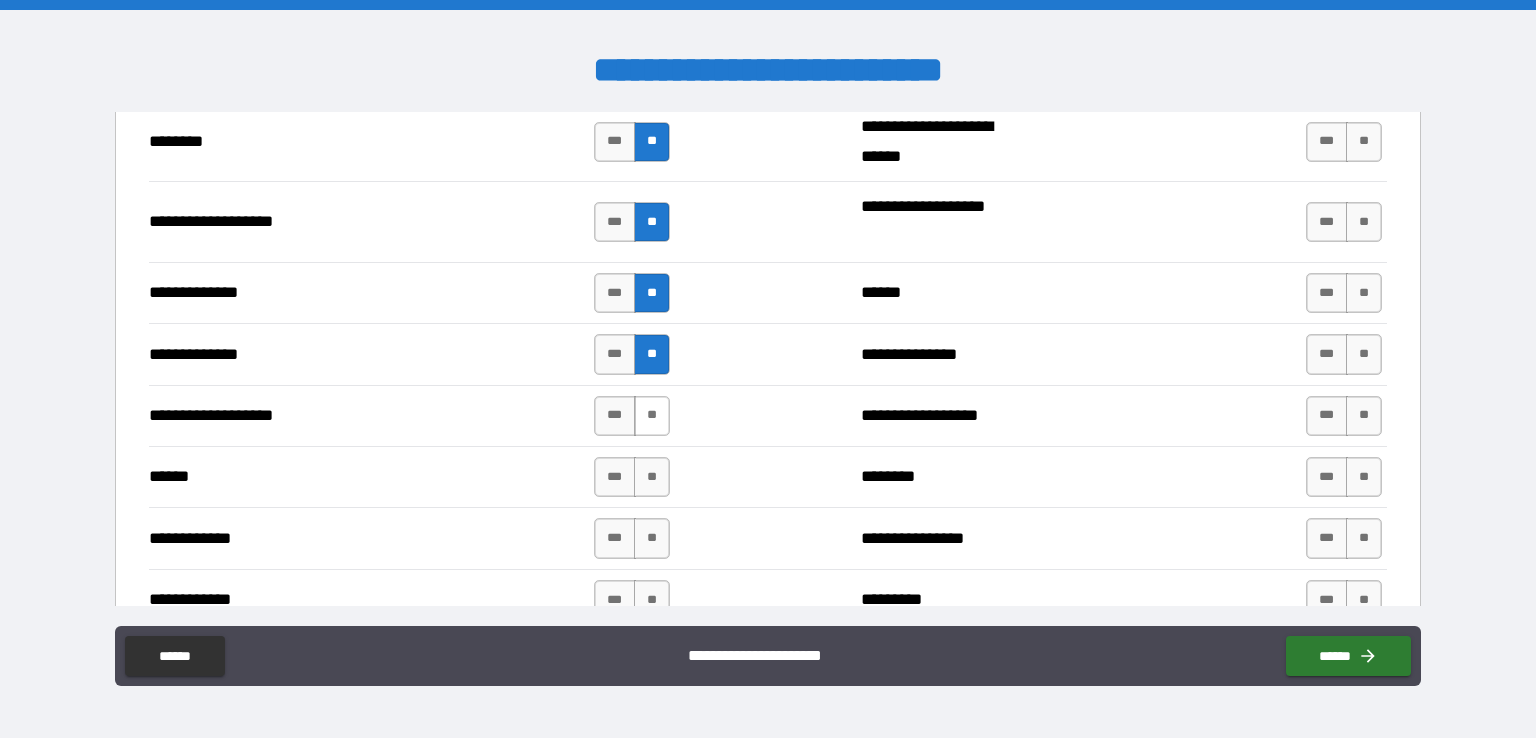 click on "**" at bounding box center (652, 416) 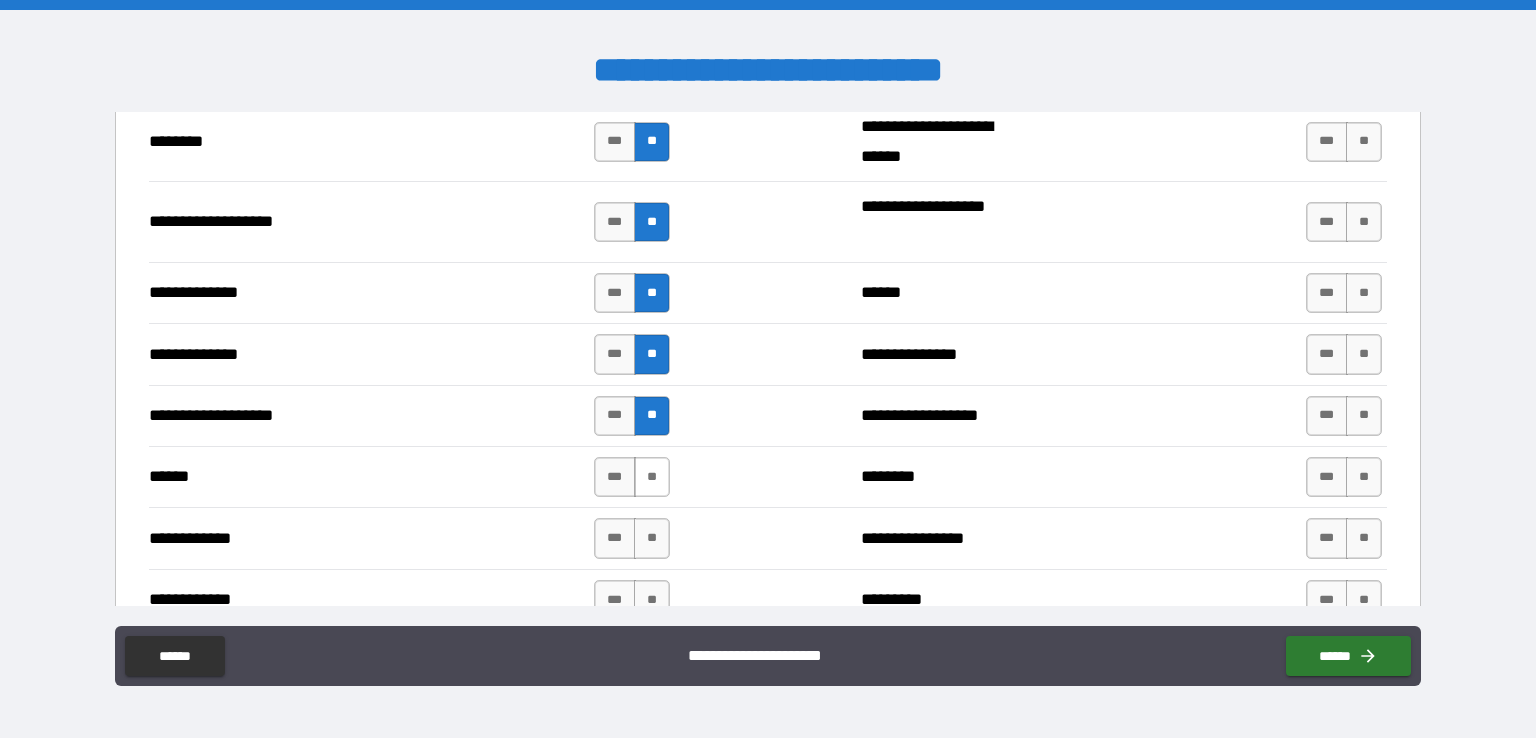 click on "**" at bounding box center (652, 477) 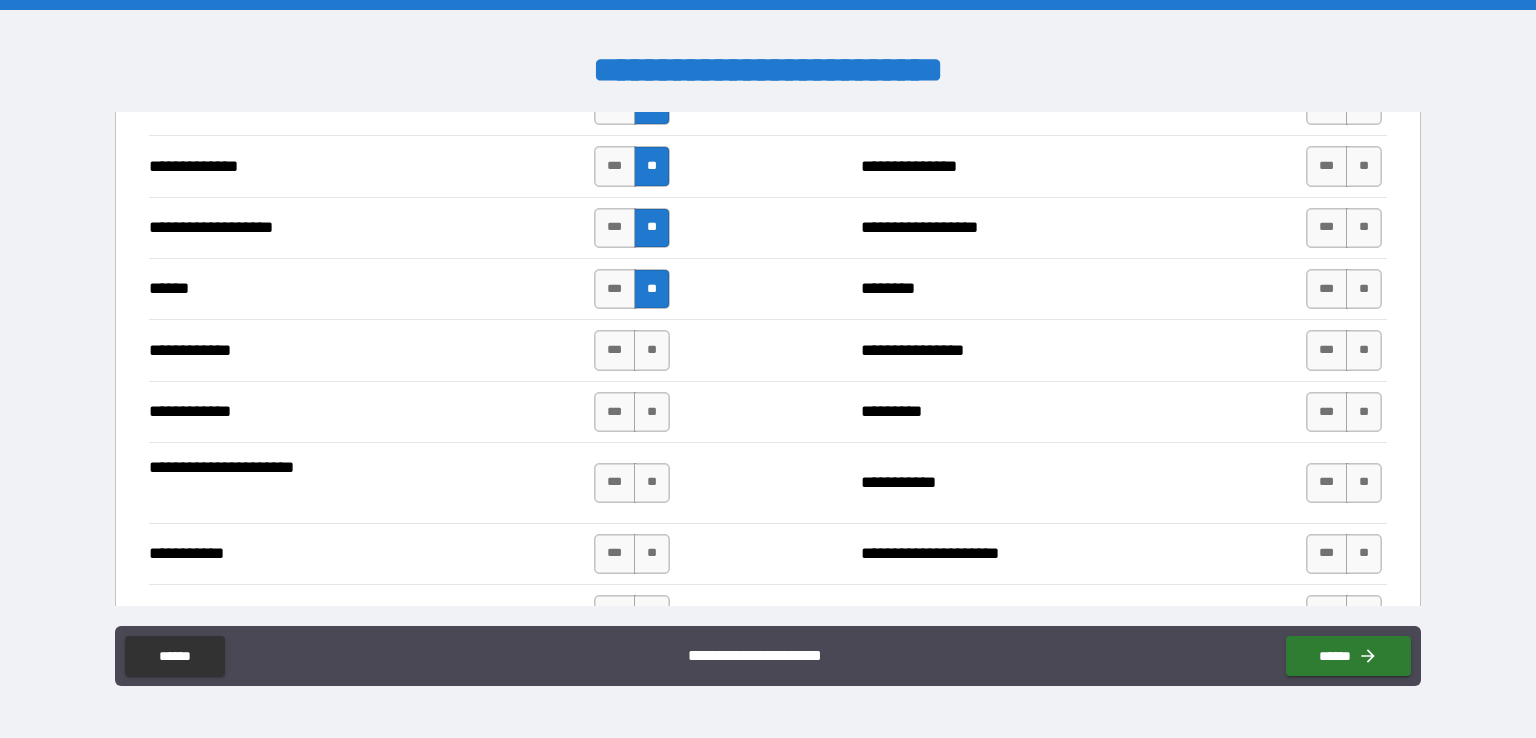 scroll, scrollTop: 3512, scrollLeft: 0, axis: vertical 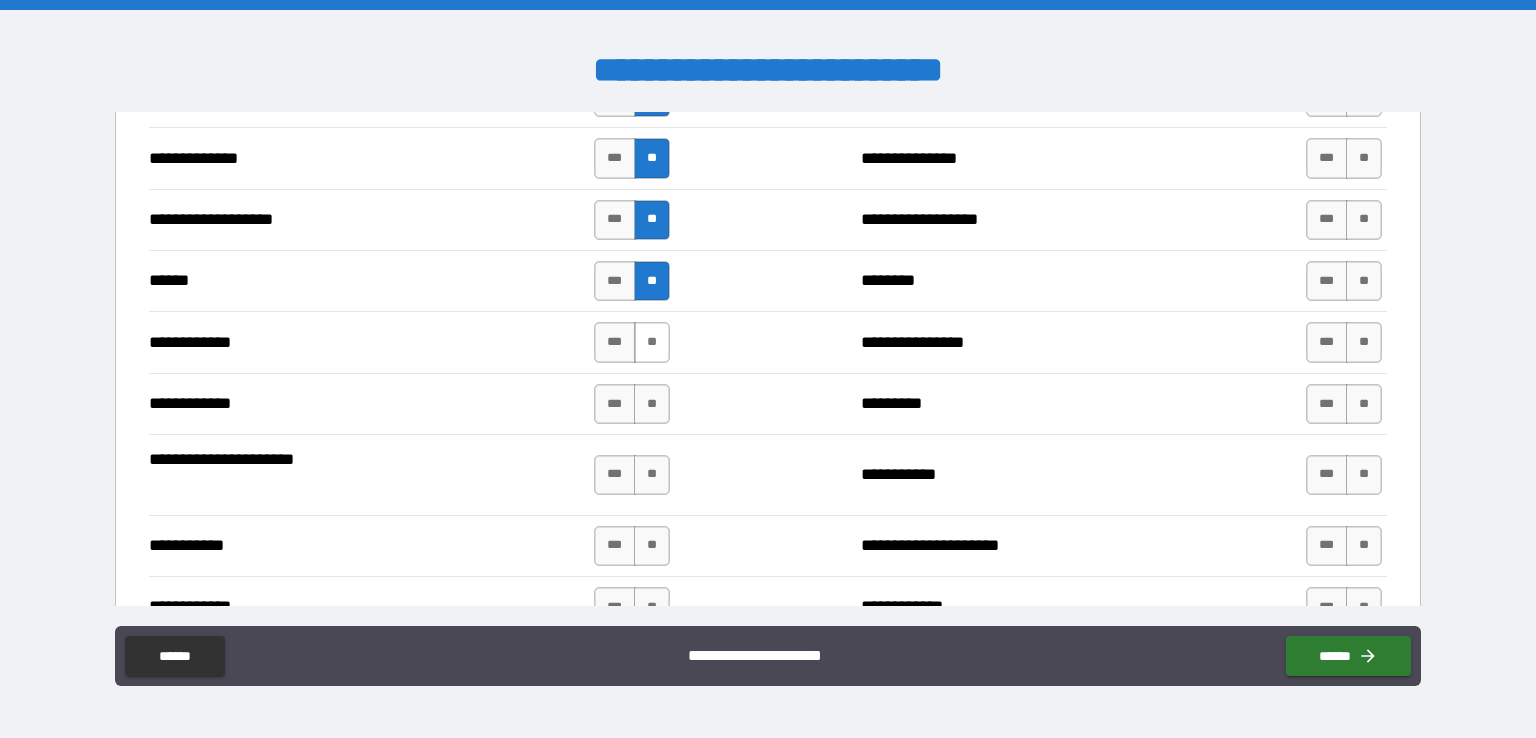 click on "**" at bounding box center (652, 342) 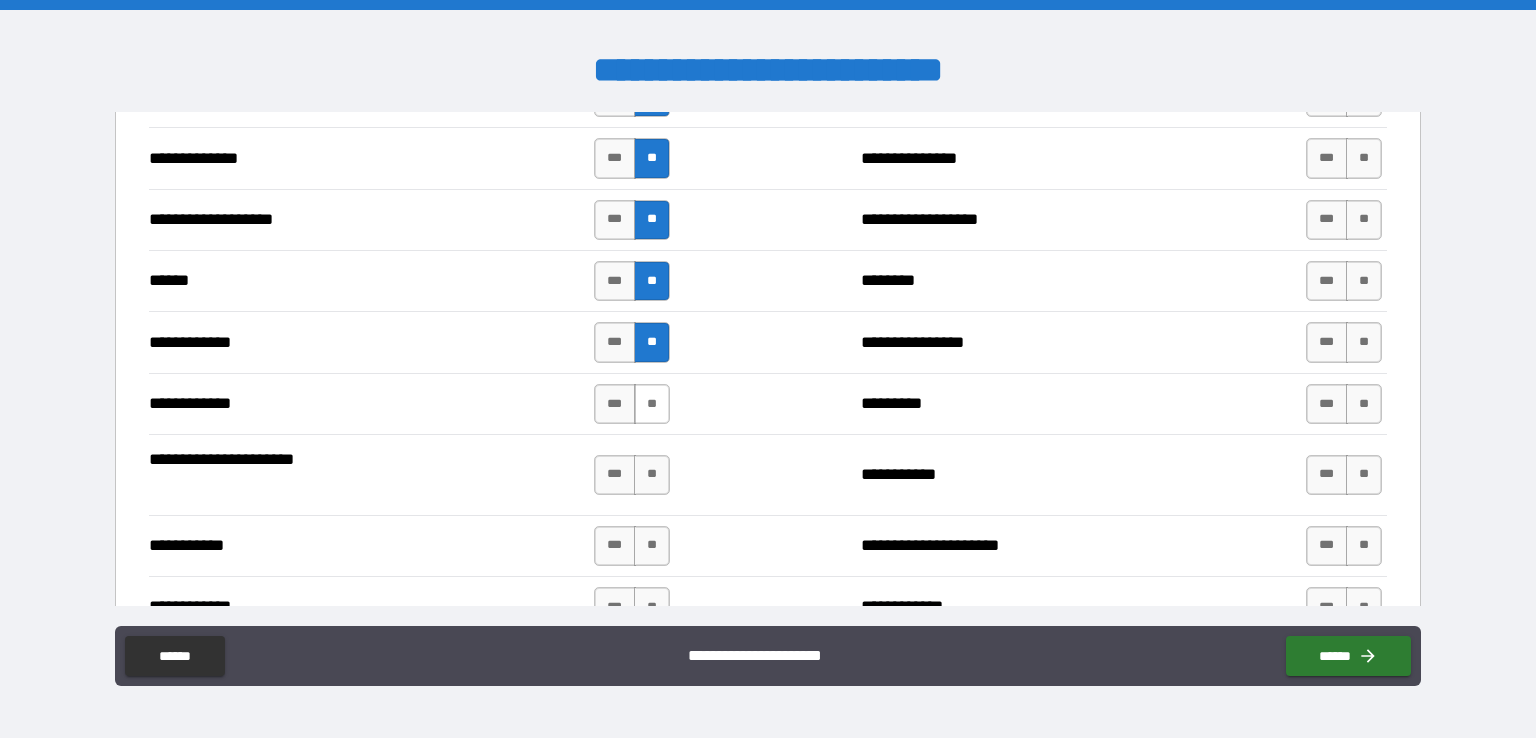 click on "**" at bounding box center [652, 404] 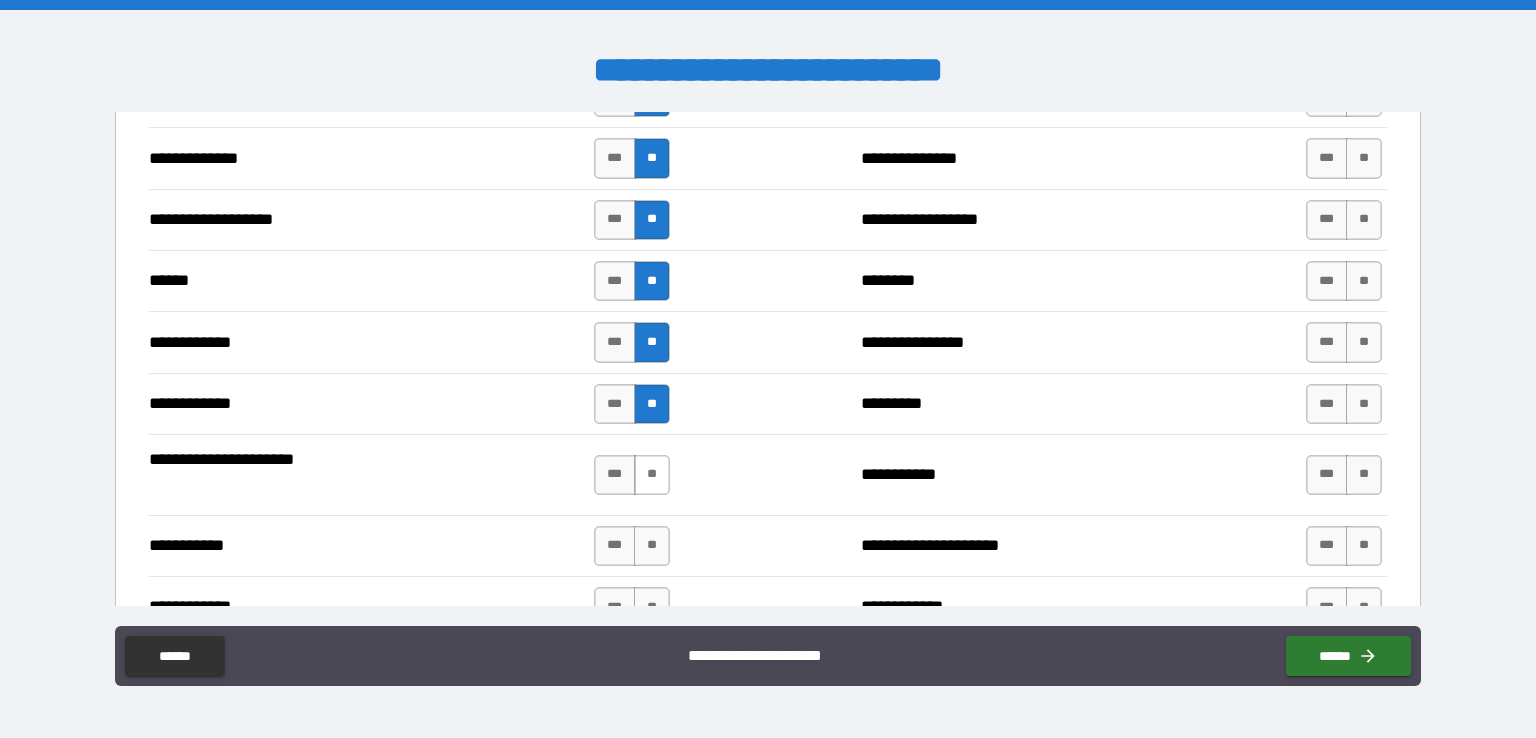 click on "**" at bounding box center [652, 475] 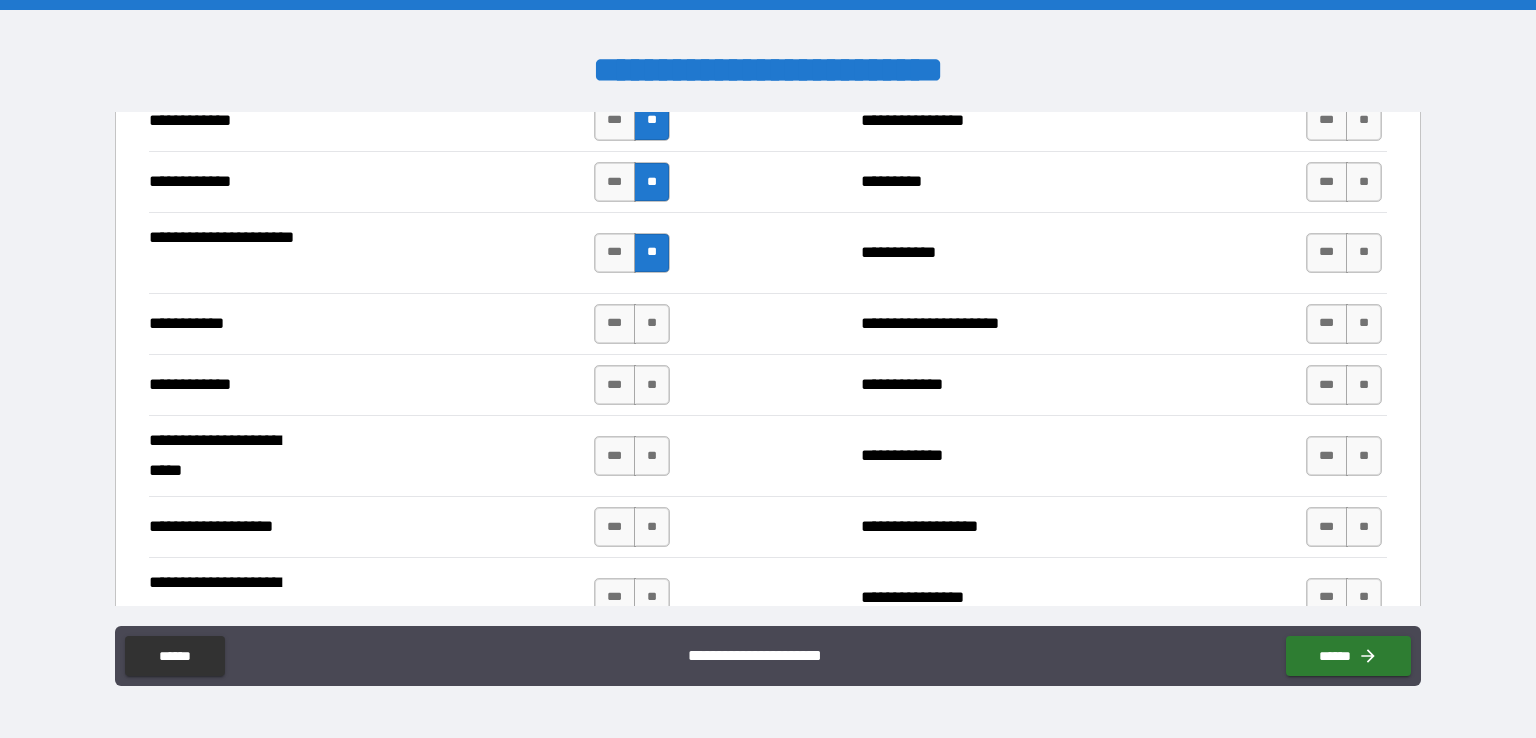 scroll, scrollTop: 3735, scrollLeft: 0, axis: vertical 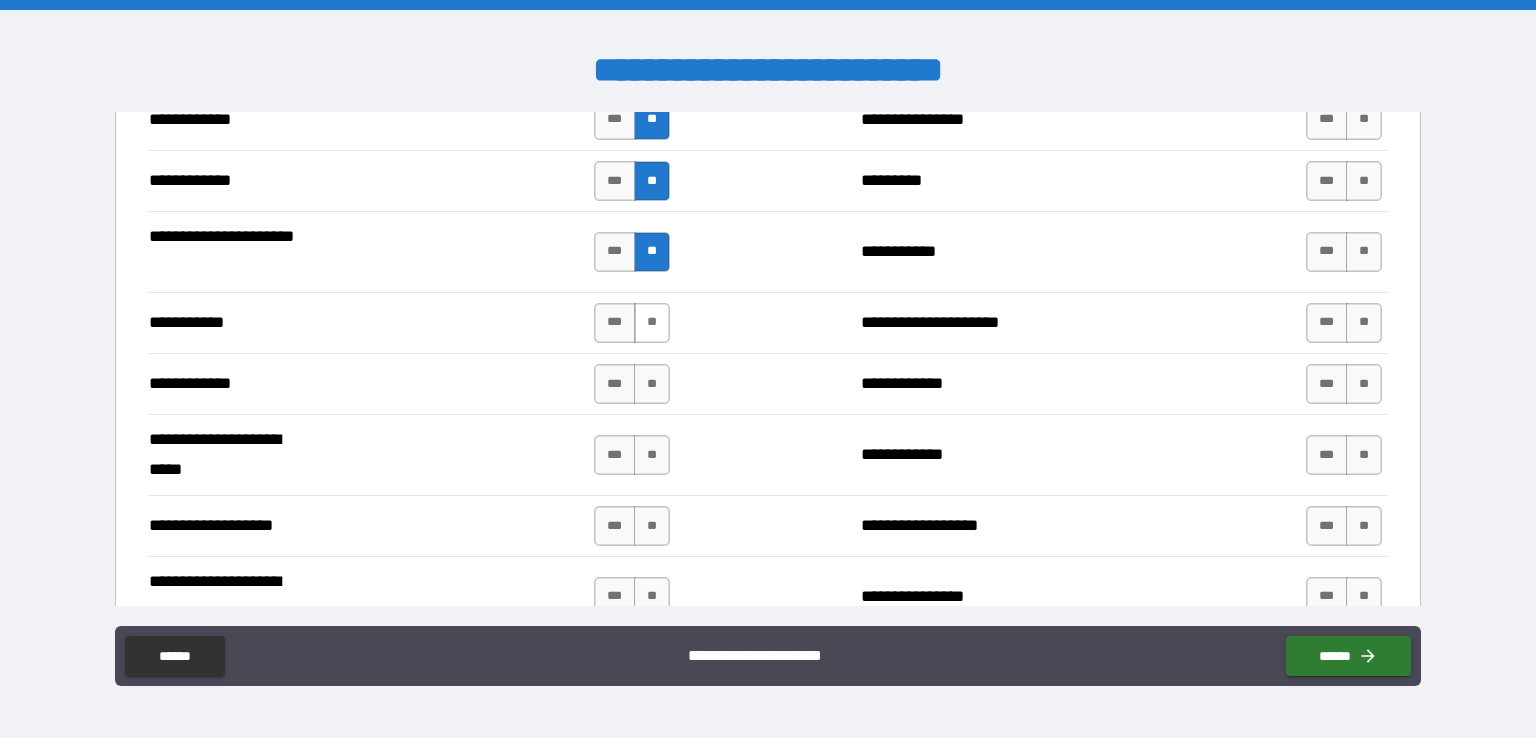 click on "**" at bounding box center (652, 323) 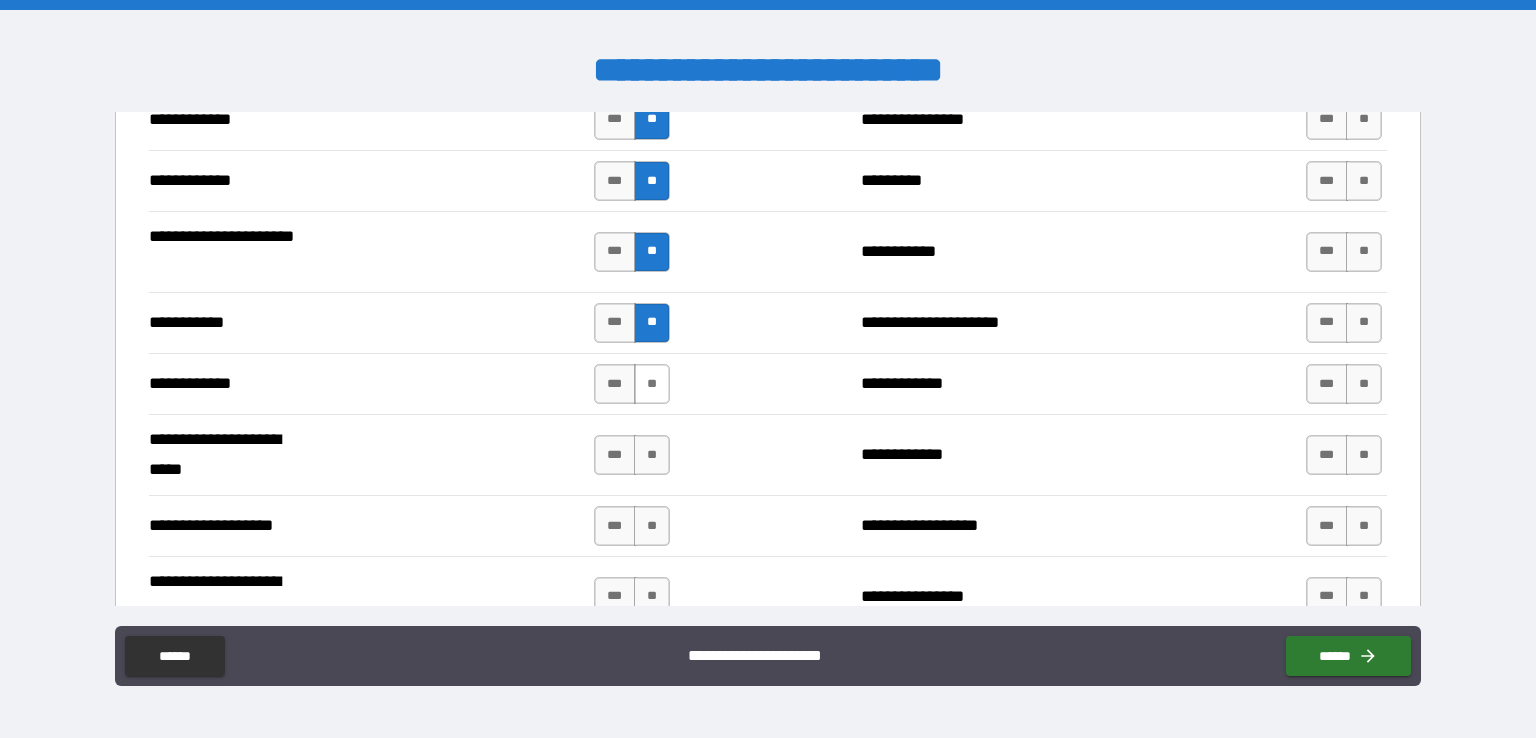 click on "**" at bounding box center (652, 384) 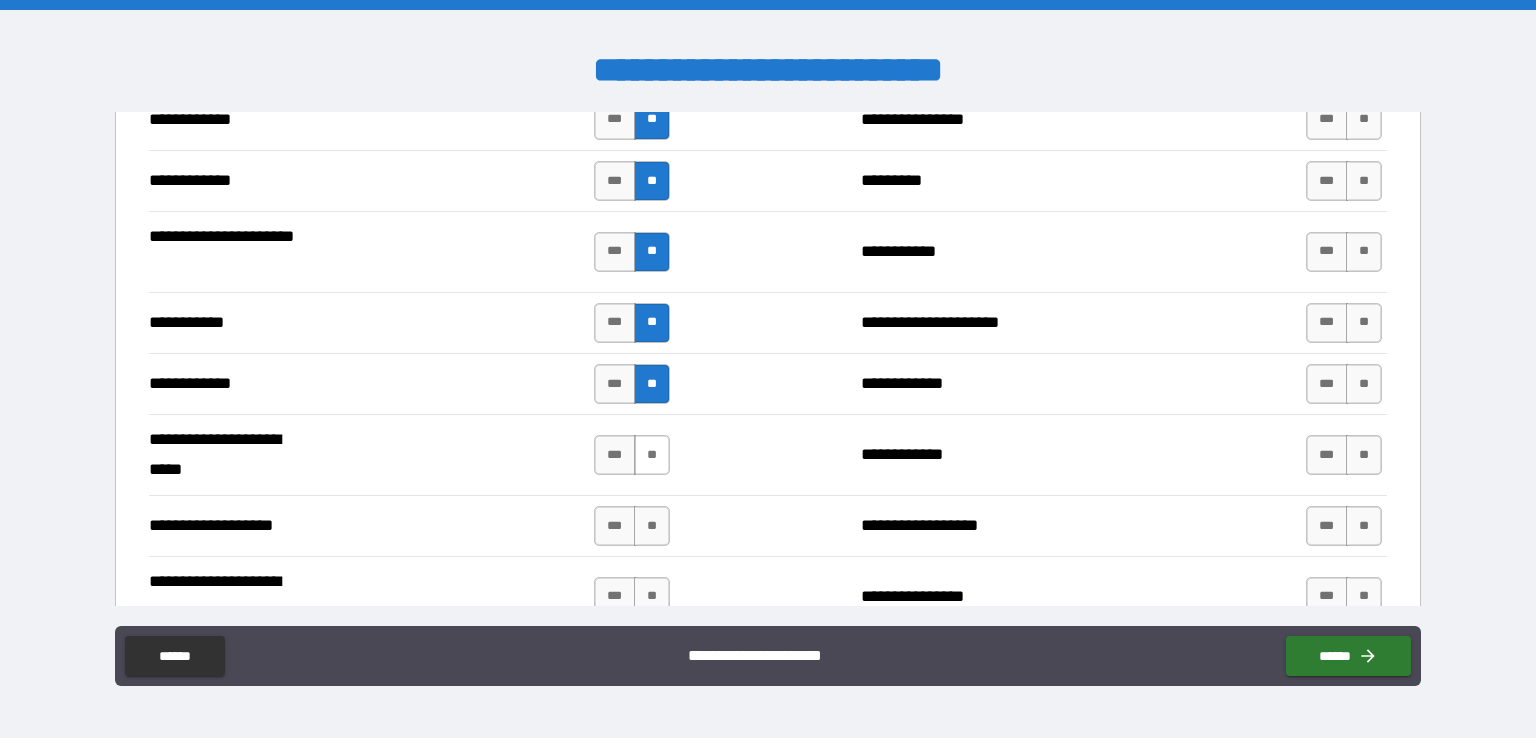 click on "**" at bounding box center (652, 455) 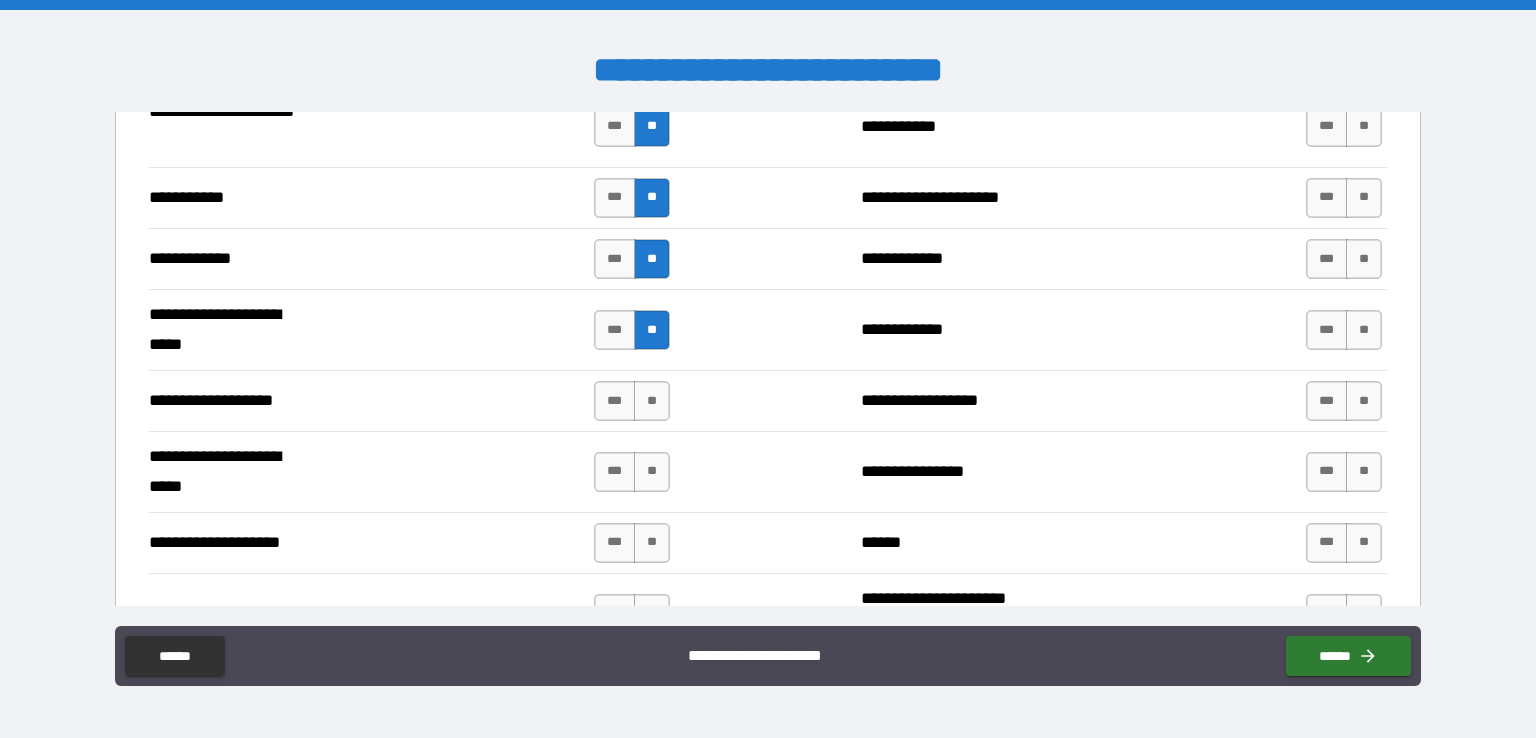 scroll, scrollTop: 3864, scrollLeft: 0, axis: vertical 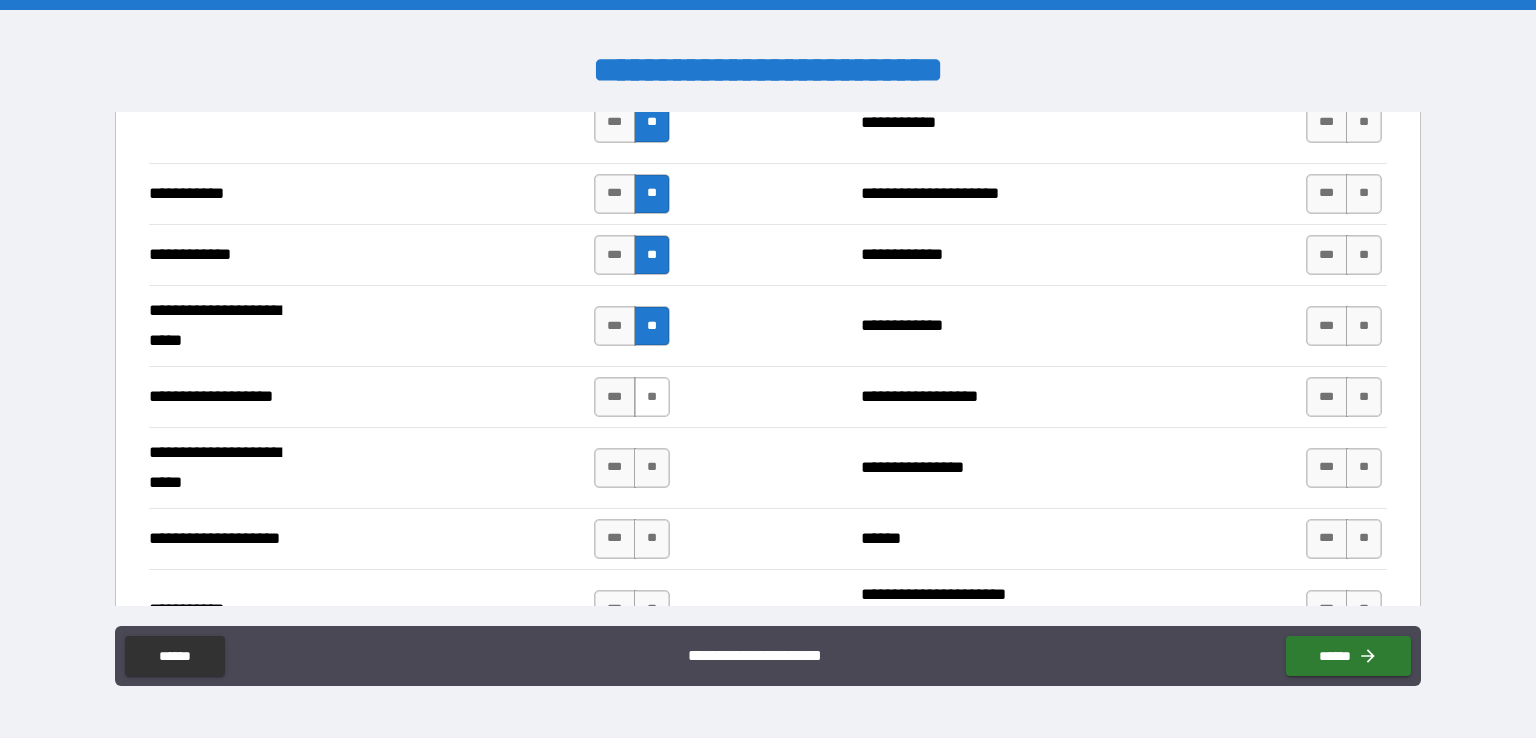 click on "**" at bounding box center [652, 397] 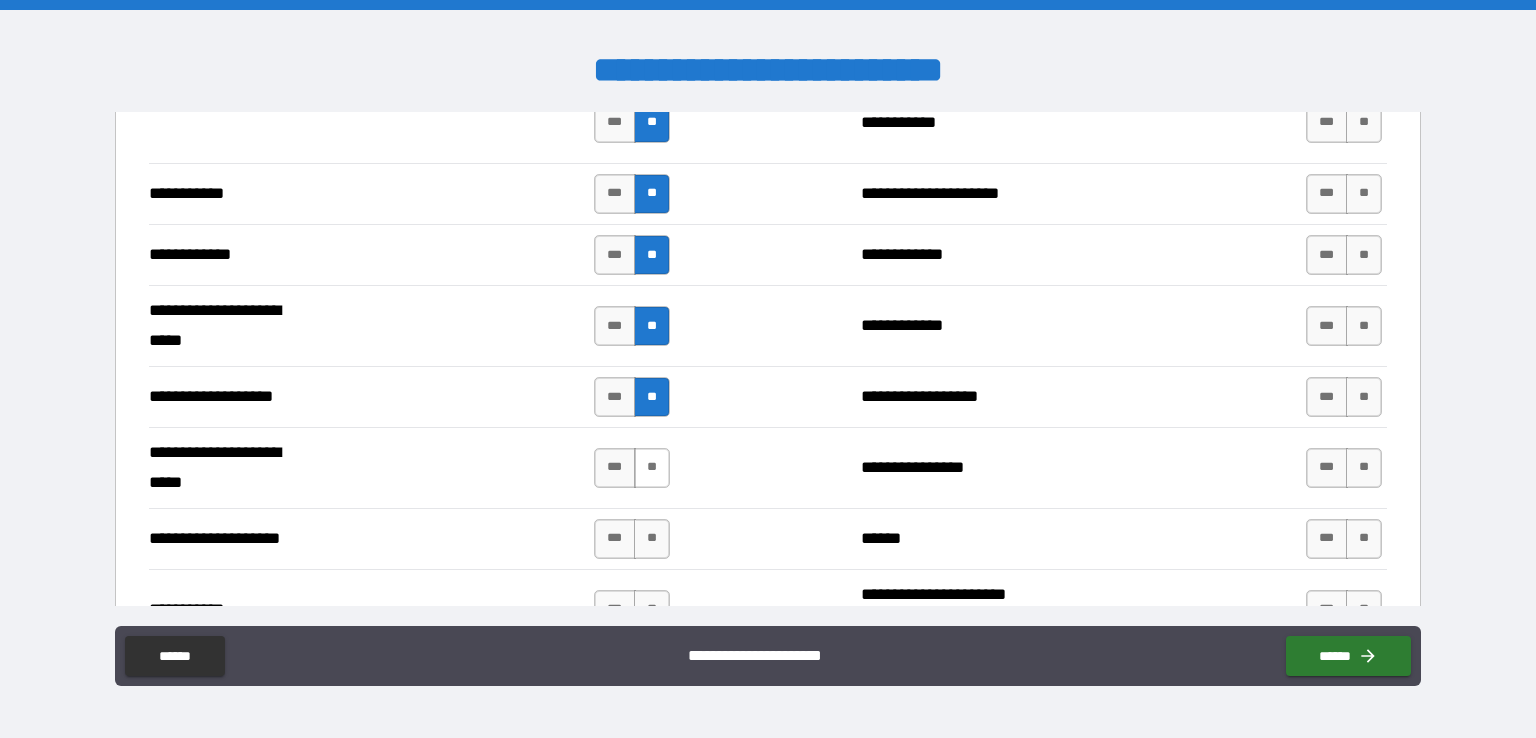 click on "**" at bounding box center (652, 468) 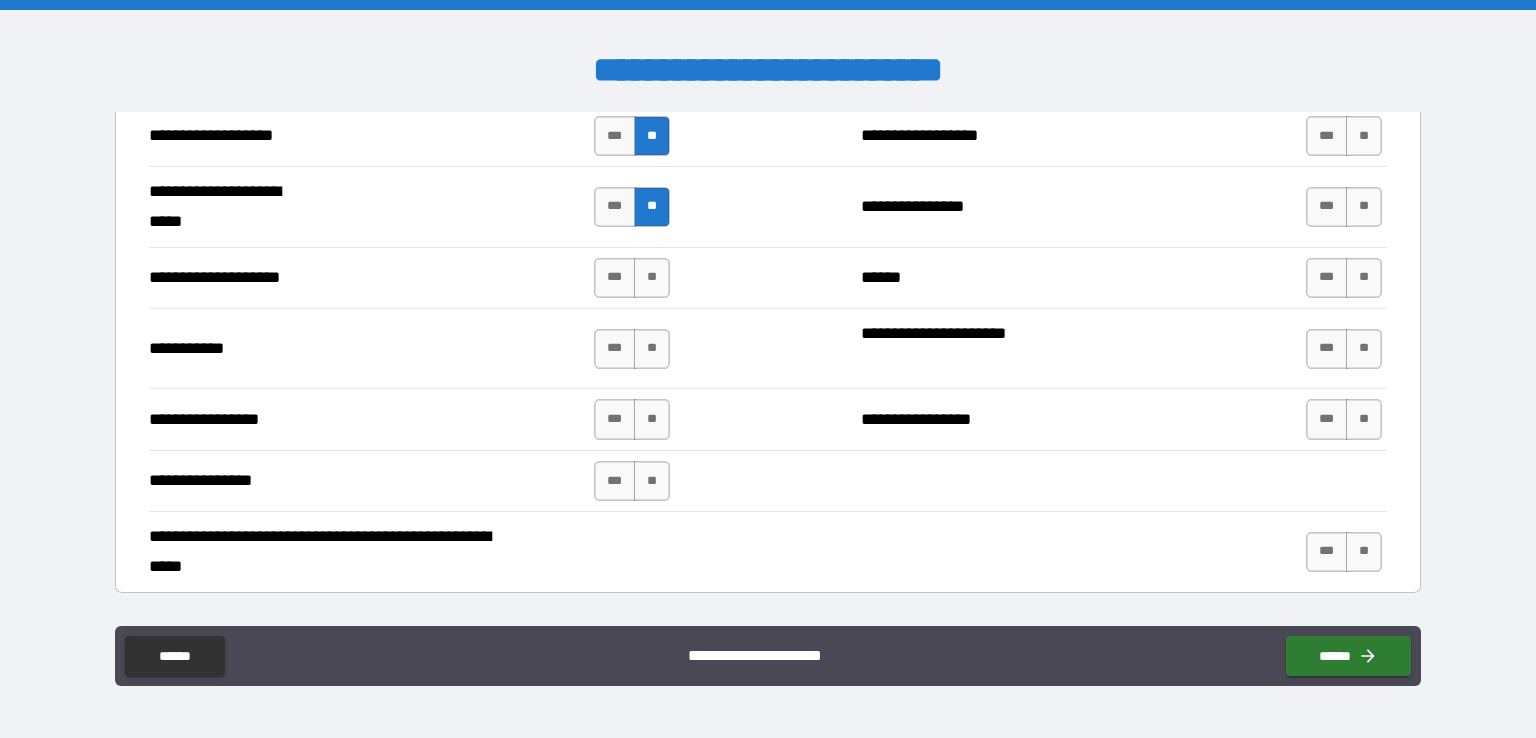 scroll, scrollTop: 4124, scrollLeft: 0, axis: vertical 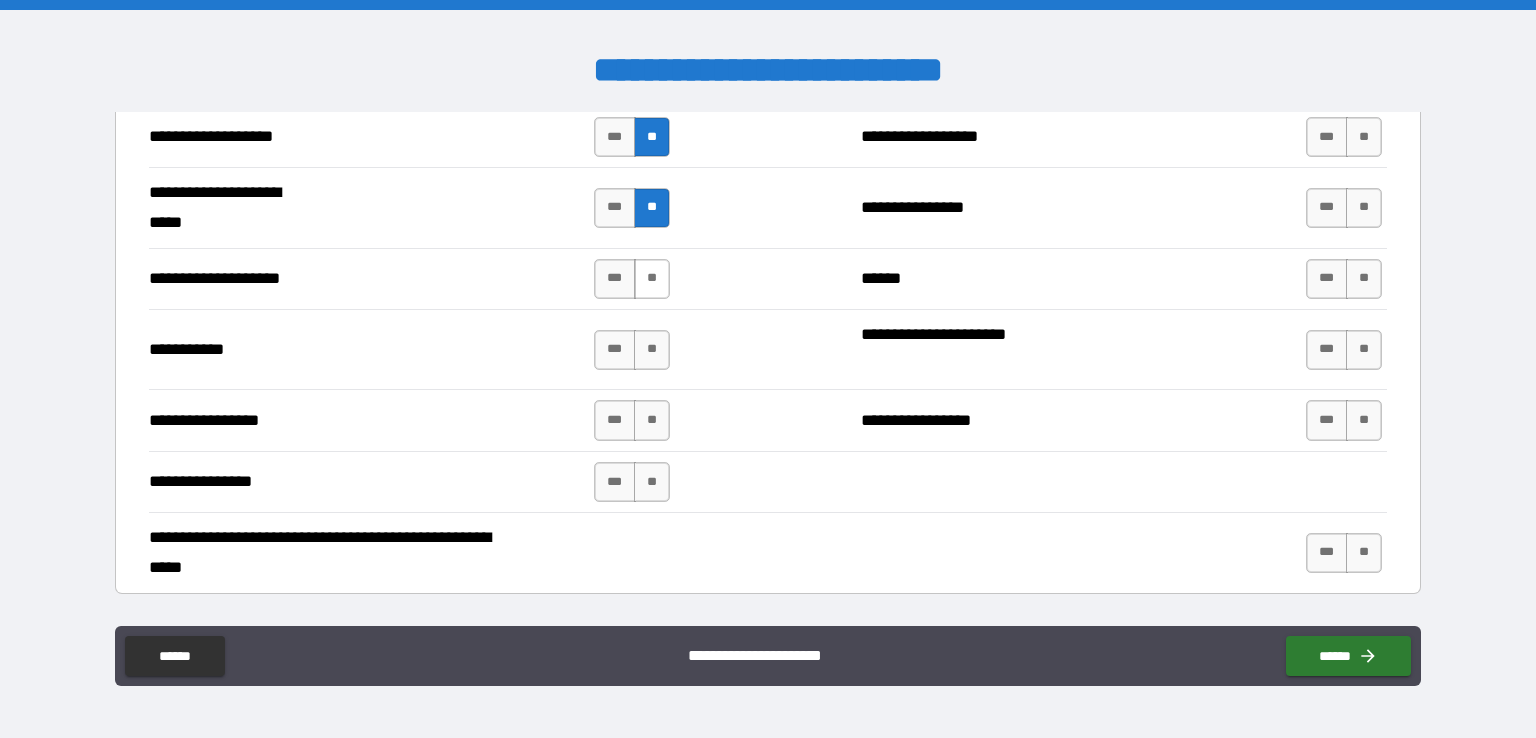click on "**" at bounding box center (652, 279) 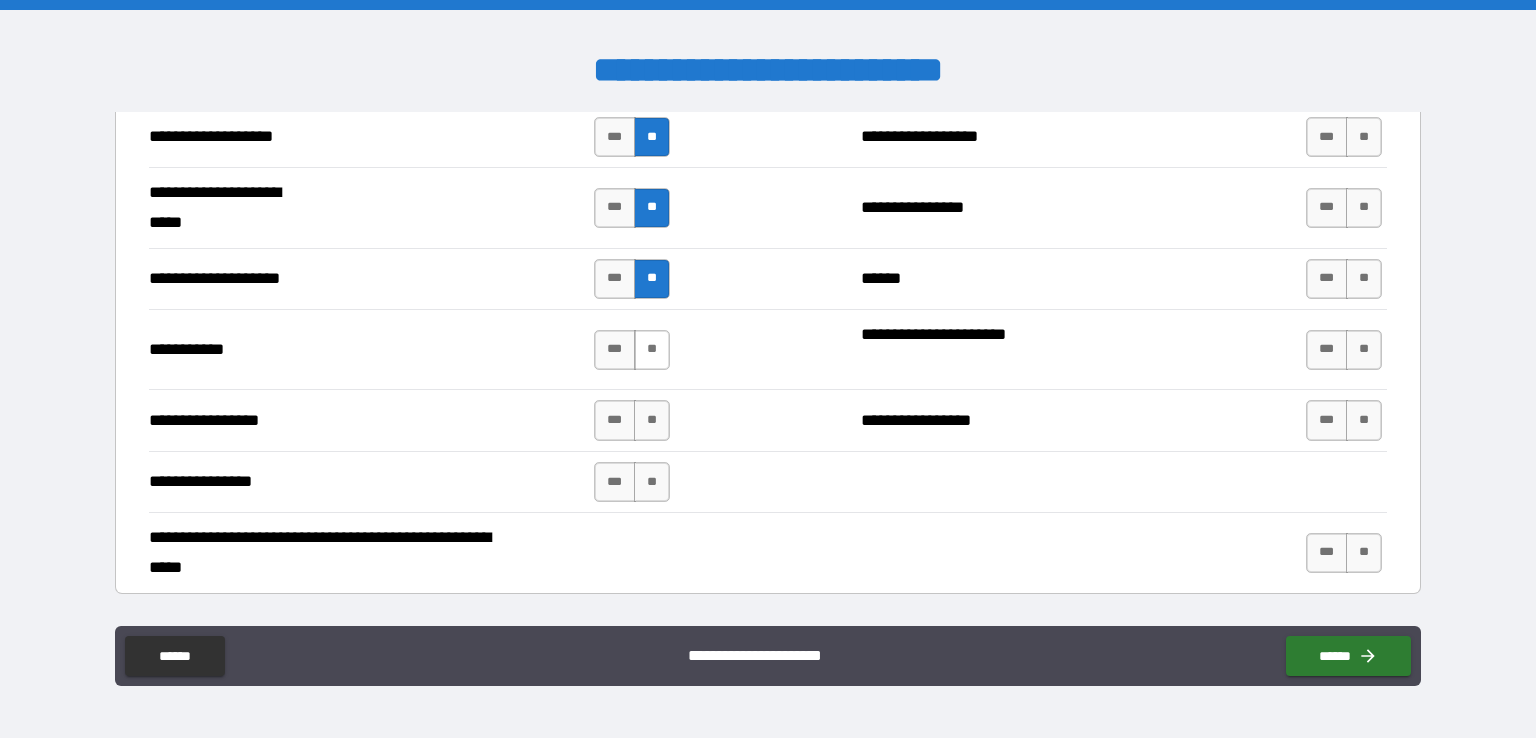 click on "**" at bounding box center (652, 350) 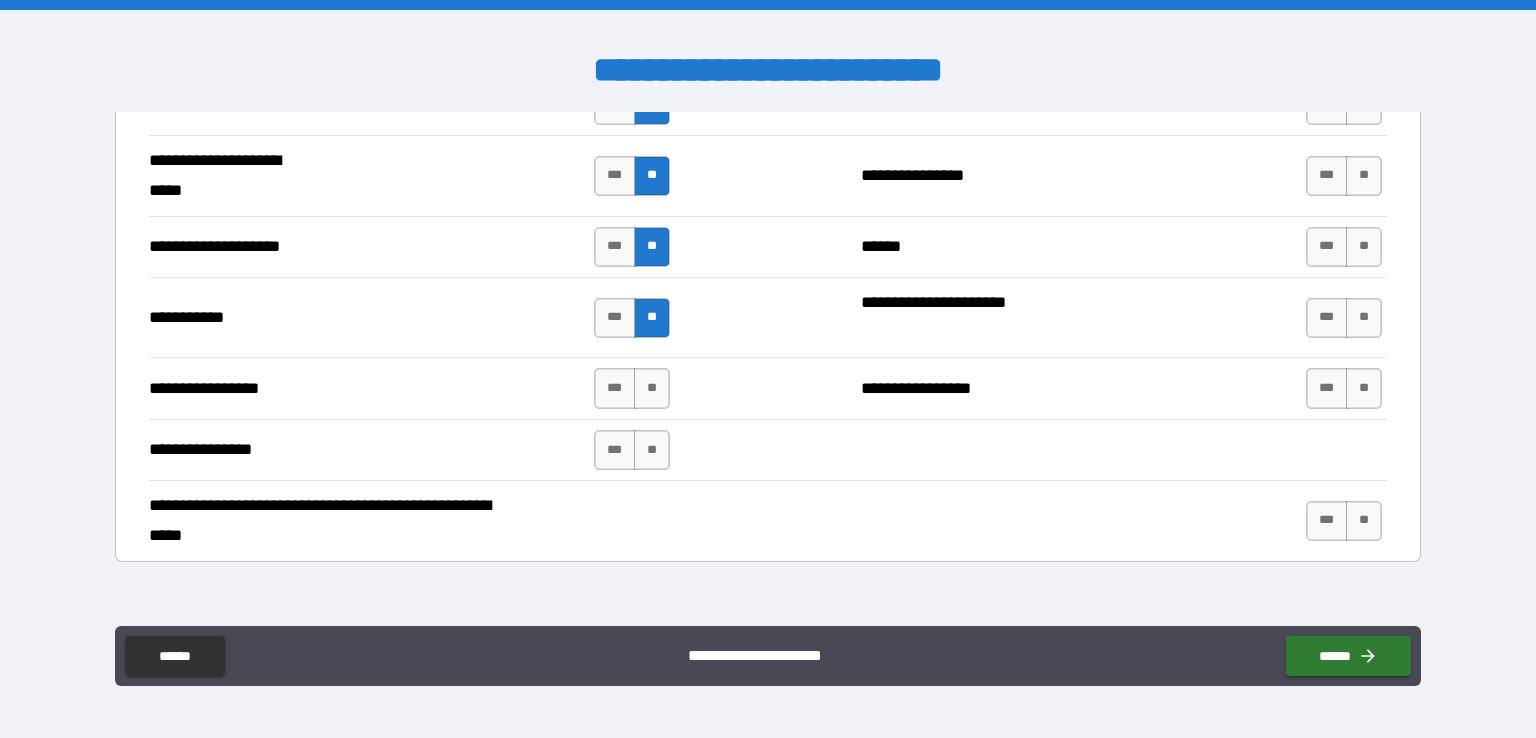 scroll, scrollTop: 4157, scrollLeft: 0, axis: vertical 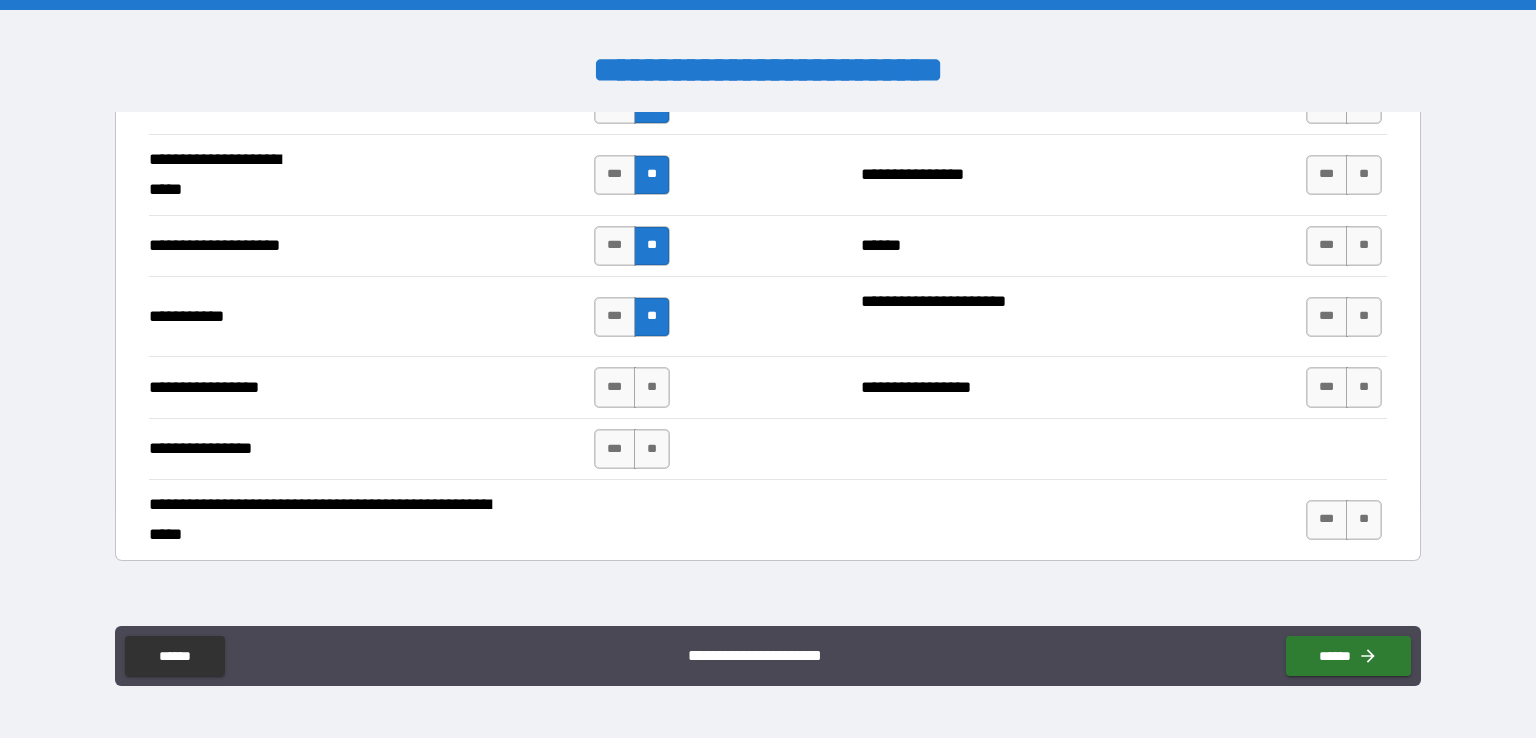 click on "**********" at bounding box center (768, 448) 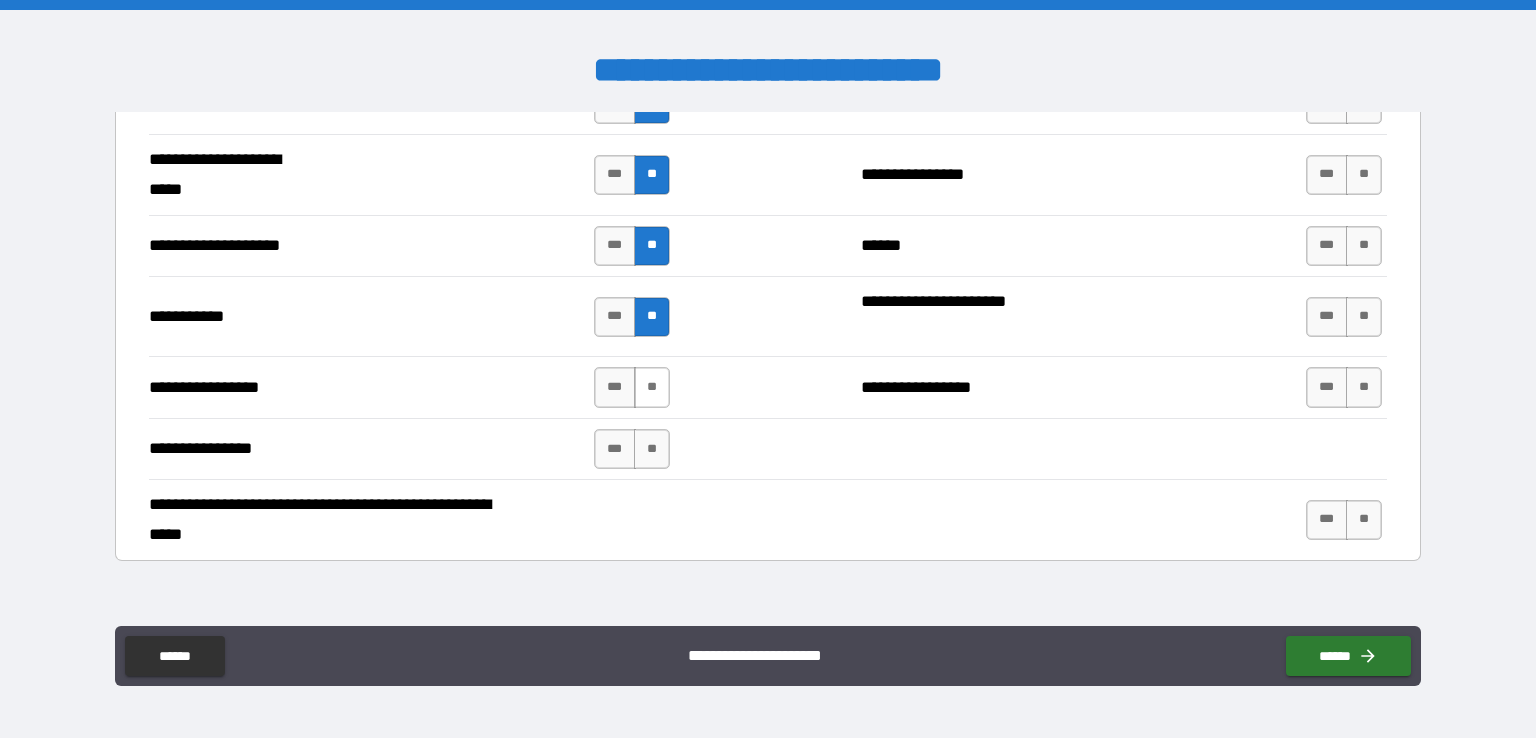 click on "**" at bounding box center [652, 387] 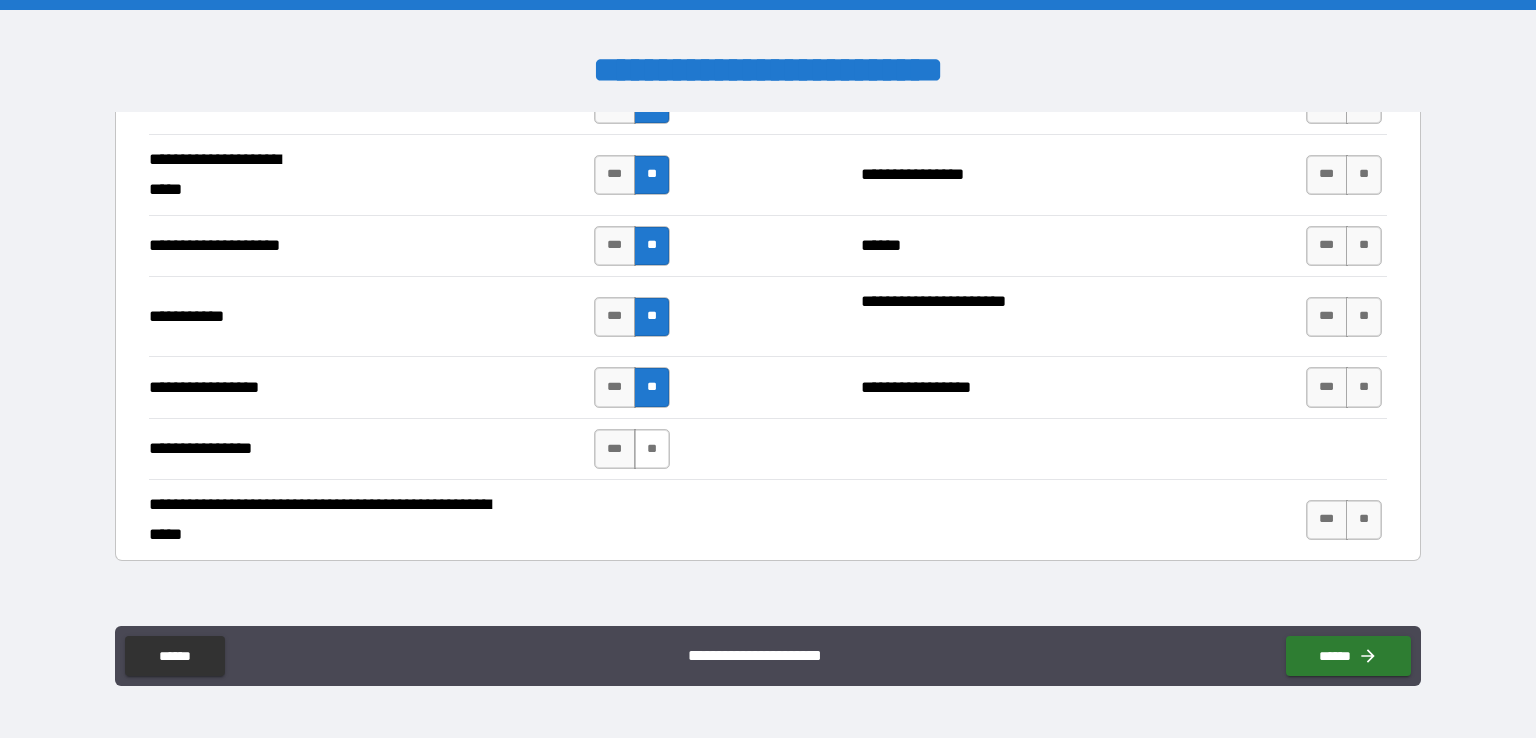 click on "**" at bounding box center (652, 449) 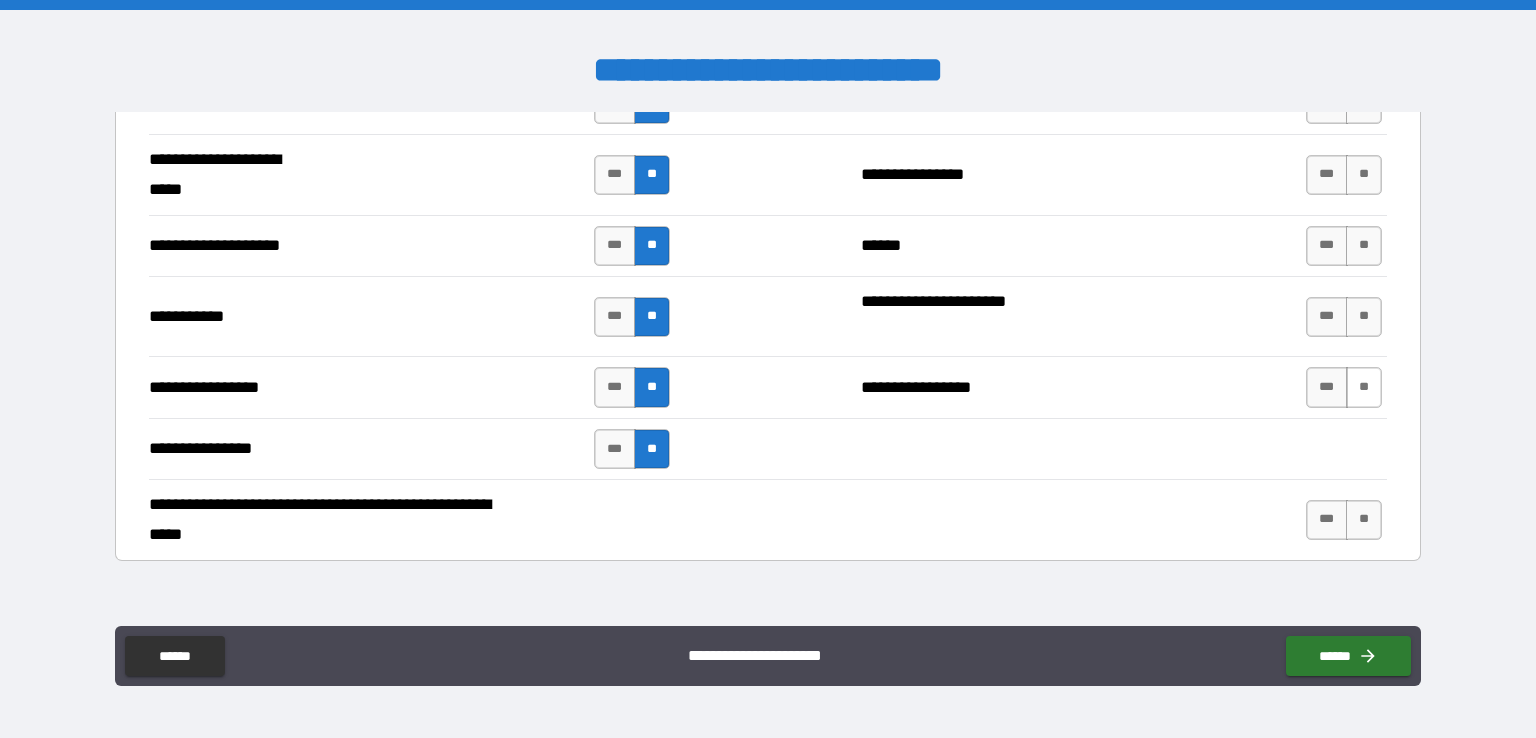 click on "**" at bounding box center (1364, 387) 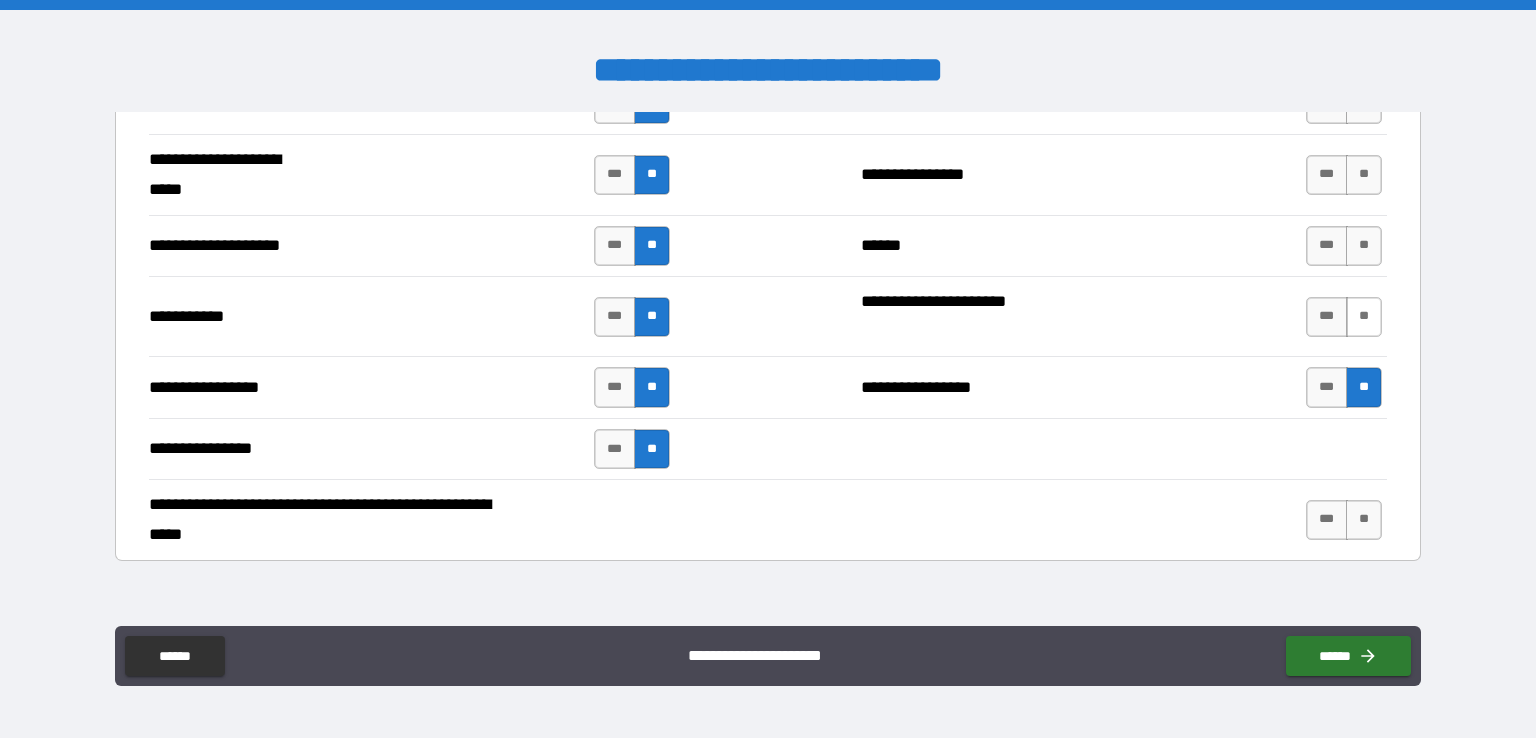 click on "**" at bounding box center (1364, 317) 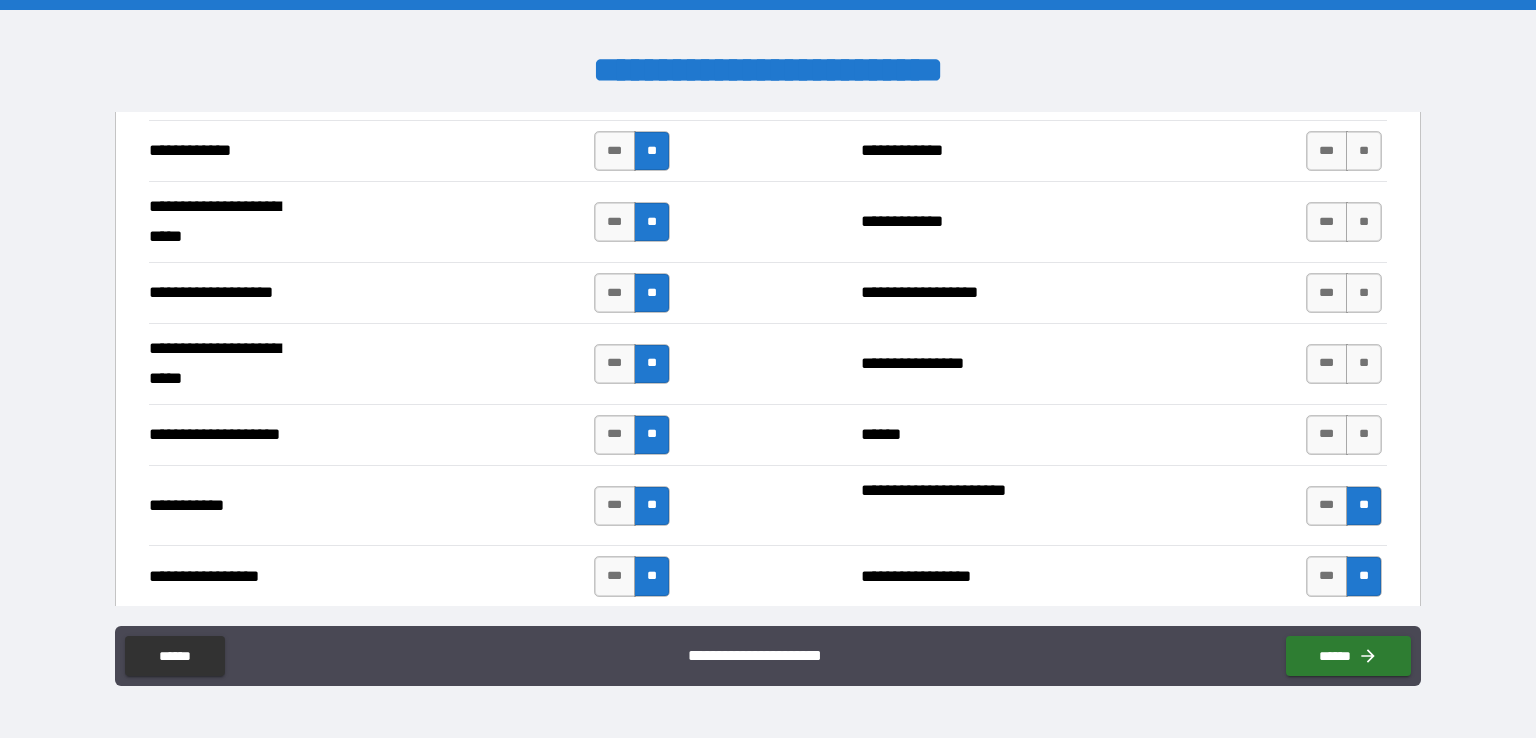 scroll, scrollTop: 3962, scrollLeft: 0, axis: vertical 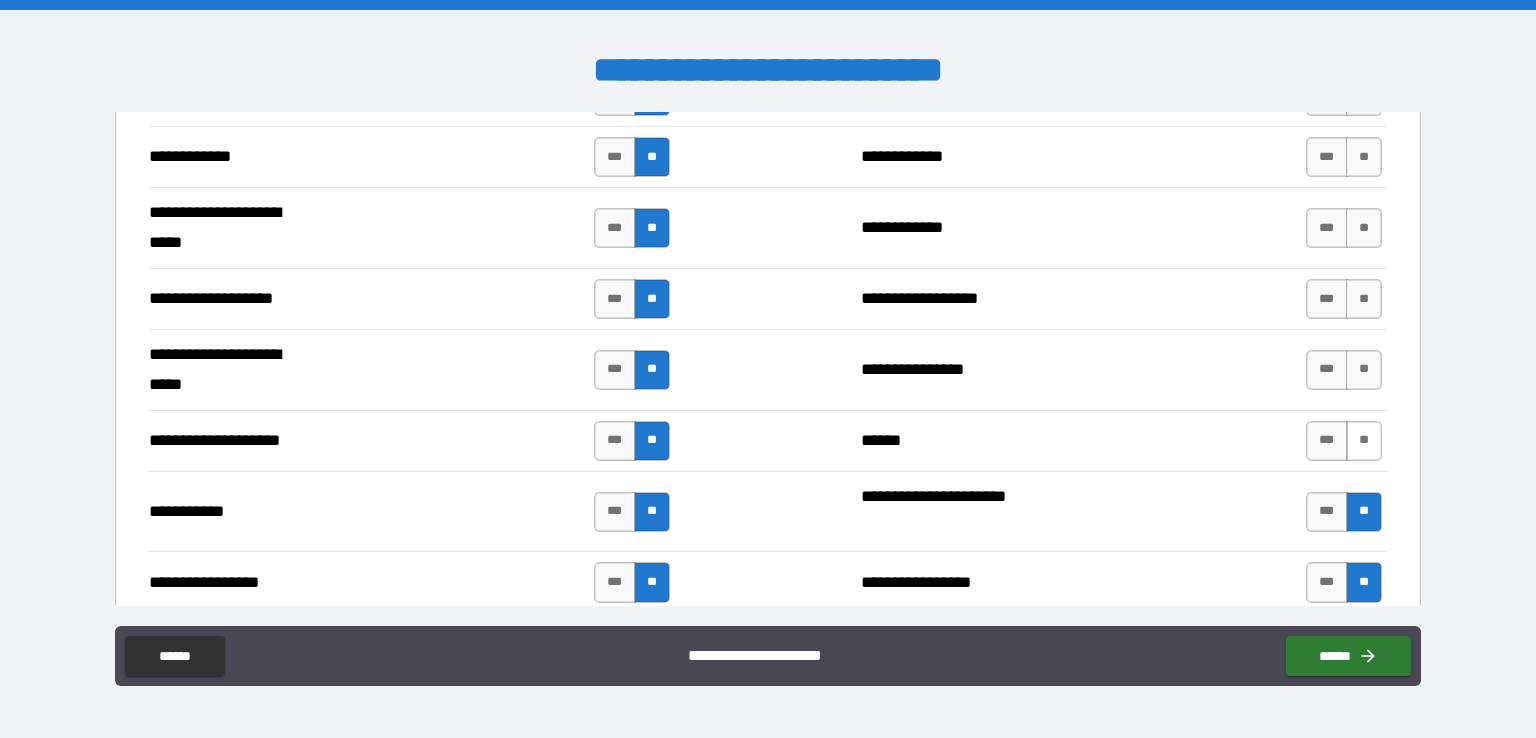 click on "**" at bounding box center (1364, 441) 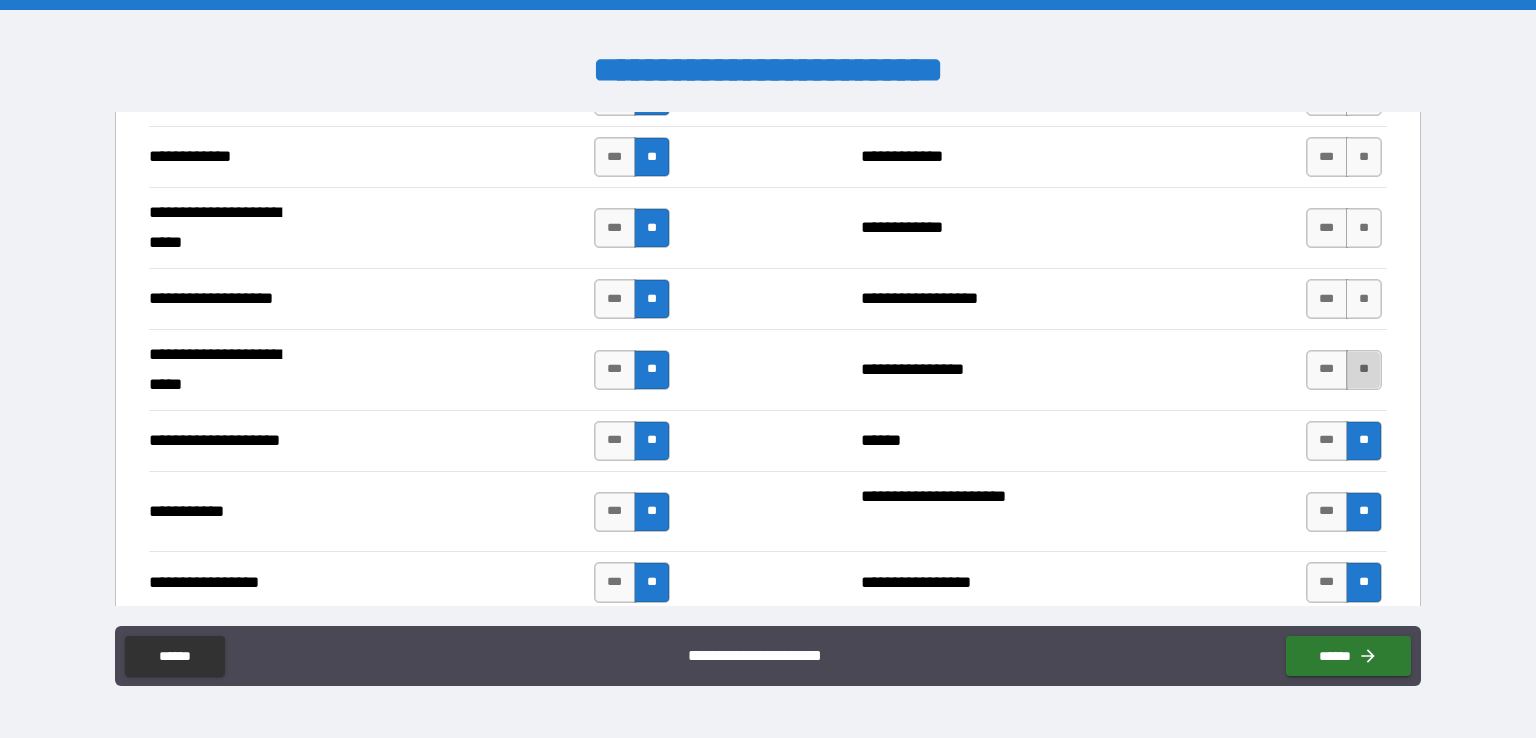 click on "**" at bounding box center [1364, 370] 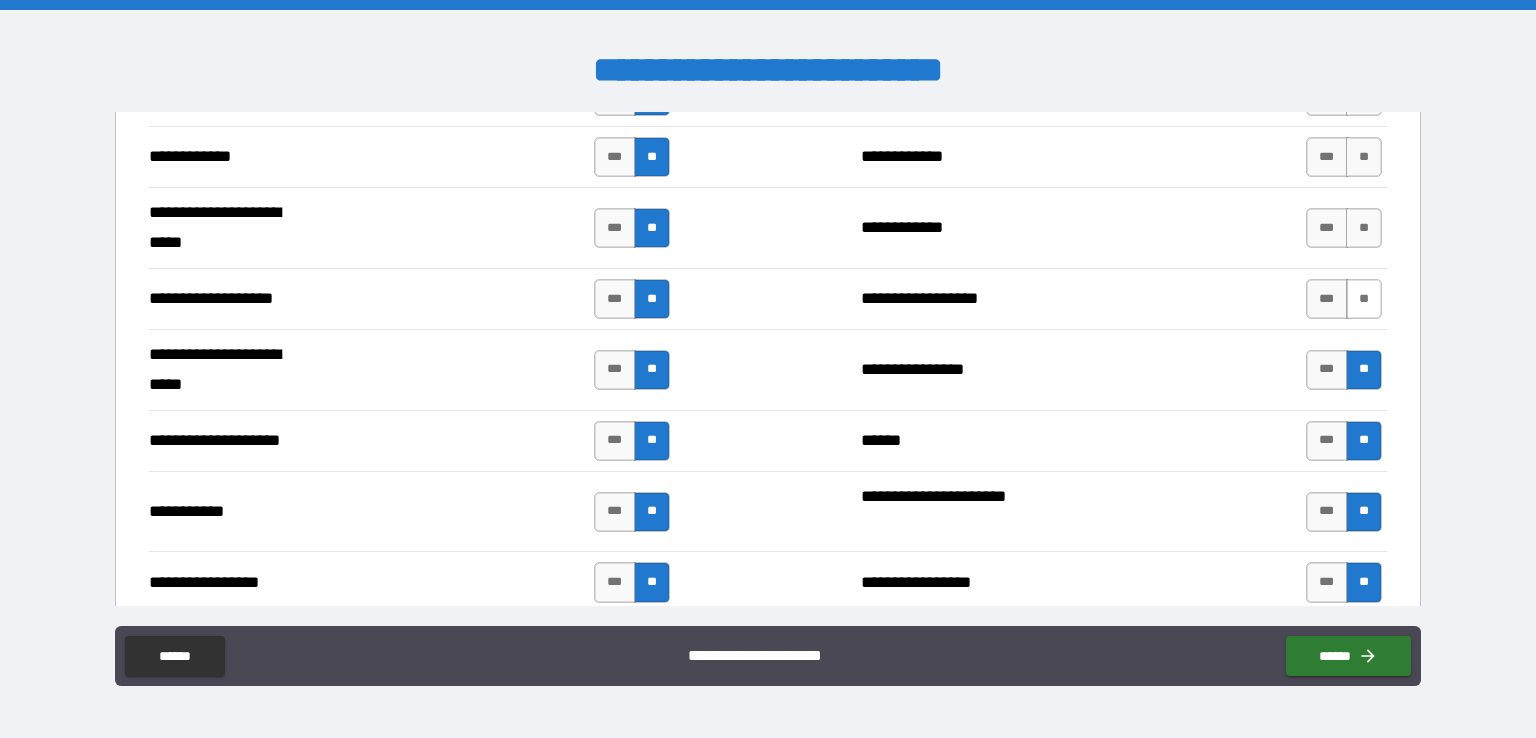 click on "**" at bounding box center [1364, 299] 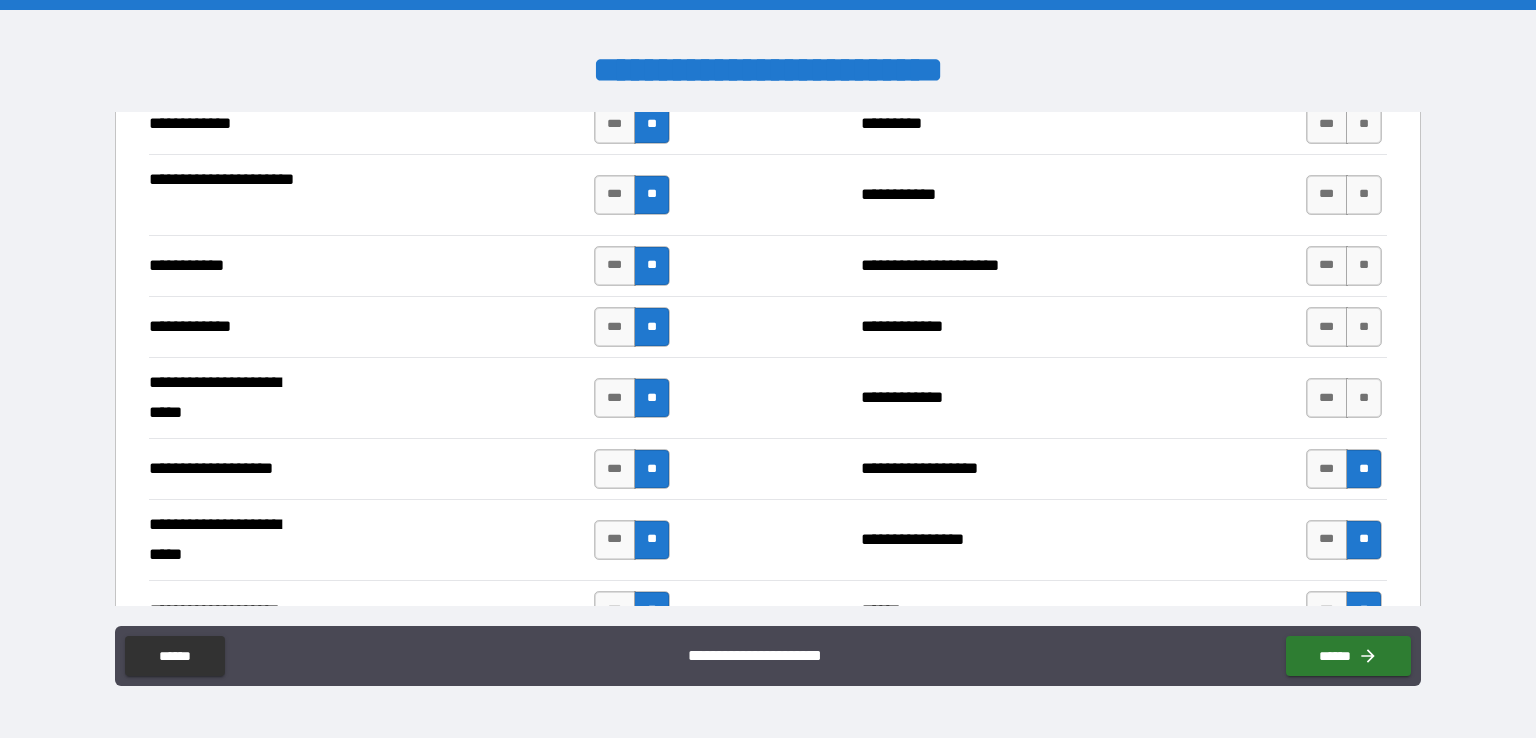scroll, scrollTop: 3789, scrollLeft: 0, axis: vertical 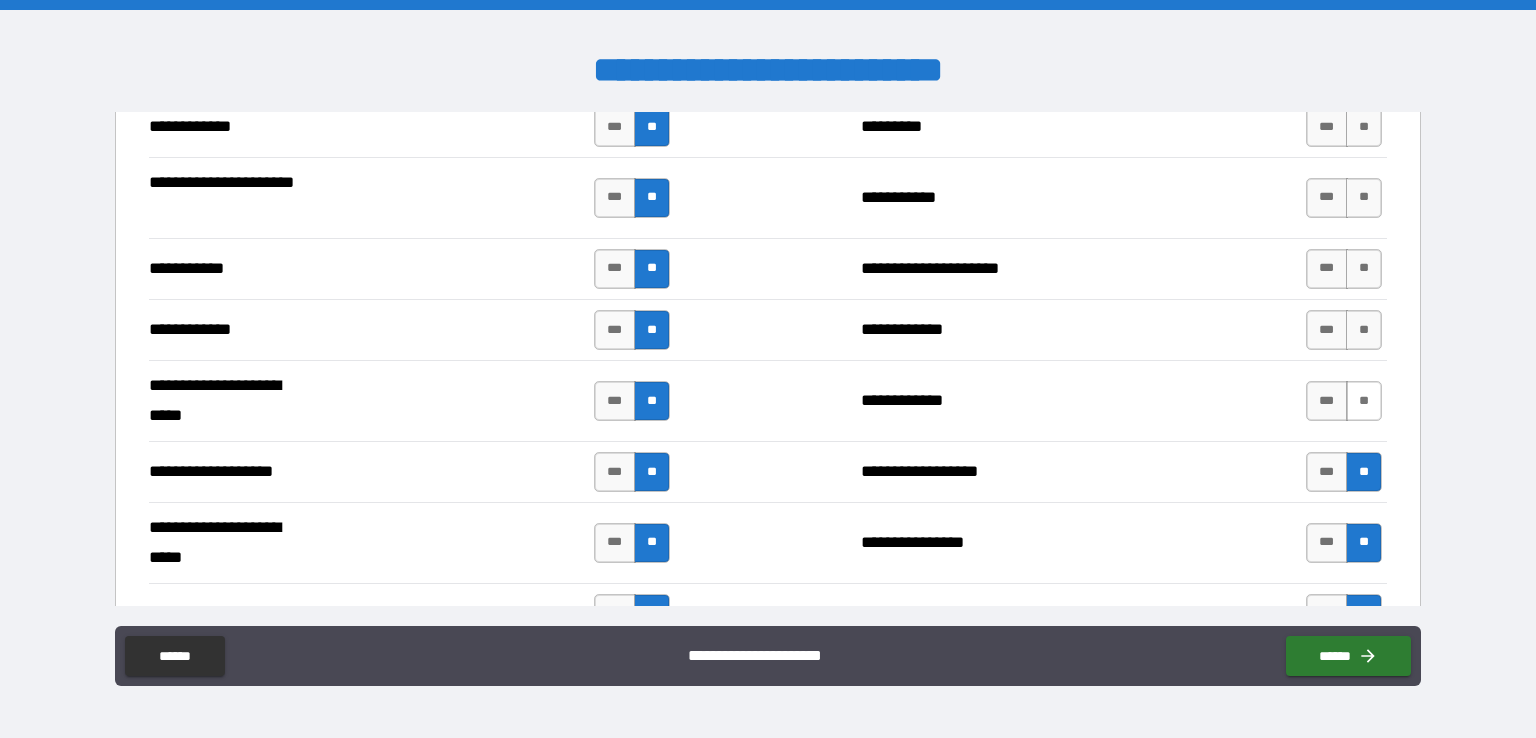click on "**" at bounding box center (1364, 401) 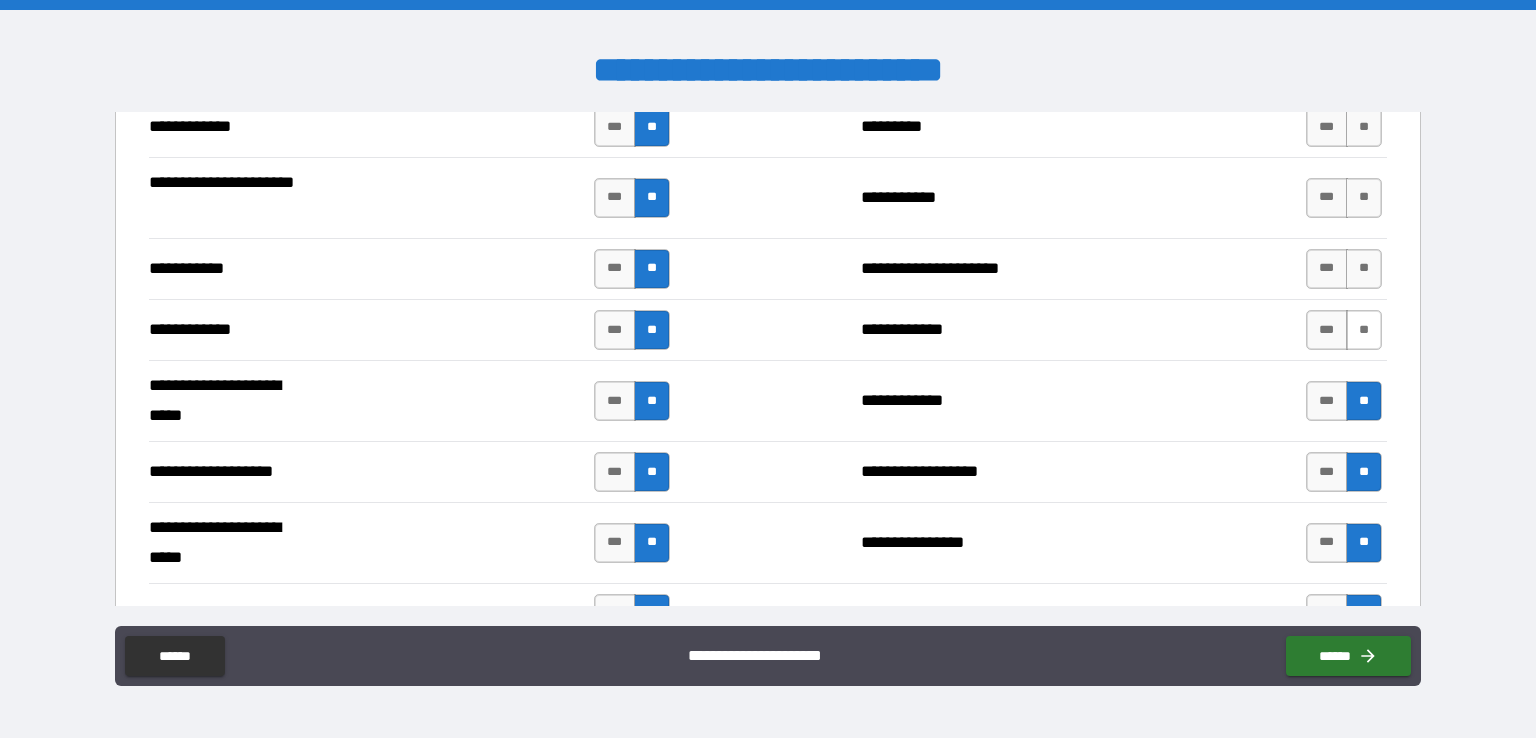 click on "**" at bounding box center [1364, 330] 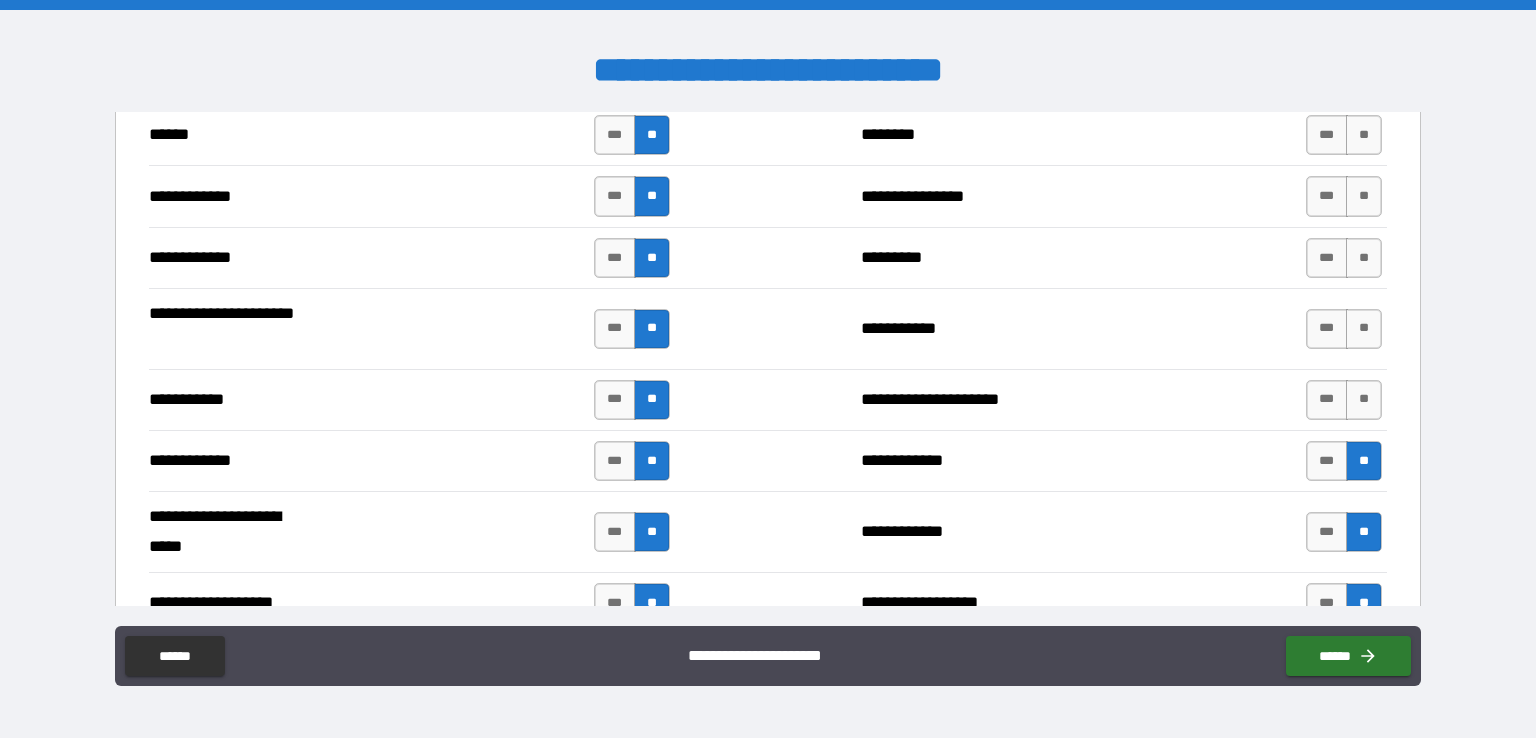 scroll, scrollTop: 3655, scrollLeft: 0, axis: vertical 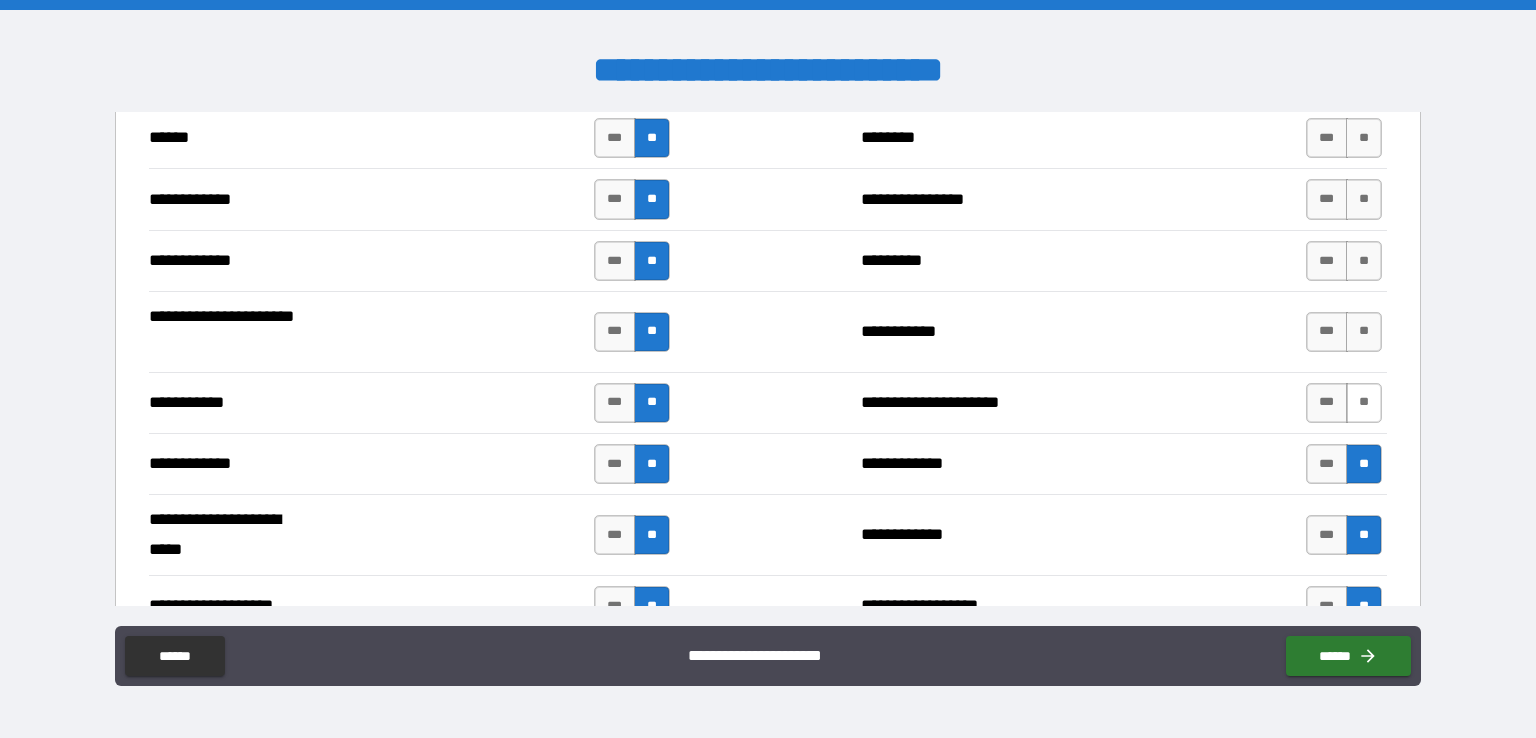 click on "**" at bounding box center (1364, 403) 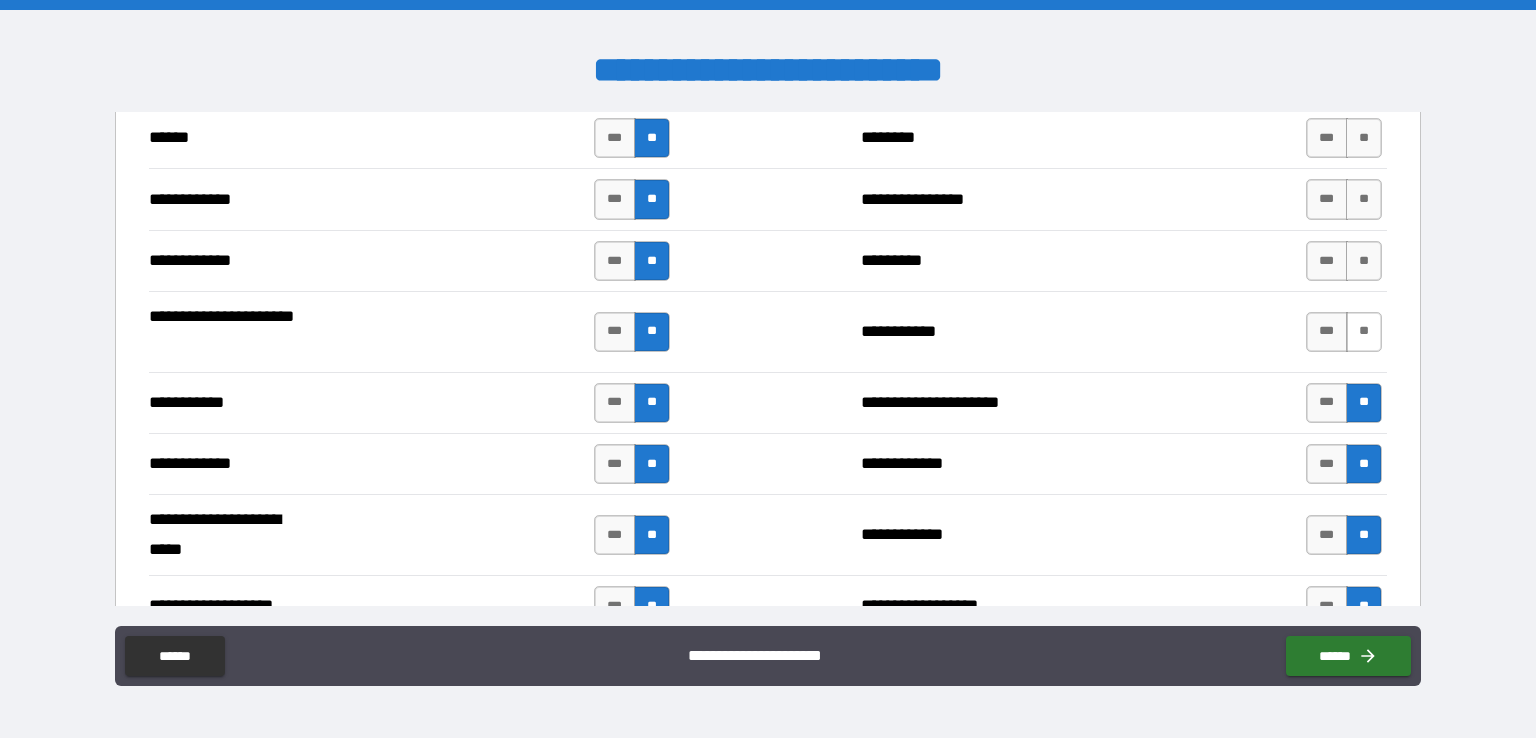 click on "**" at bounding box center [1364, 332] 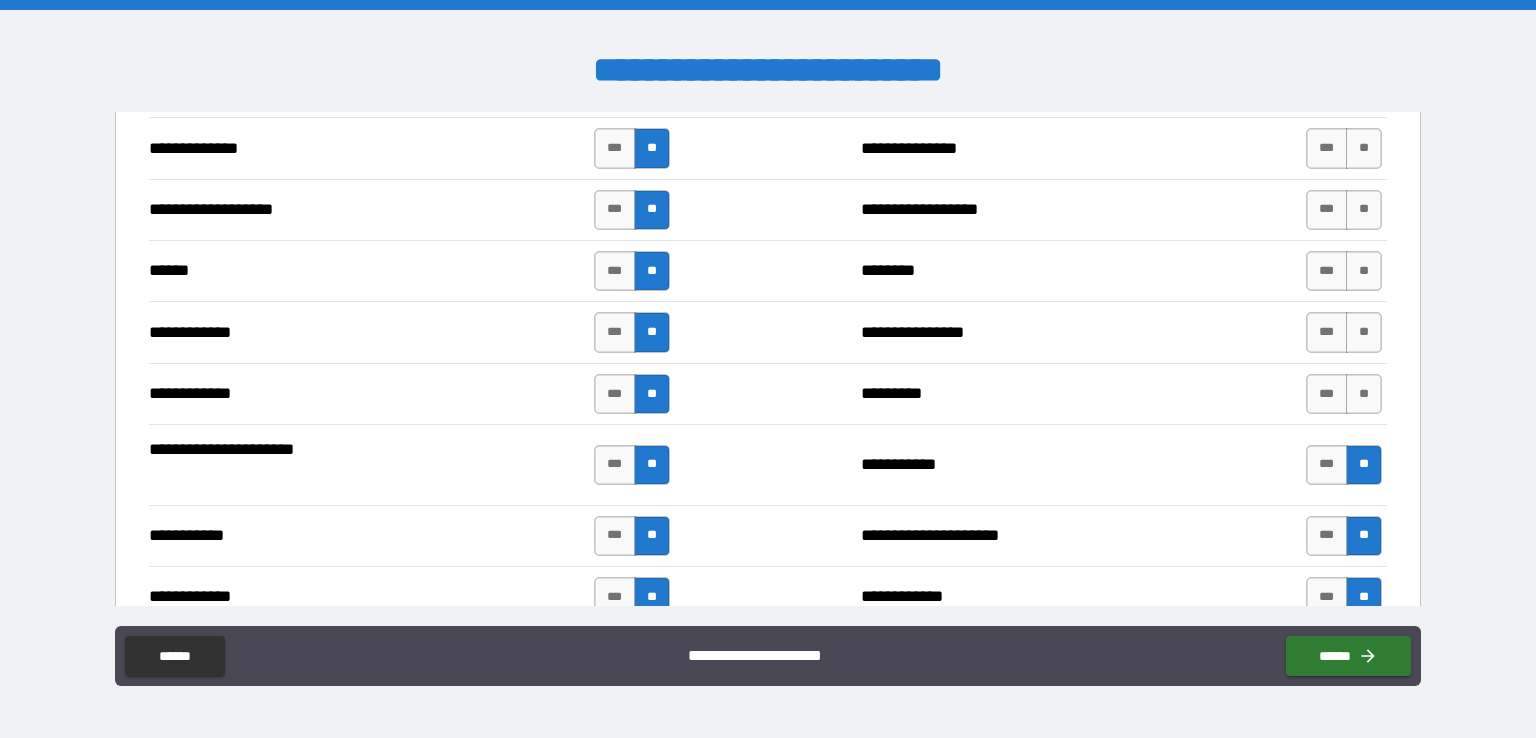 scroll, scrollTop: 3518, scrollLeft: 0, axis: vertical 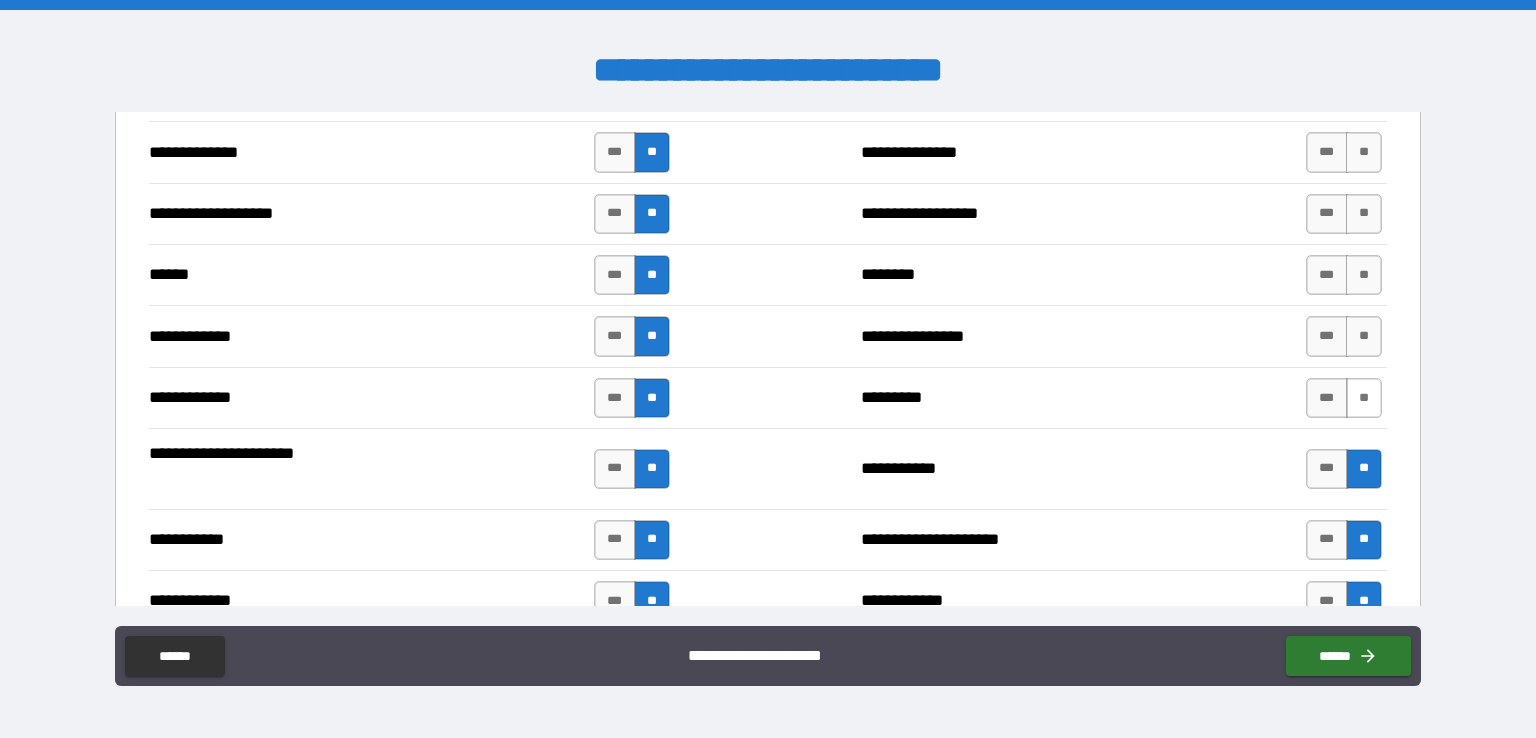 click on "**" at bounding box center (1364, 398) 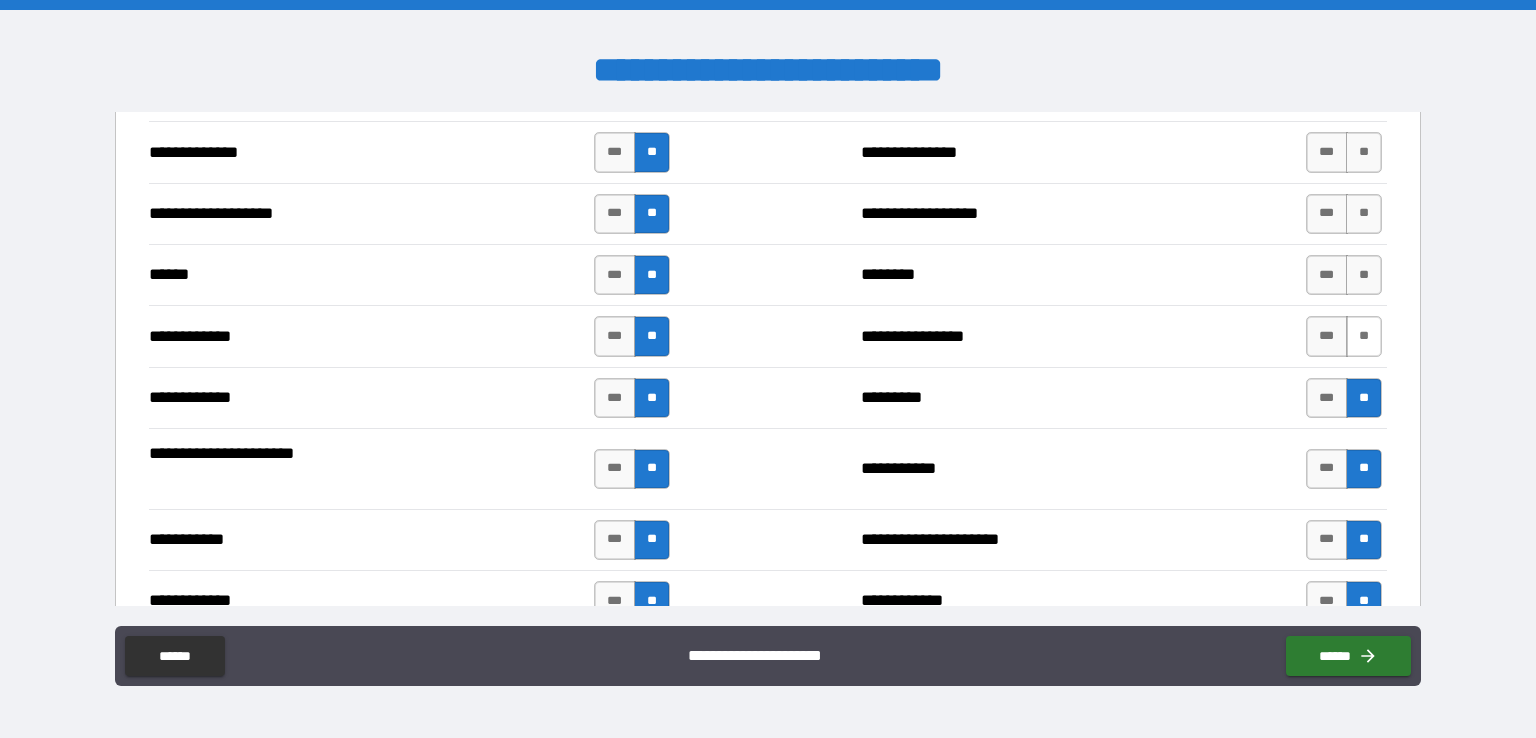 click on "**" at bounding box center [1364, 336] 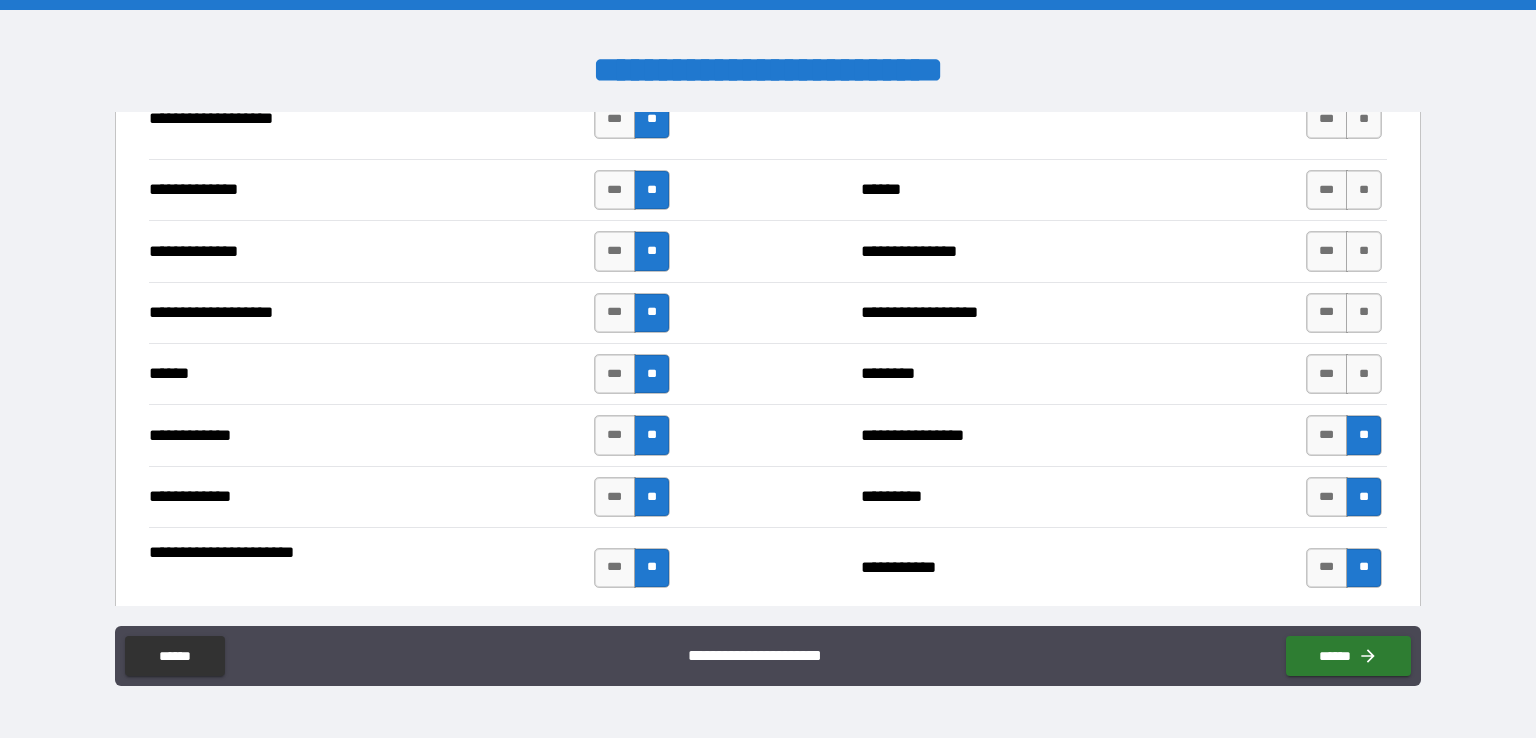 scroll, scrollTop: 3416, scrollLeft: 0, axis: vertical 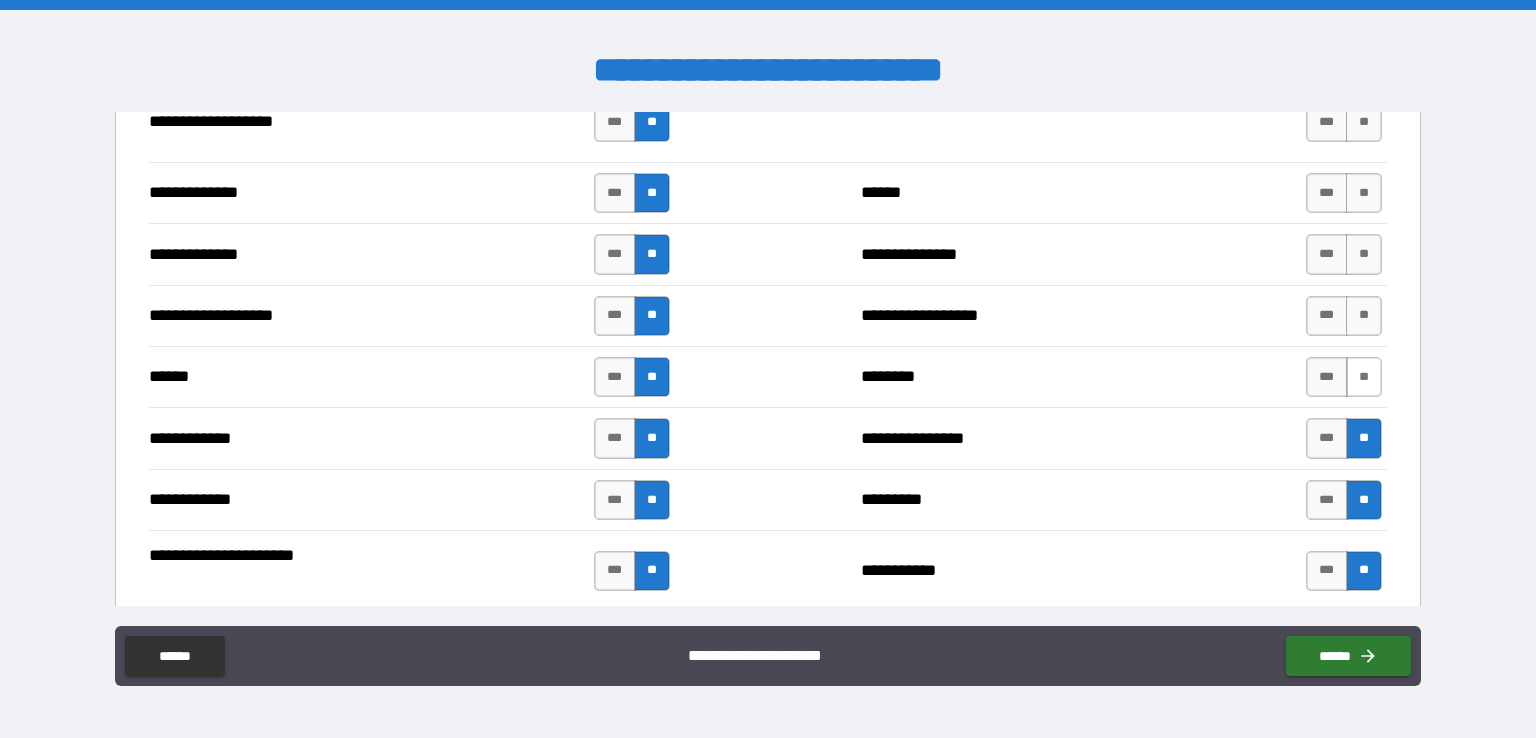 click on "**" at bounding box center (1364, 377) 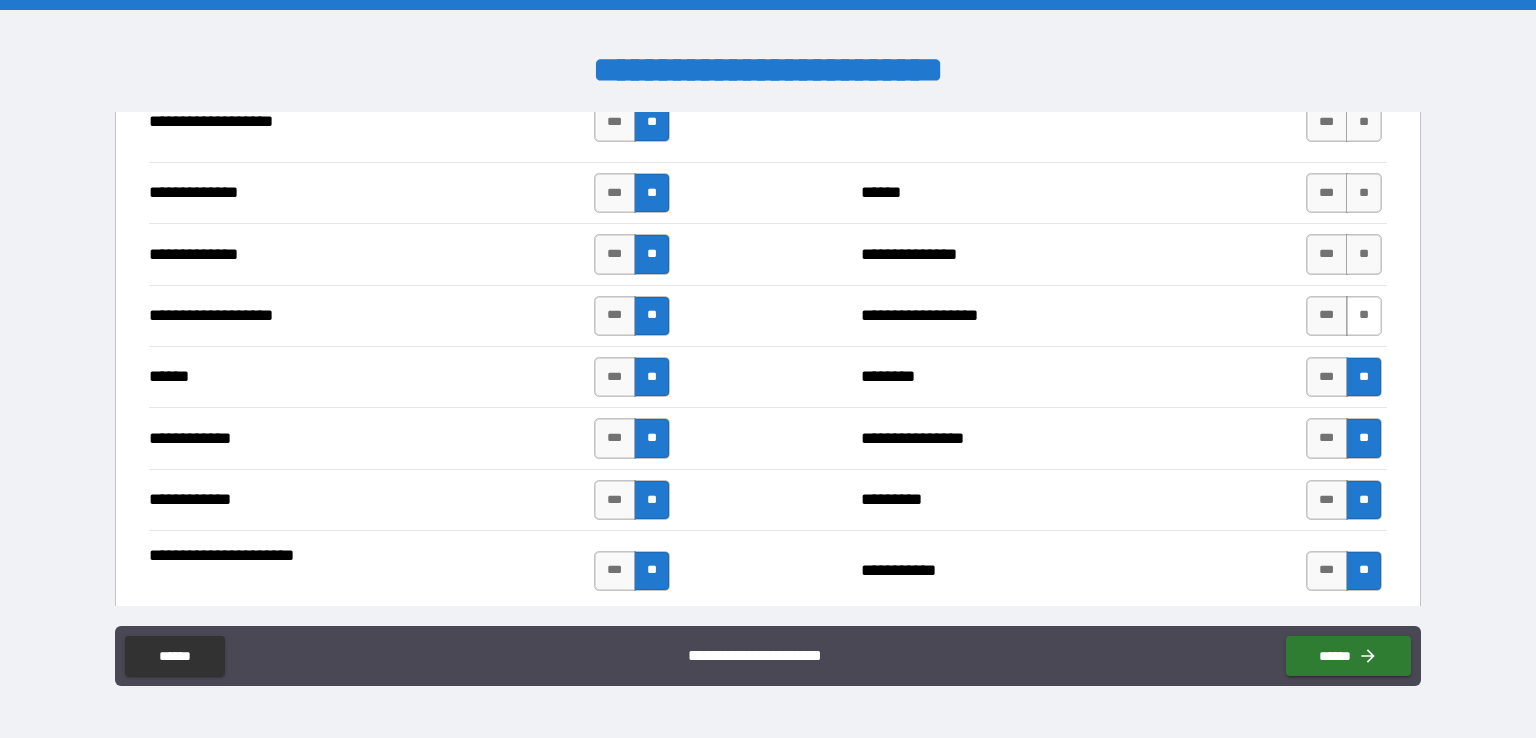 click on "**" at bounding box center [1364, 316] 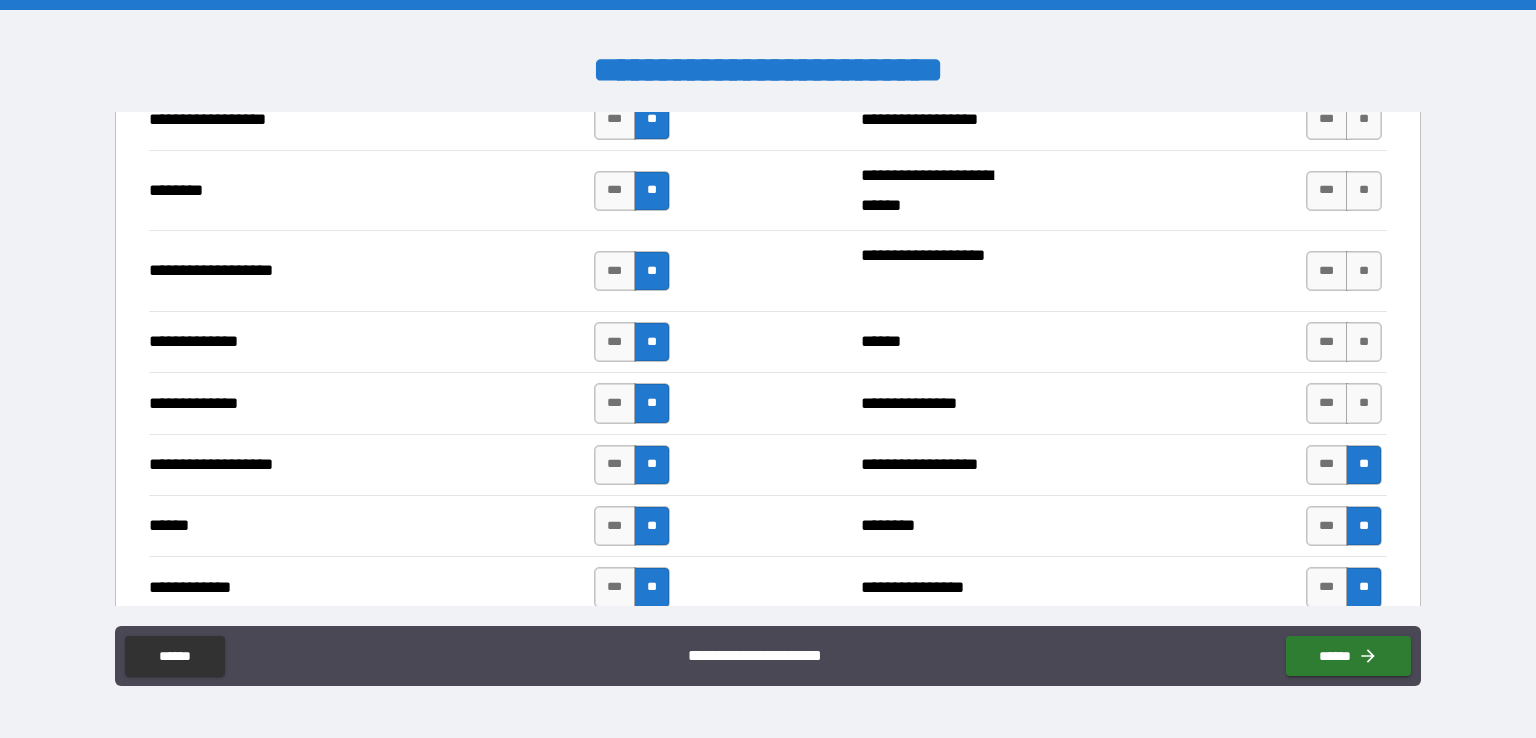 scroll, scrollTop: 3261, scrollLeft: 0, axis: vertical 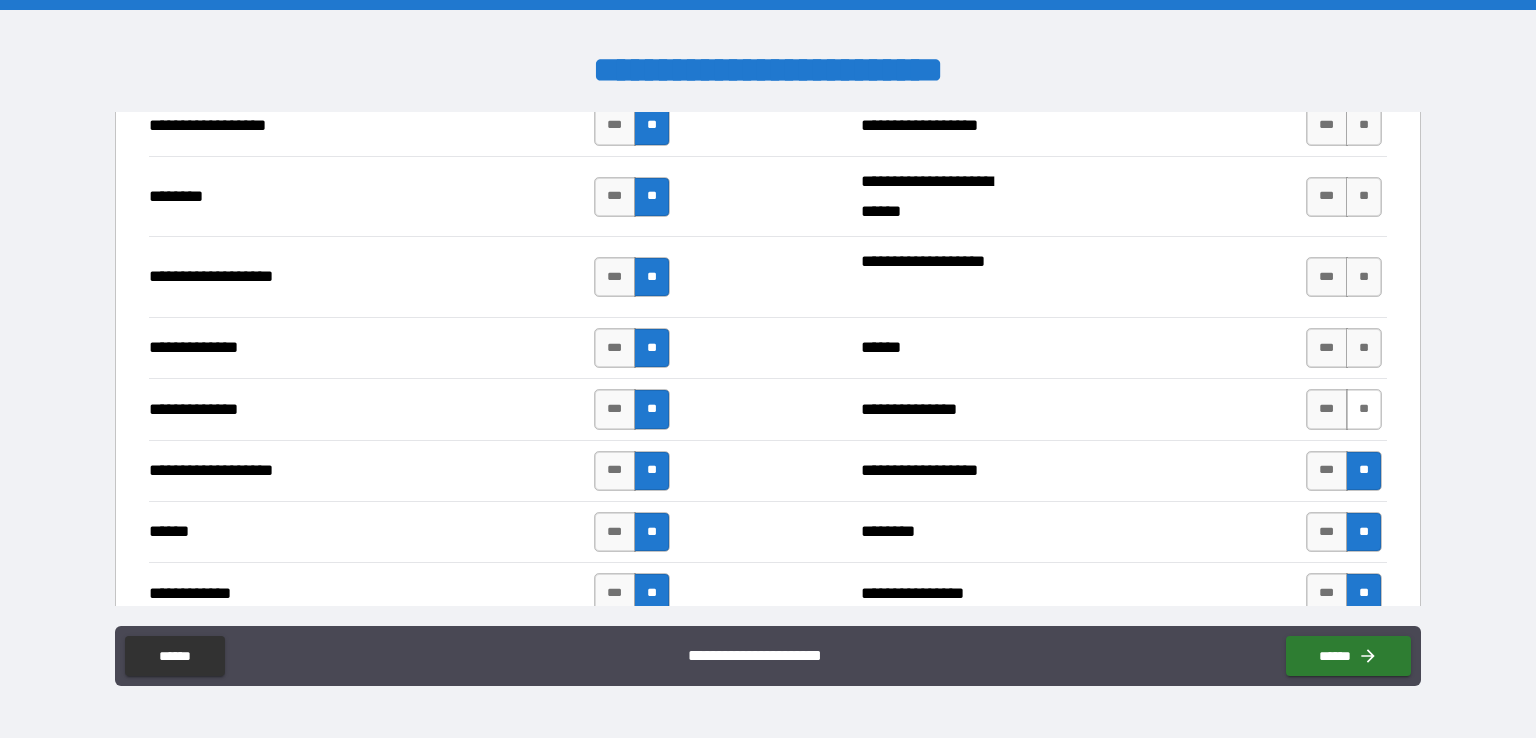 click on "**" at bounding box center [1364, 409] 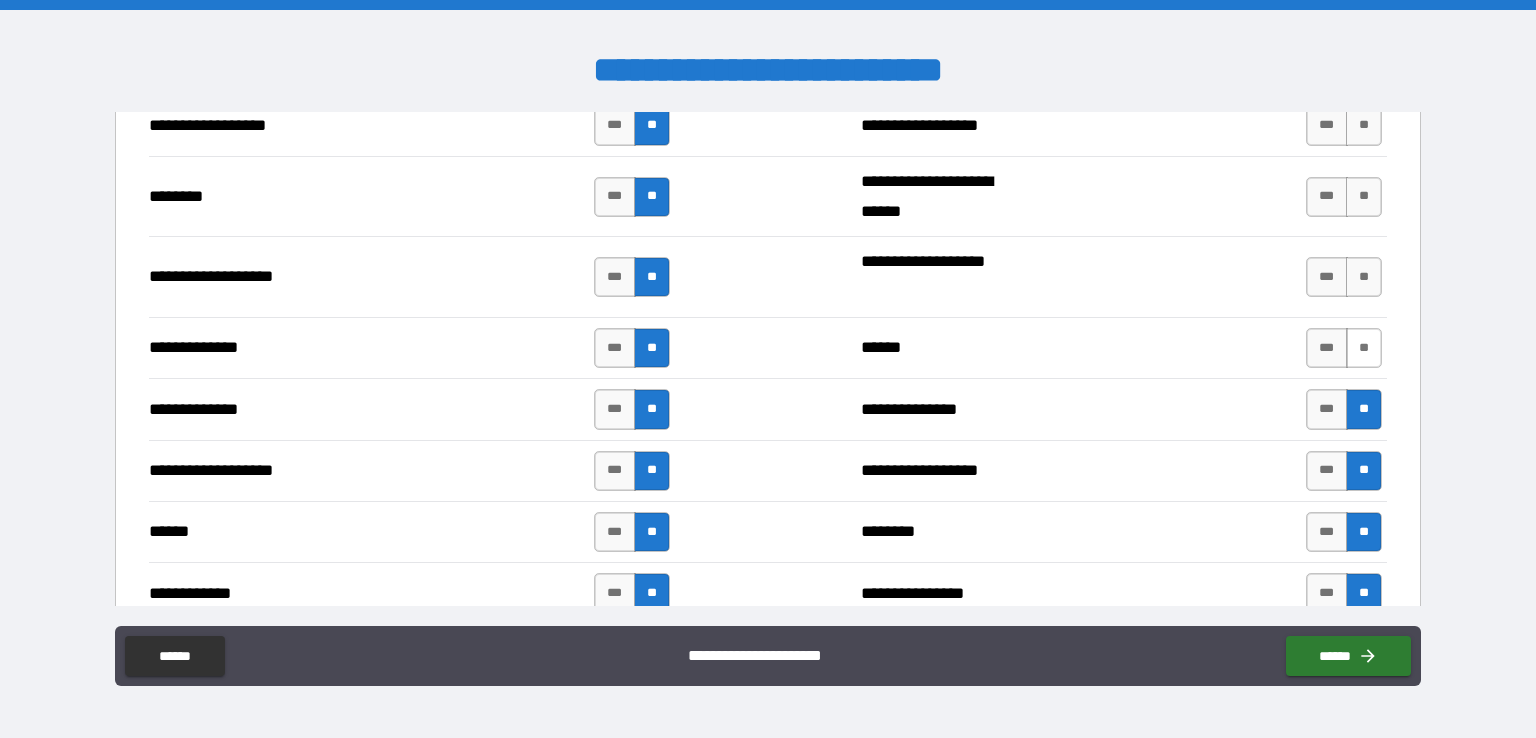 click on "**" at bounding box center [1364, 348] 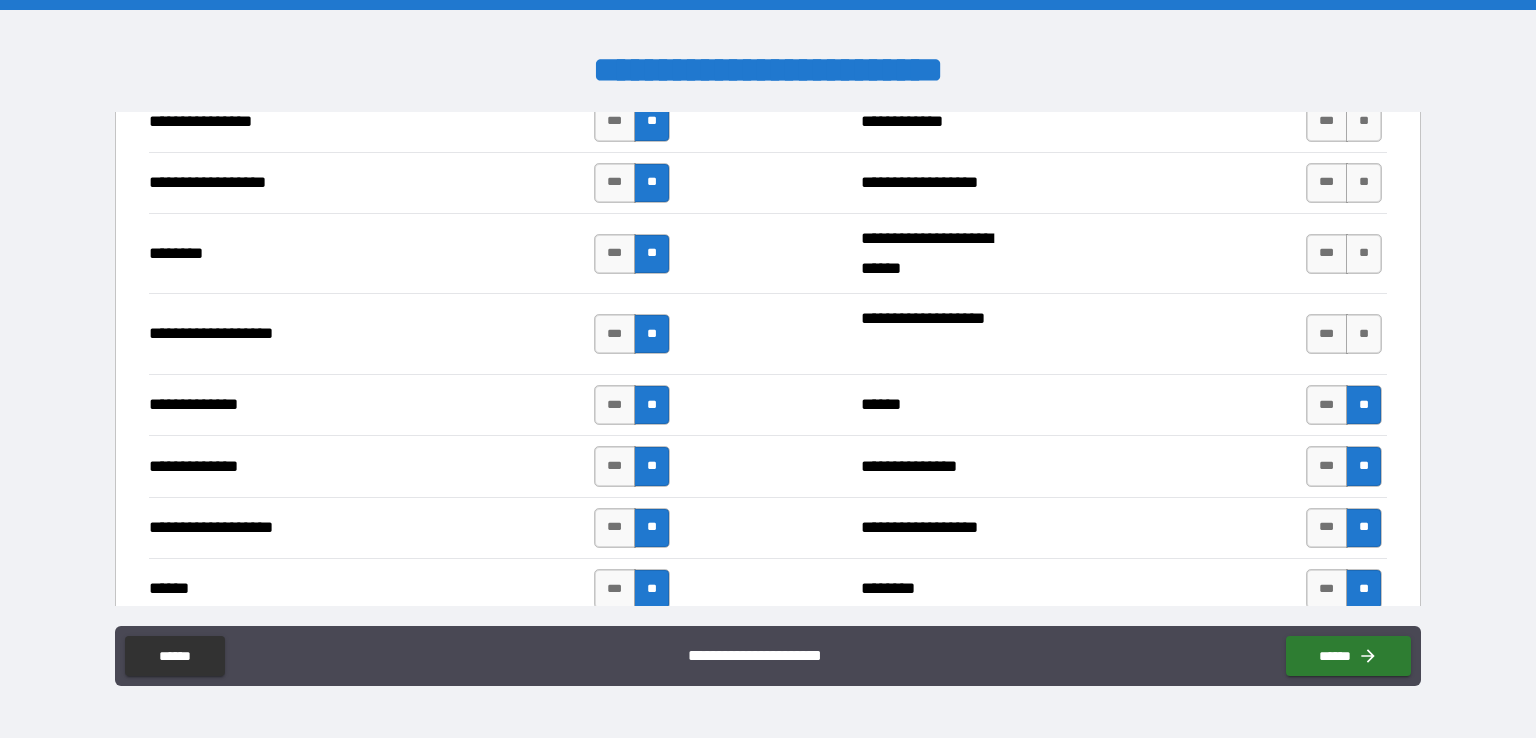 scroll, scrollTop: 3097, scrollLeft: 0, axis: vertical 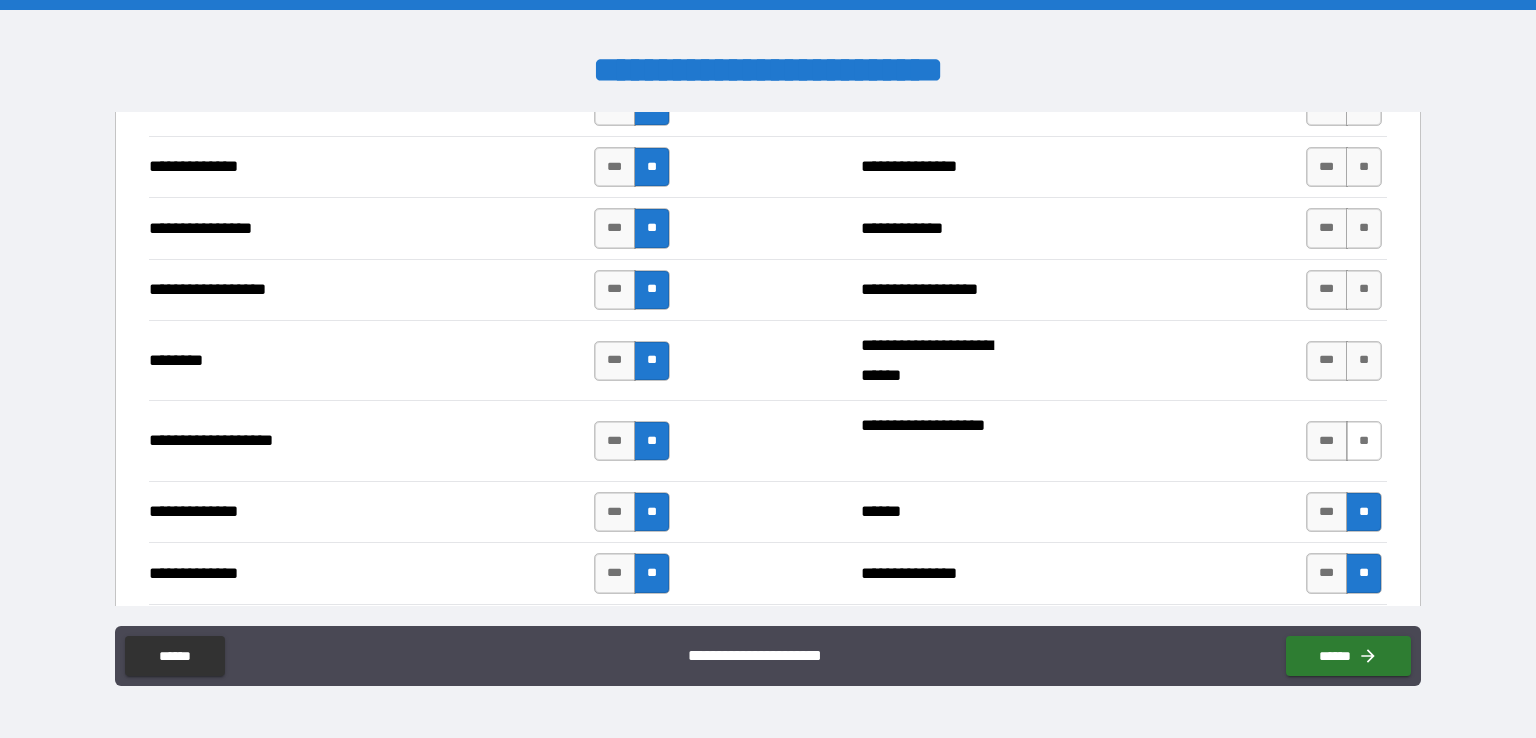 click on "**" at bounding box center (1364, 441) 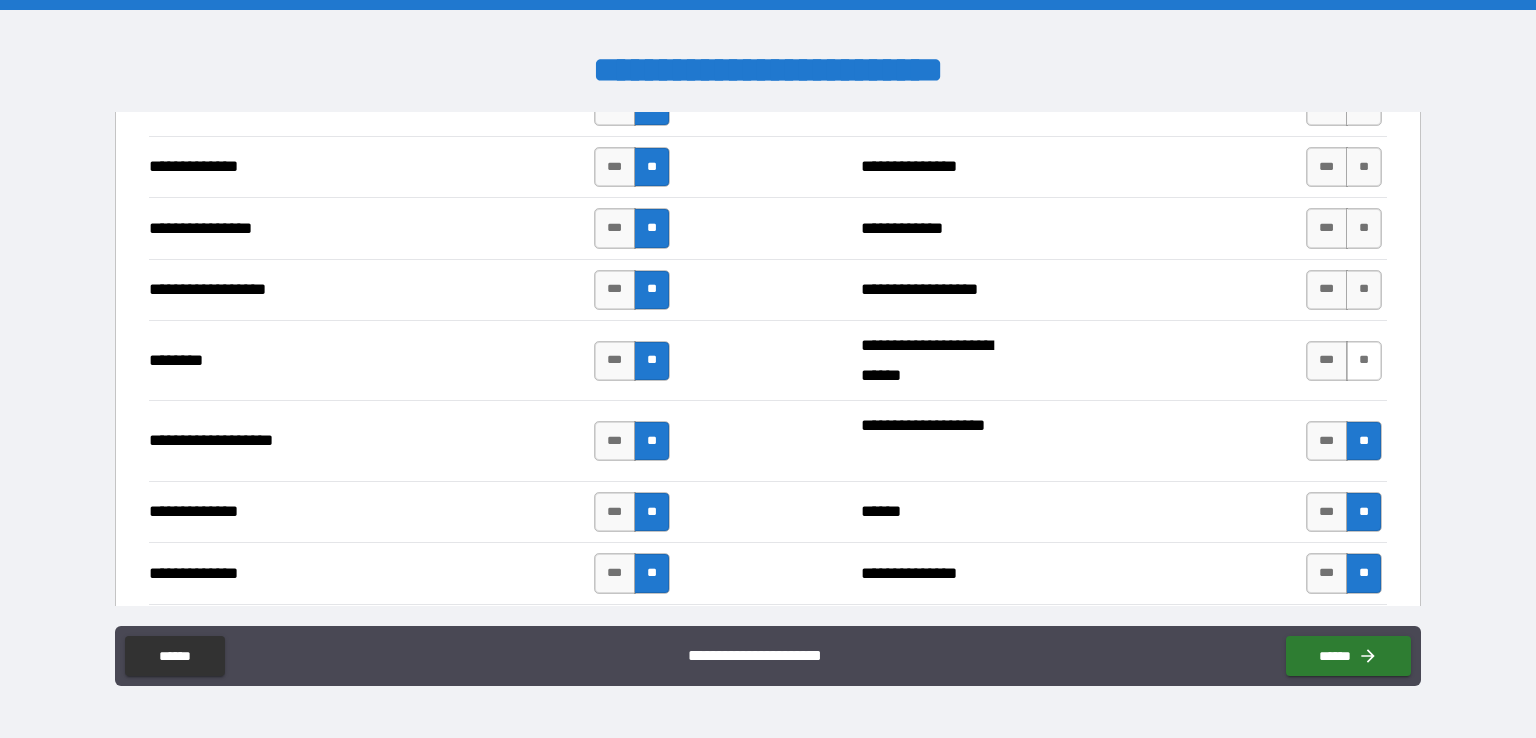 click on "**" at bounding box center (1364, 361) 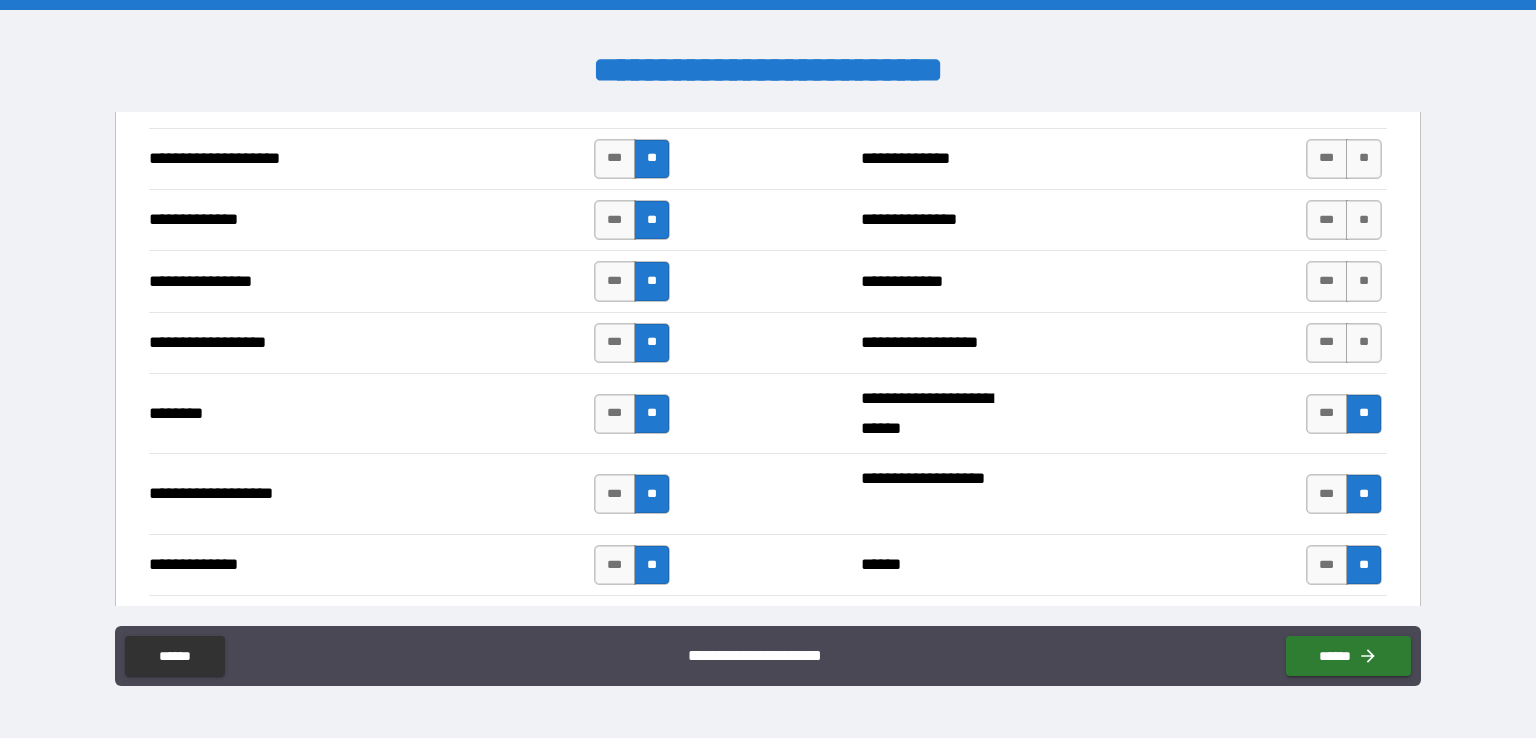 scroll, scrollTop: 3023, scrollLeft: 0, axis: vertical 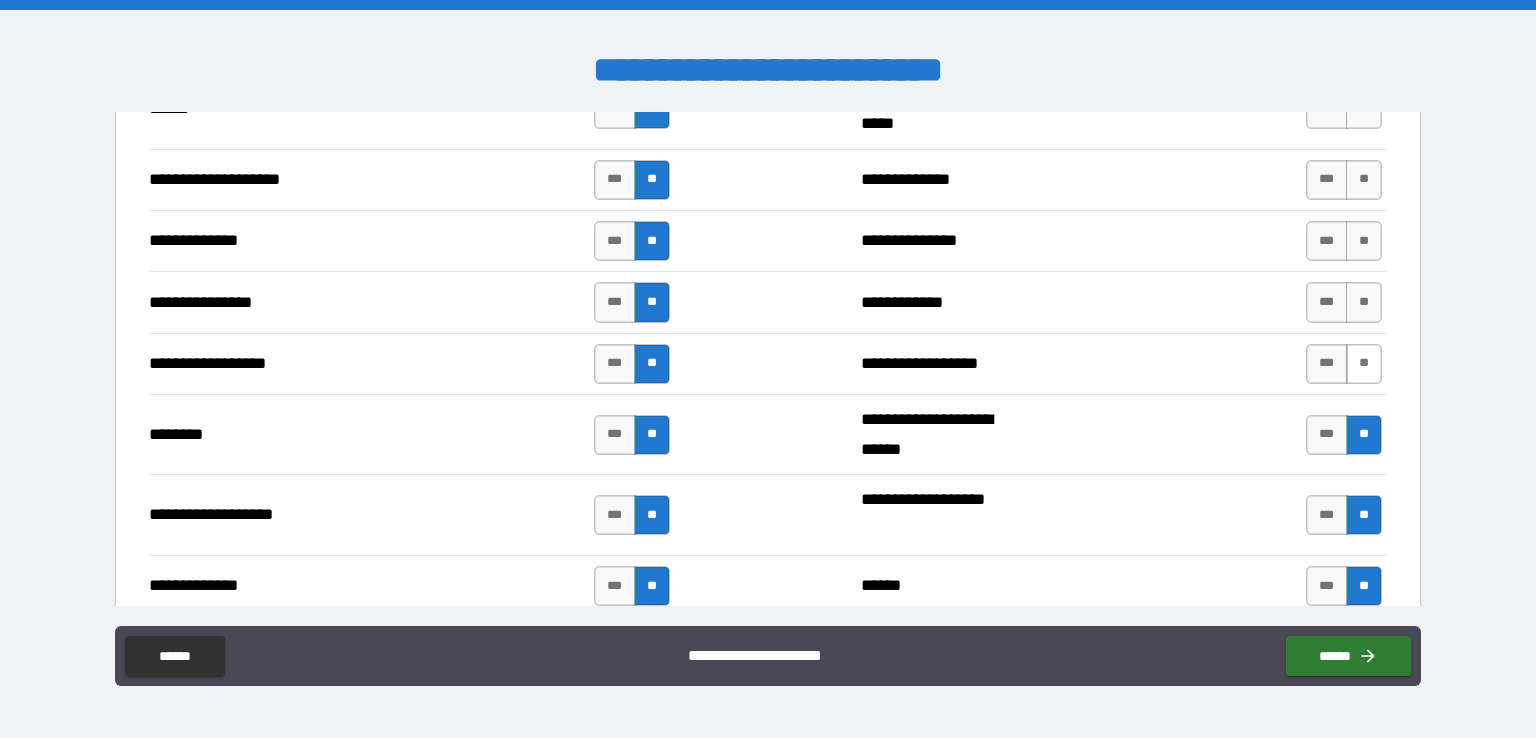 click on "**" at bounding box center (1364, 364) 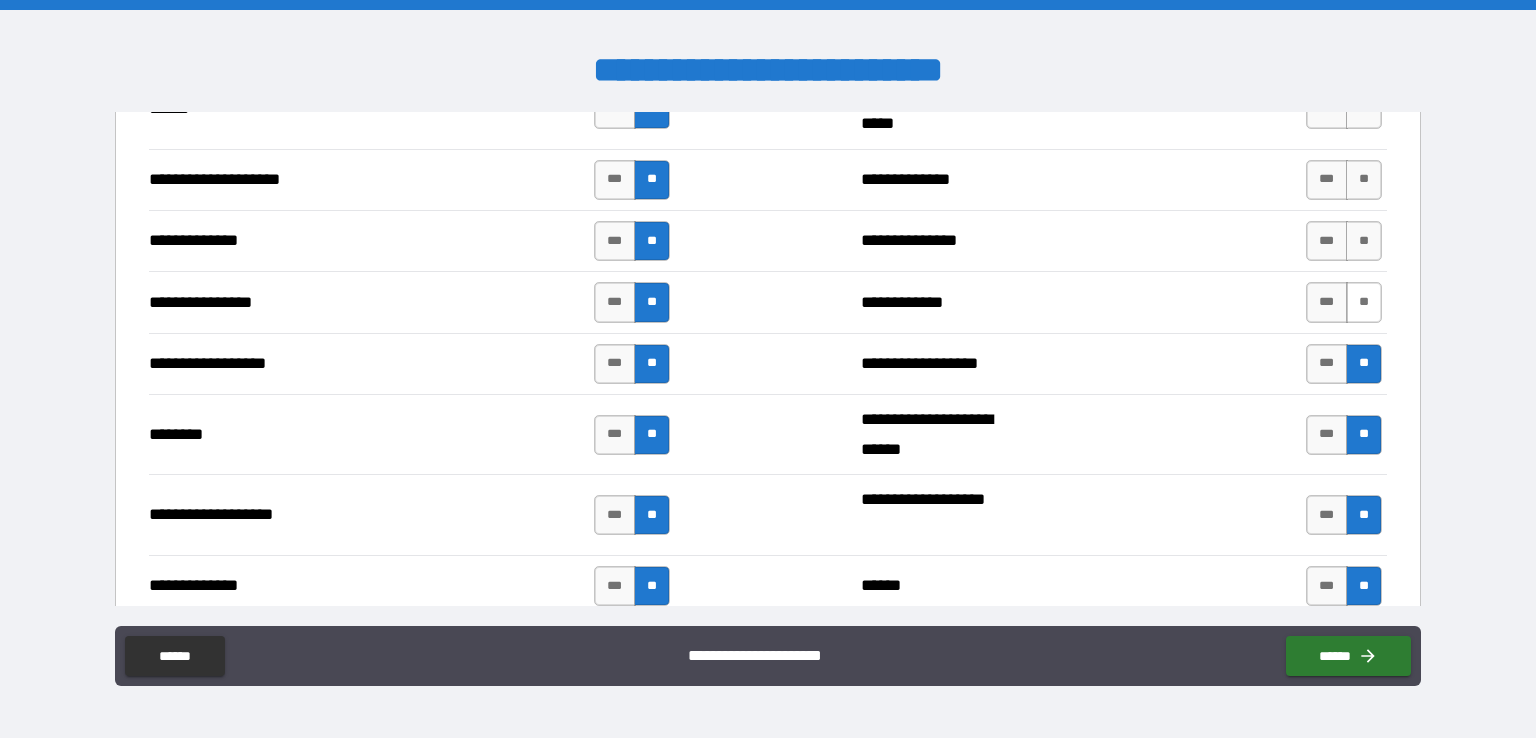 click on "**" at bounding box center (1364, 302) 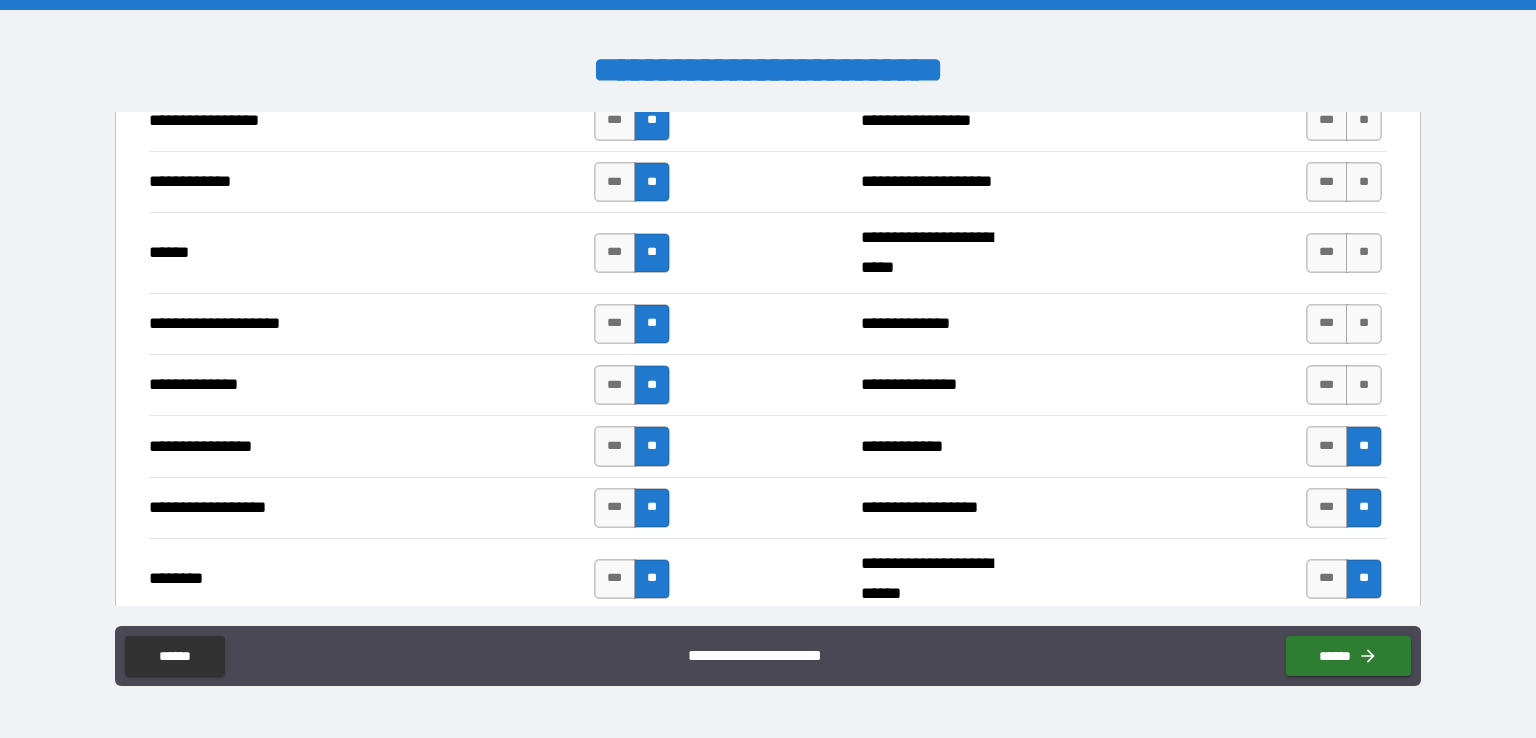 scroll, scrollTop: 2877, scrollLeft: 0, axis: vertical 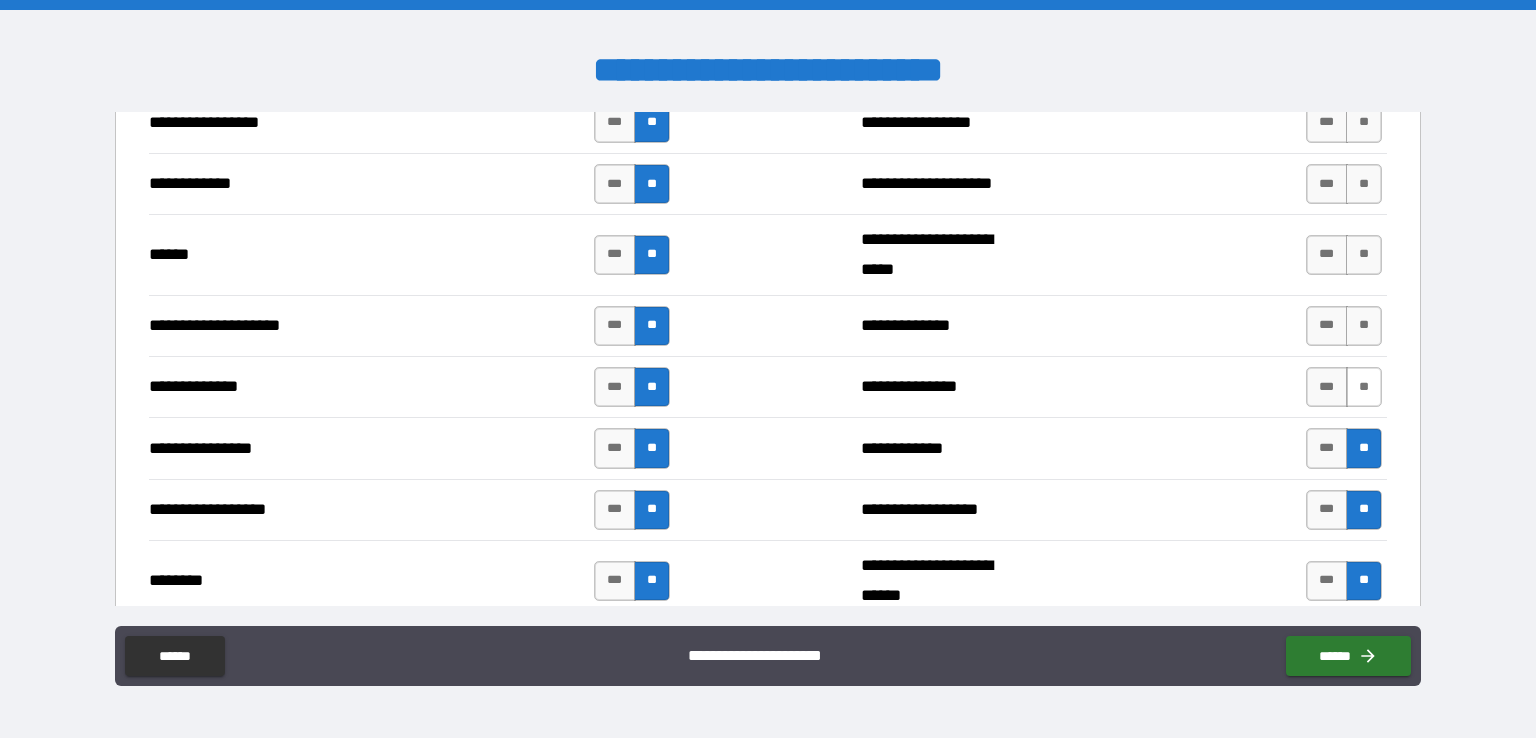 click on "**" at bounding box center [1364, 387] 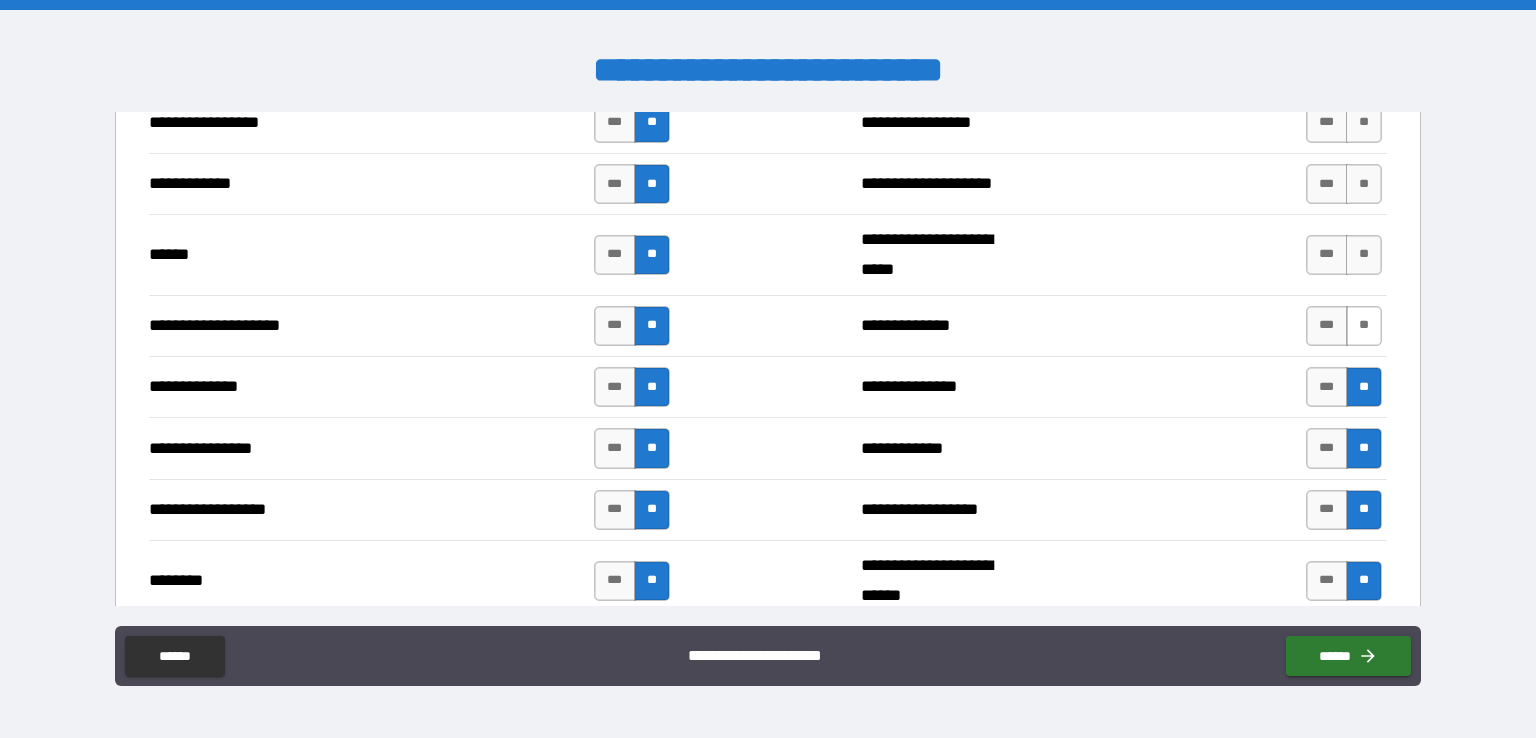 click on "**" at bounding box center (1364, 326) 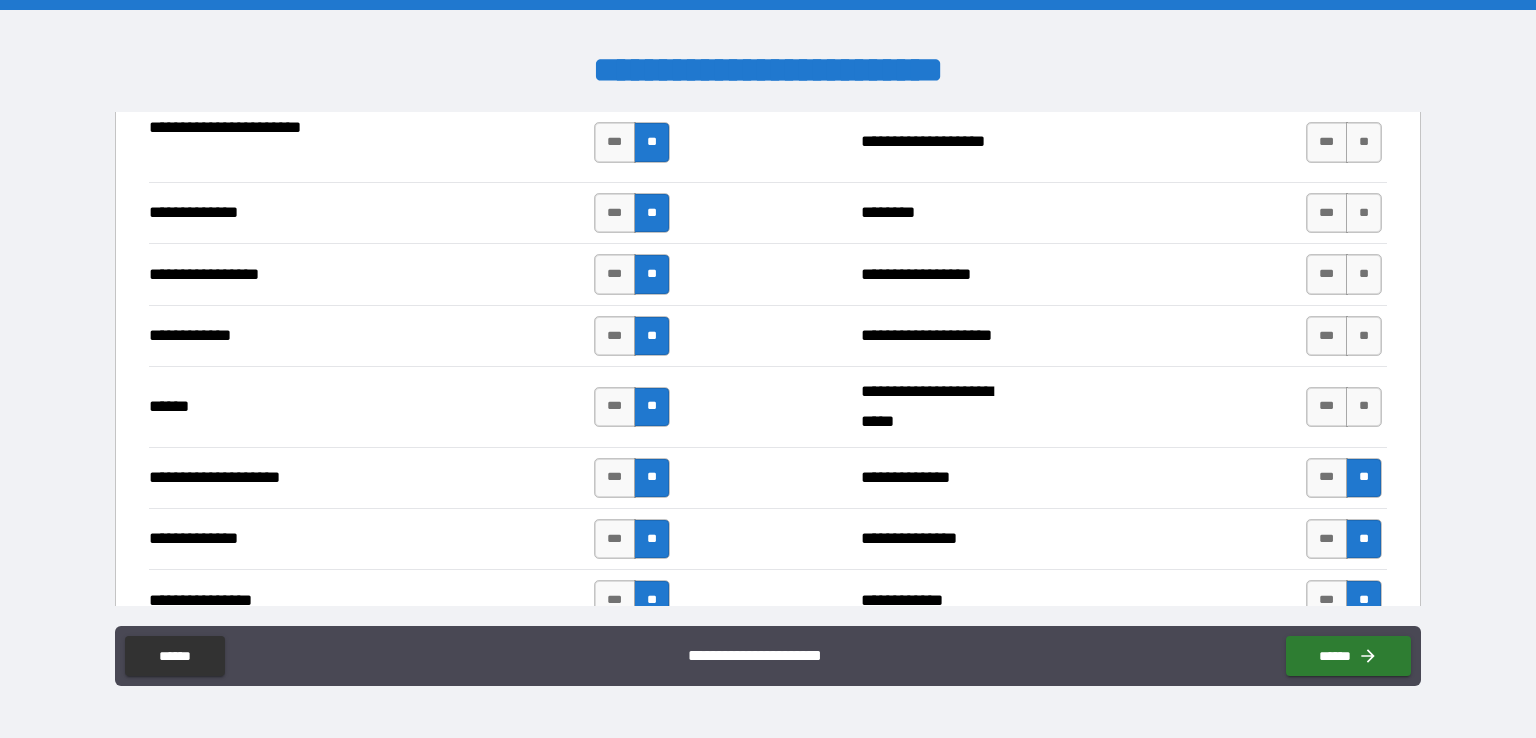 scroll, scrollTop: 2722, scrollLeft: 0, axis: vertical 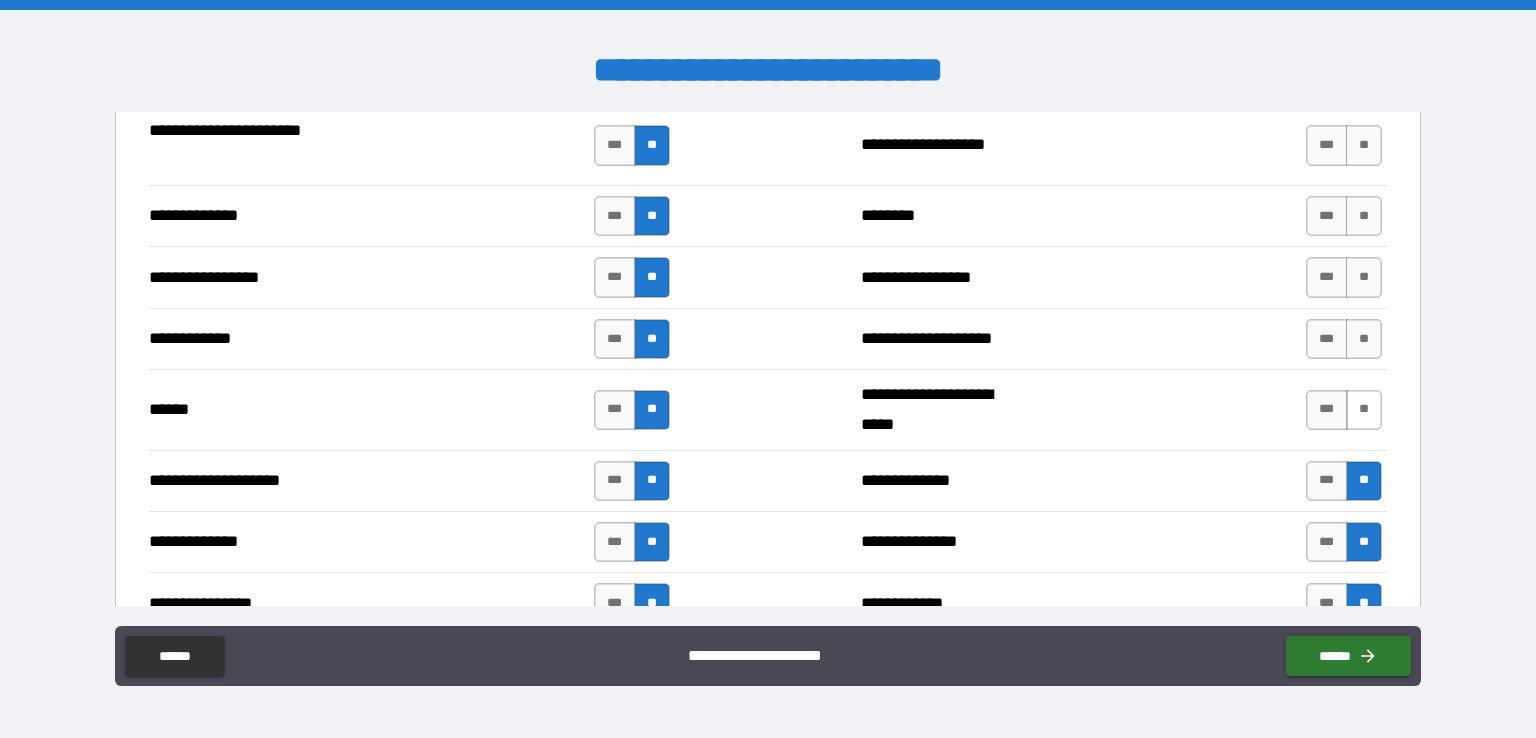 click on "**" at bounding box center [1364, 410] 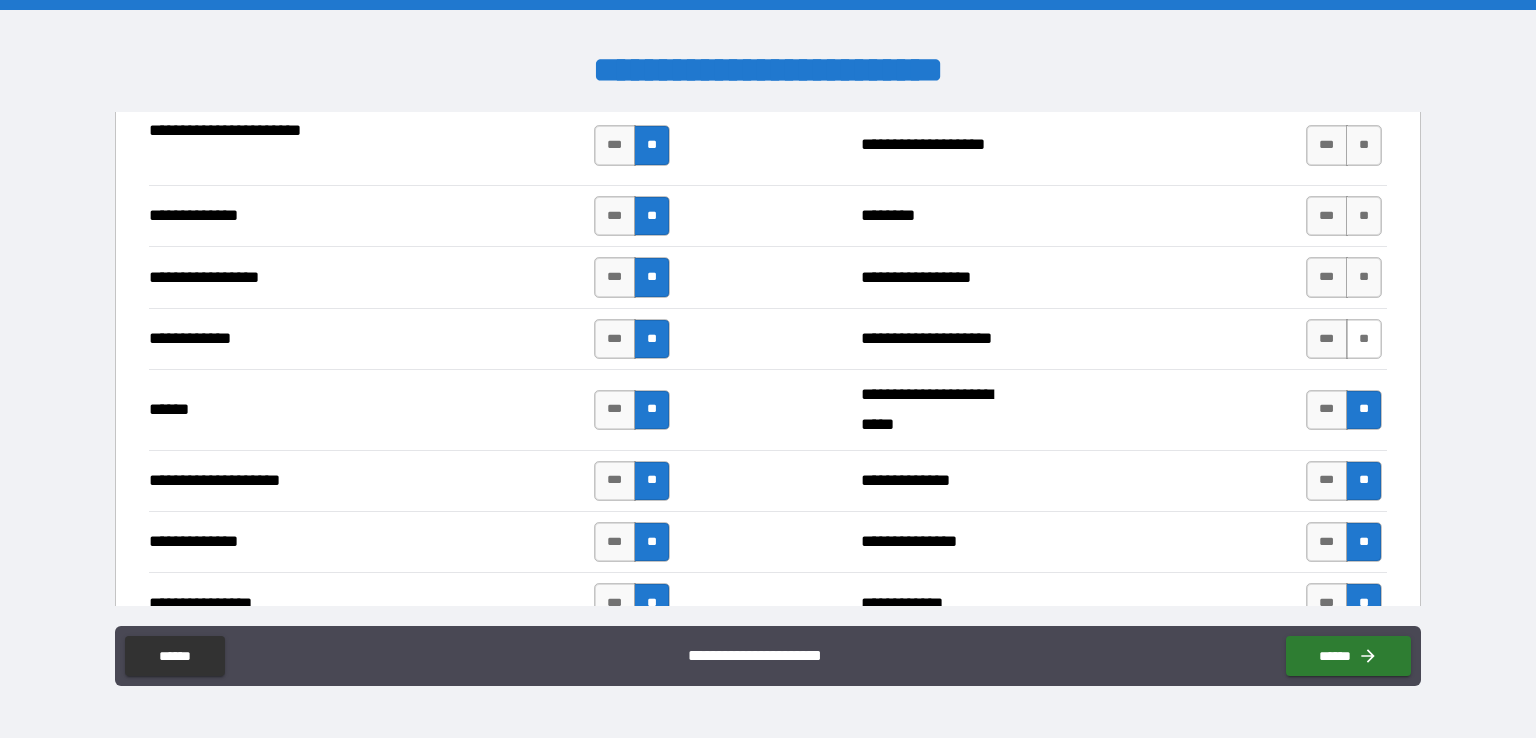 click on "**" at bounding box center (1364, 339) 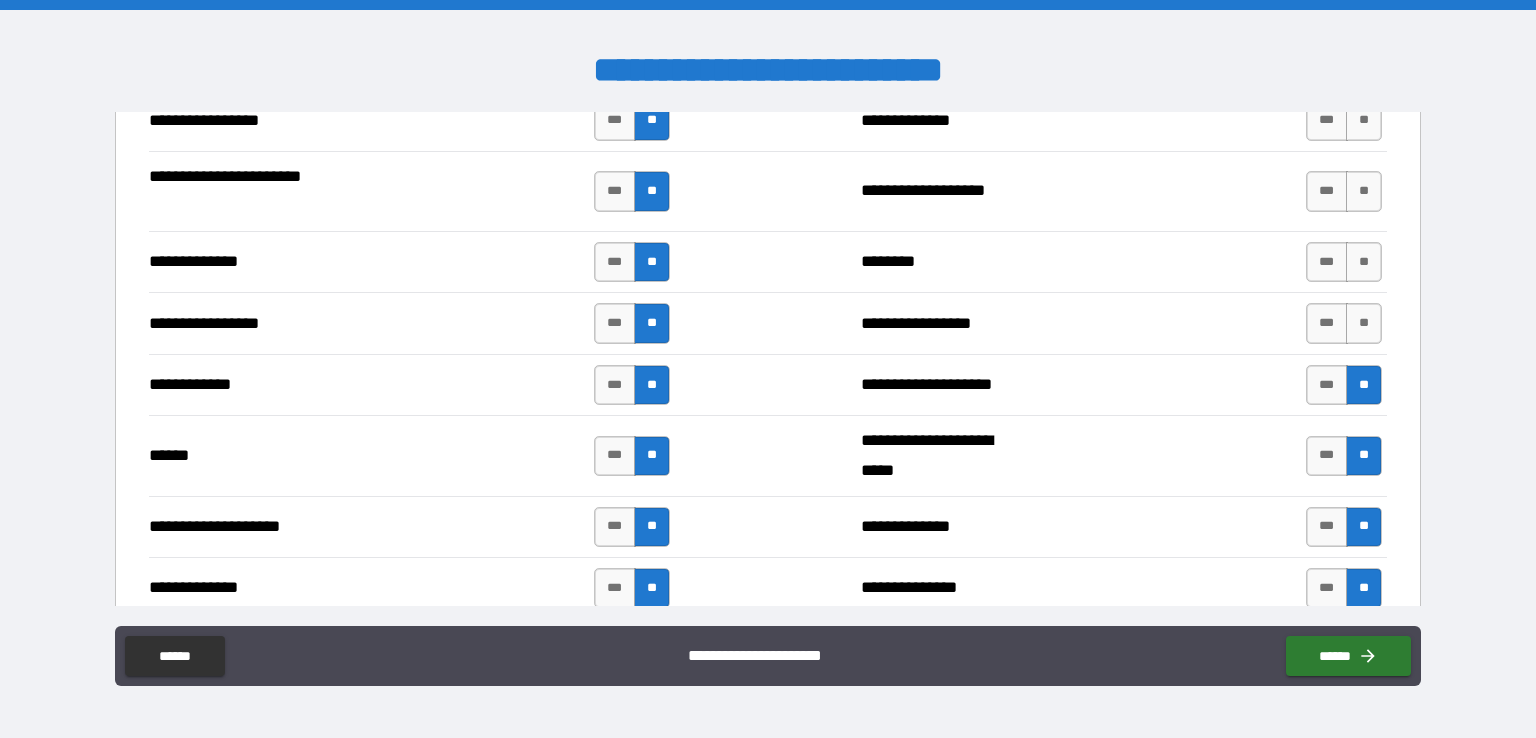 scroll, scrollTop: 2611, scrollLeft: 0, axis: vertical 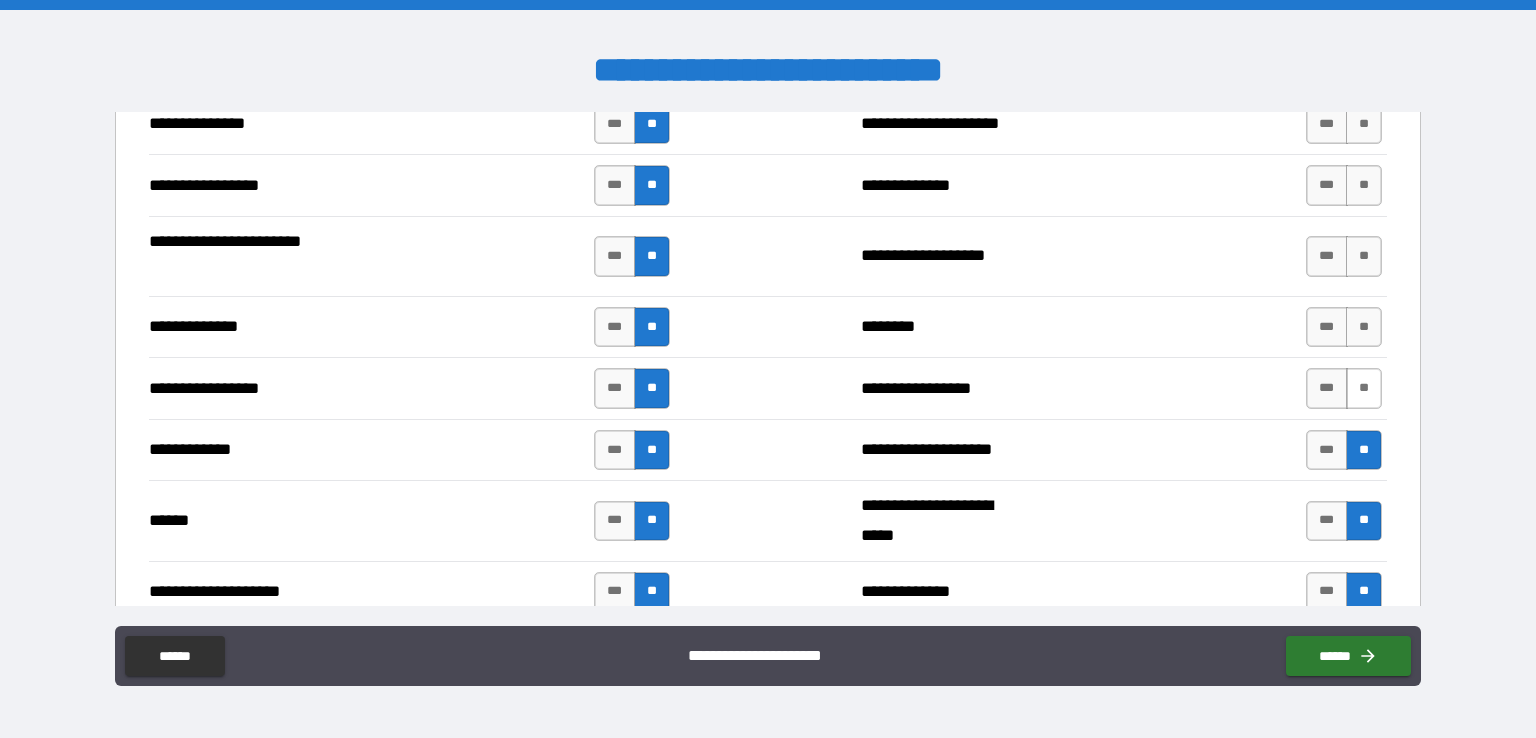 click on "**" at bounding box center [1364, 388] 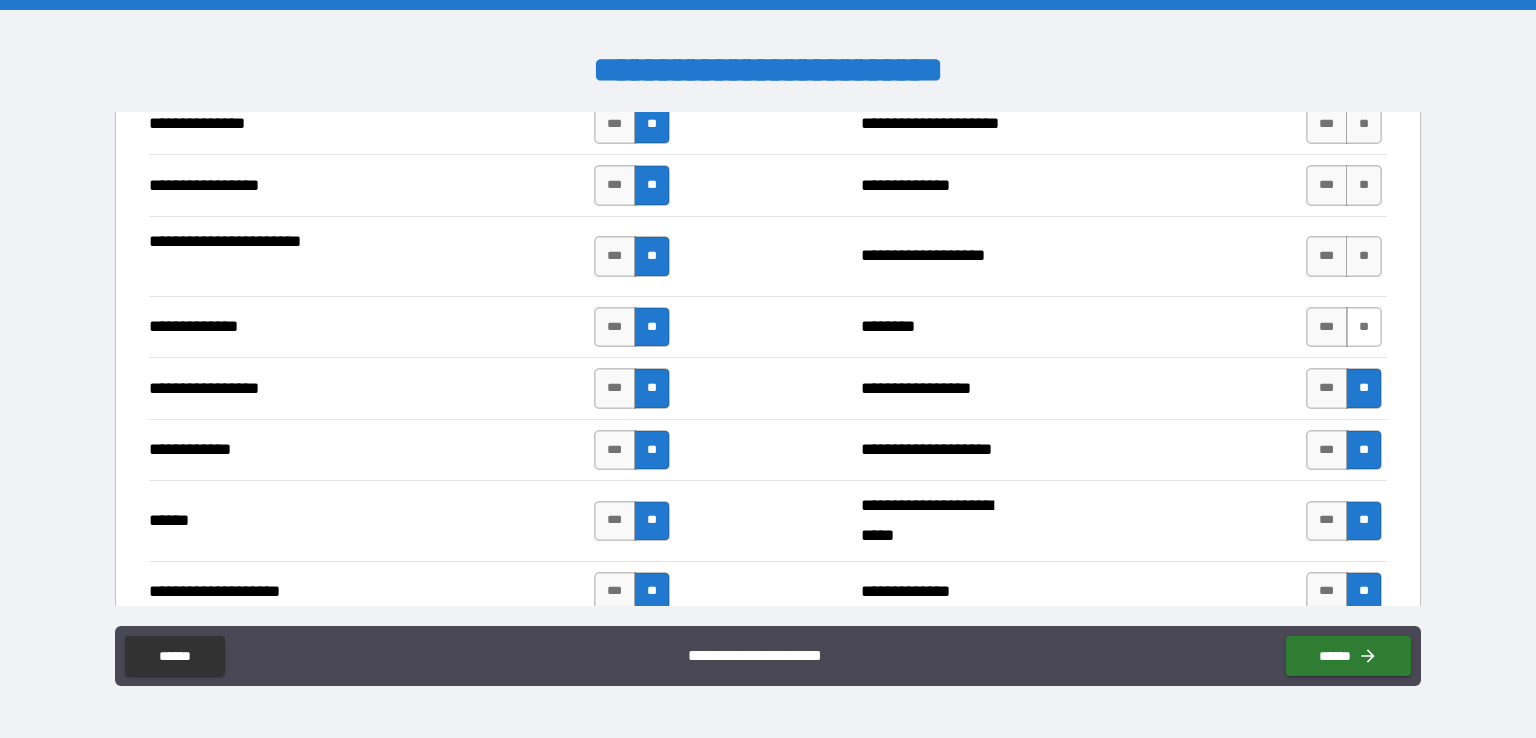 click on "**" at bounding box center (1364, 327) 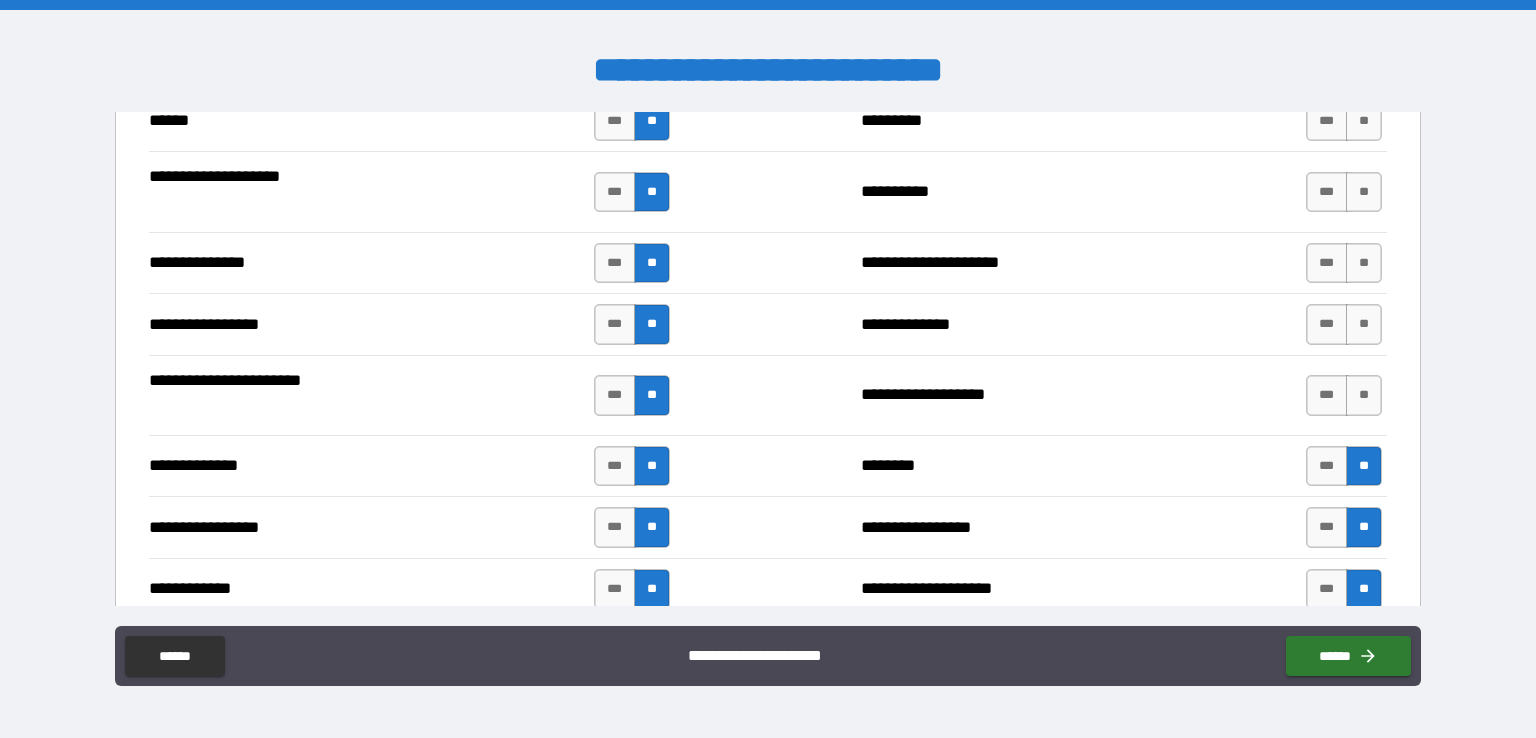 scroll, scrollTop: 2469, scrollLeft: 0, axis: vertical 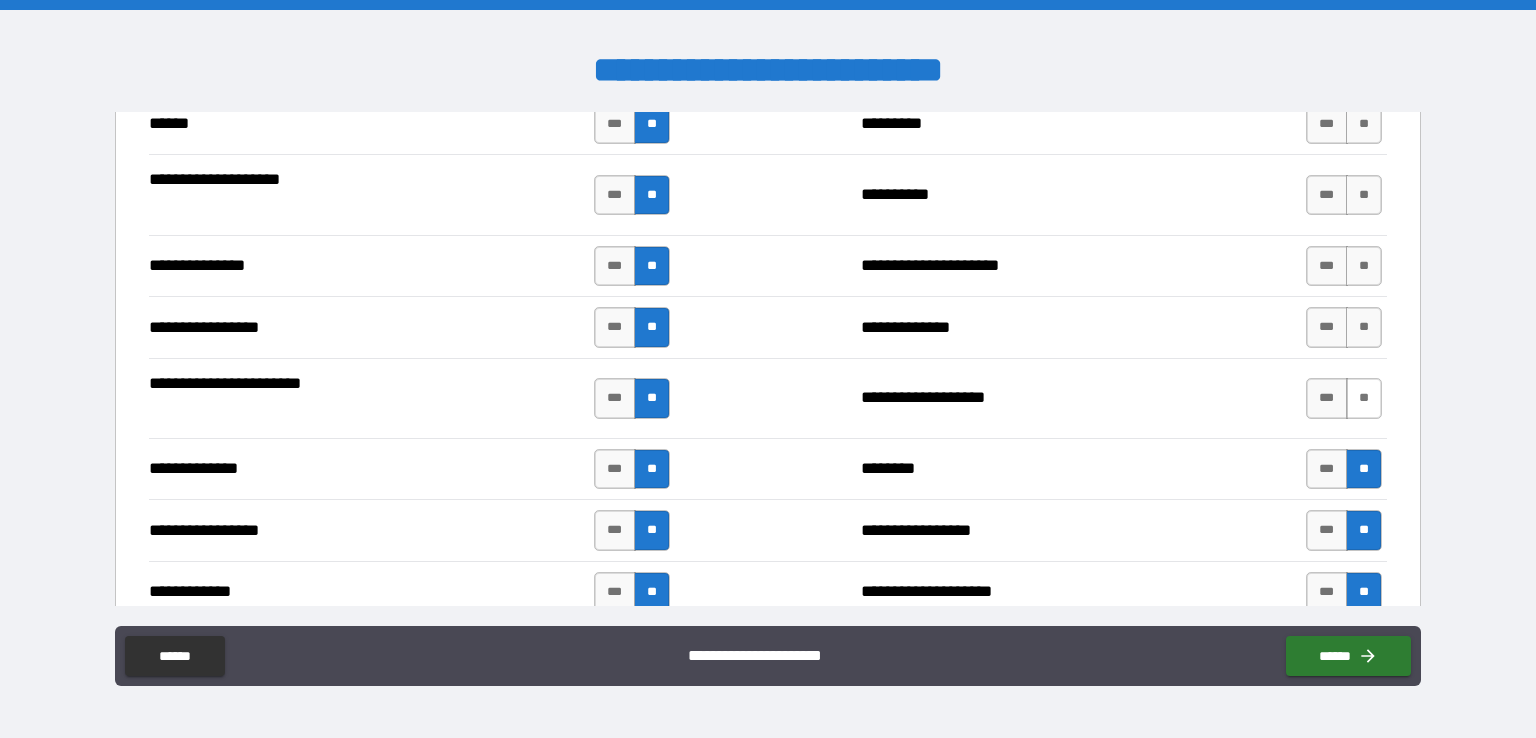 click on "**" at bounding box center [1364, 398] 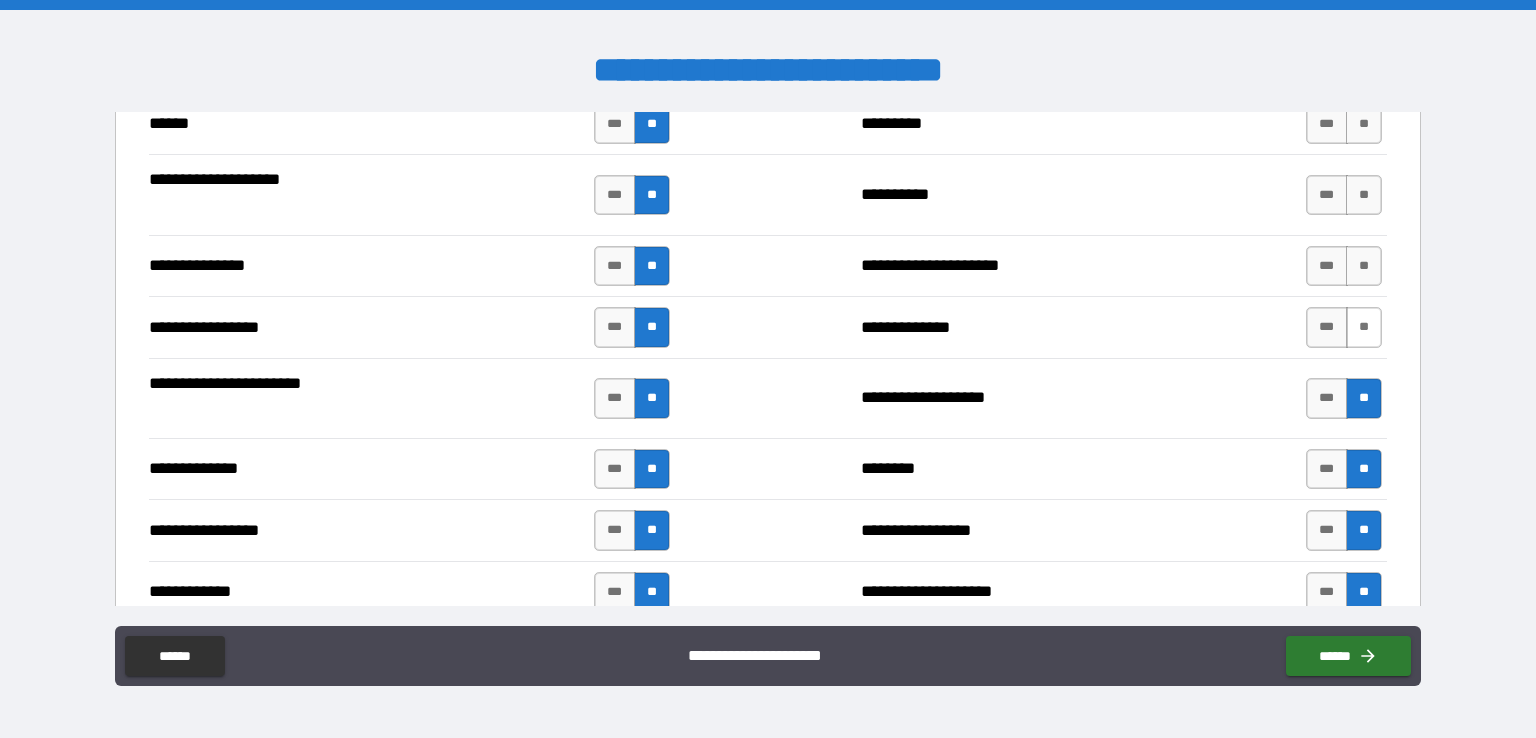 click on "**" at bounding box center (1364, 327) 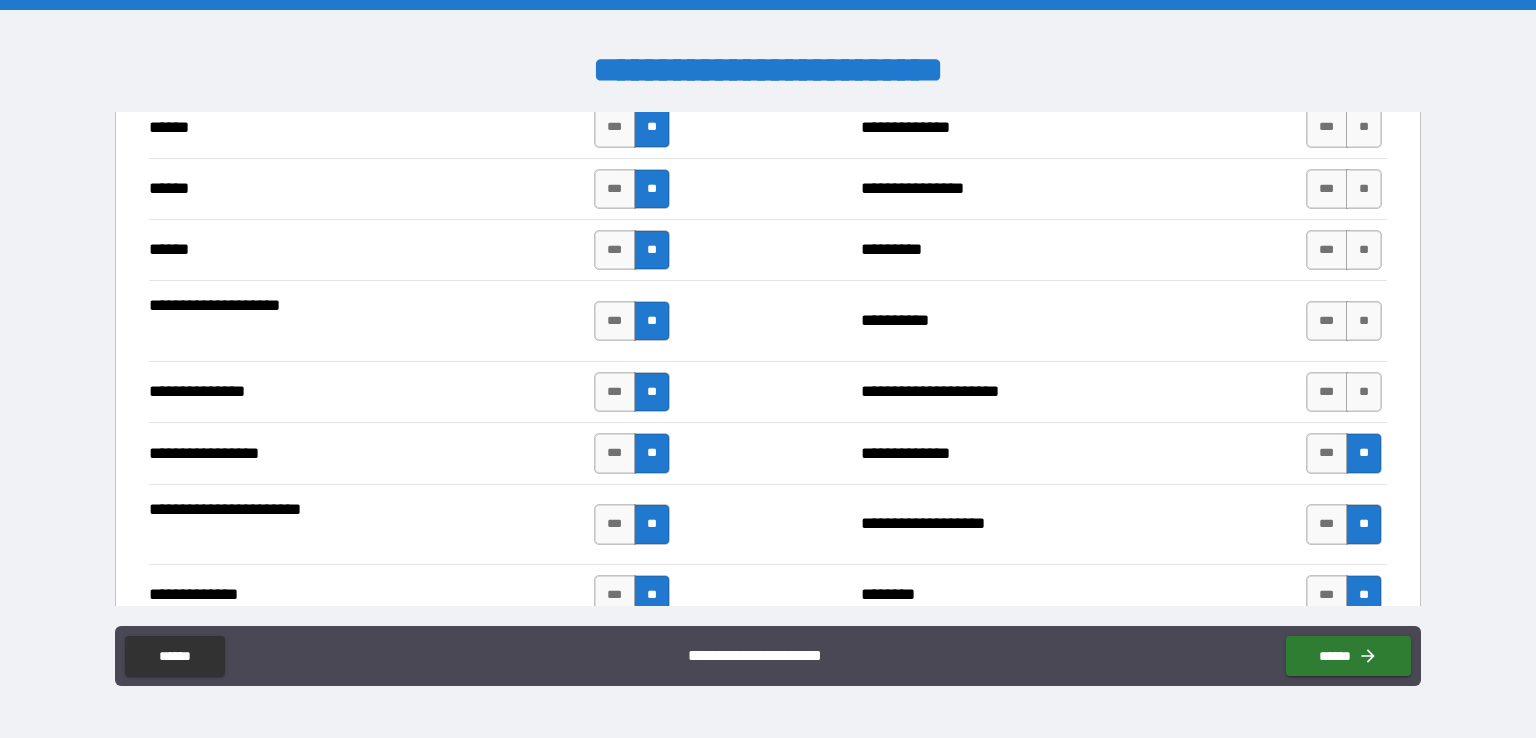 scroll, scrollTop: 2337, scrollLeft: 0, axis: vertical 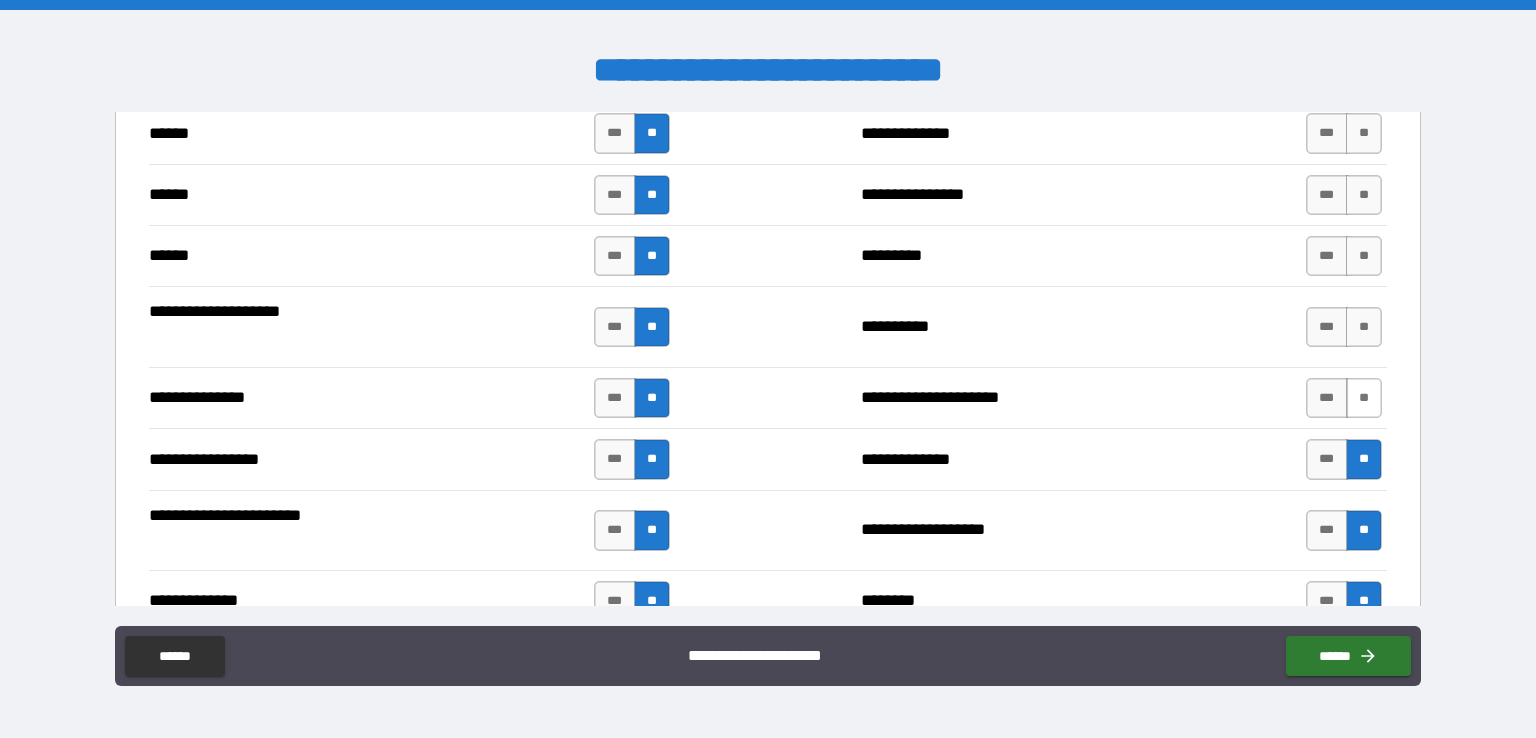 click on "**" at bounding box center (1364, 398) 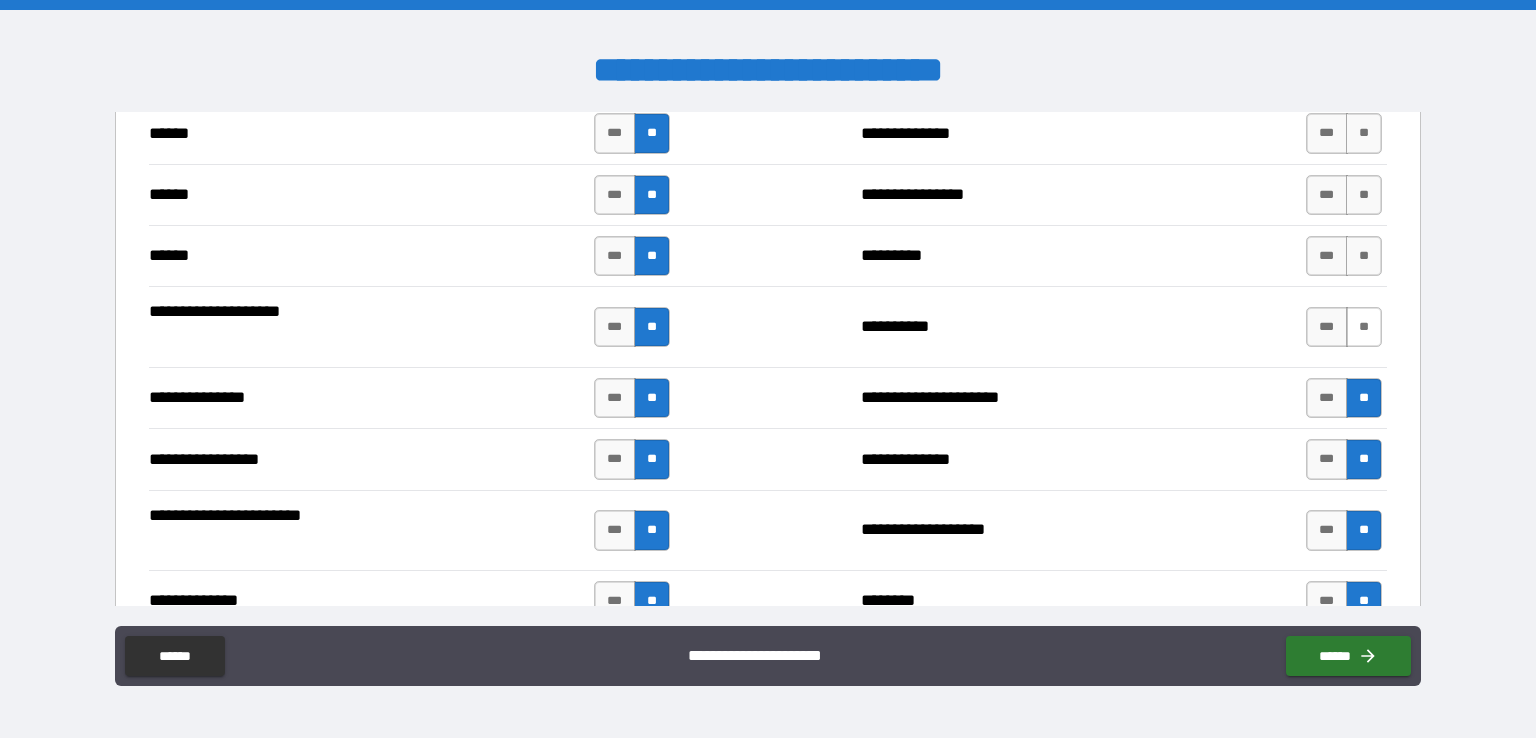 click on "**" at bounding box center [1364, 327] 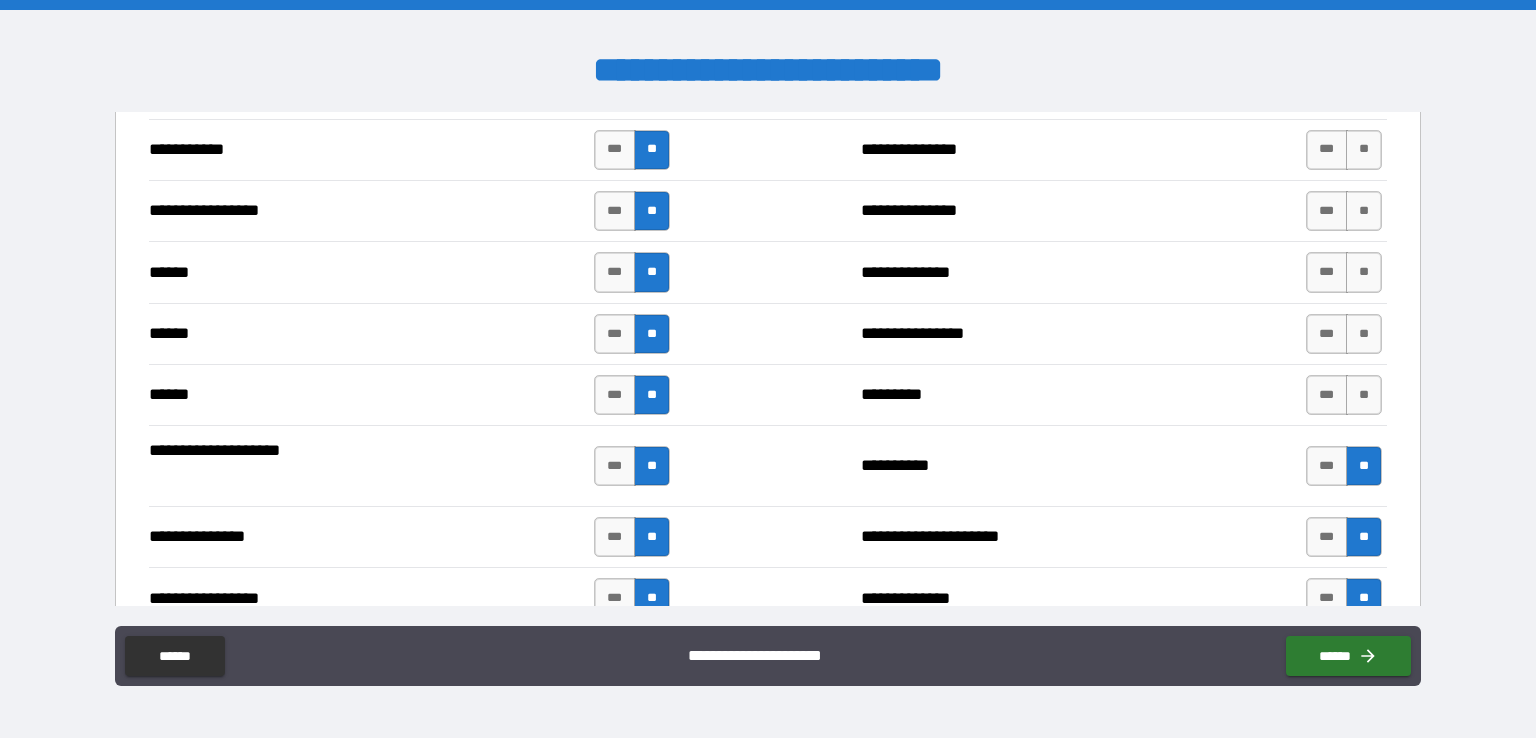 scroll, scrollTop: 2197, scrollLeft: 0, axis: vertical 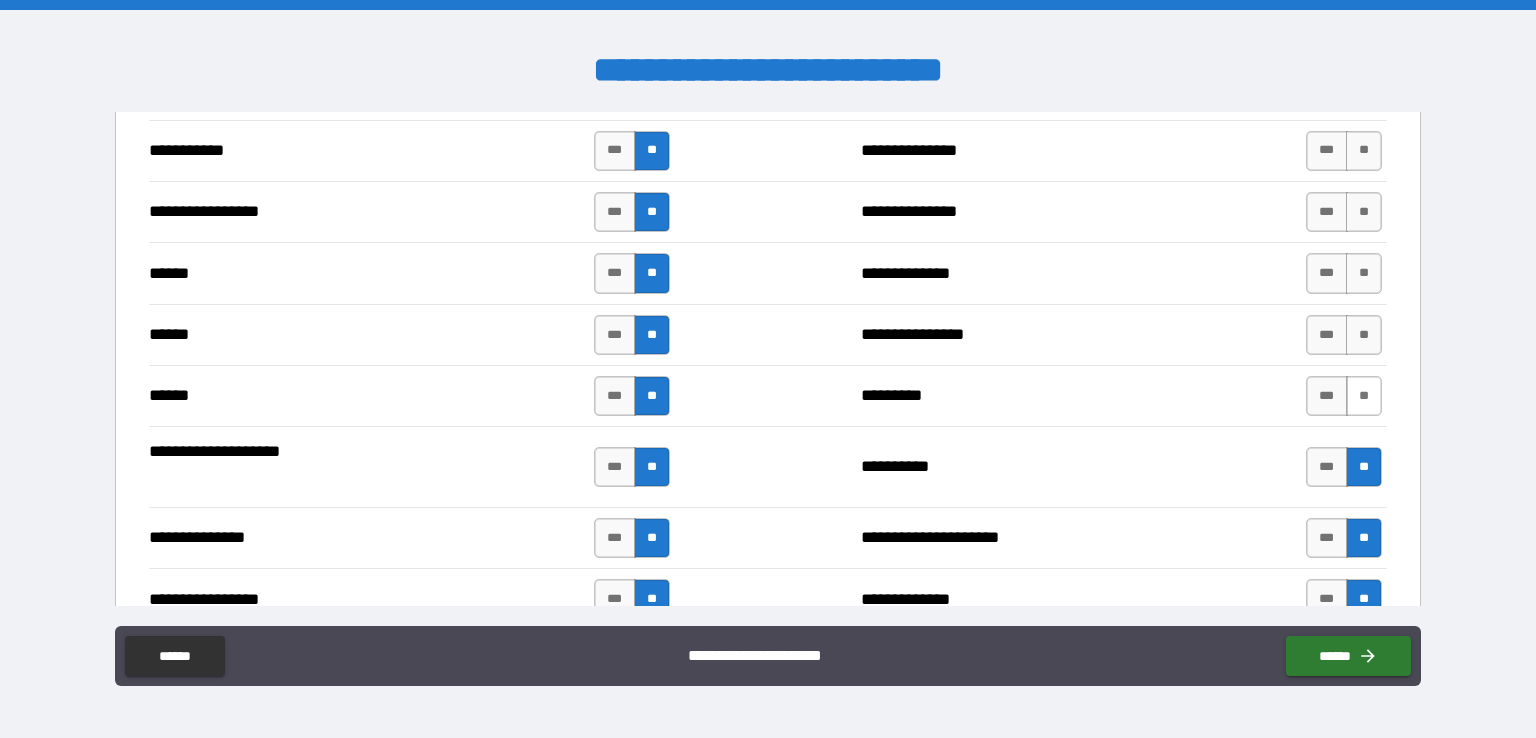 click on "**" at bounding box center [1364, 396] 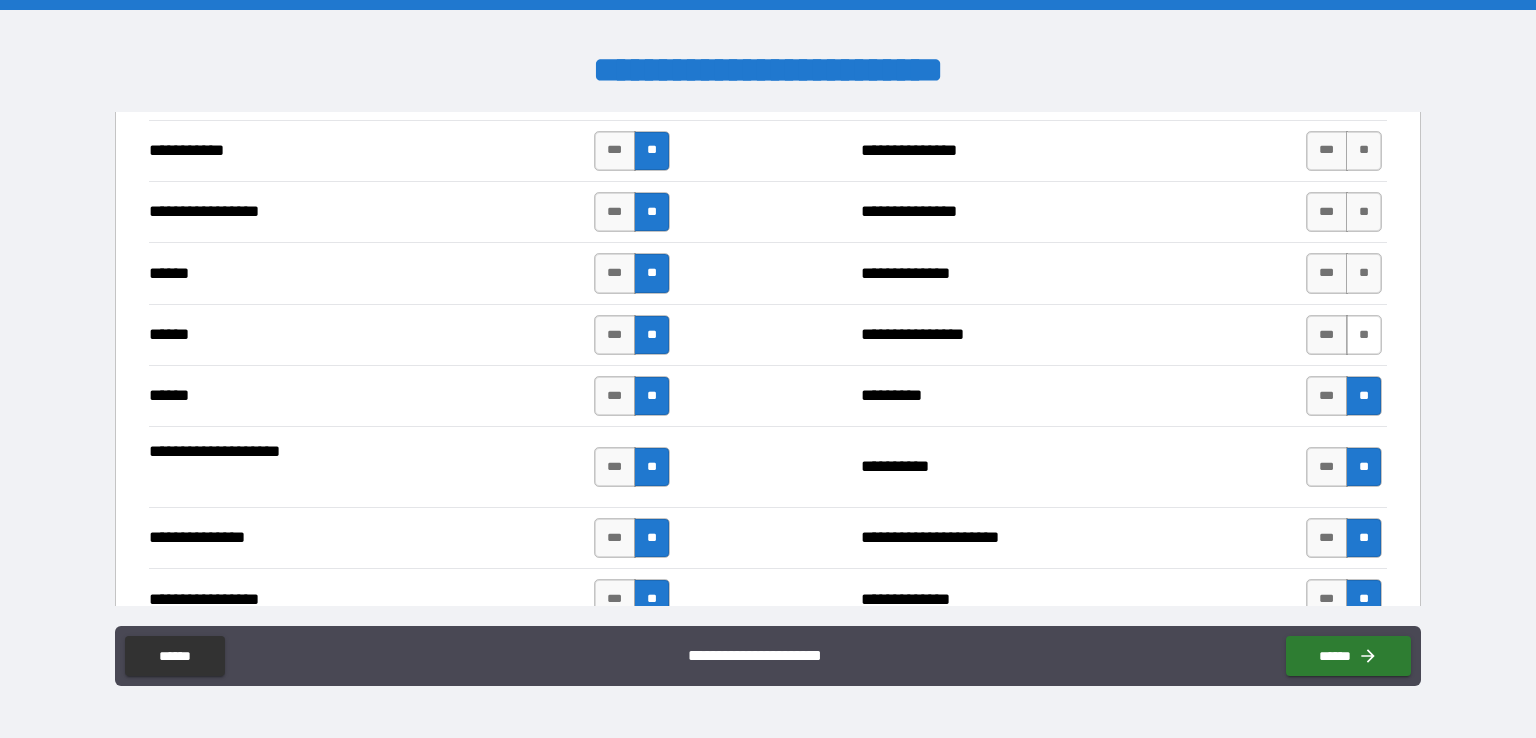 click on "**" at bounding box center (1364, 335) 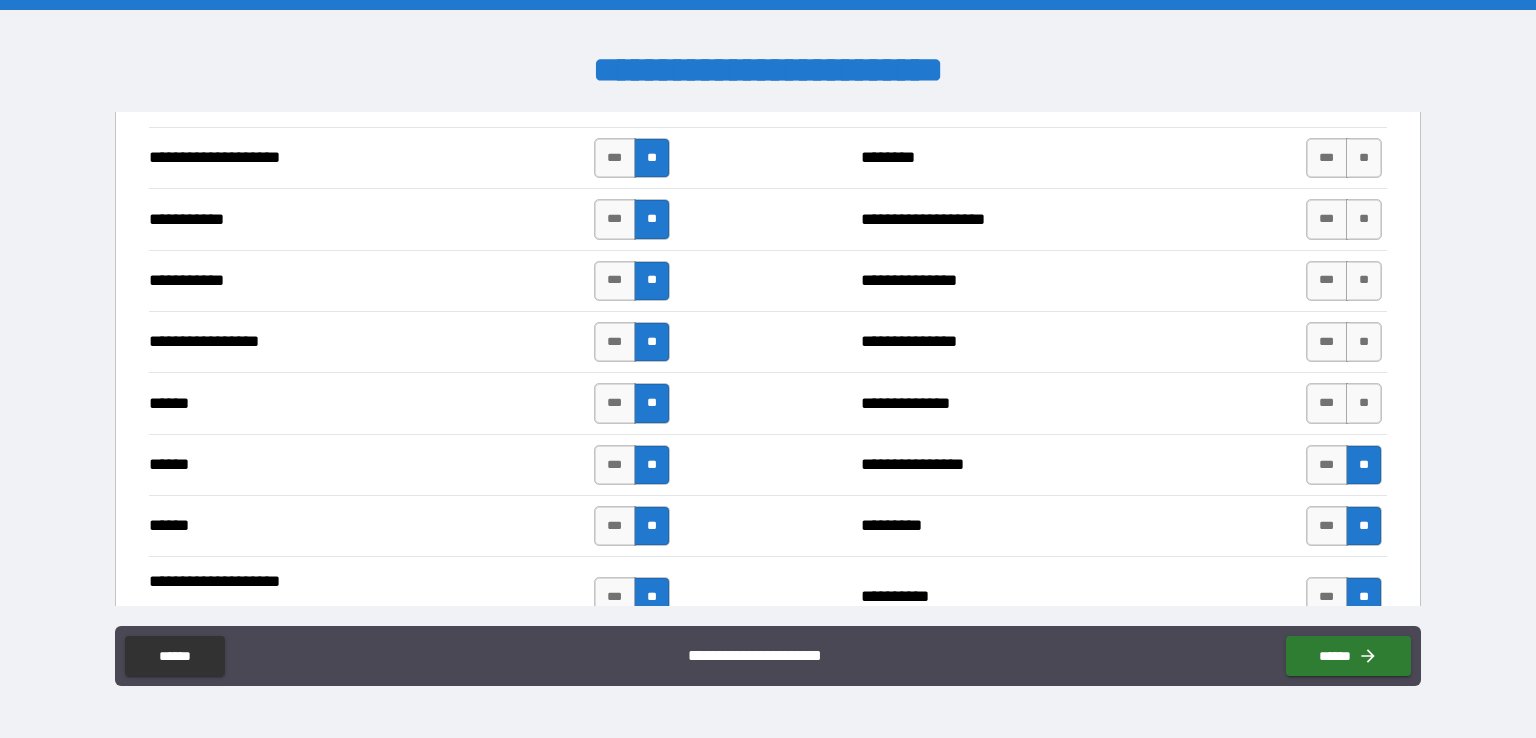 scroll, scrollTop: 2064, scrollLeft: 0, axis: vertical 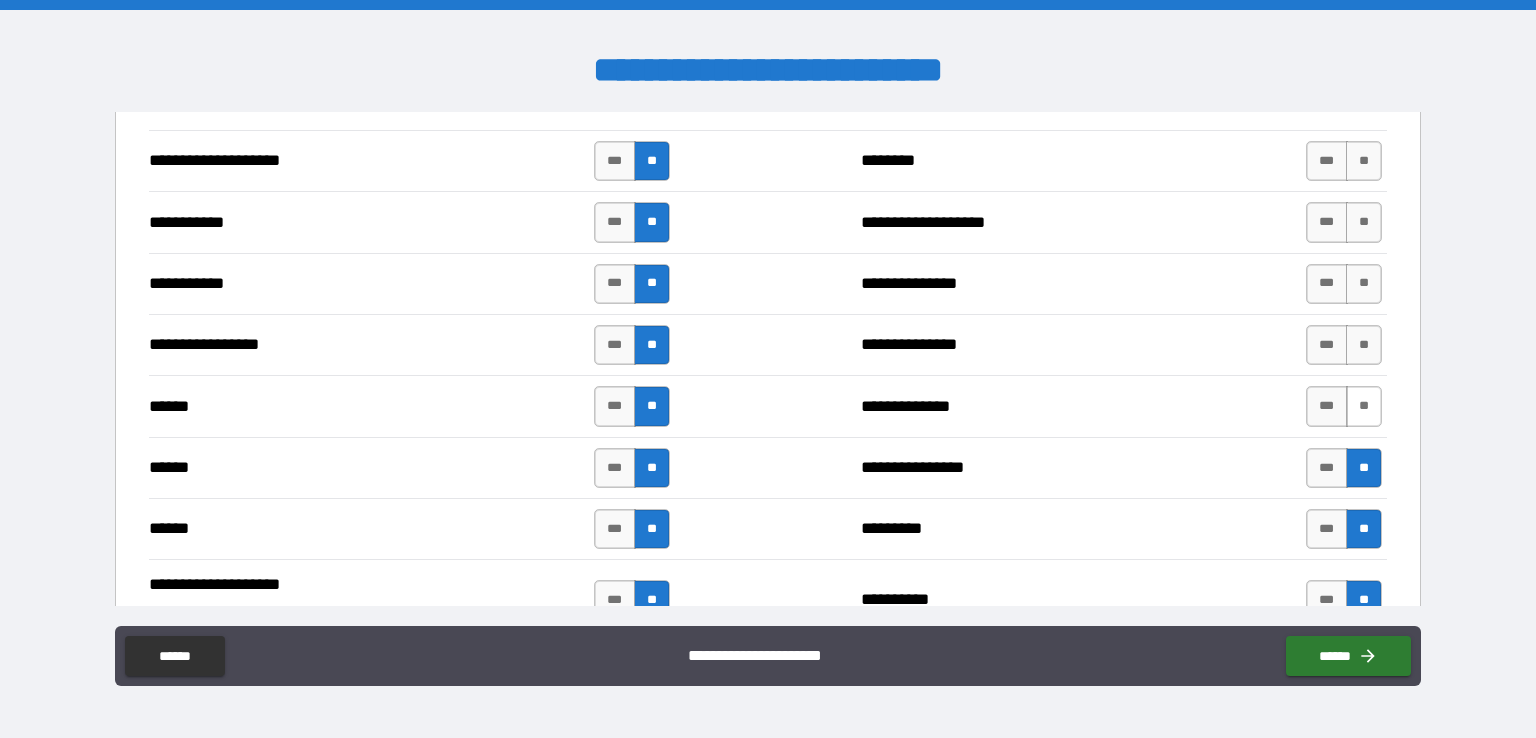 click on "**" at bounding box center [1364, 406] 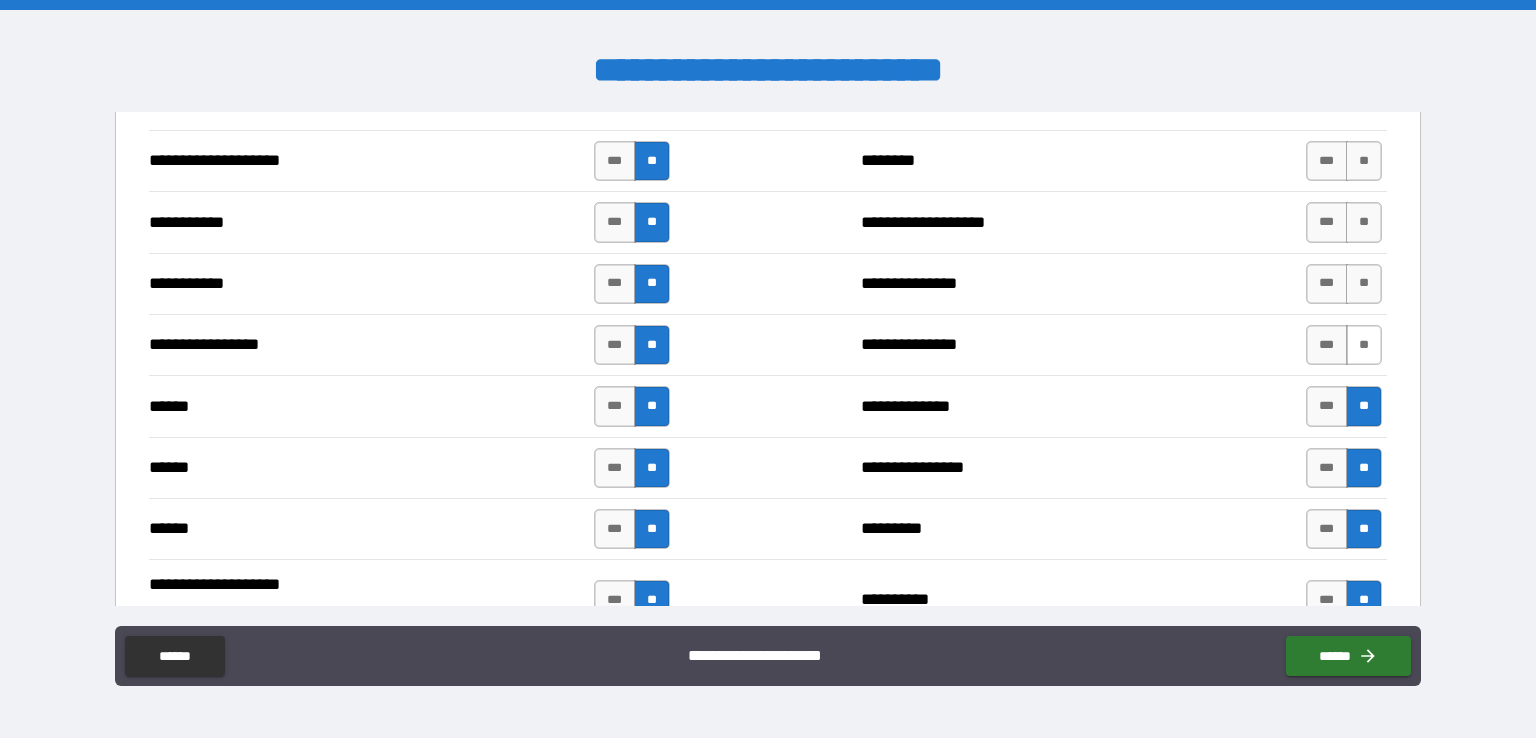 click on "**" at bounding box center [1364, 345] 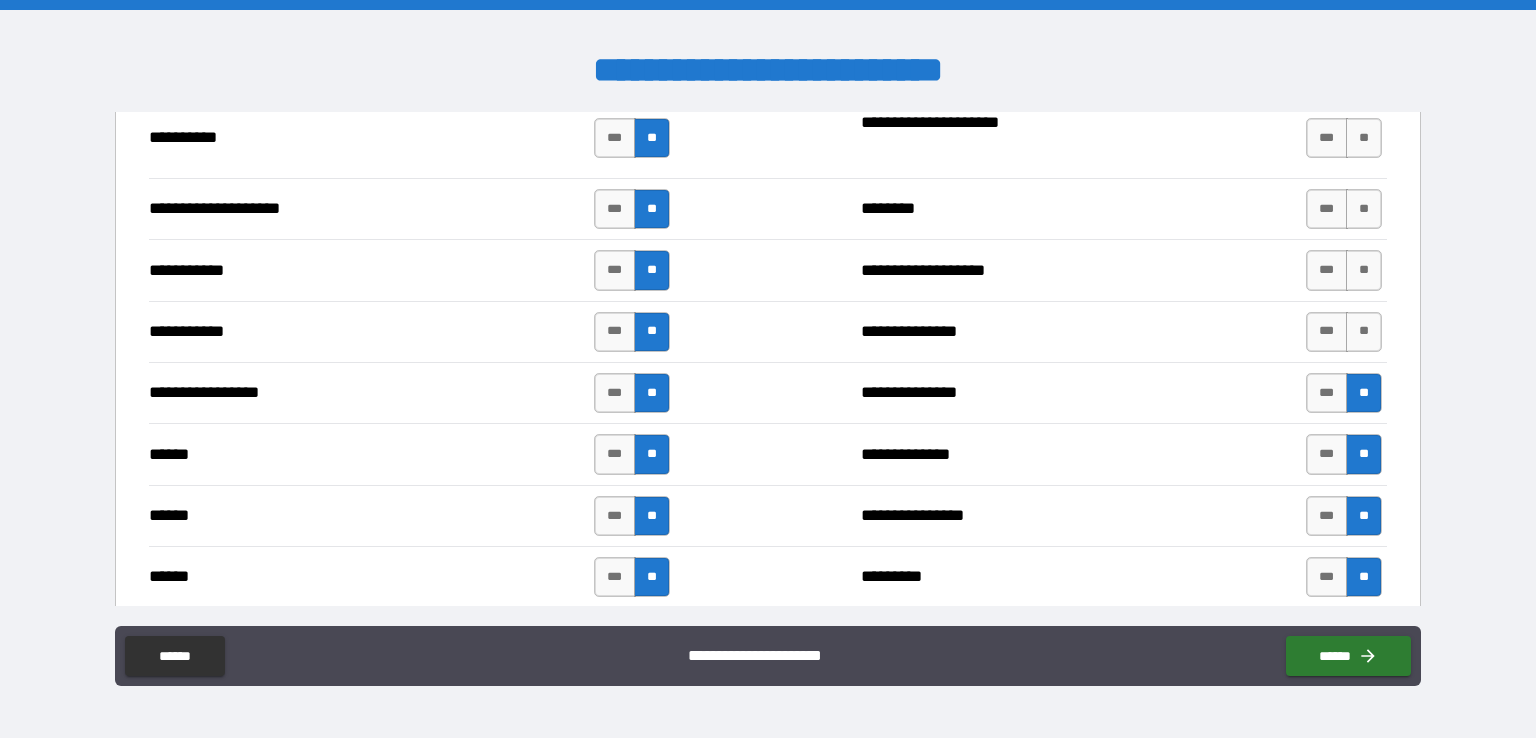 scroll, scrollTop: 1950, scrollLeft: 0, axis: vertical 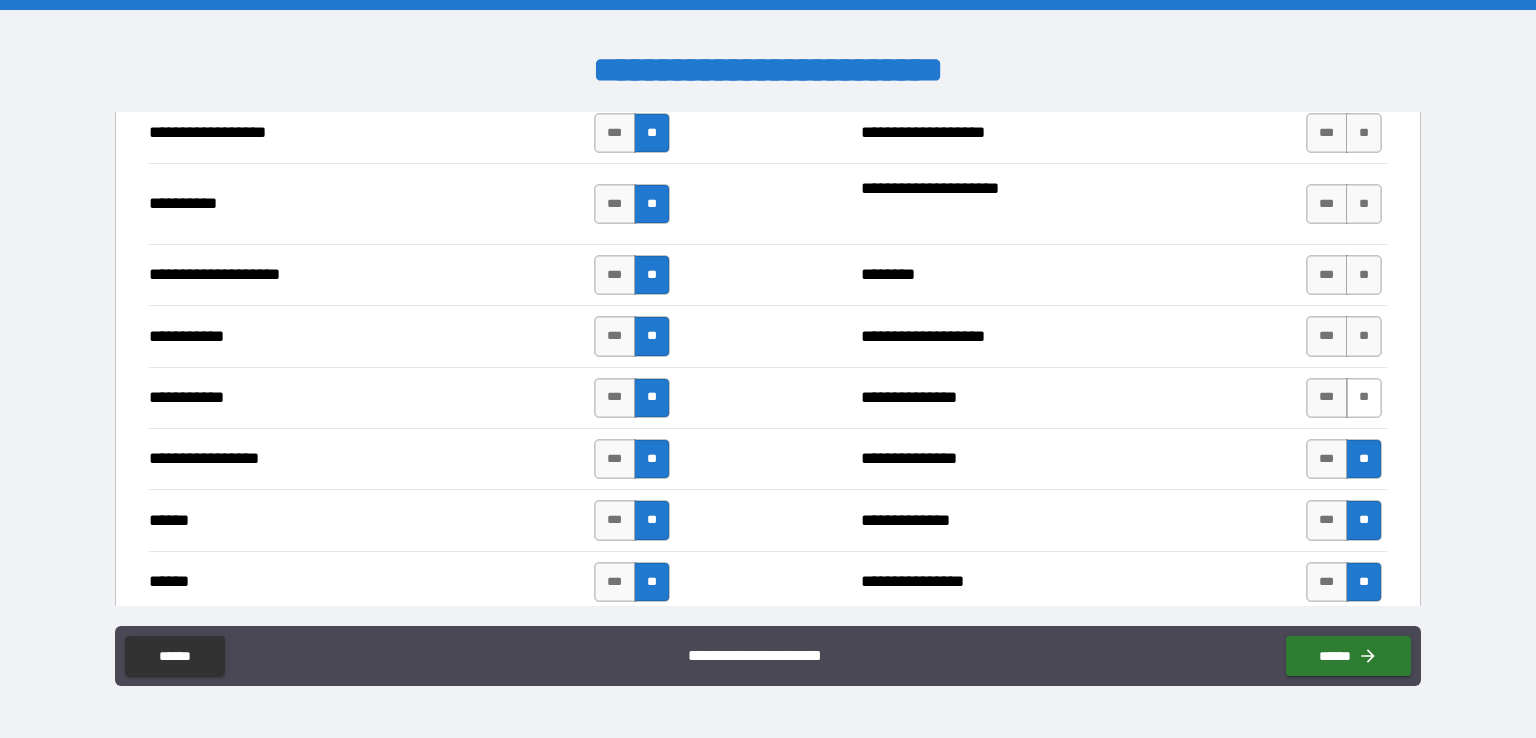 click on "**" at bounding box center [1364, 398] 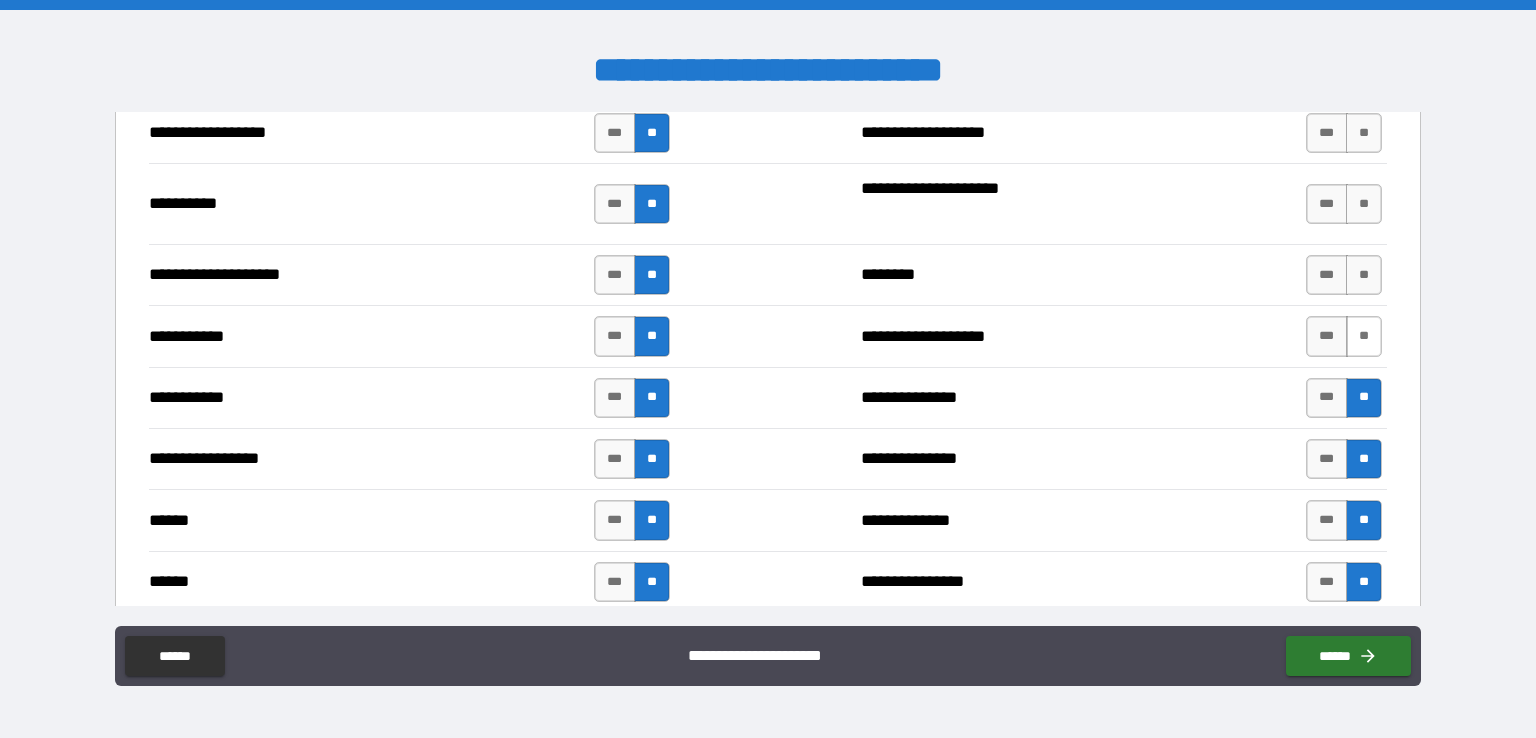 click on "**" at bounding box center (1364, 336) 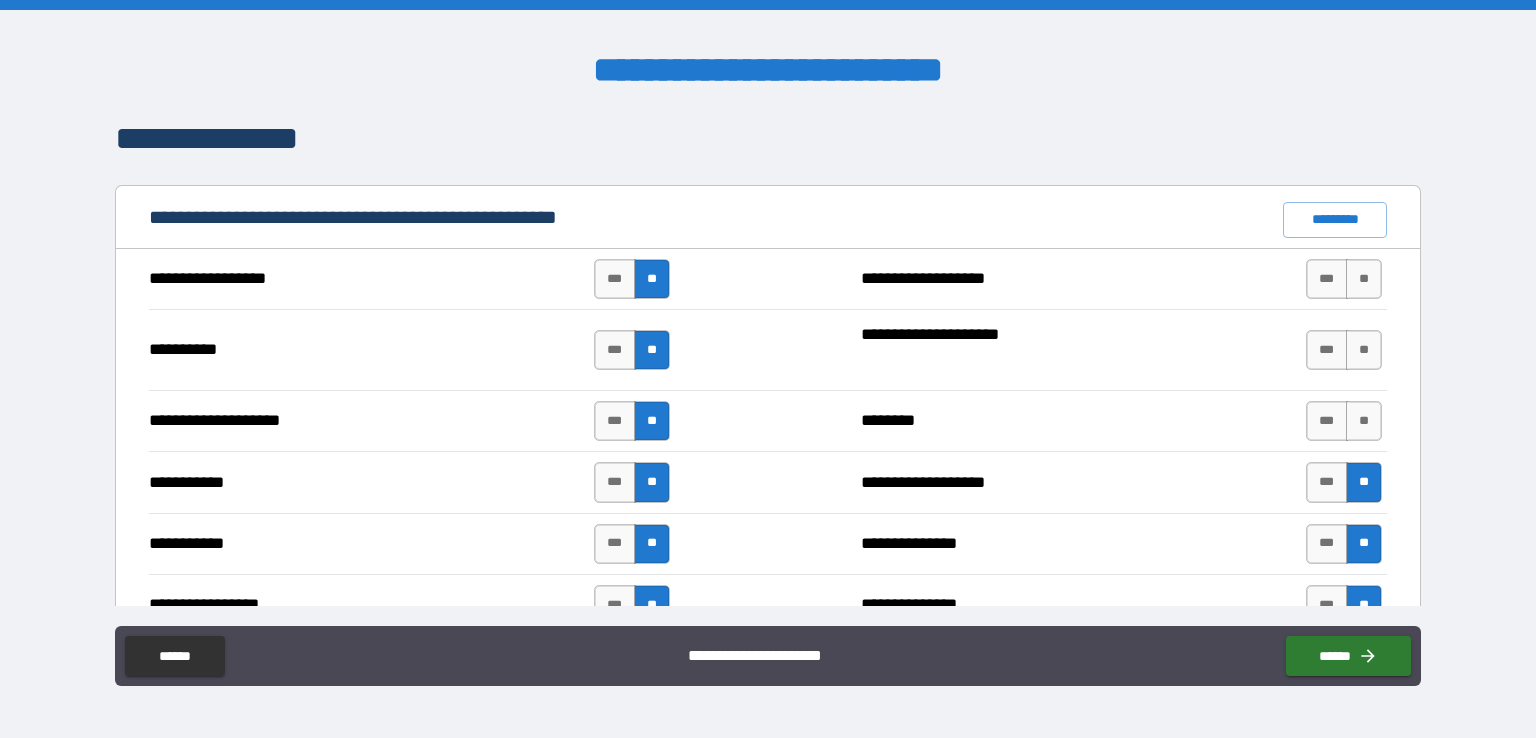 scroll, scrollTop: 1802, scrollLeft: 0, axis: vertical 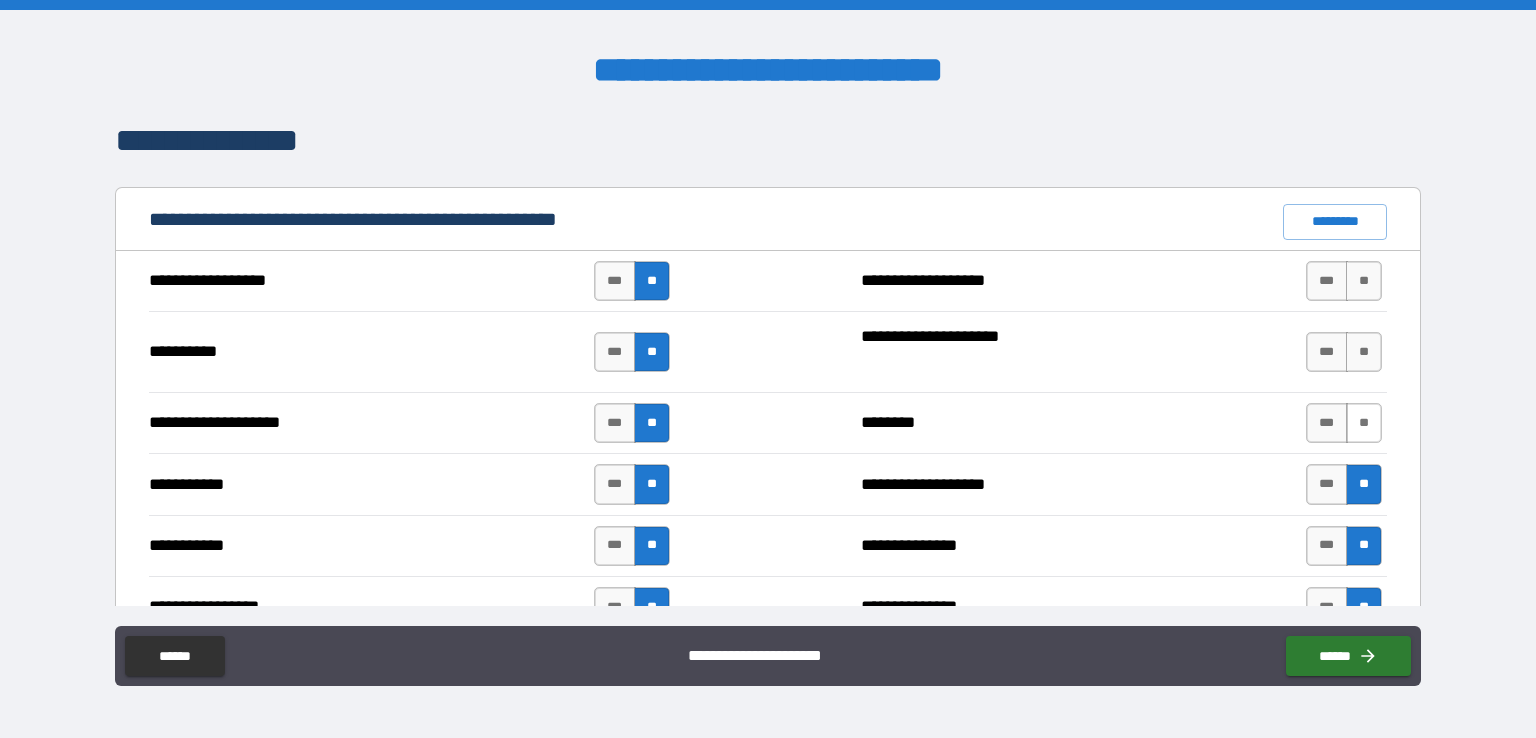 click on "**" at bounding box center (1364, 423) 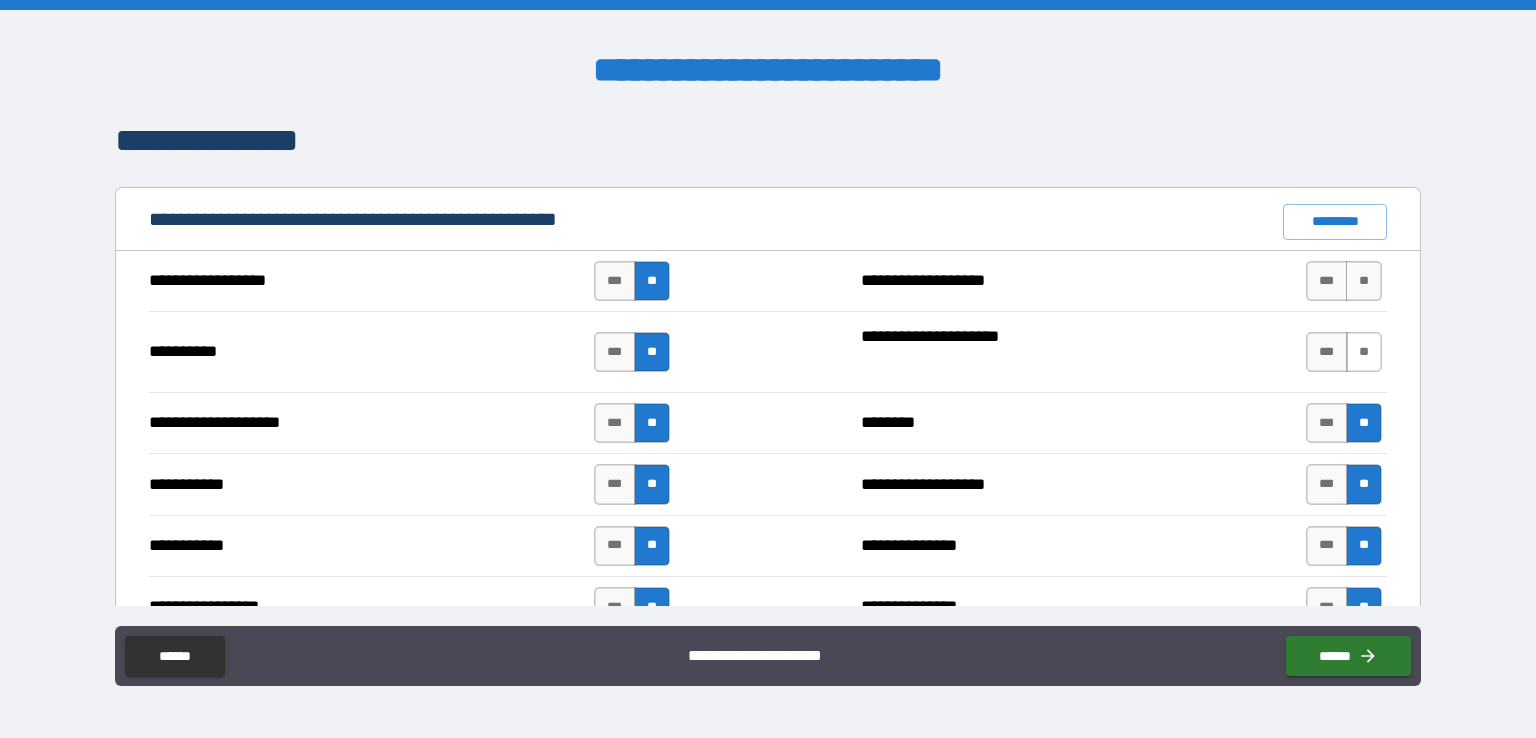 click on "**" at bounding box center [1364, 352] 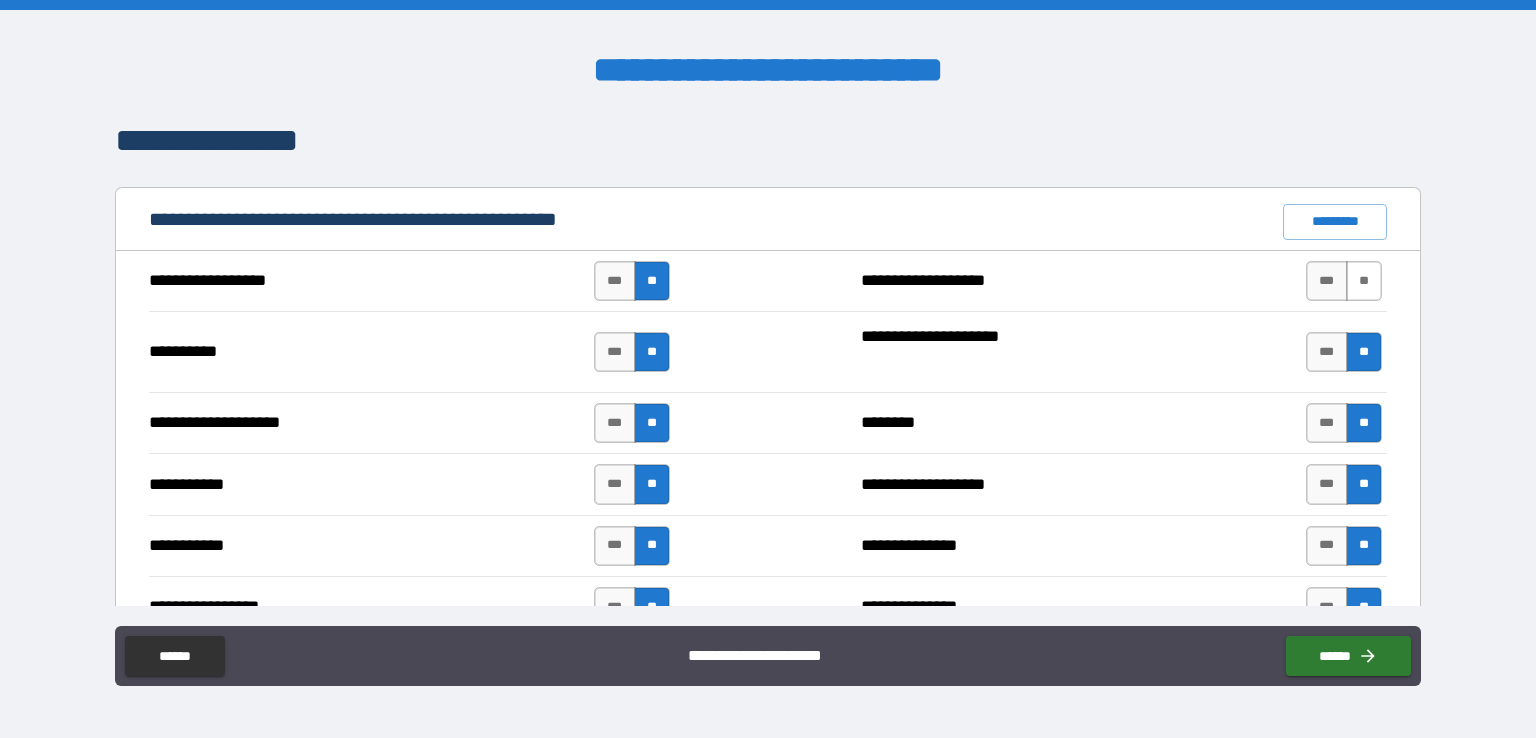 click on "**" at bounding box center [1364, 281] 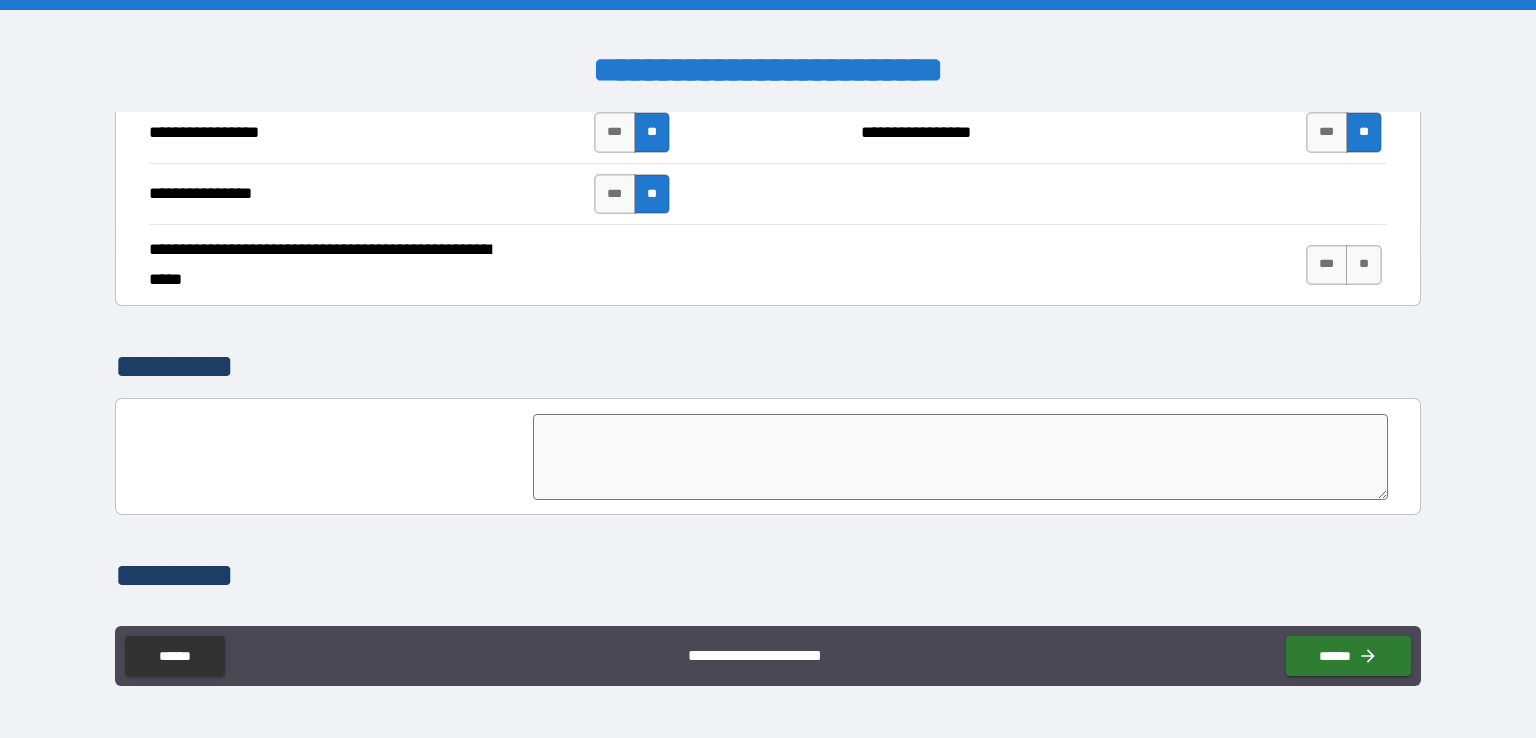scroll, scrollTop: 4408, scrollLeft: 0, axis: vertical 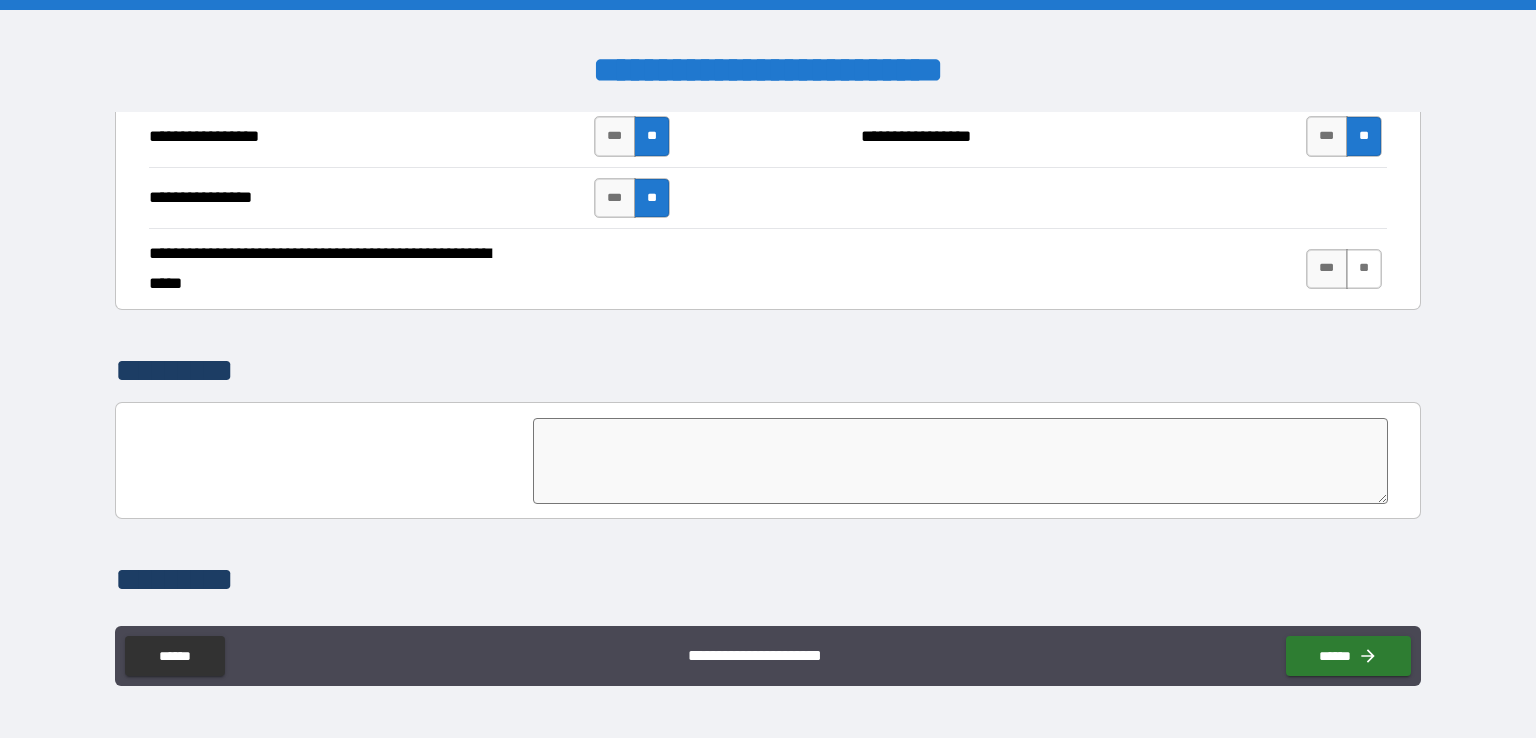 click on "**" at bounding box center (1364, 269) 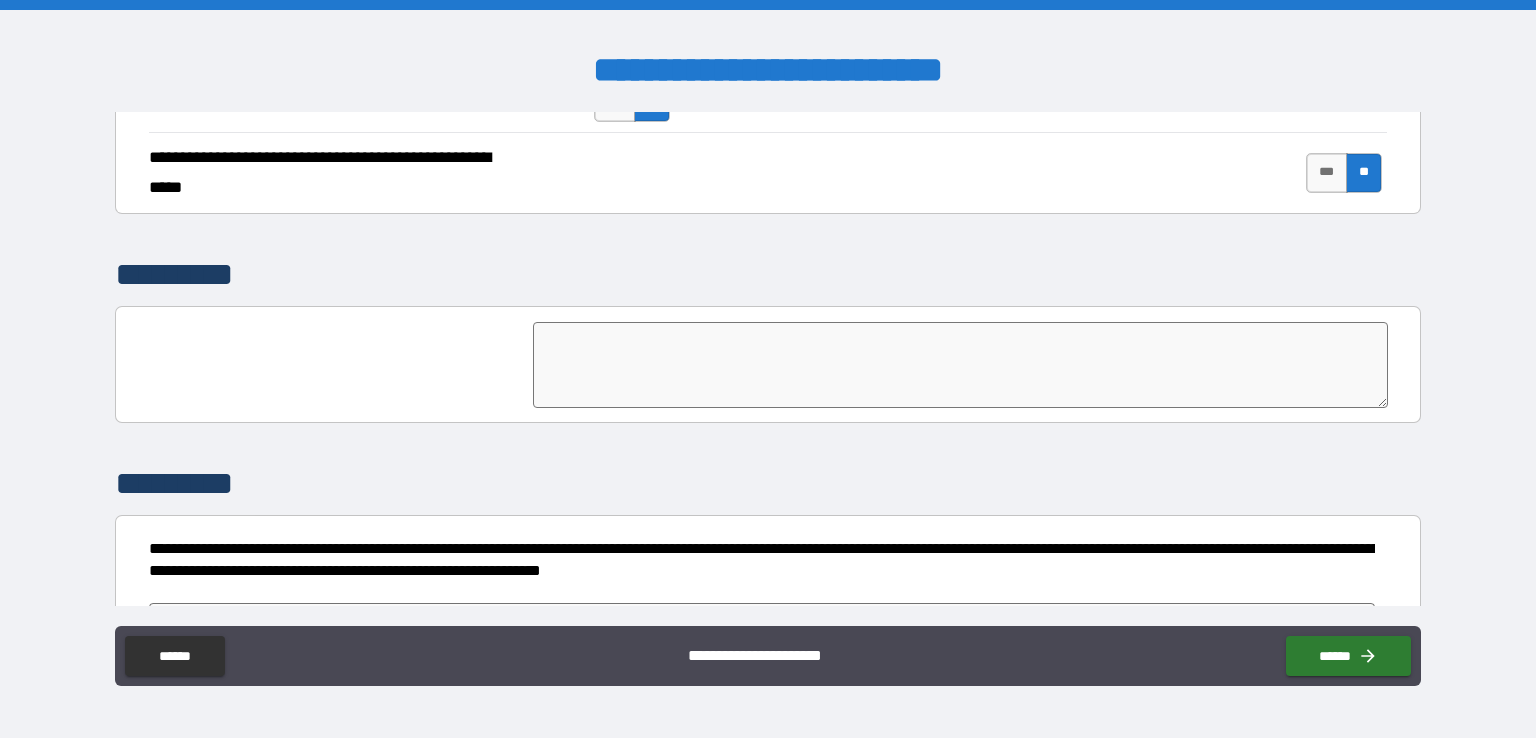 scroll, scrollTop: 4557, scrollLeft: 0, axis: vertical 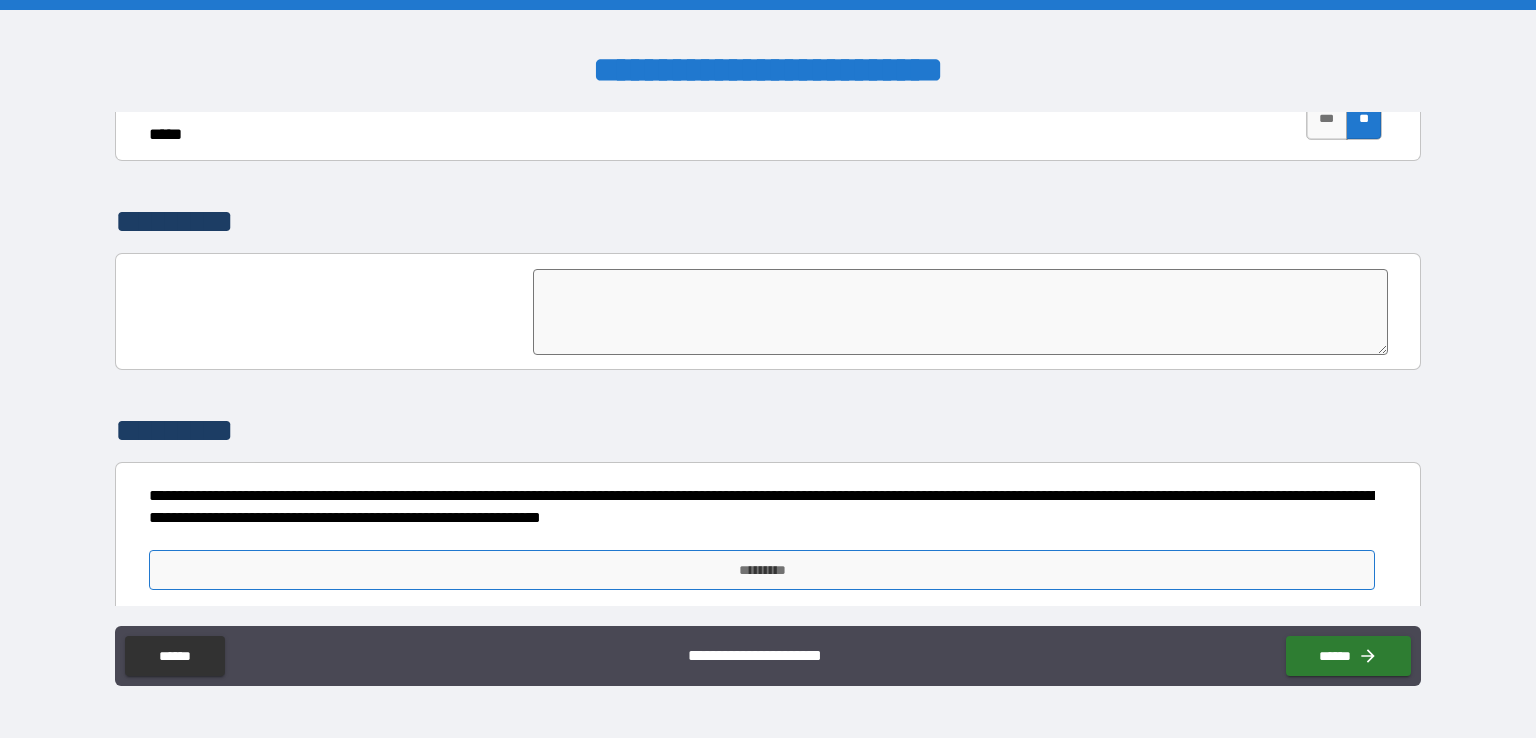 click on "*********" at bounding box center [762, 570] 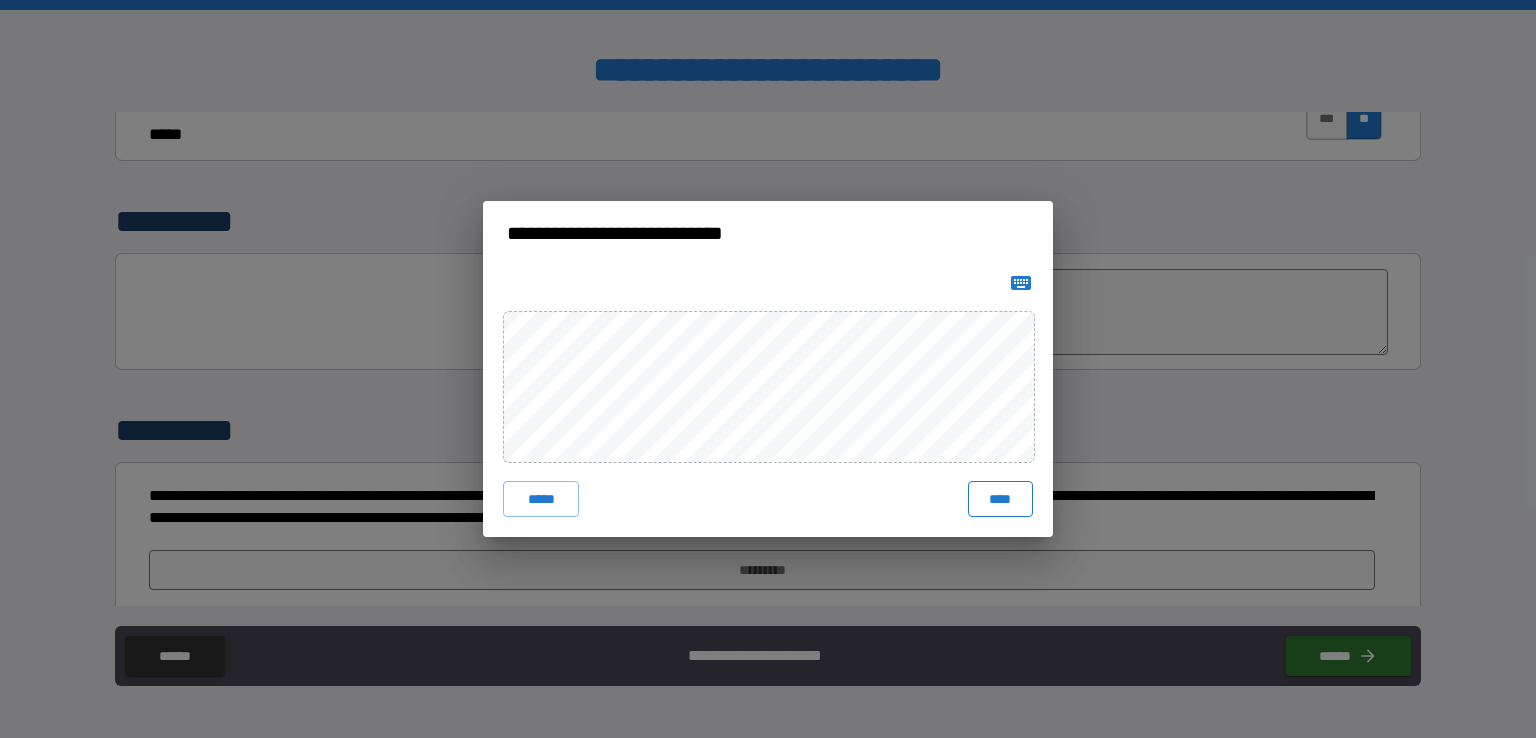 click on "****" at bounding box center (1000, 499) 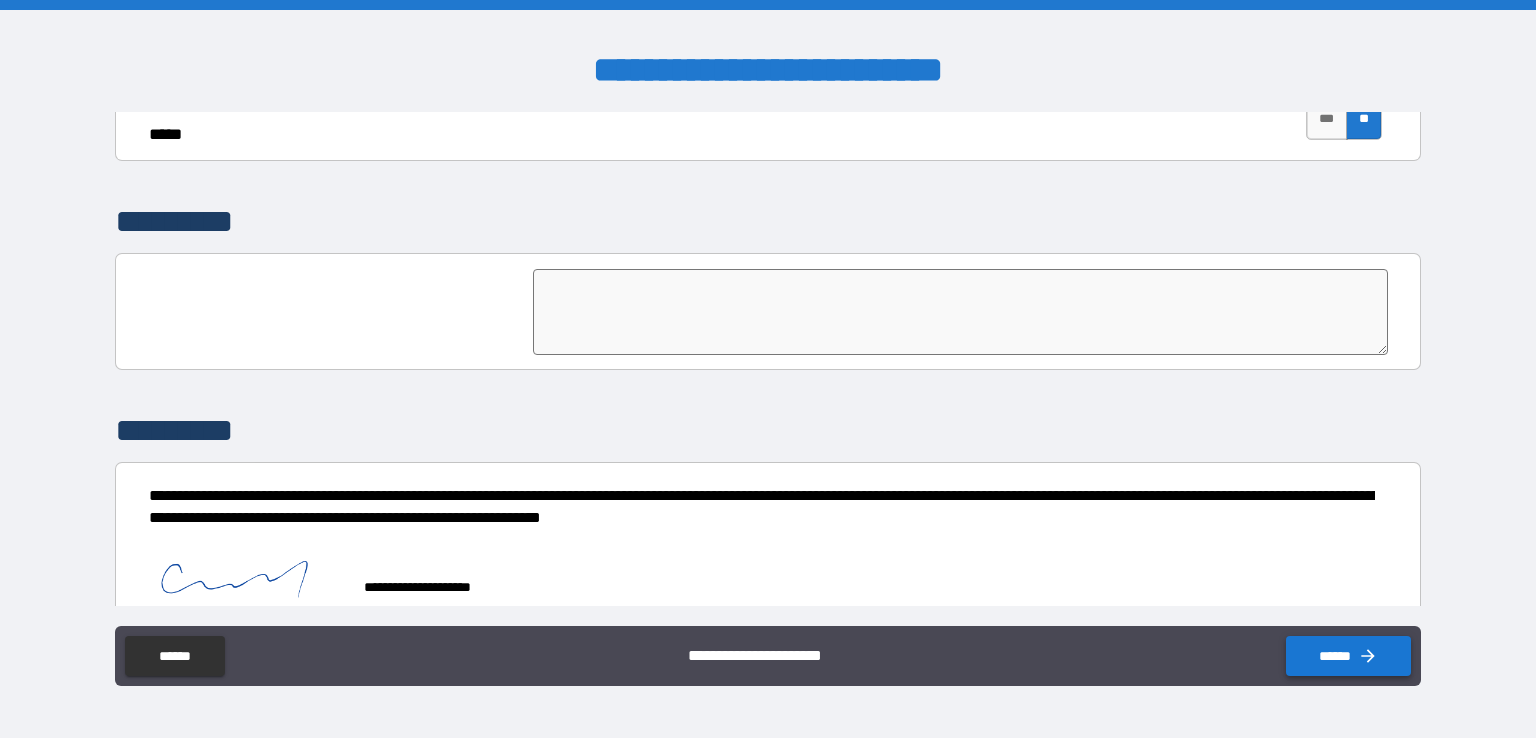 click on "******" at bounding box center (1348, 656) 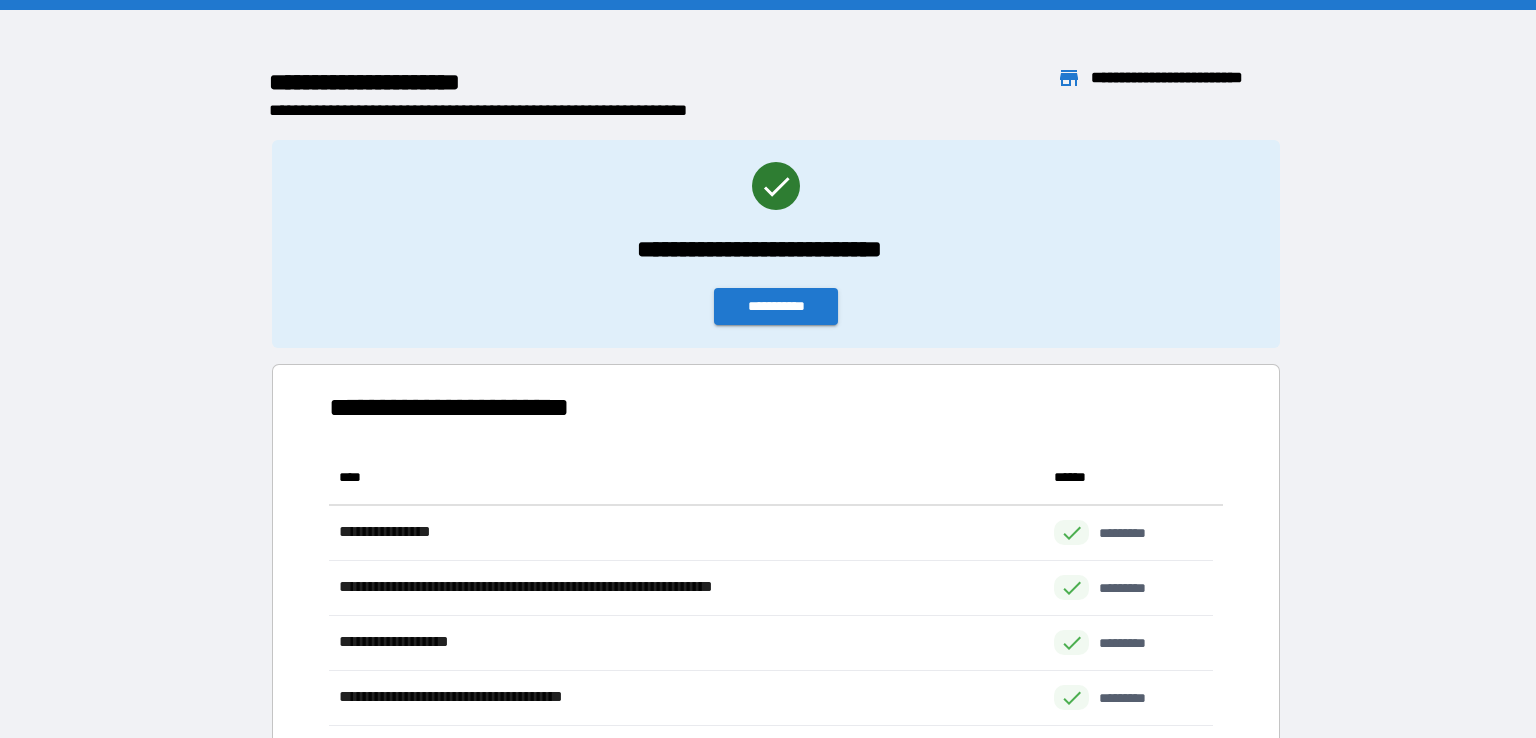 scroll, scrollTop: 16, scrollLeft: 16, axis: both 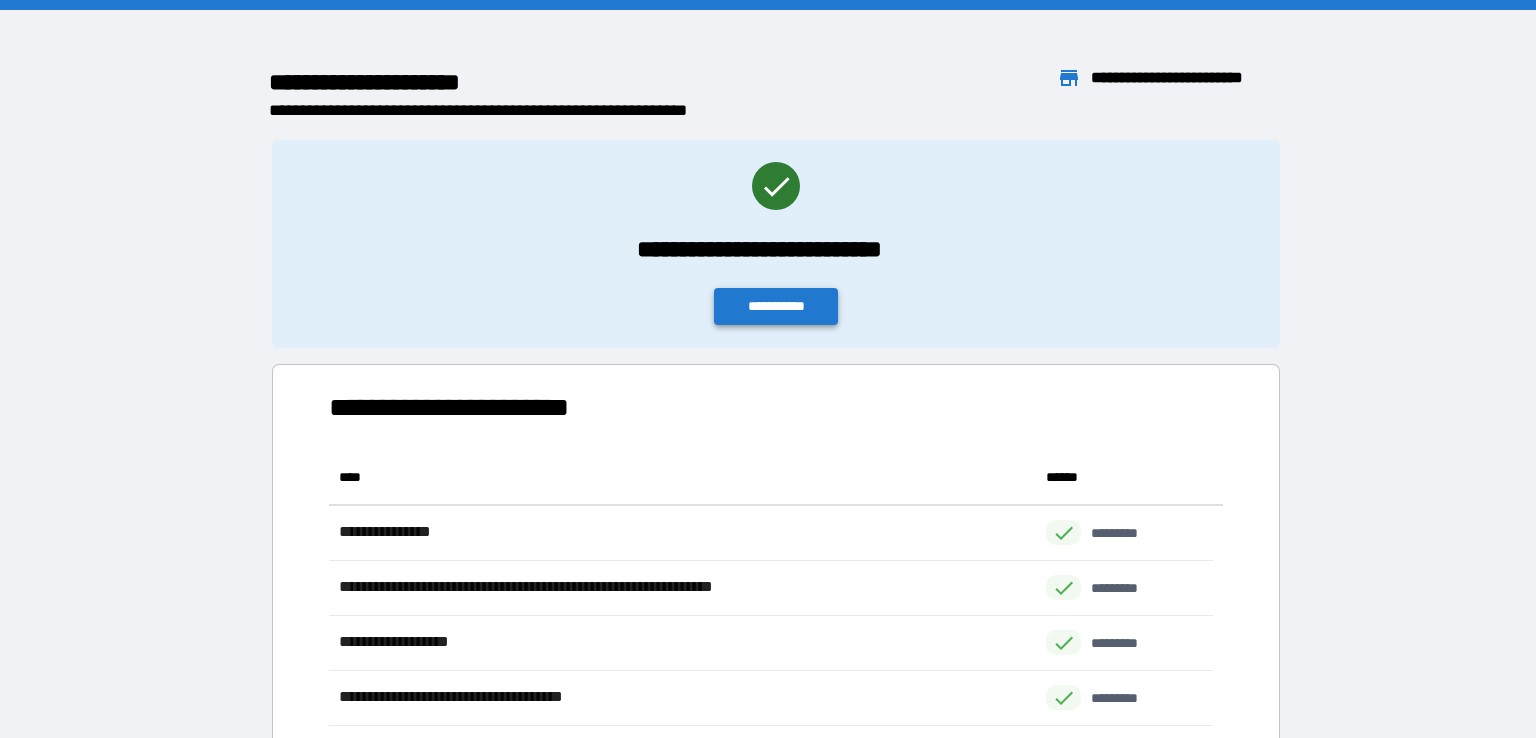 click on "**********" at bounding box center [776, 306] 